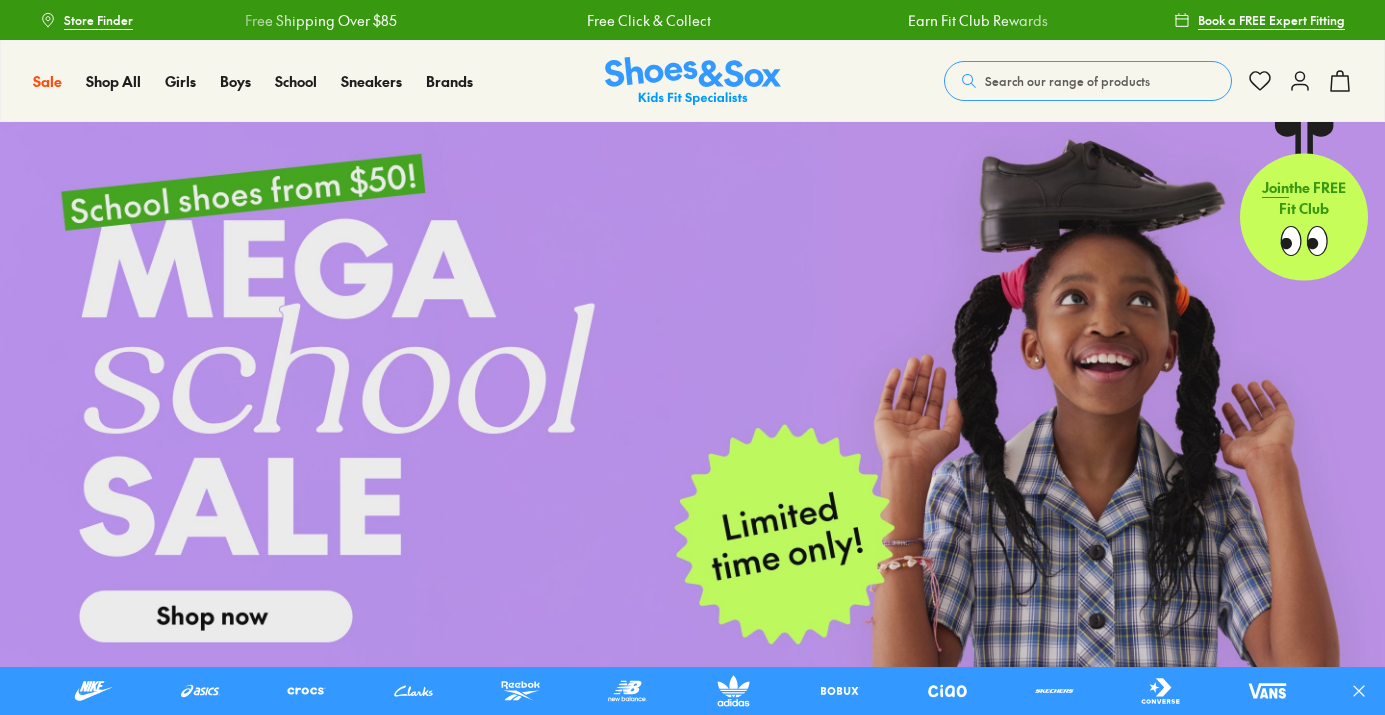 scroll, scrollTop: 0, scrollLeft: 0, axis: both 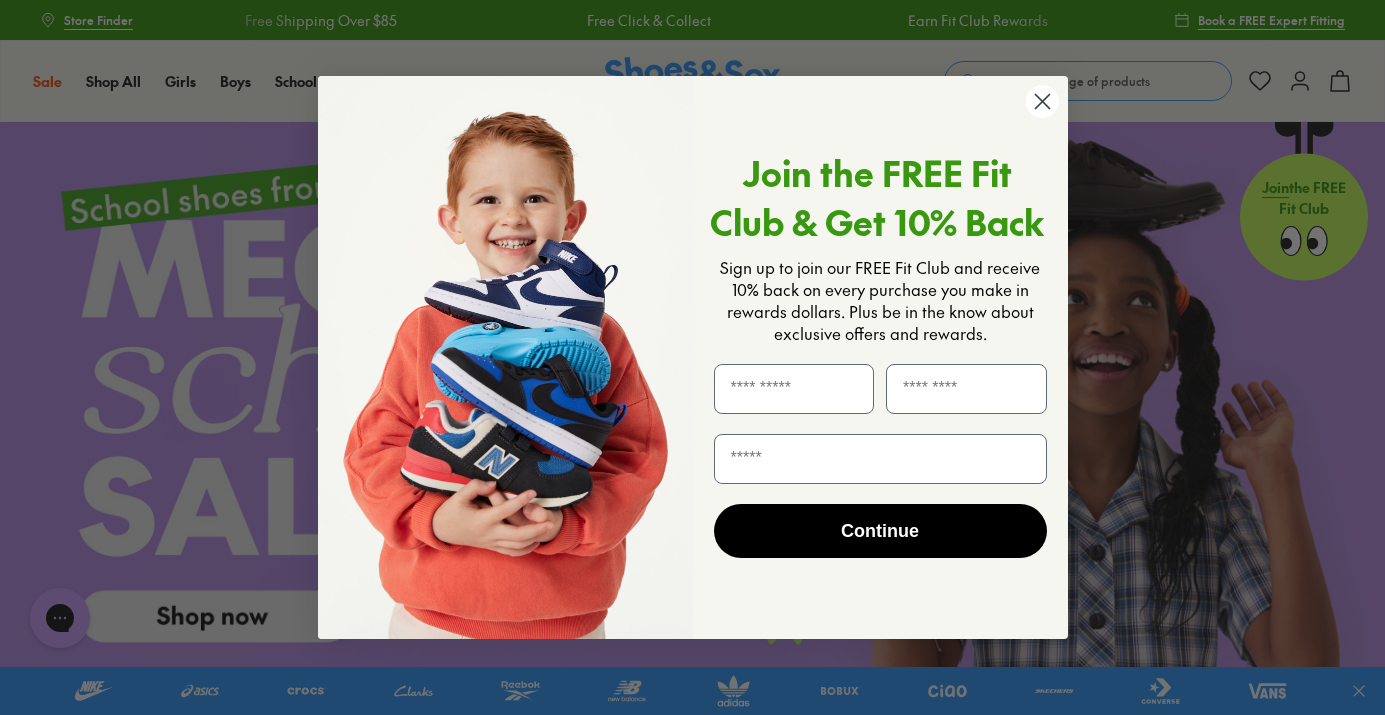 click on "Close dialog Join the FREE Fit Club & Get 10% Back Sign up to join our FREE Fit Club and receive 10% back on every purchase you make in rewards dollars. Plus be in the know about exclusive offers and rewards. Continue ******" at bounding box center [692, 357] 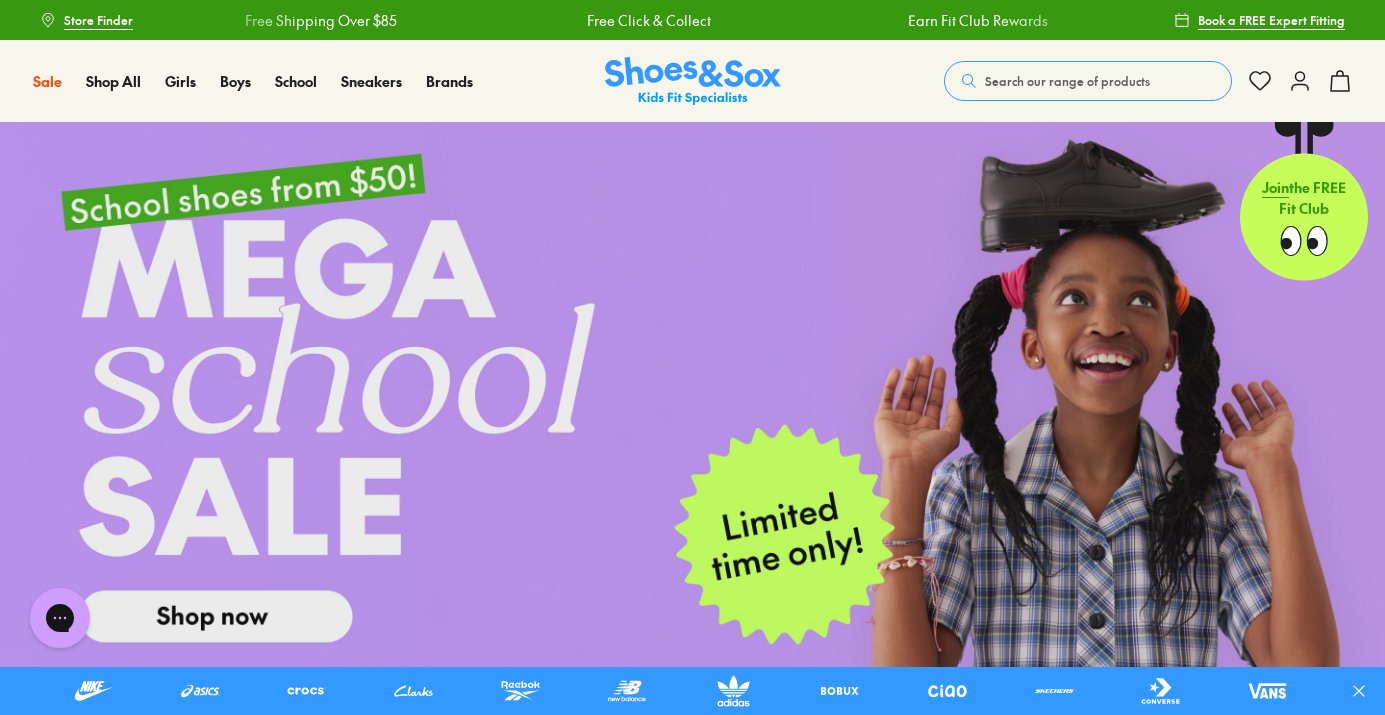 click on "Search our range of products" at bounding box center (1067, 81) 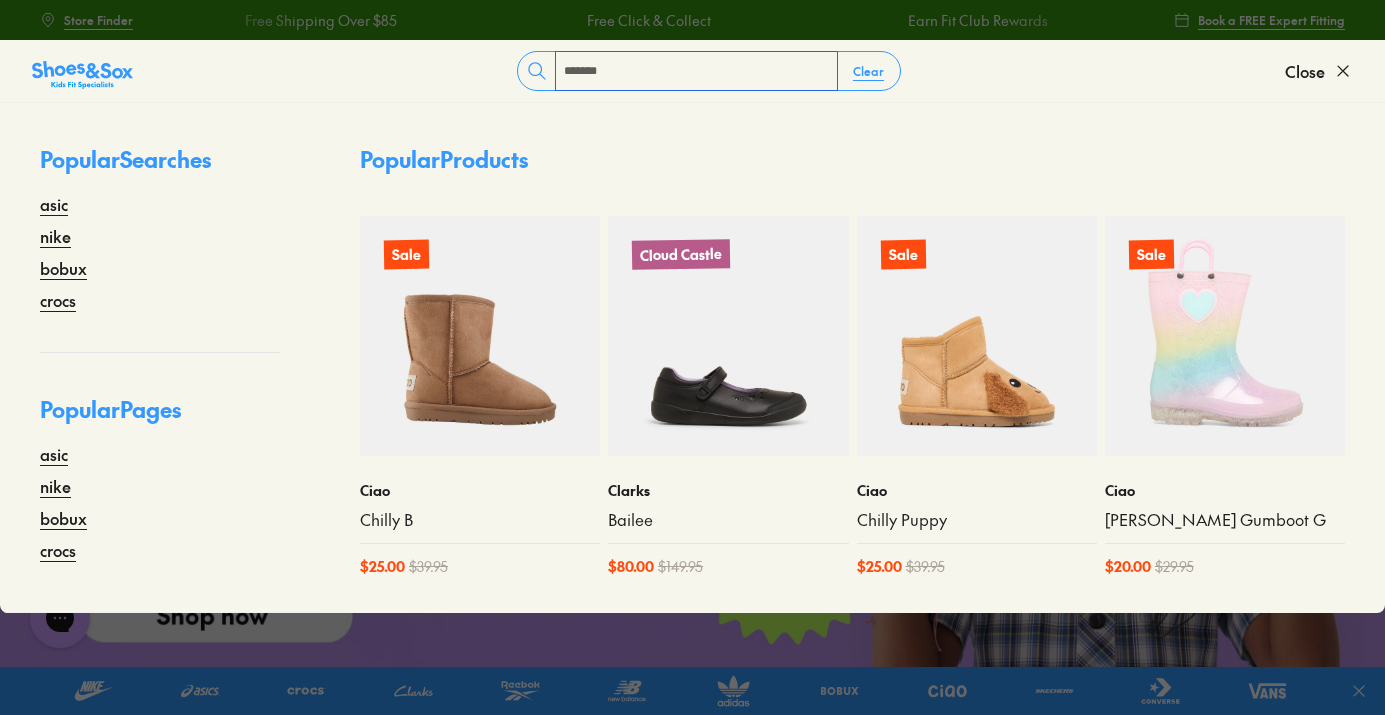 type on "*******" 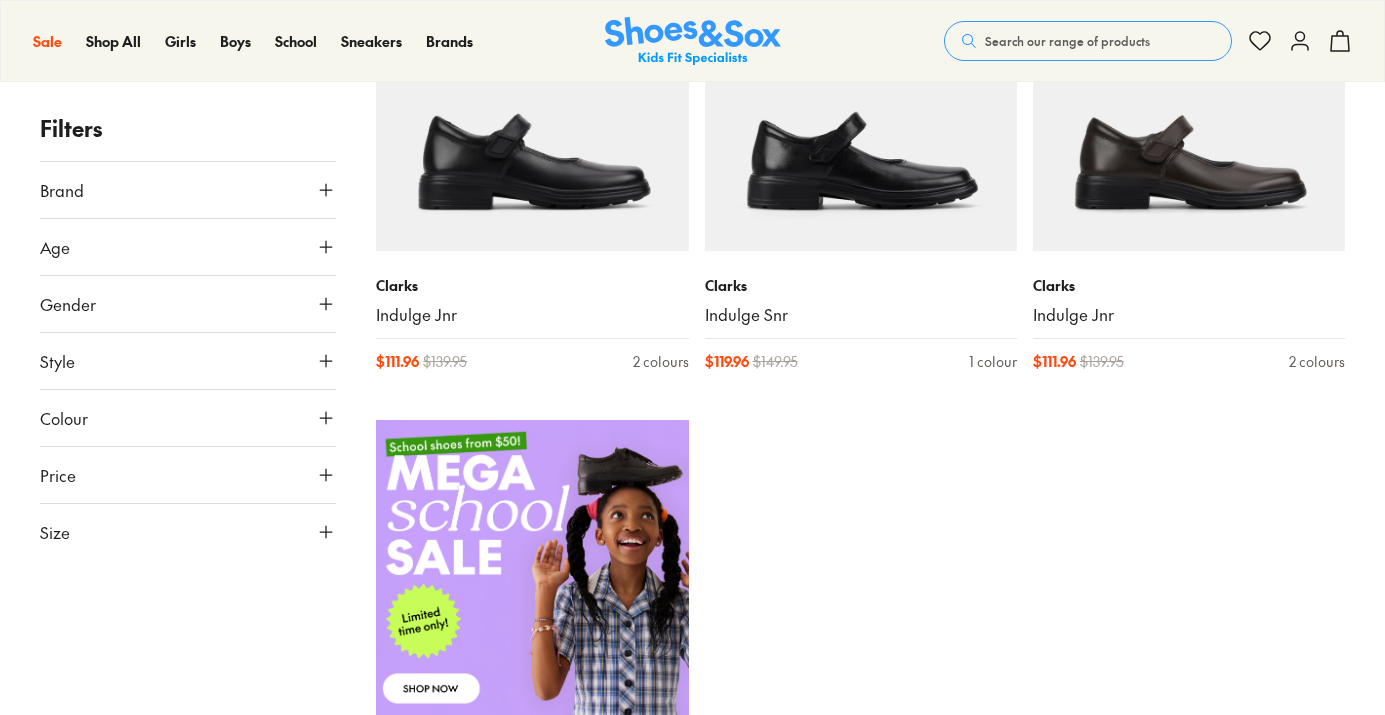 scroll, scrollTop: 225, scrollLeft: 0, axis: vertical 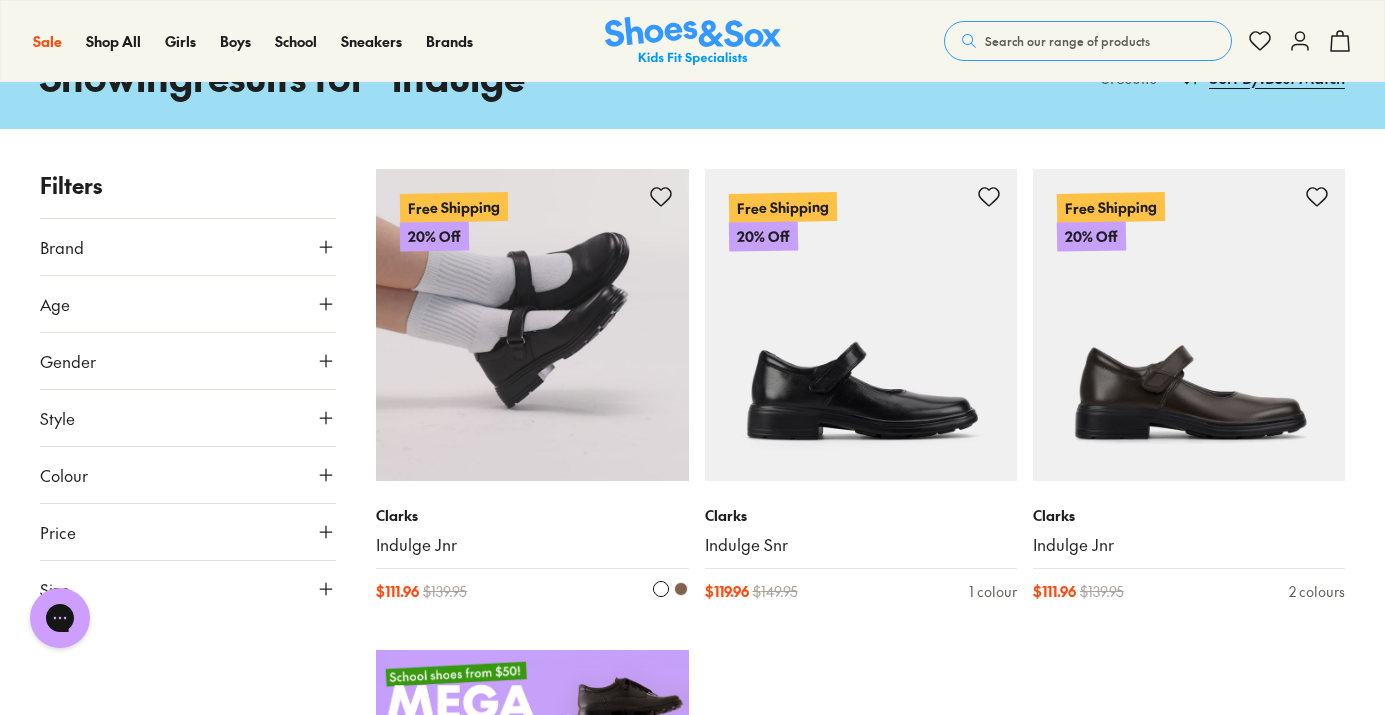 click at bounding box center (532, 325) 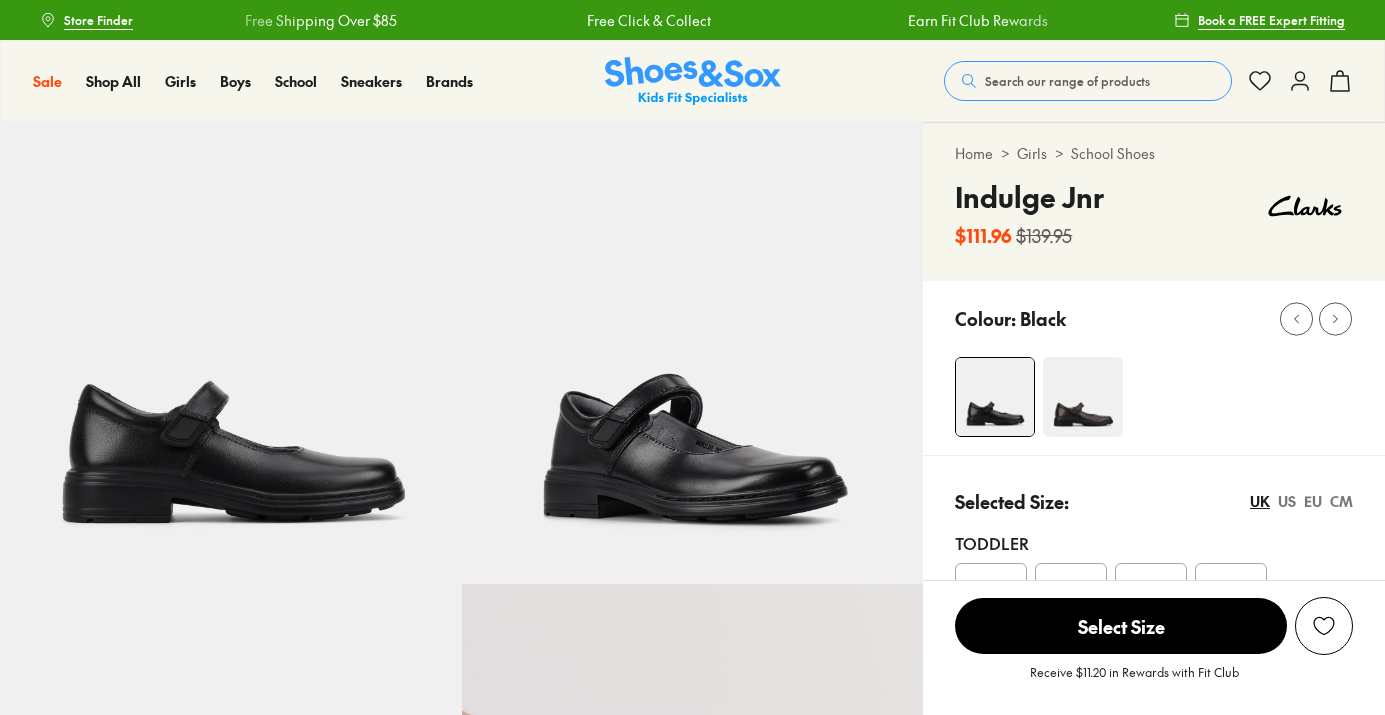 scroll, scrollTop: 0, scrollLeft: 0, axis: both 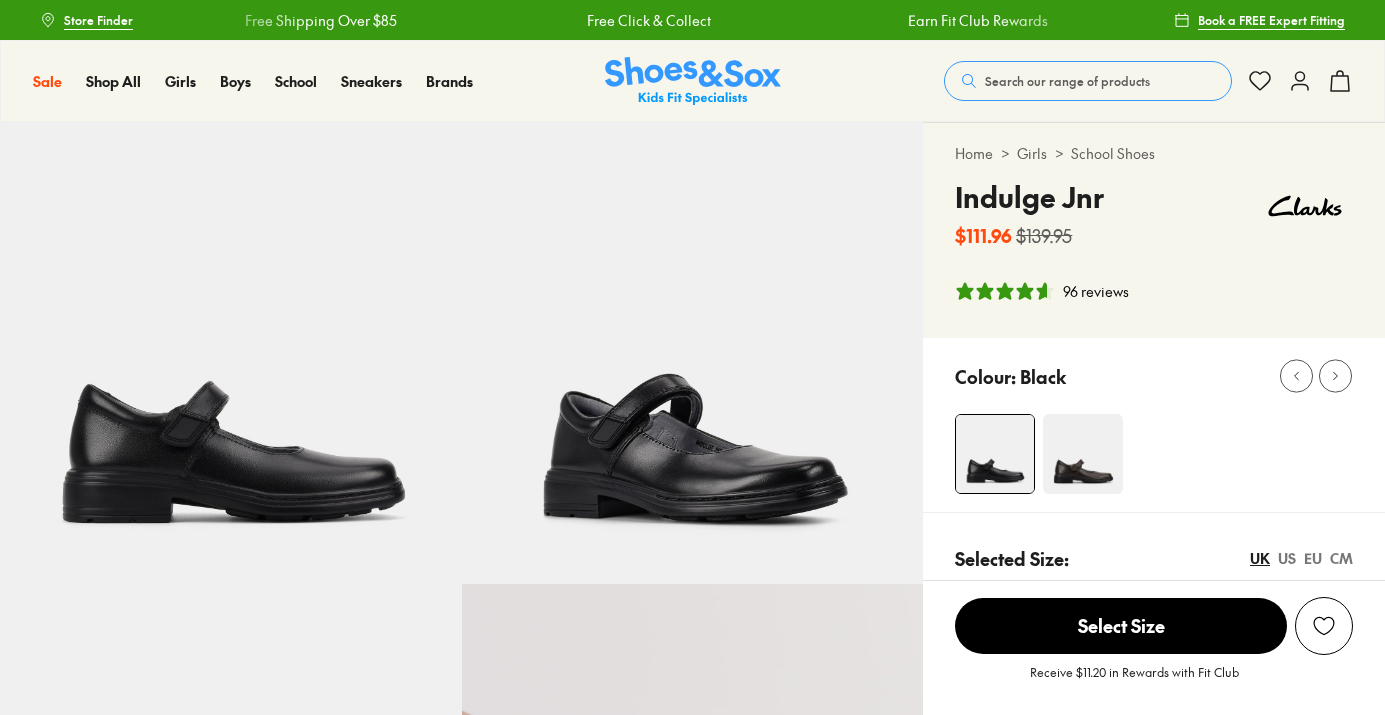 select on "*" 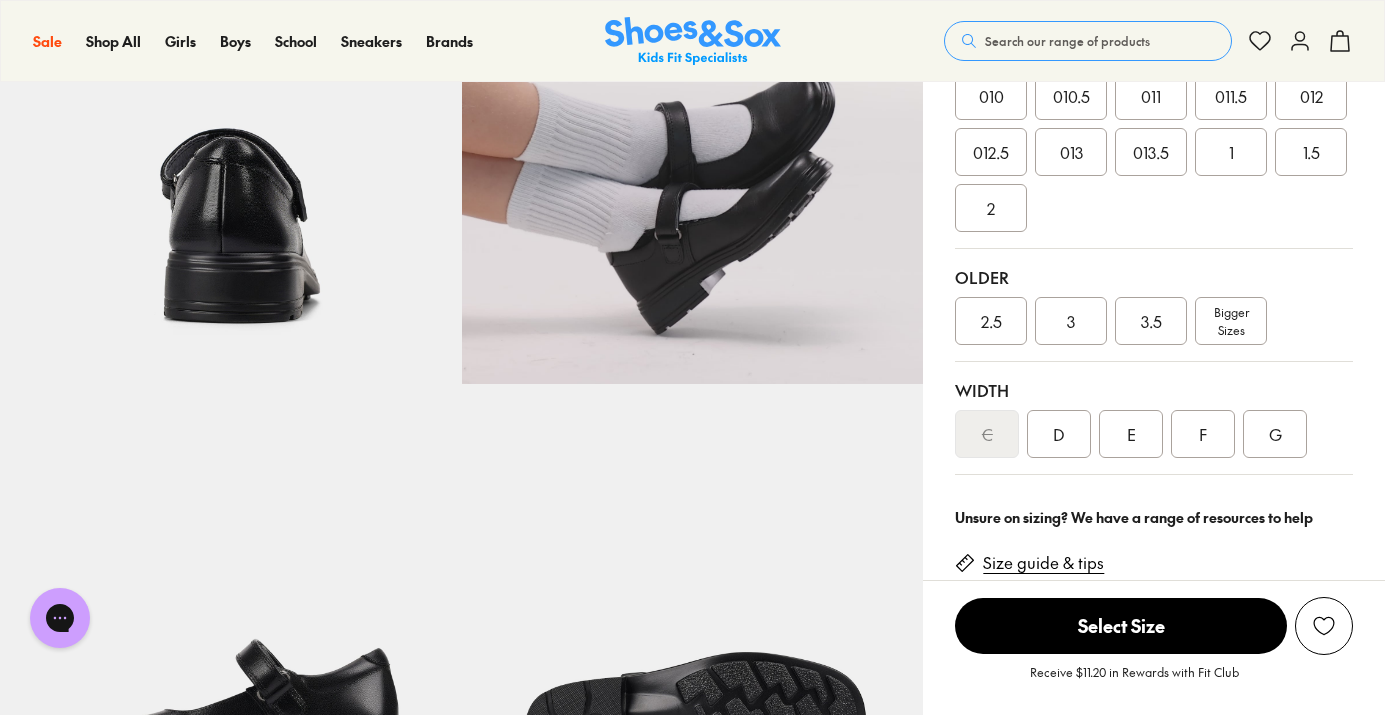 scroll, scrollTop: 661, scrollLeft: 0, axis: vertical 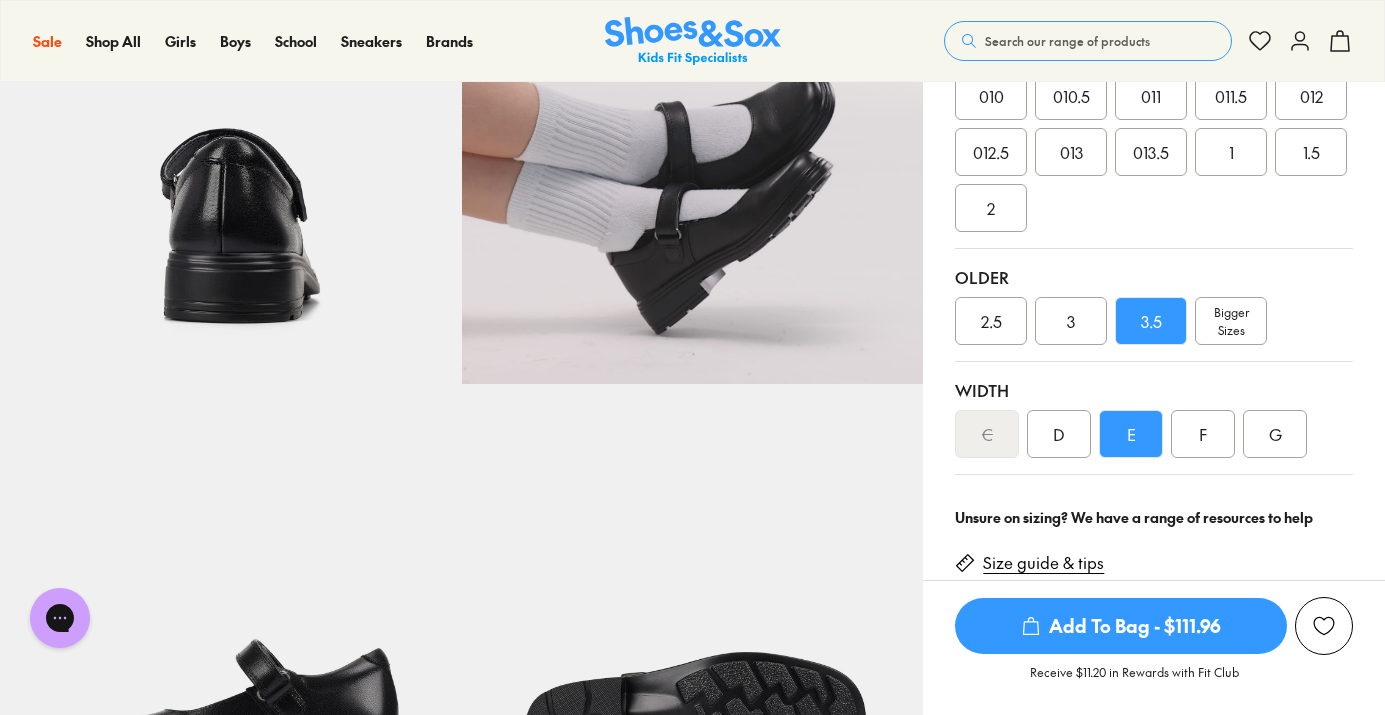 click on "D" at bounding box center (1059, 434) 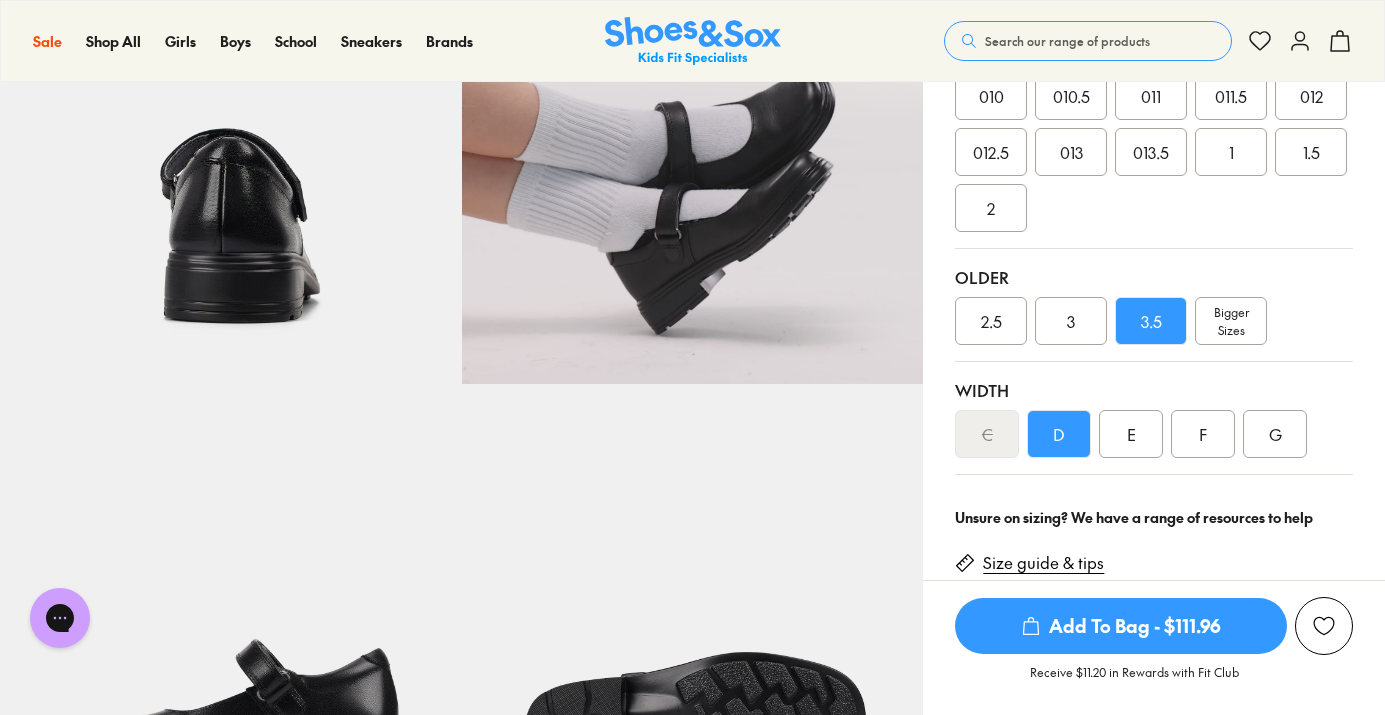 click on "Add To Bag - $111.96" at bounding box center [1121, 626] 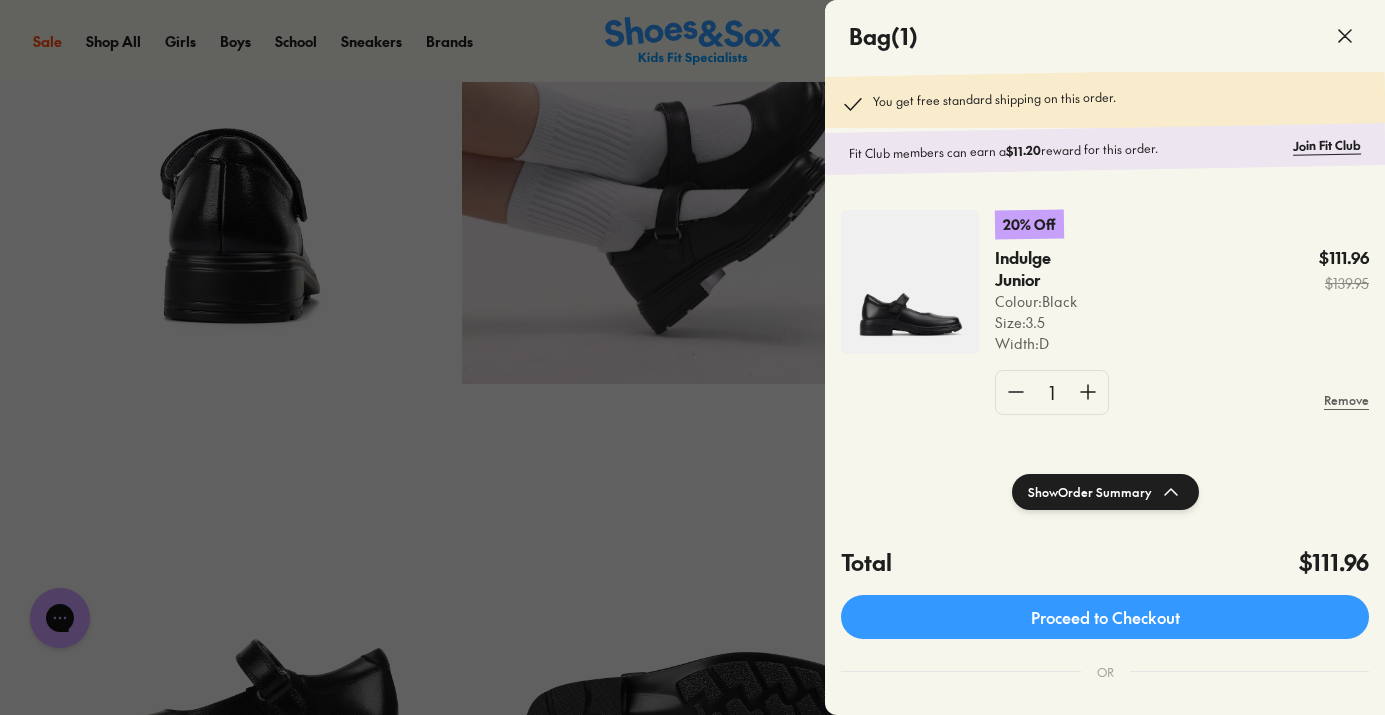 click 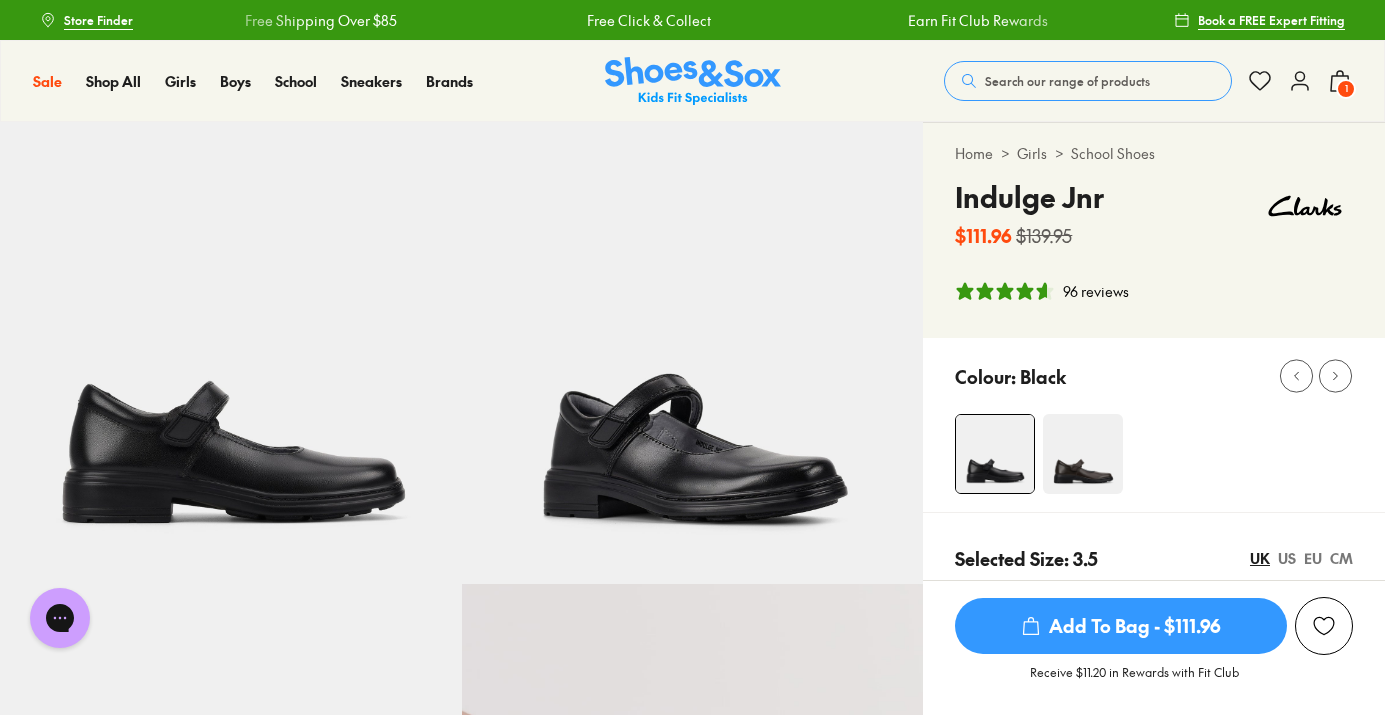 scroll, scrollTop: 0, scrollLeft: 0, axis: both 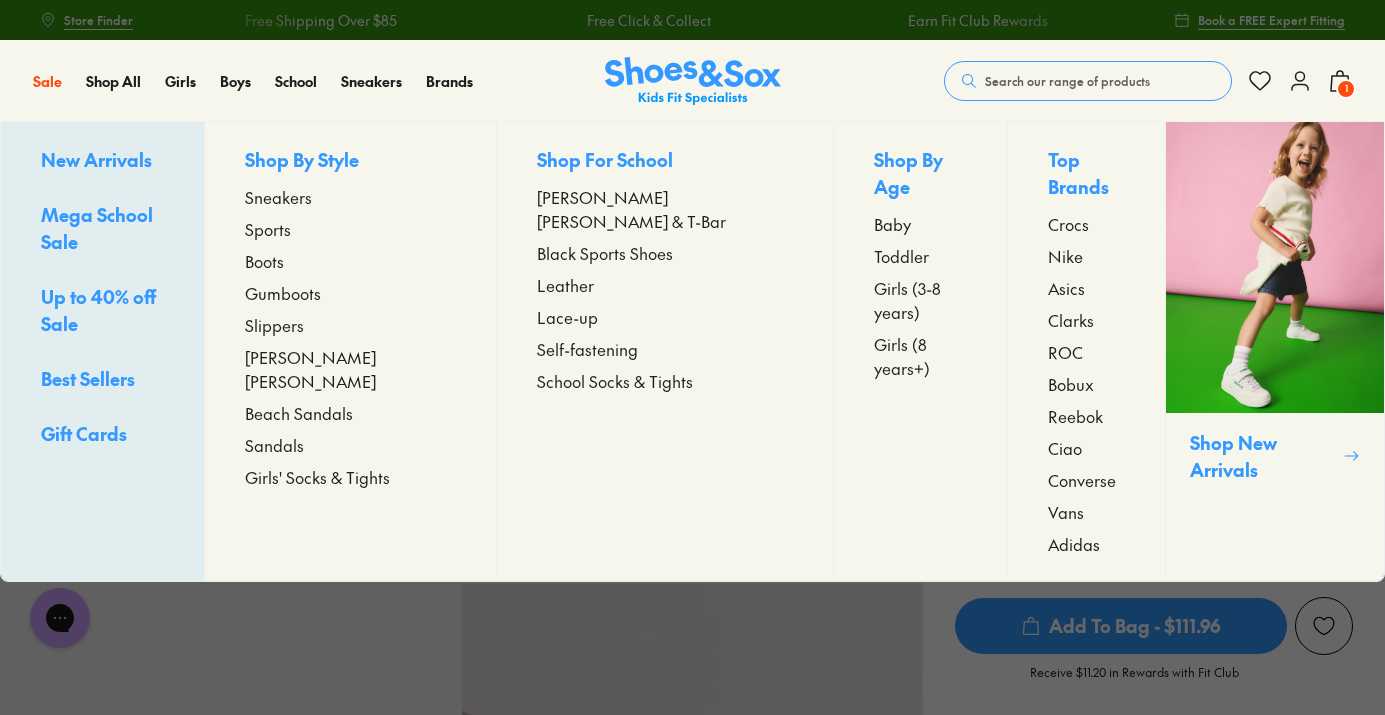 click on "Sneakers" at bounding box center (278, 197) 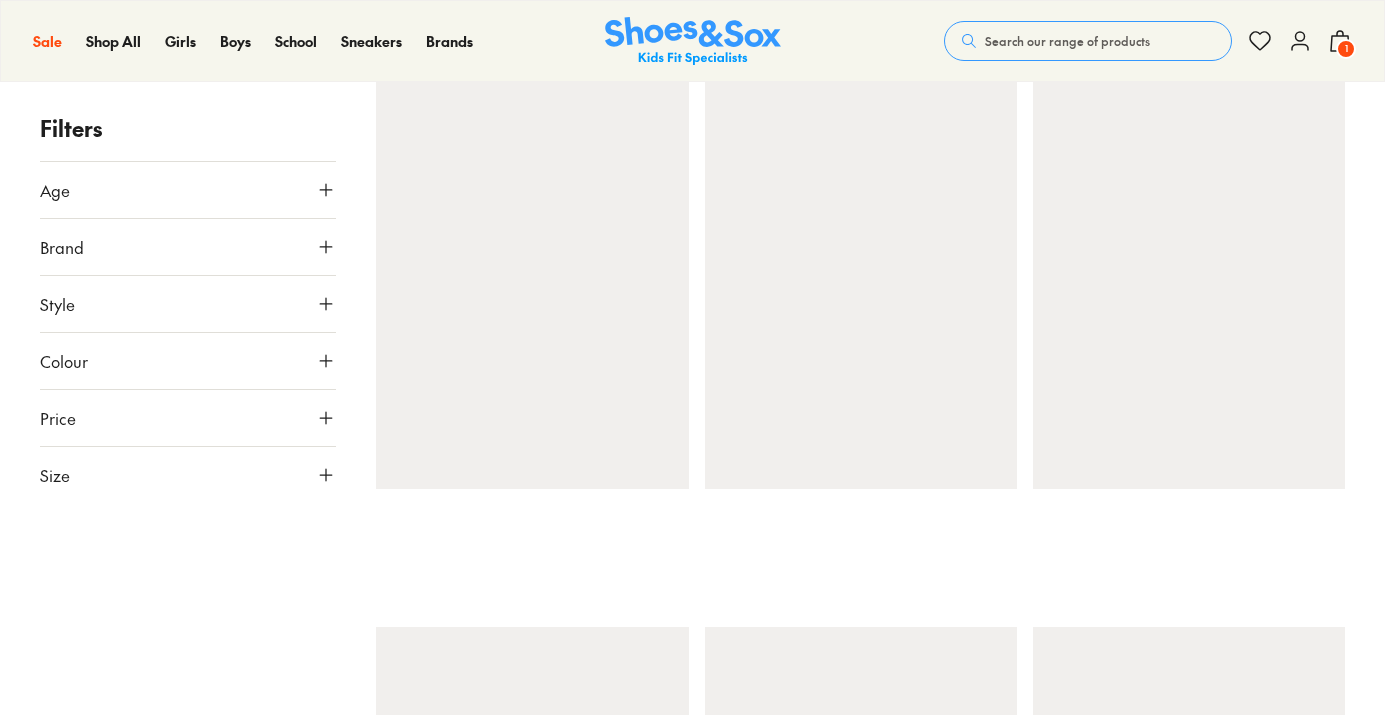 scroll, scrollTop: 331, scrollLeft: 0, axis: vertical 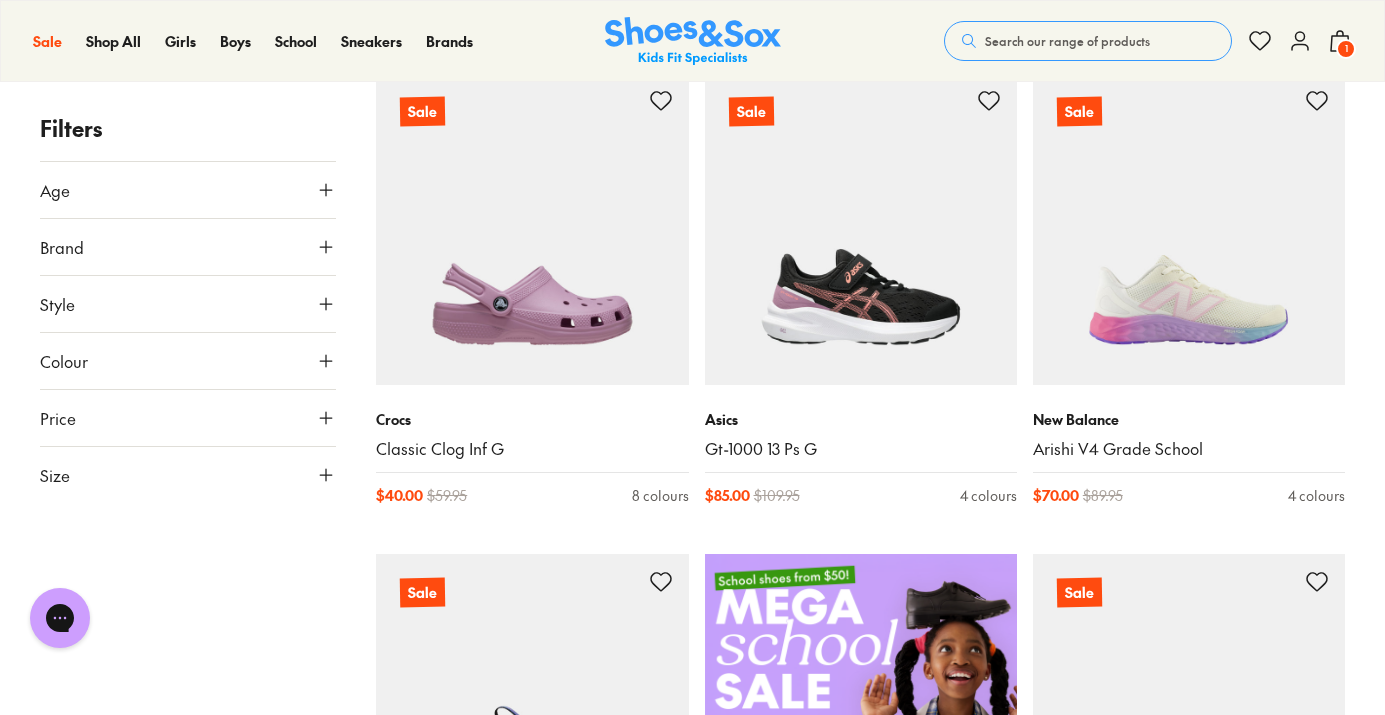 click on "Size" at bounding box center (188, 475) 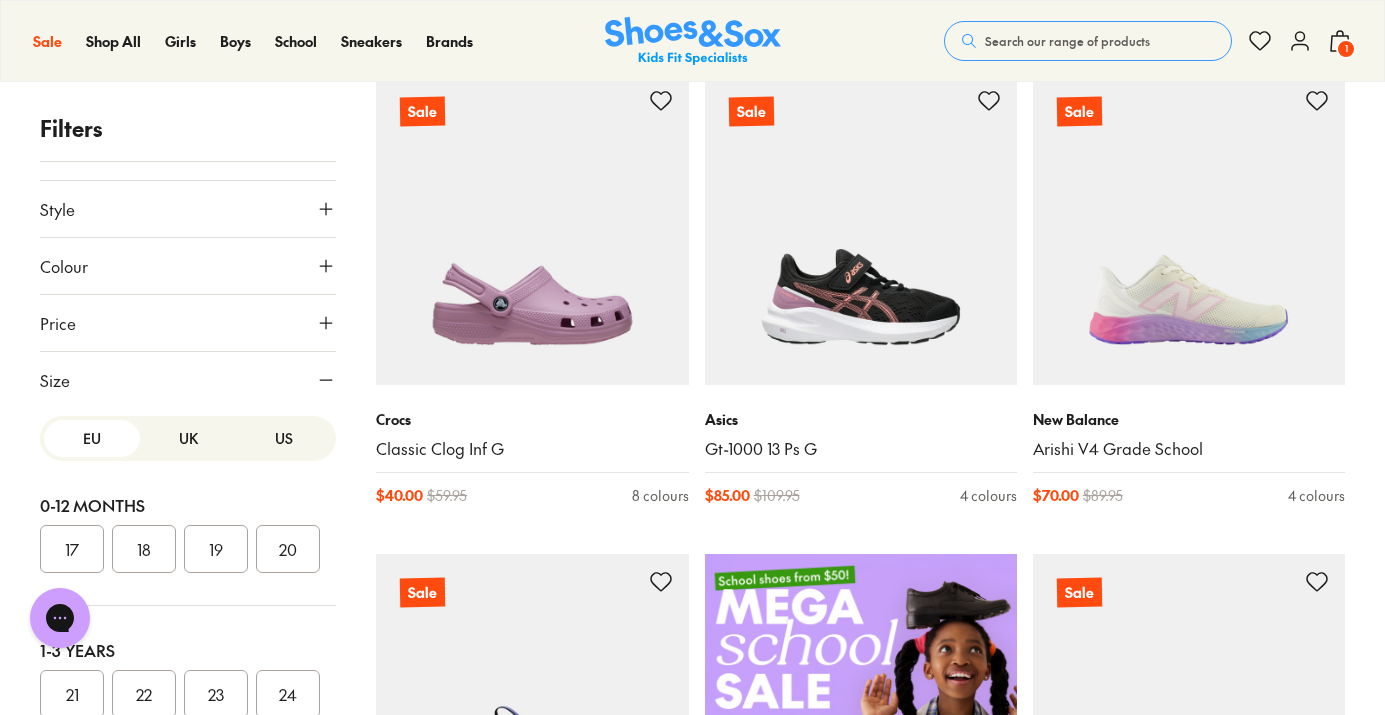 scroll, scrollTop: 93, scrollLeft: 0, axis: vertical 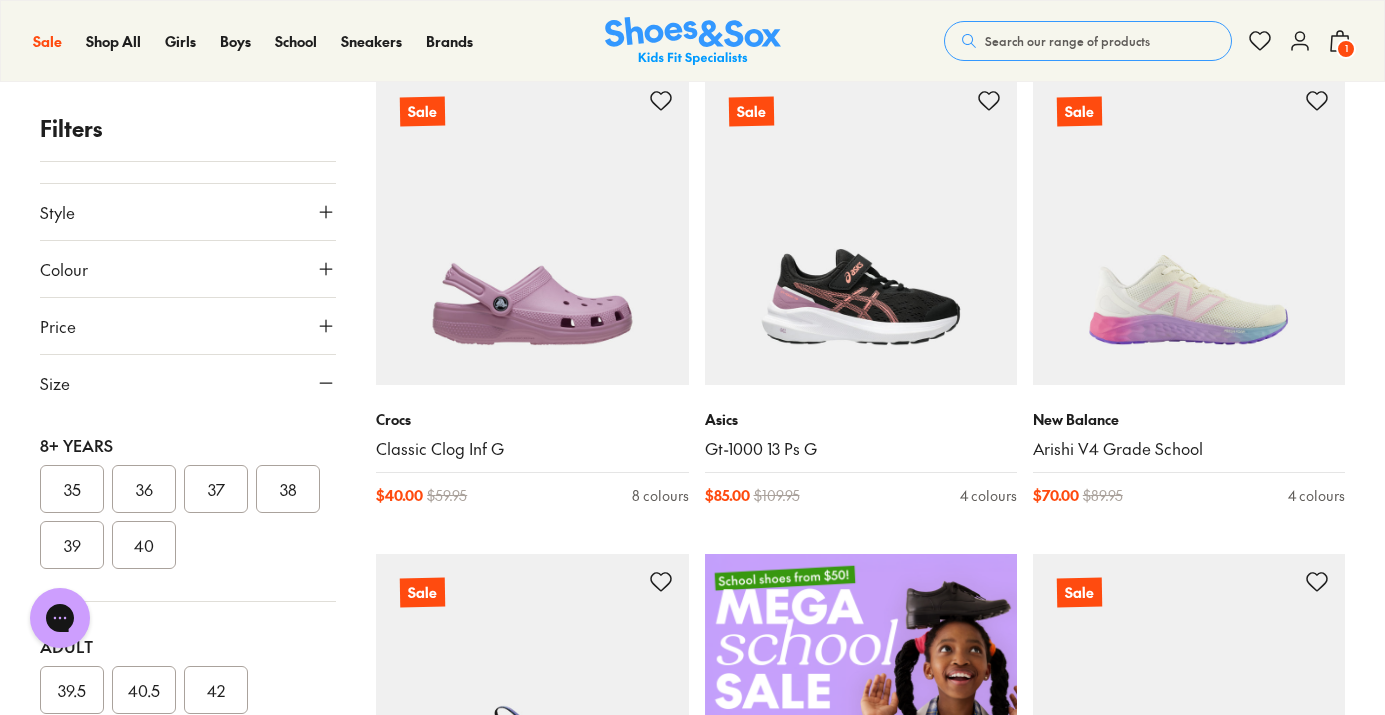 click on "35" at bounding box center [72, 489] 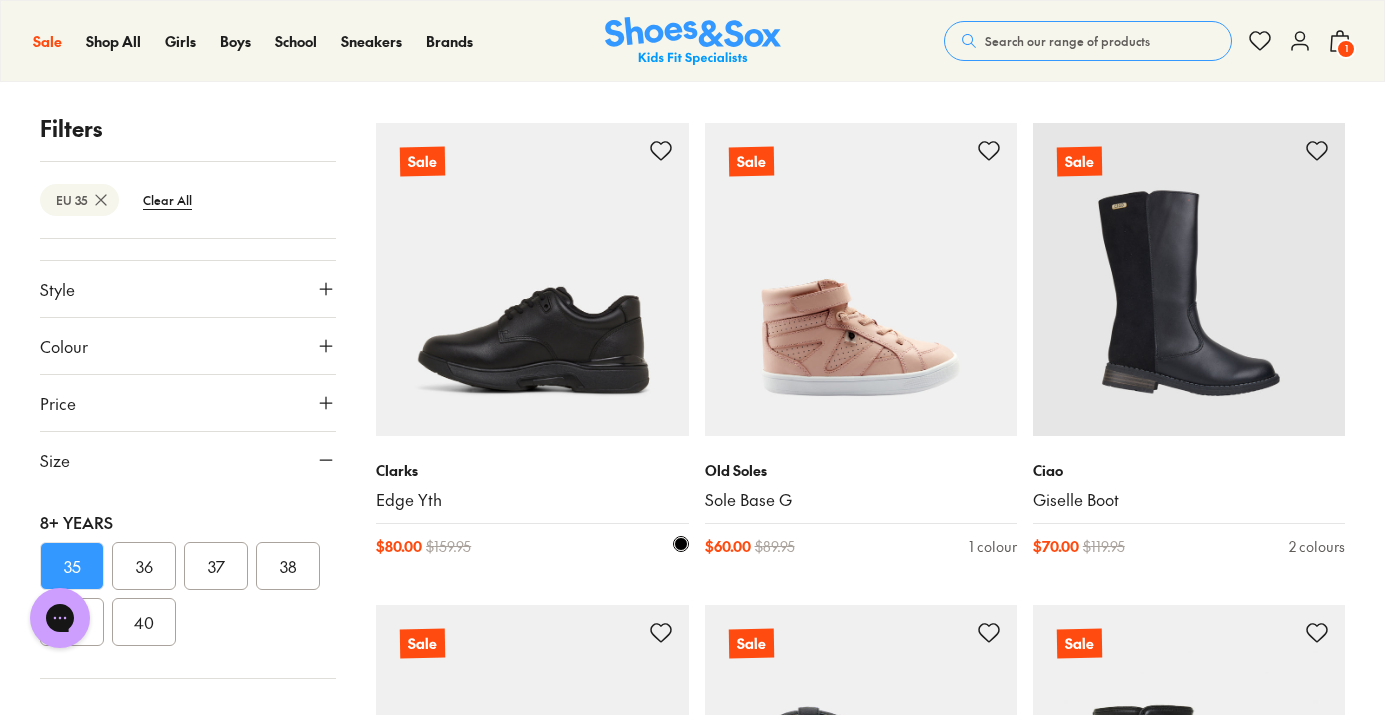 scroll, scrollTop: 4132, scrollLeft: 0, axis: vertical 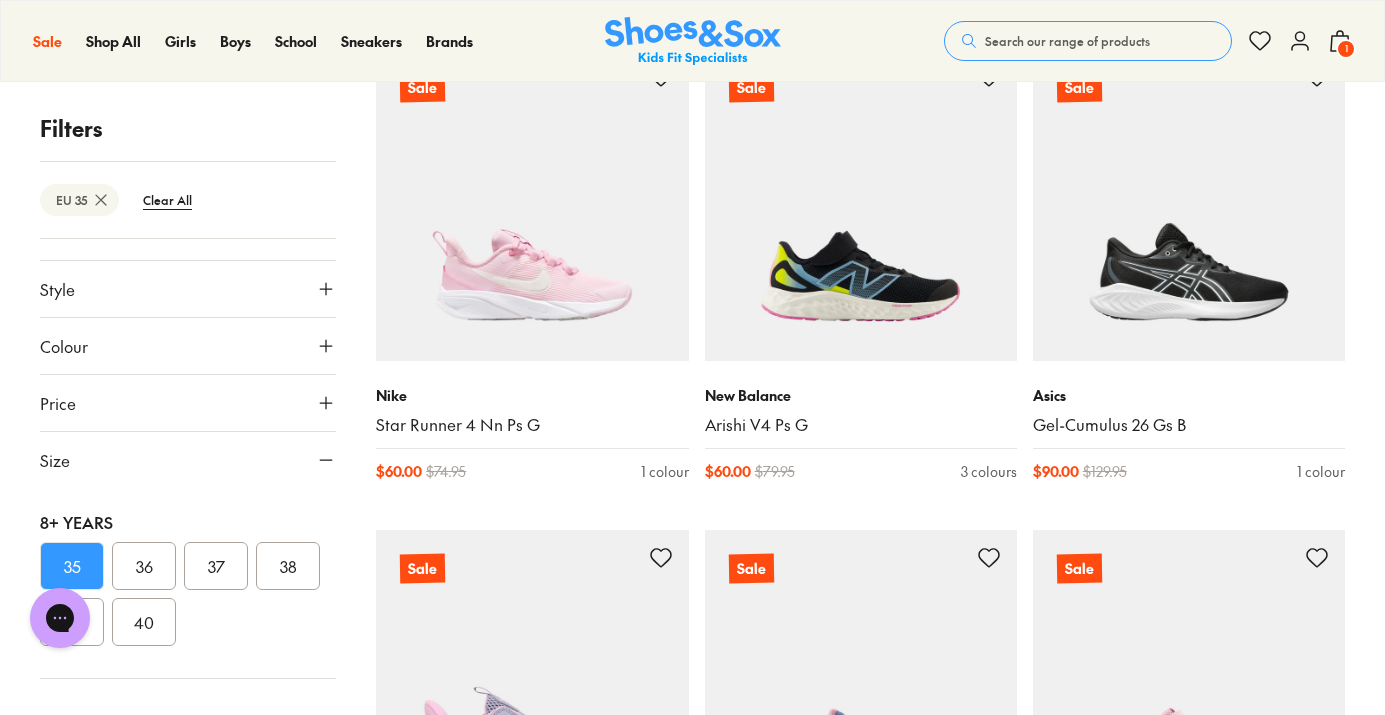 click on "Sale Asics Gt-1000 13 Ps G $ 85.00 $ 109.95 4 colours Online only Asics Gel-1130 Ps G $ 85.00 $ 109.95 2 colours Sale Nike Cosmic Runner Ps G $ 60.00 $ 74.95 3 colours Sale New Balance 625 Sf Ps G $ 70.00 $ 84.95 2 colours Sale Asics Gel-Excite 10 Gs G $ 85.00 $ 109.95 2 colours Sale New Balance Arishi V4 Ps G $ 60.00 $ 79.95 3 colours Sale Nike Sunray Adjust 6 Ps B $ 50.00 $ 59.95 1 colour Cloud Castle Clarks Bailee $ 80.00 $ 149.95 1 colour Sale Clarks Intrigue Jnr $ 80.00 $ 139.95 1 colour Sale Clarks Ingrid Jnr $ 80.00 $ 139.95 1 colour Sale Camper Twins Flower Garden Boot Yth G $ 65.00 $ 119.95 2 colours Sale Ciao Giselle Boot $ 70.00 $ 119.95 2 colours Sale Clarks Dazzling Hi $ 50.00 $ 69.95 1 colour Sale Skechers Tt Sparks Ice 2.0 Sky Yth $ 50.00 $ 79.95 2 colours Sale Ciao Gertie Boot $ 60.00 $ 89.95 2 colours Sale Clarks Regan $ 60.00 $ 79.95 2 colours Sale Camper Runner Four Boot Yth G $ 75.00 $ 114.95 1 colour Sale Candy Cammi Jewel $ 25.00 $ 39.95 4 colours Sale Ciao Garnet Boot $ 60.00 $ 89.95 $" at bounding box center [860, -2369] 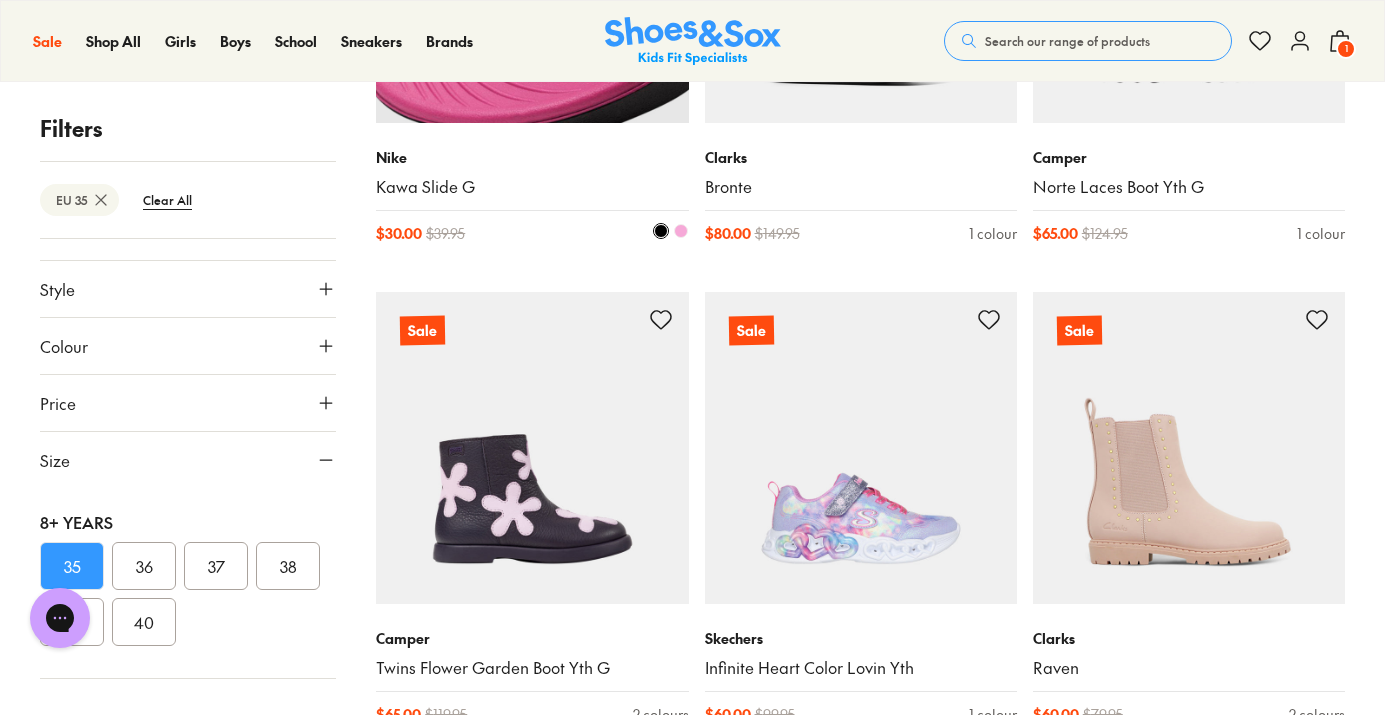 scroll, scrollTop: 13613, scrollLeft: 0, axis: vertical 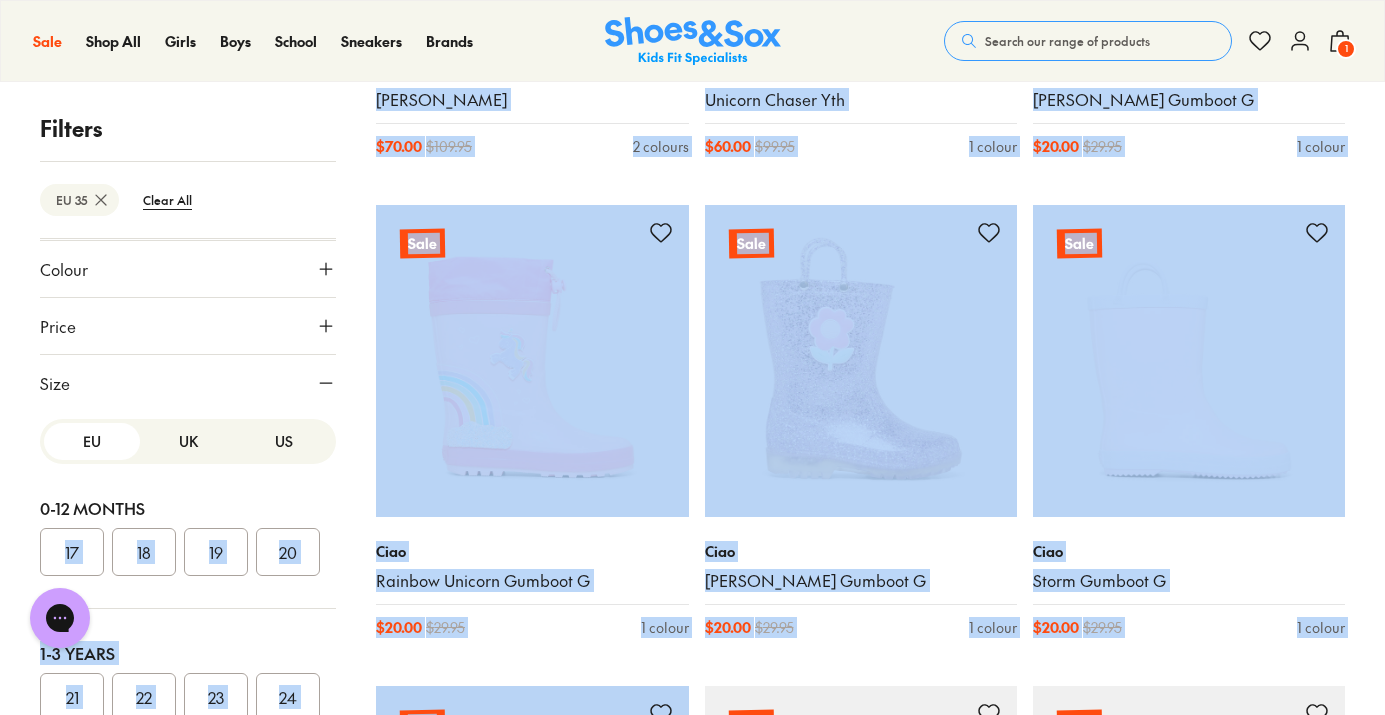 drag, startPoint x: 328, startPoint y: 524, endPoint x: 308, endPoint y: 750, distance: 226.88322 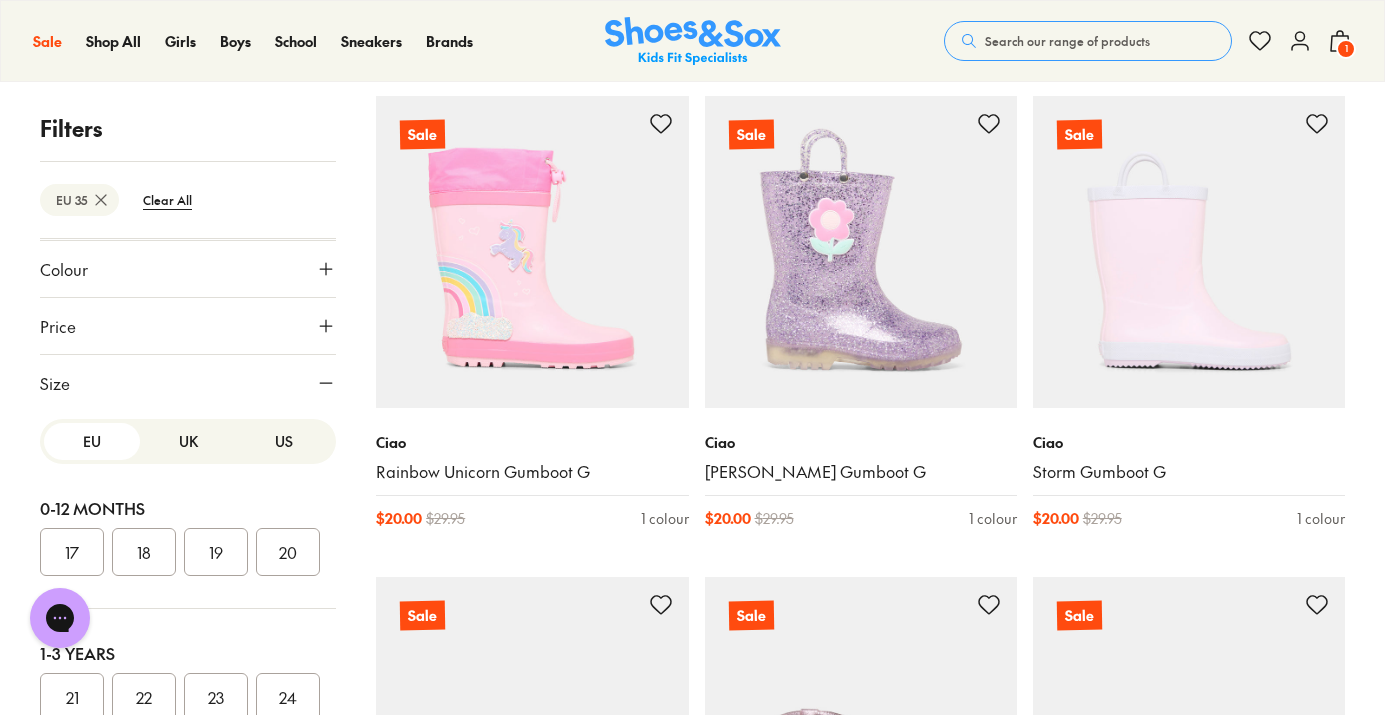 click on "17 18 19 20" at bounding box center [188, 552] 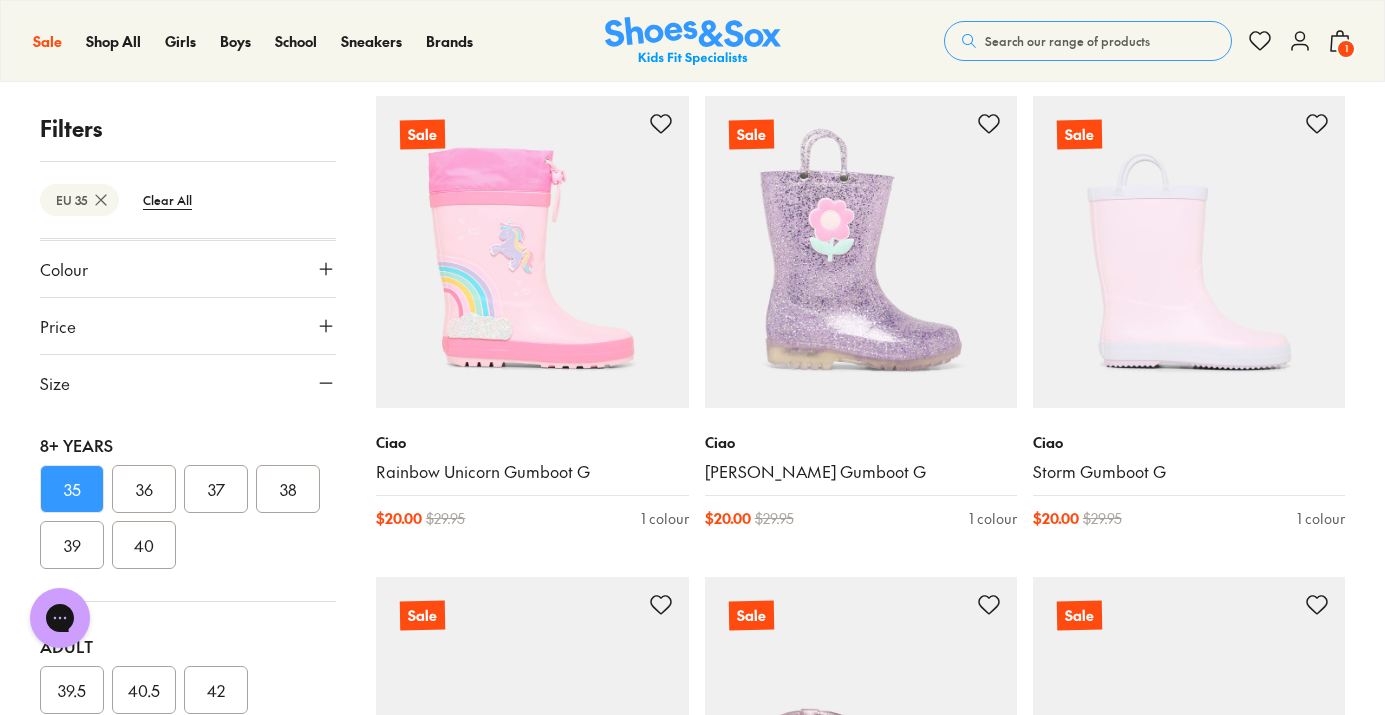 scroll, scrollTop: 778, scrollLeft: 0, axis: vertical 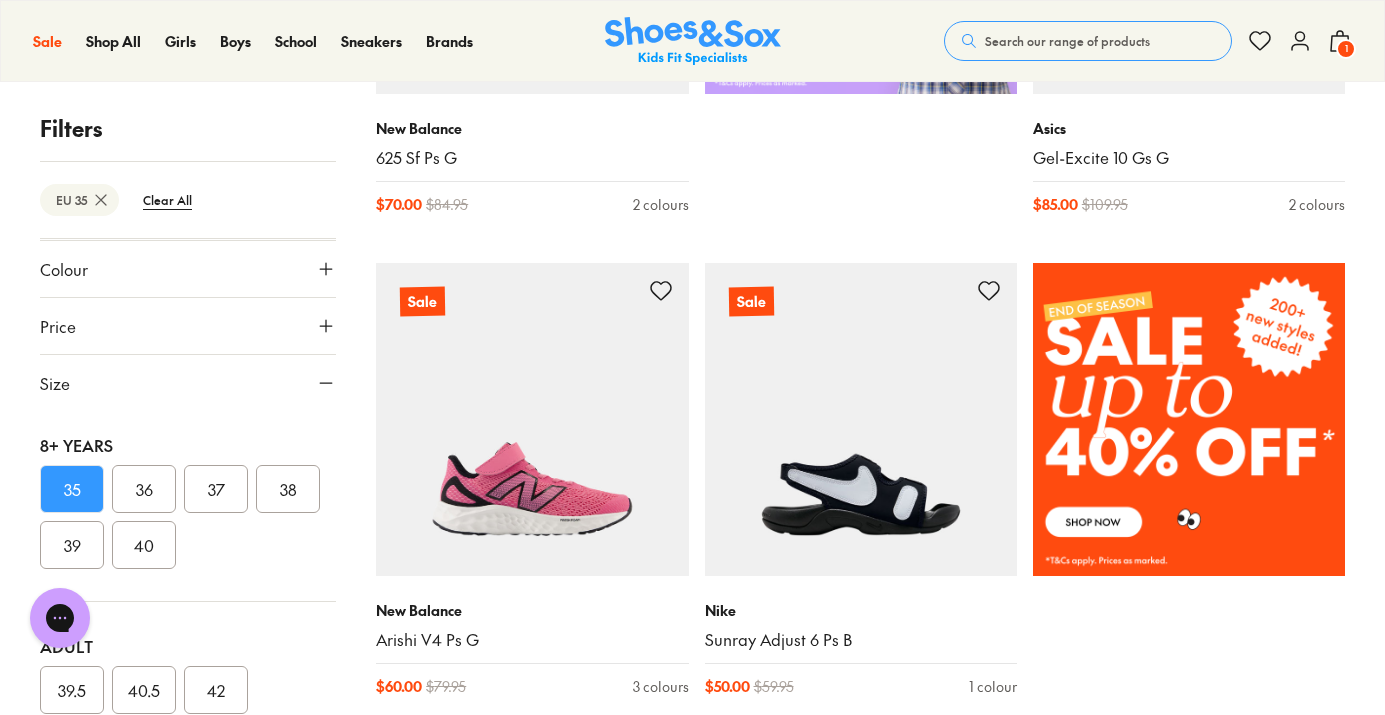 click on "35" at bounding box center (72, 489) 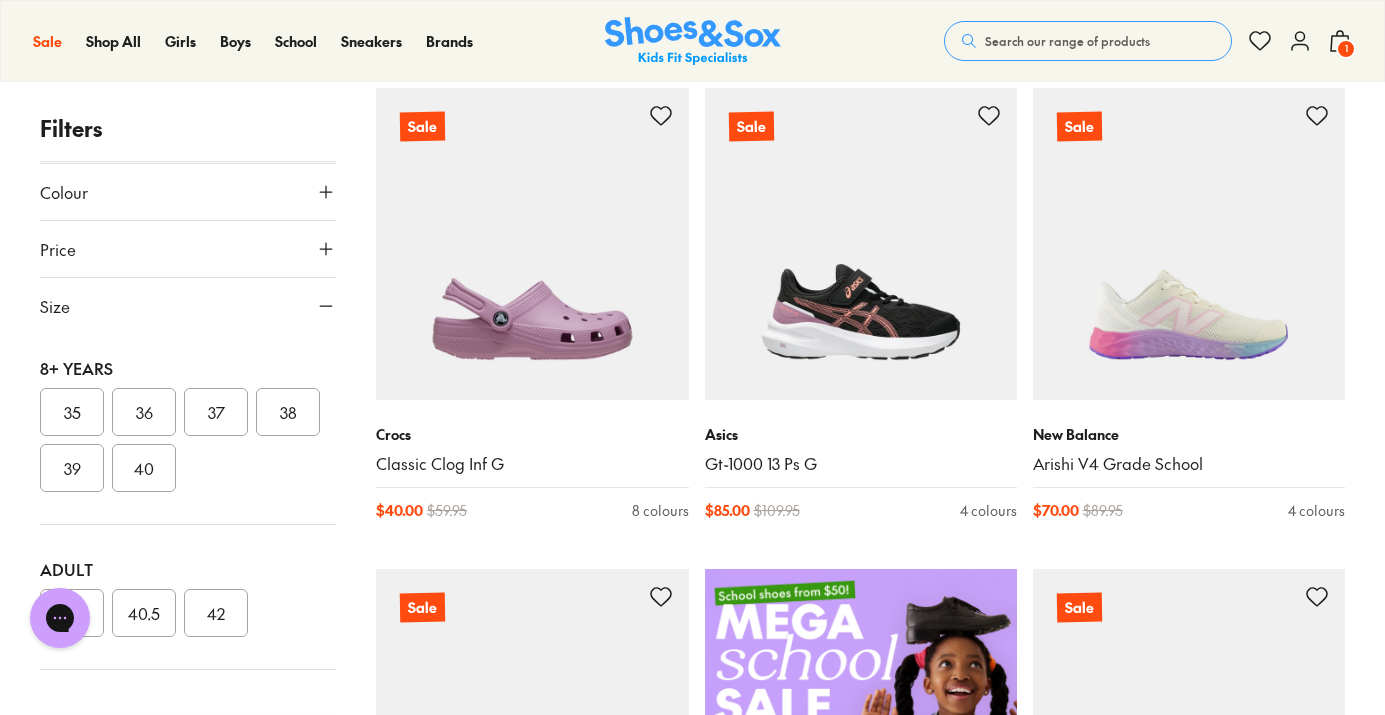 scroll, scrollTop: 410, scrollLeft: 0, axis: vertical 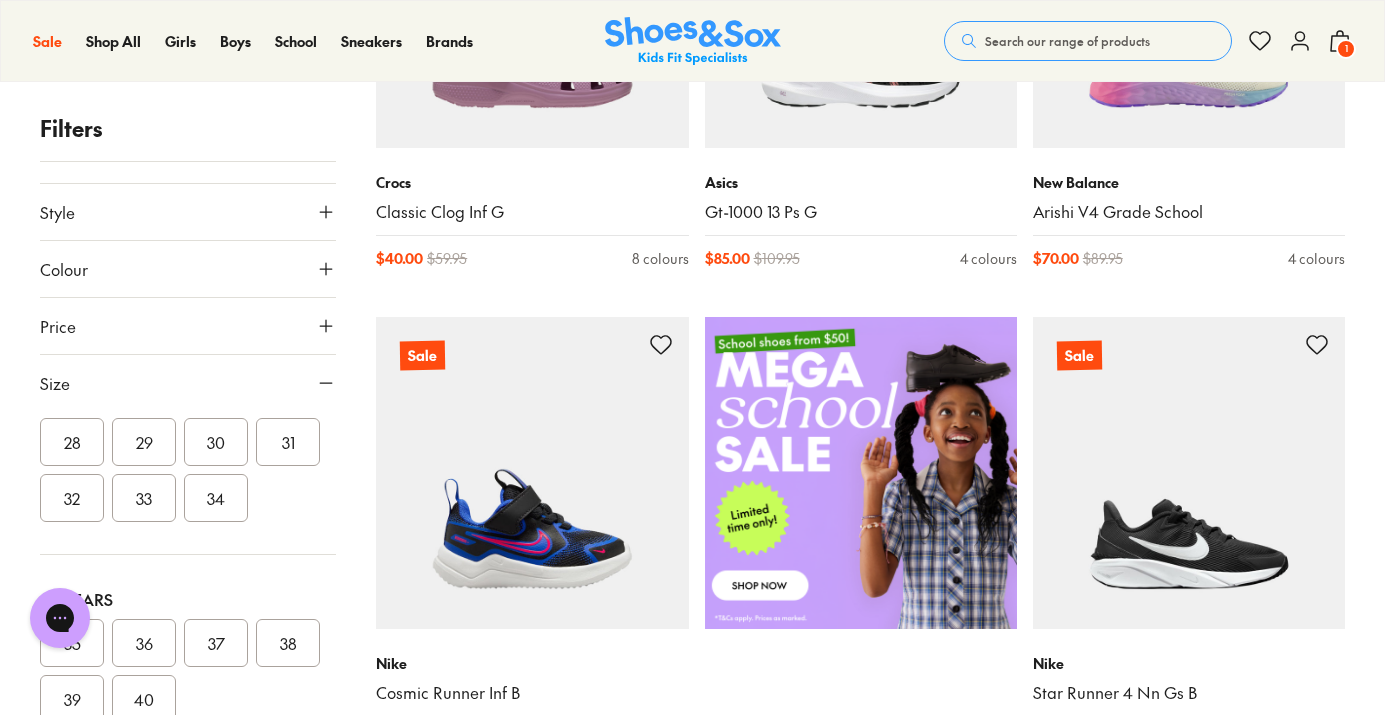 click on "29" at bounding box center [144, 442] 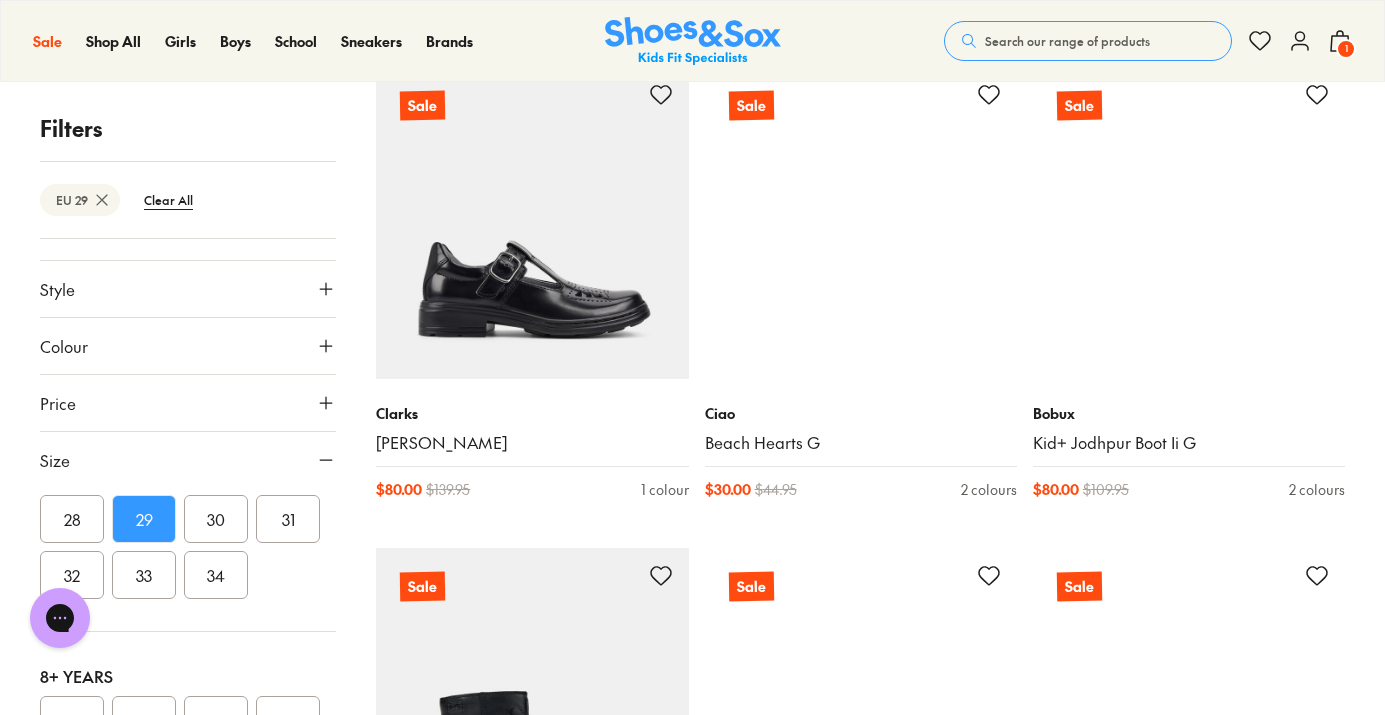 scroll, scrollTop: 2291, scrollLeft: 0, axis: vertical 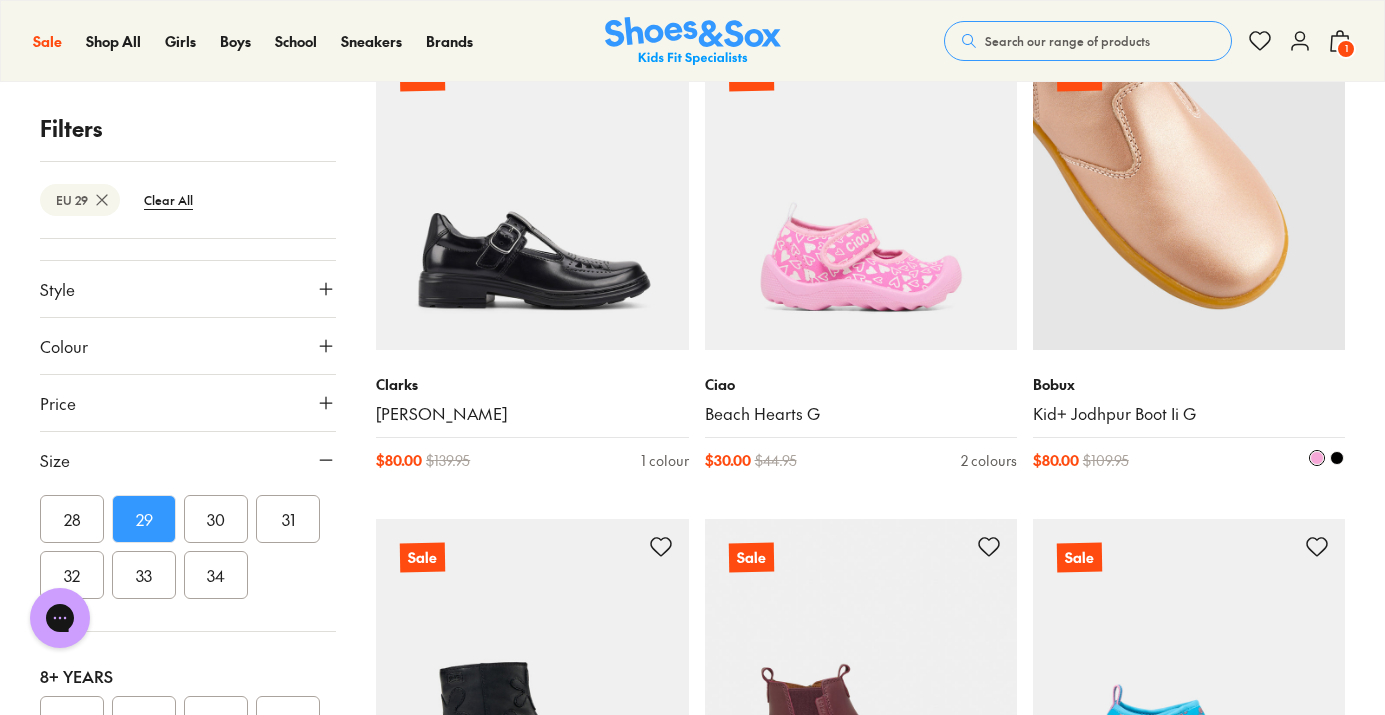click at bounding box center (1189, 194) 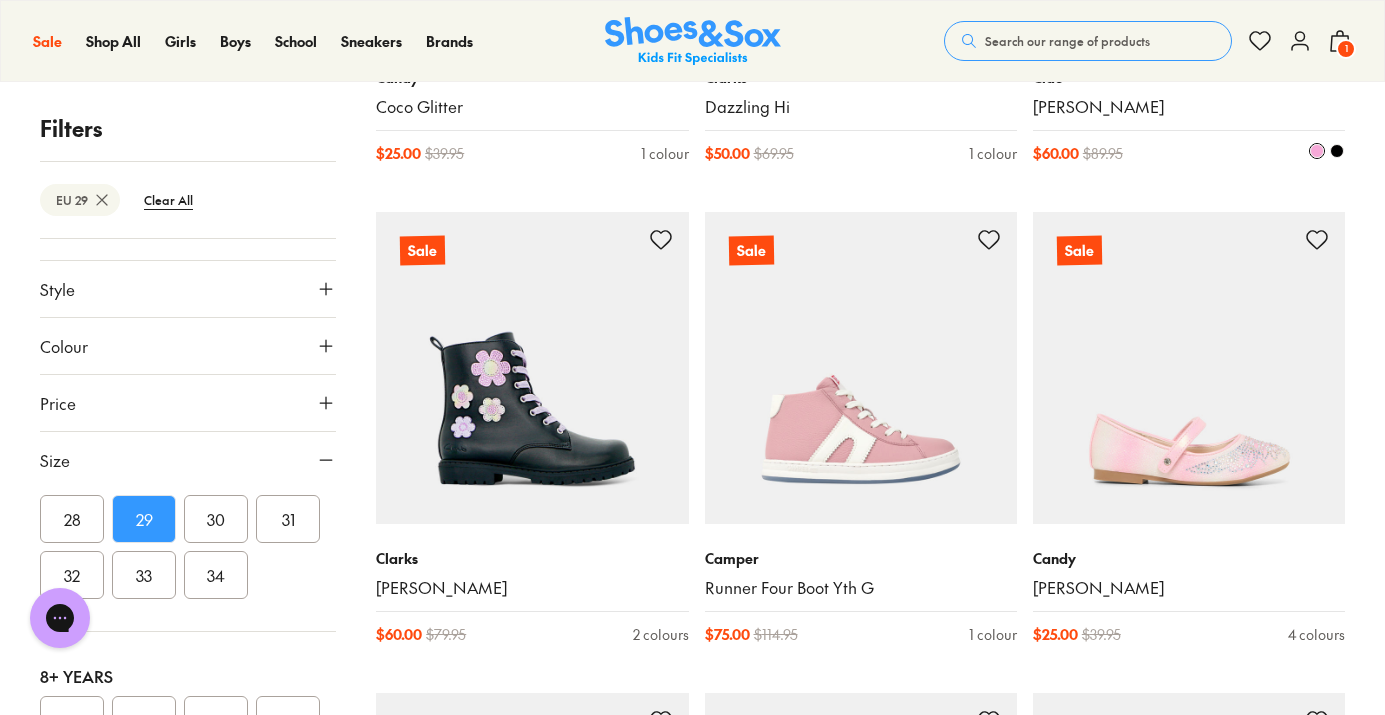 scroll, scrollTop: 3563, scrollLeft: 0, axis: vertical 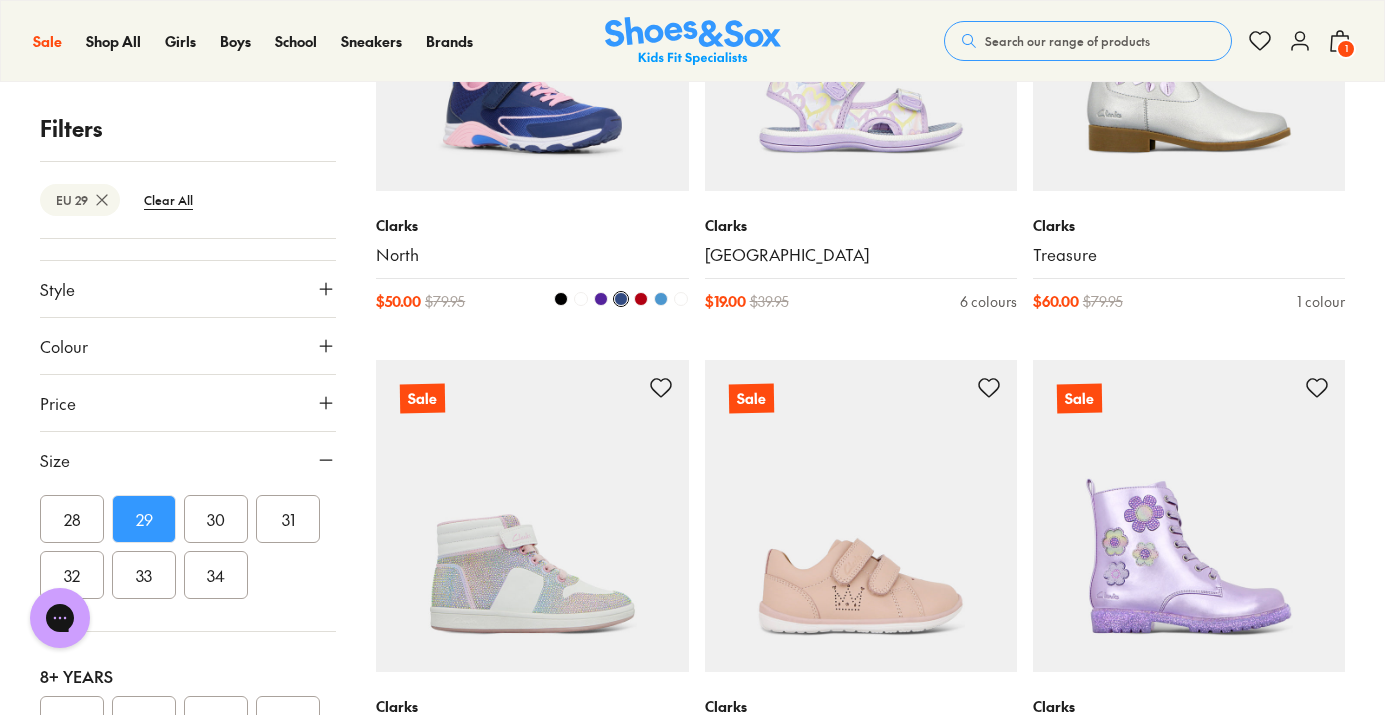 click at bounding box center (532, 516) 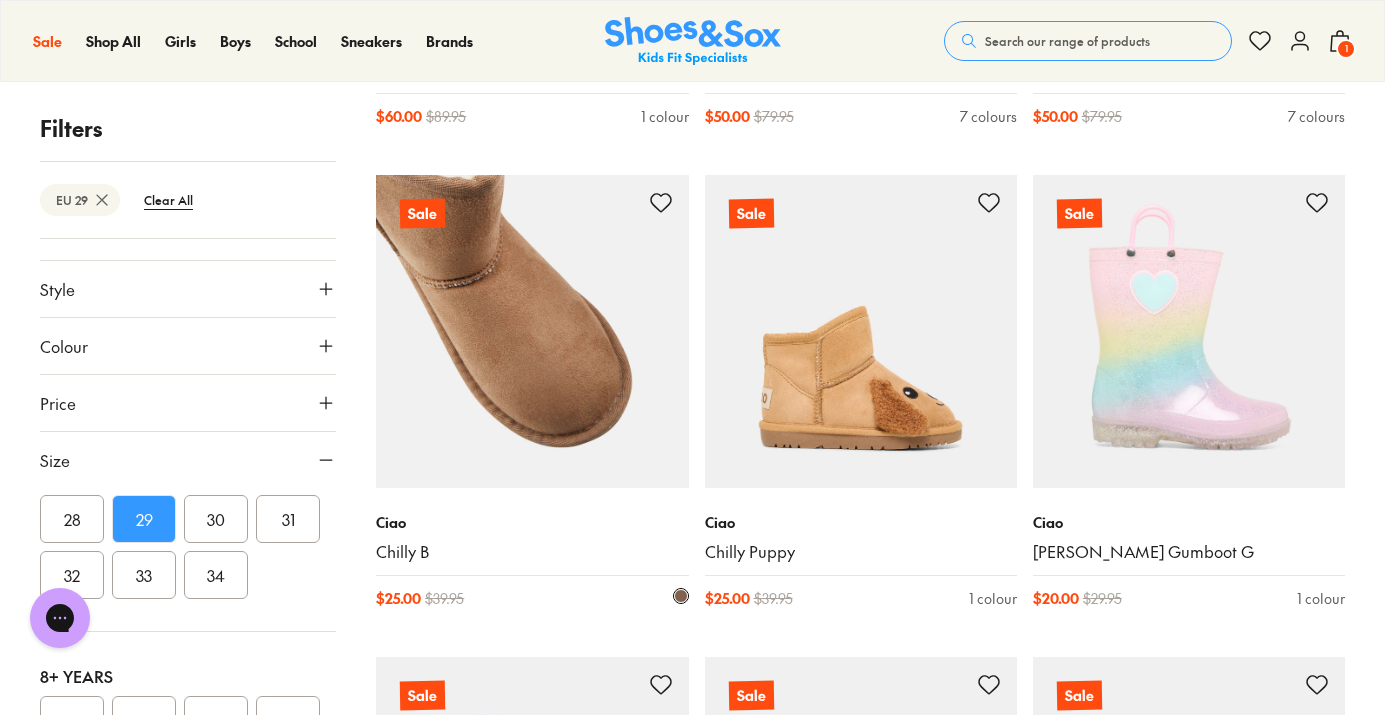 scroll, scrollTop: 15604, scrollLeft: 0, axis: vertical 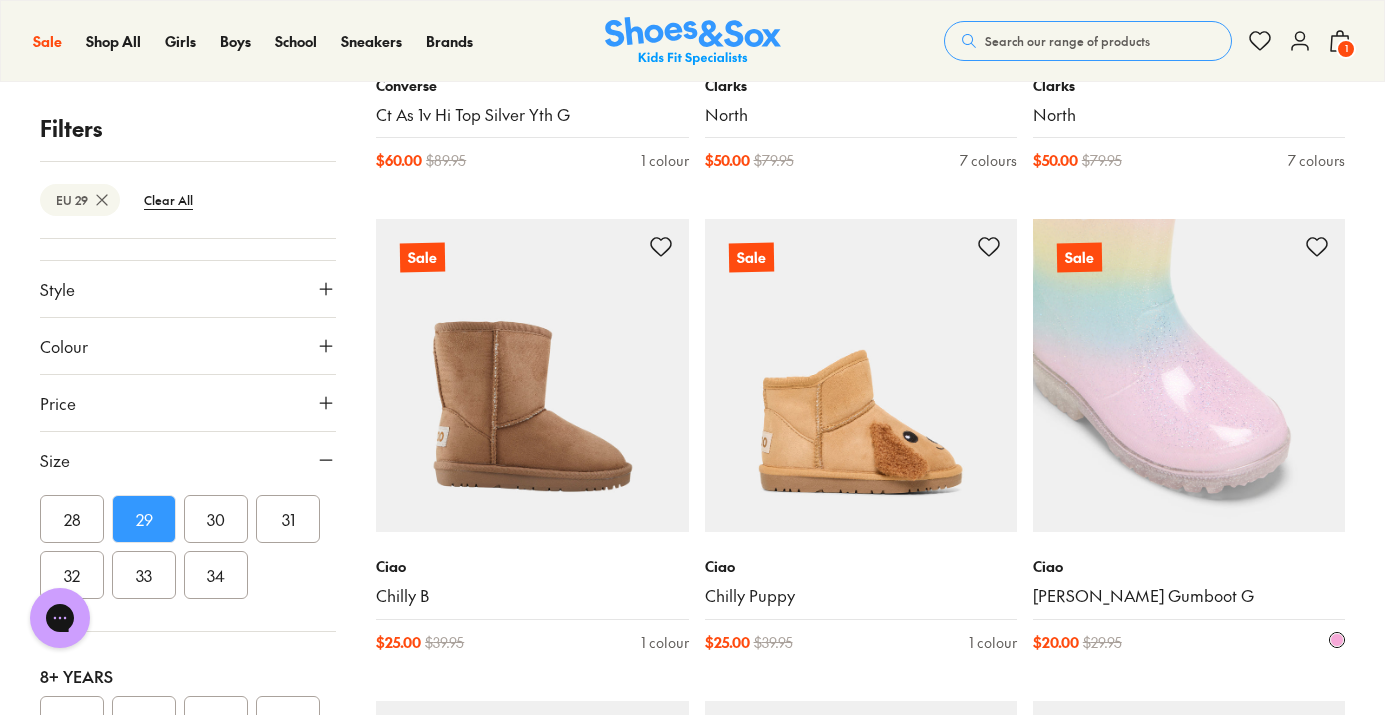 click at bounding box center [1189, 375] 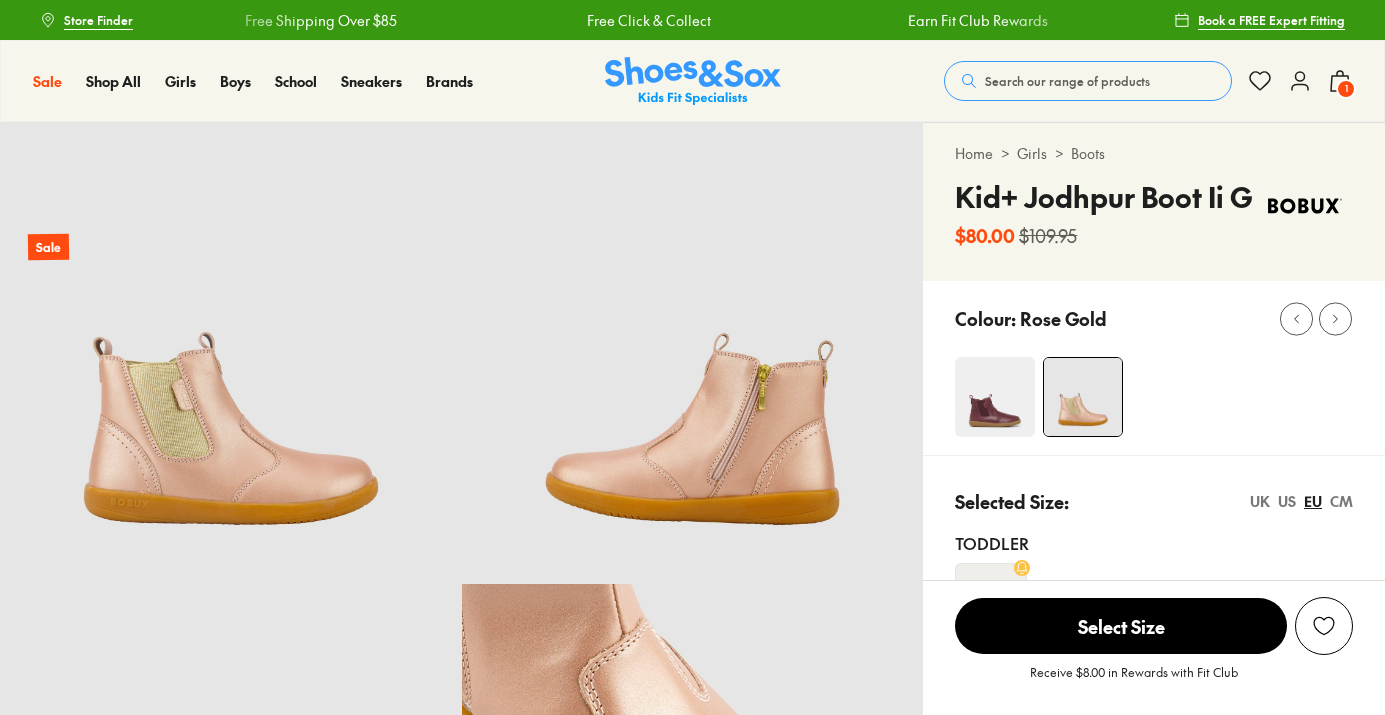 scroll, scrollTop: 0, scrollLeft: 0, axis: both 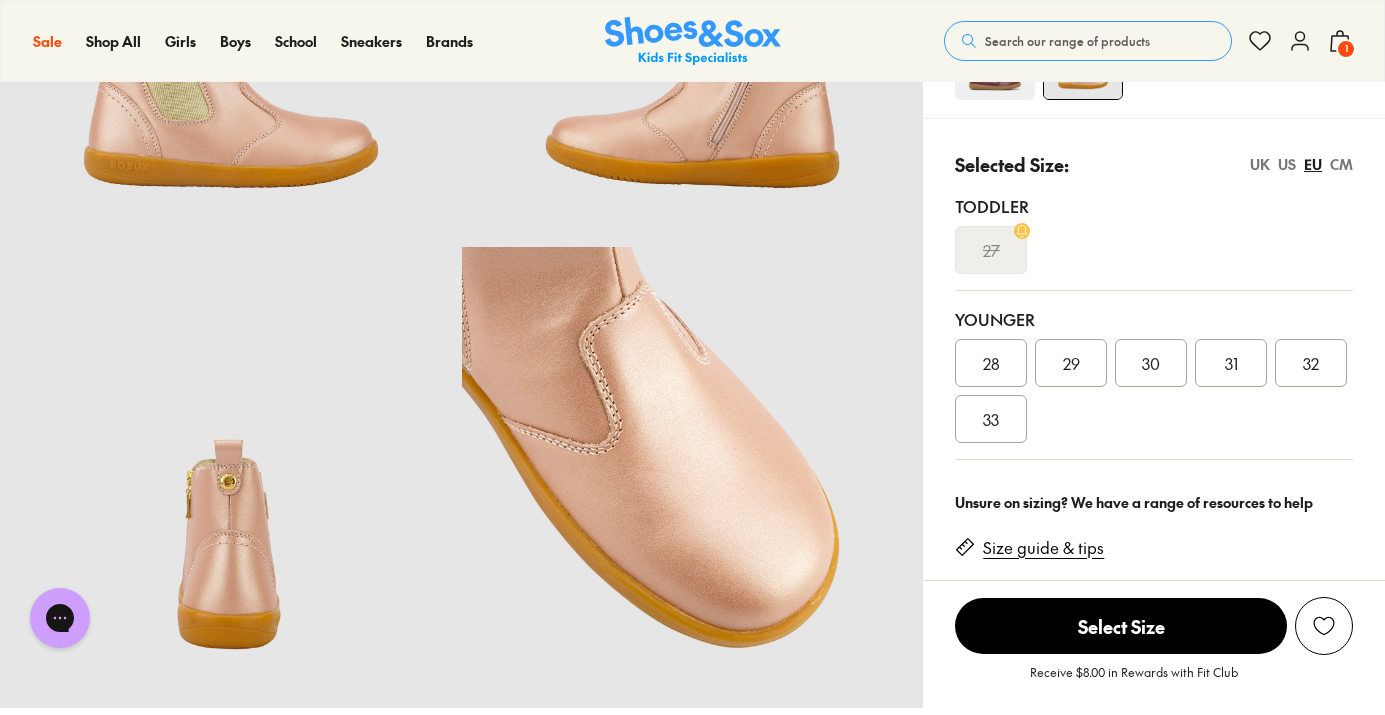 click on "28" at bounding box center (991, 363) 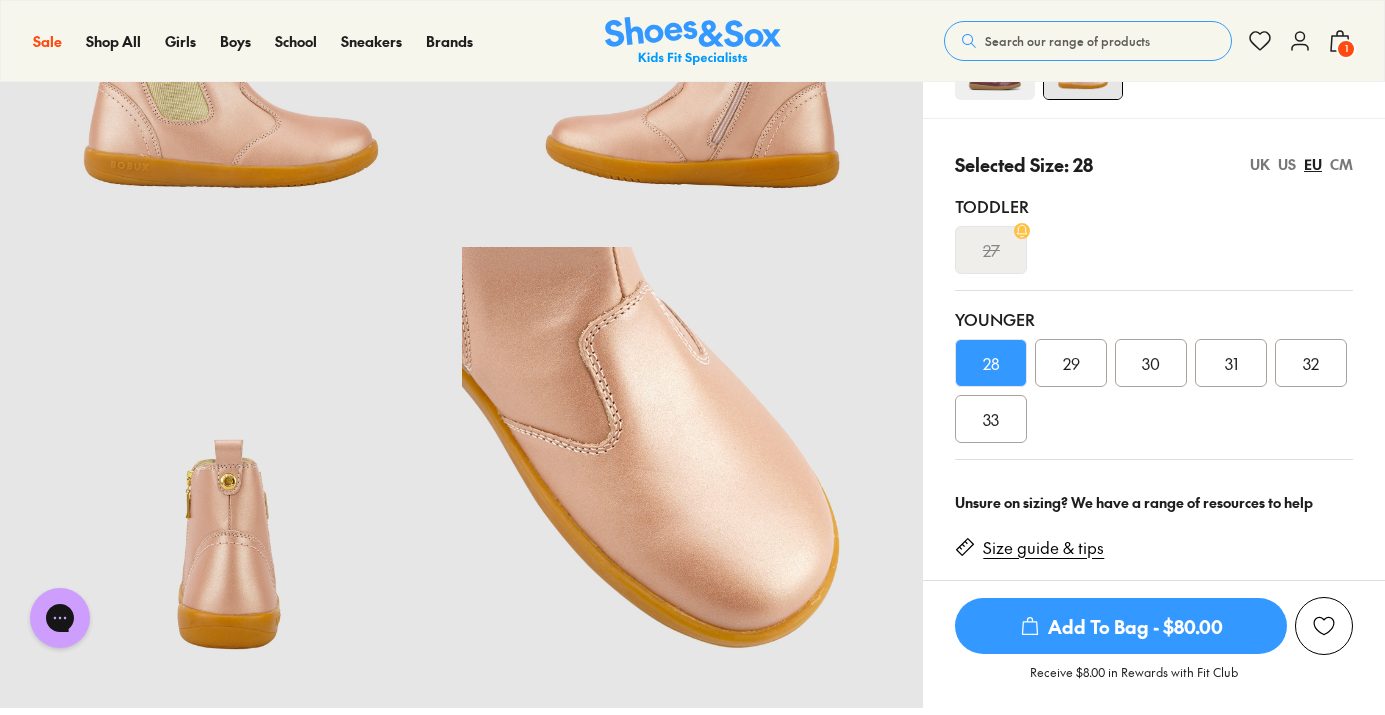 click on "Add To Bag - $80.00" at bounding box center [1121, 626] 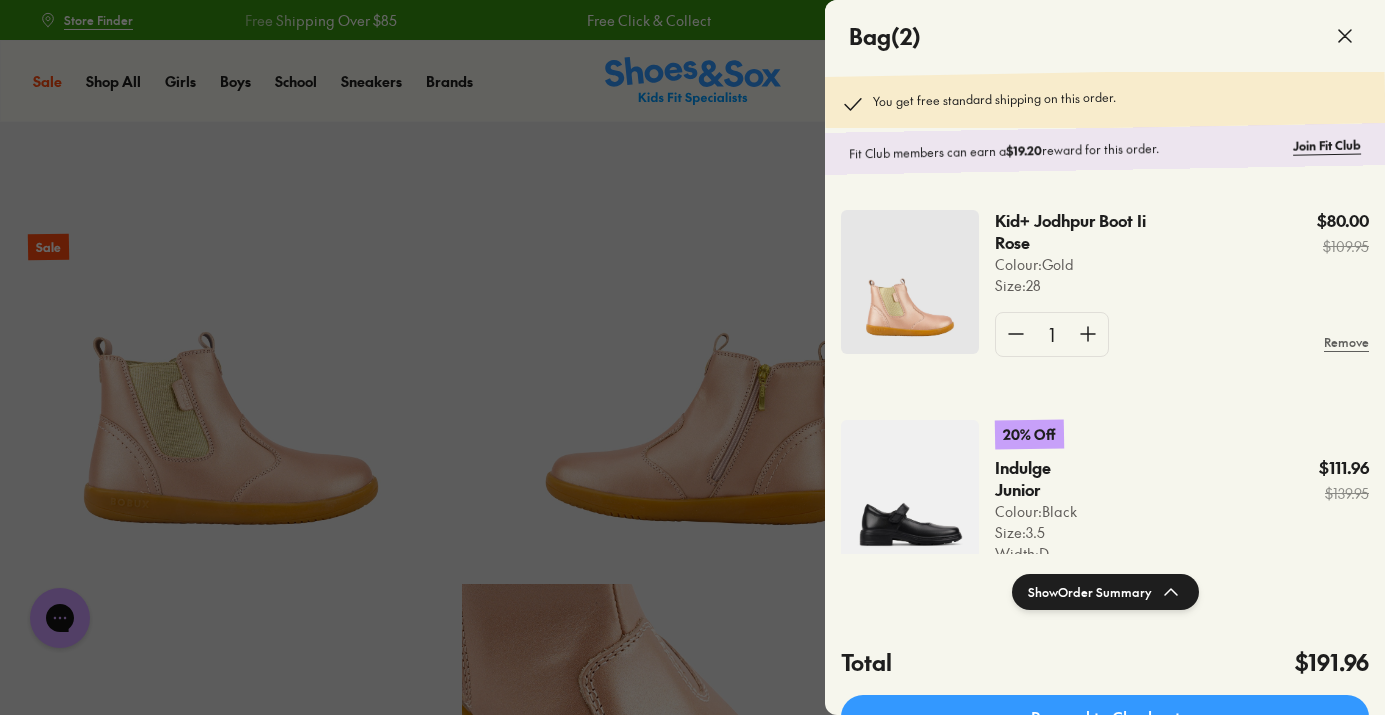 scroll, scrollTop: 0, scrollLeft: 0, axis: both 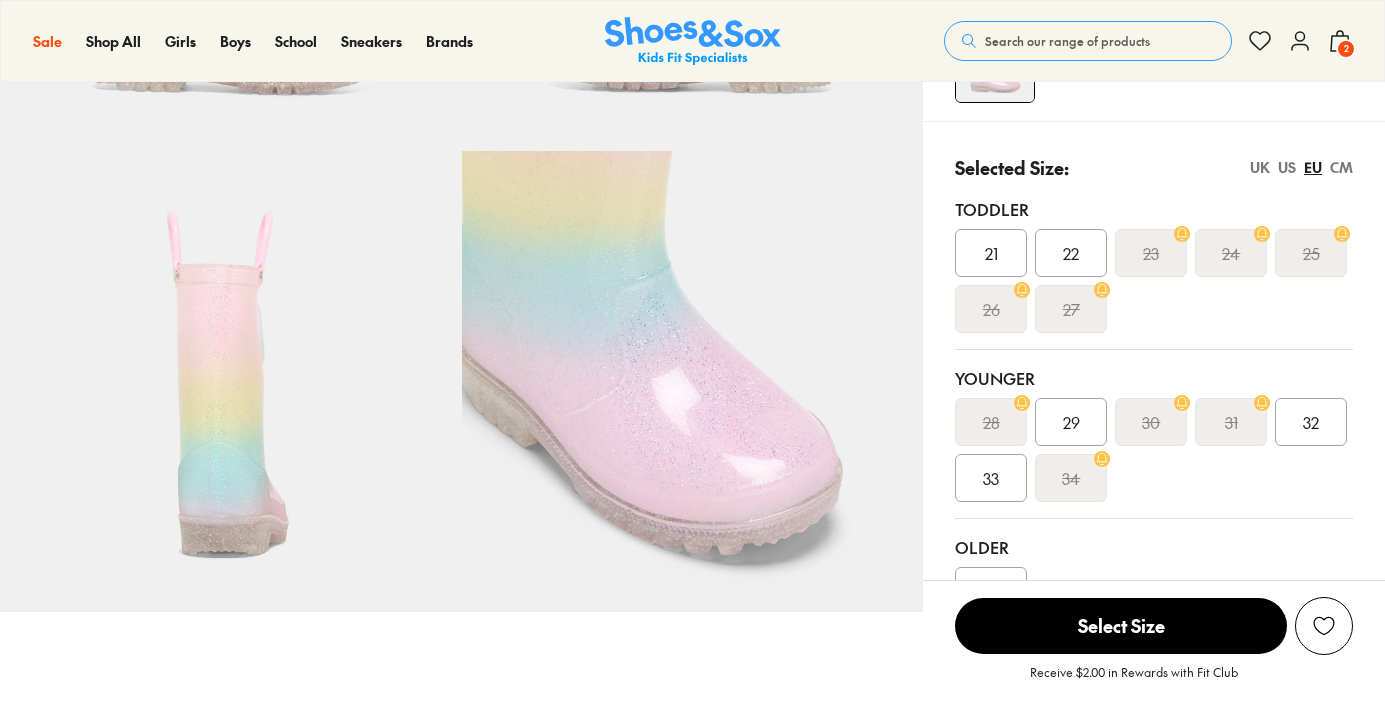 select on "*" 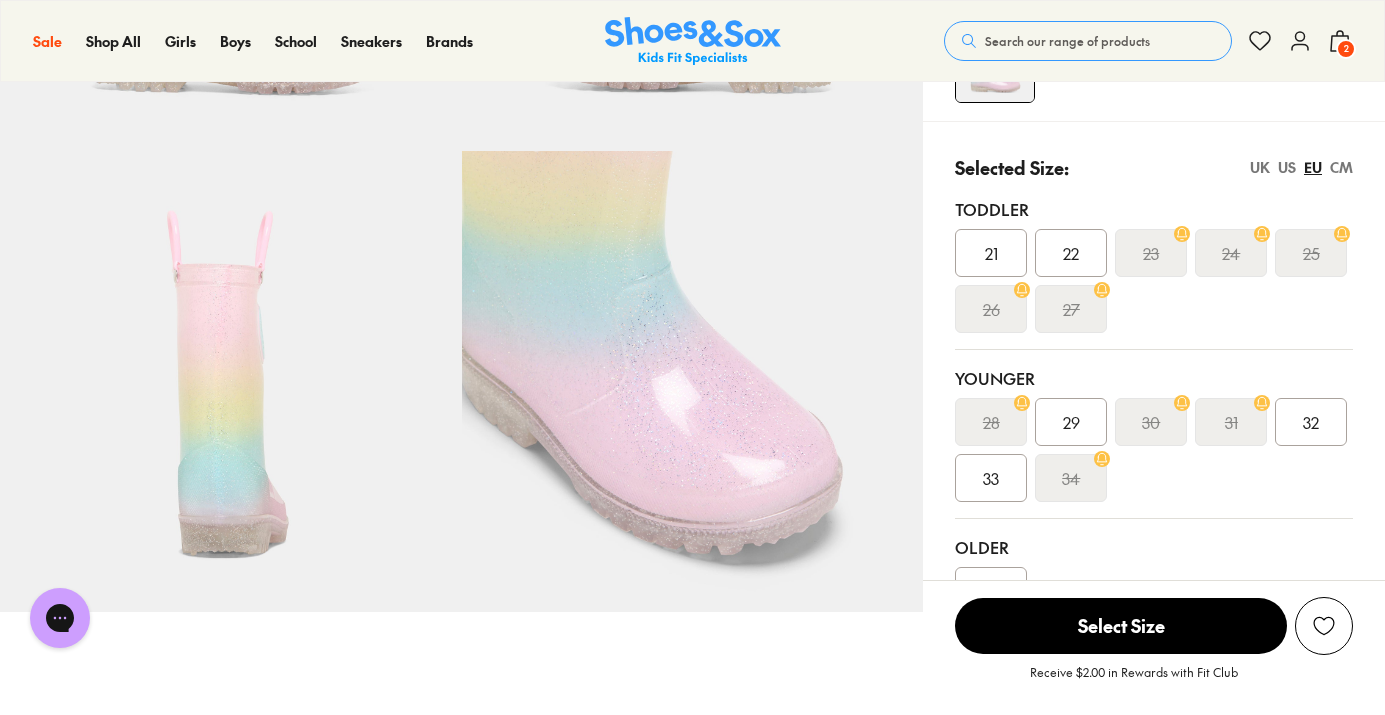 scroll, scrollTop: 0, scrollLeft: 0, axis: both 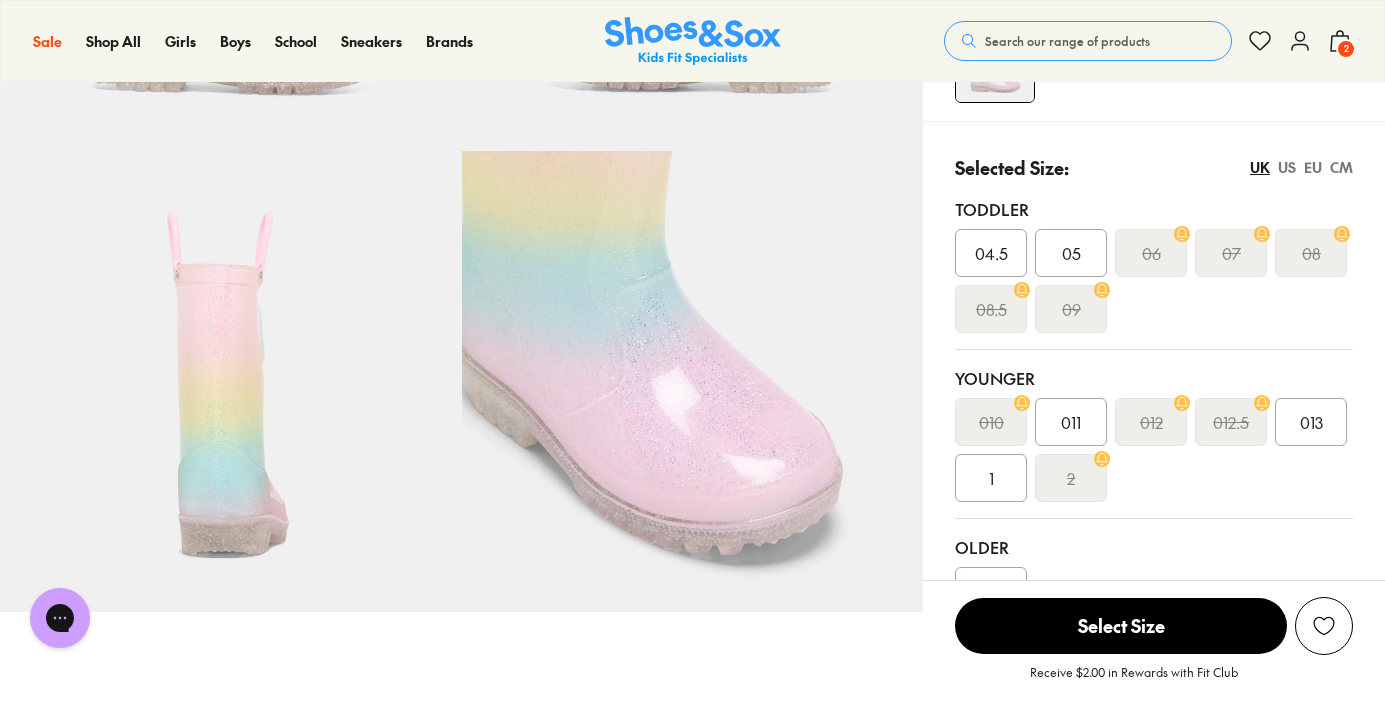 click on "011" at bounding box center [1071, 422] 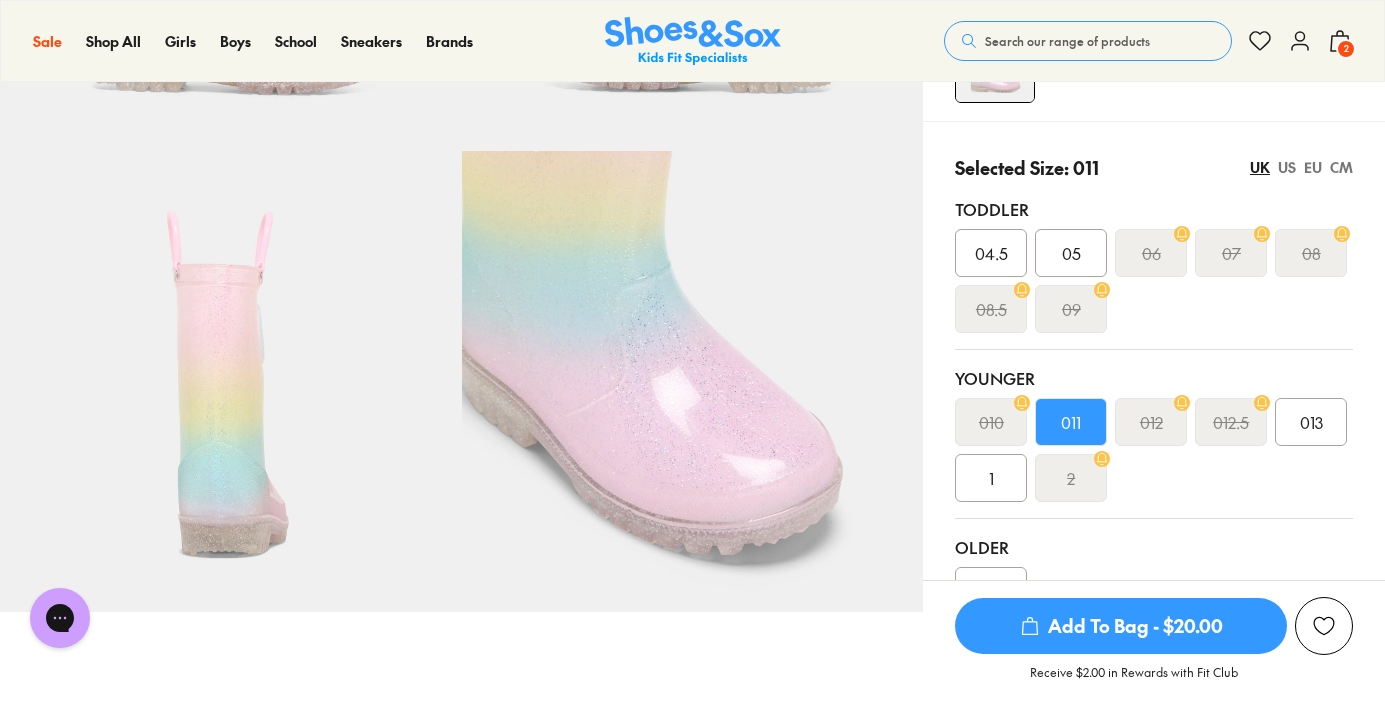 click on "Add To Bag - $20.00" at bounding box center [1121, 626] 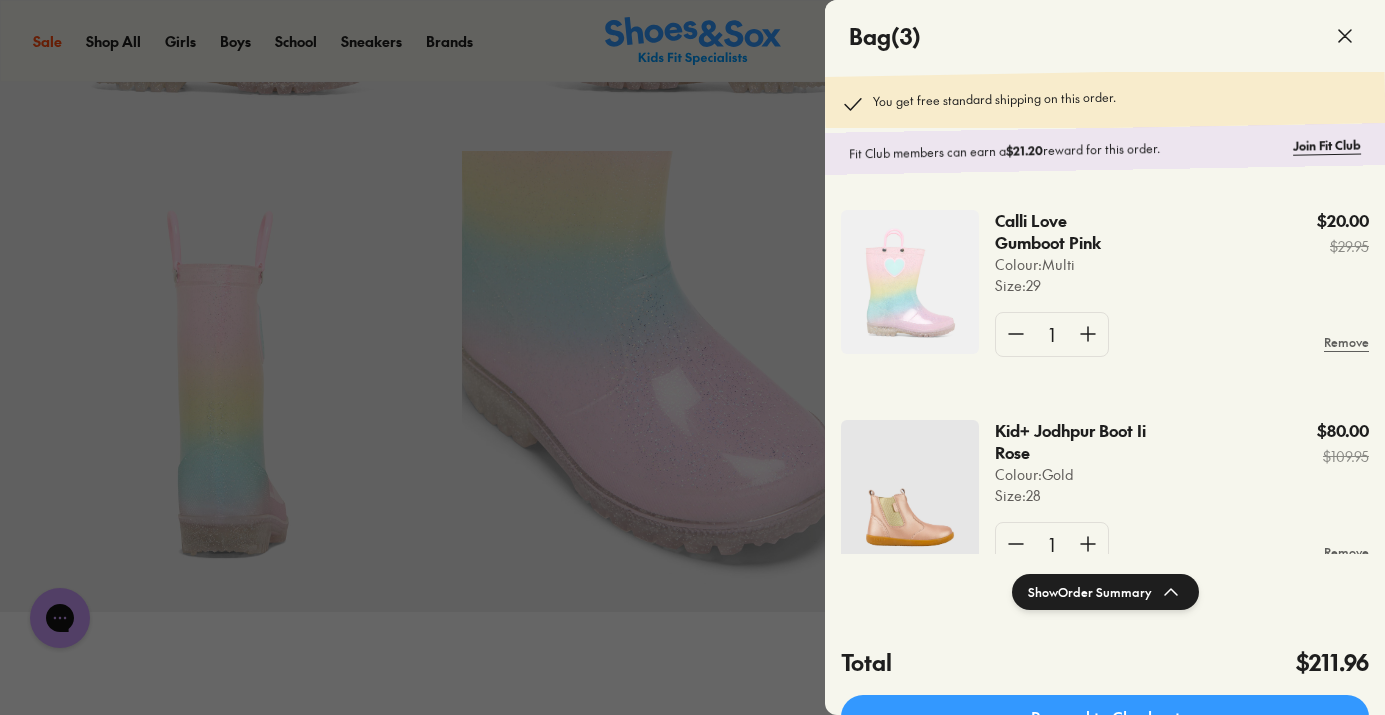 click 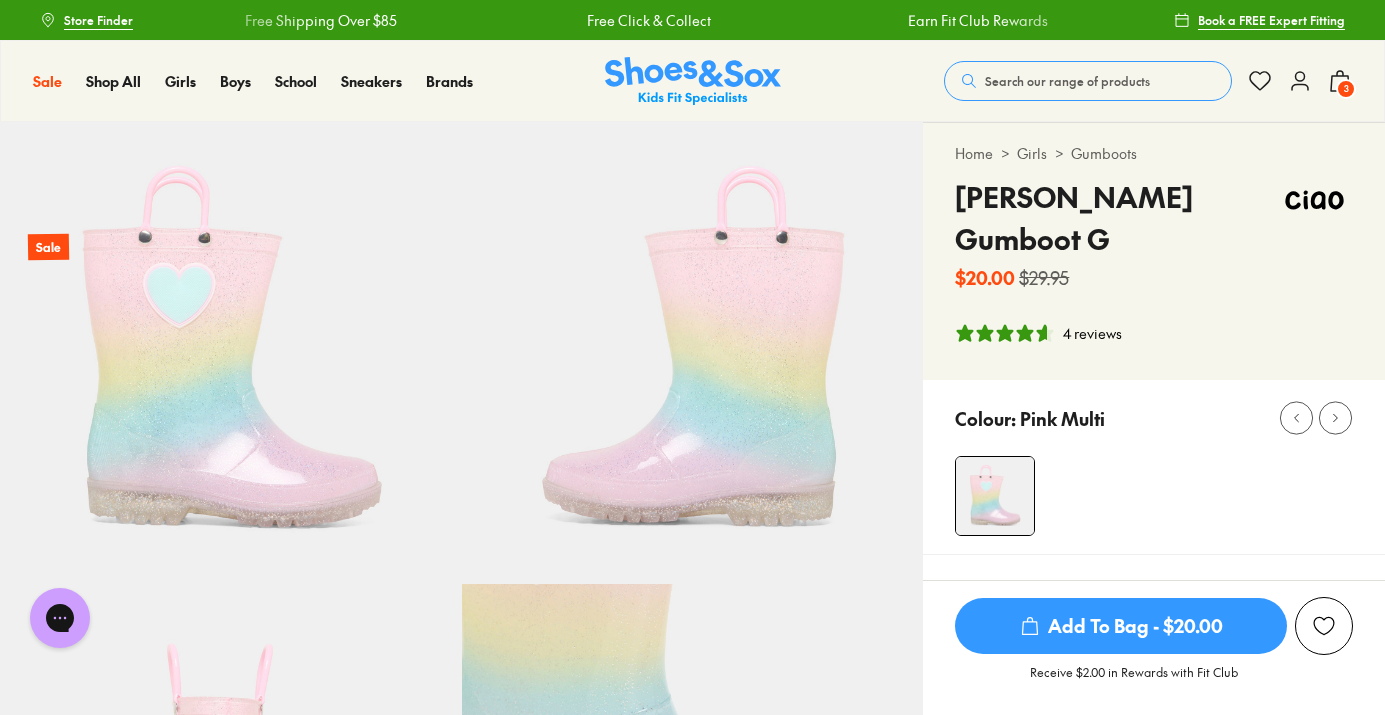 scroll, scrollTop: 0, scrollLeft: 0, axis: both 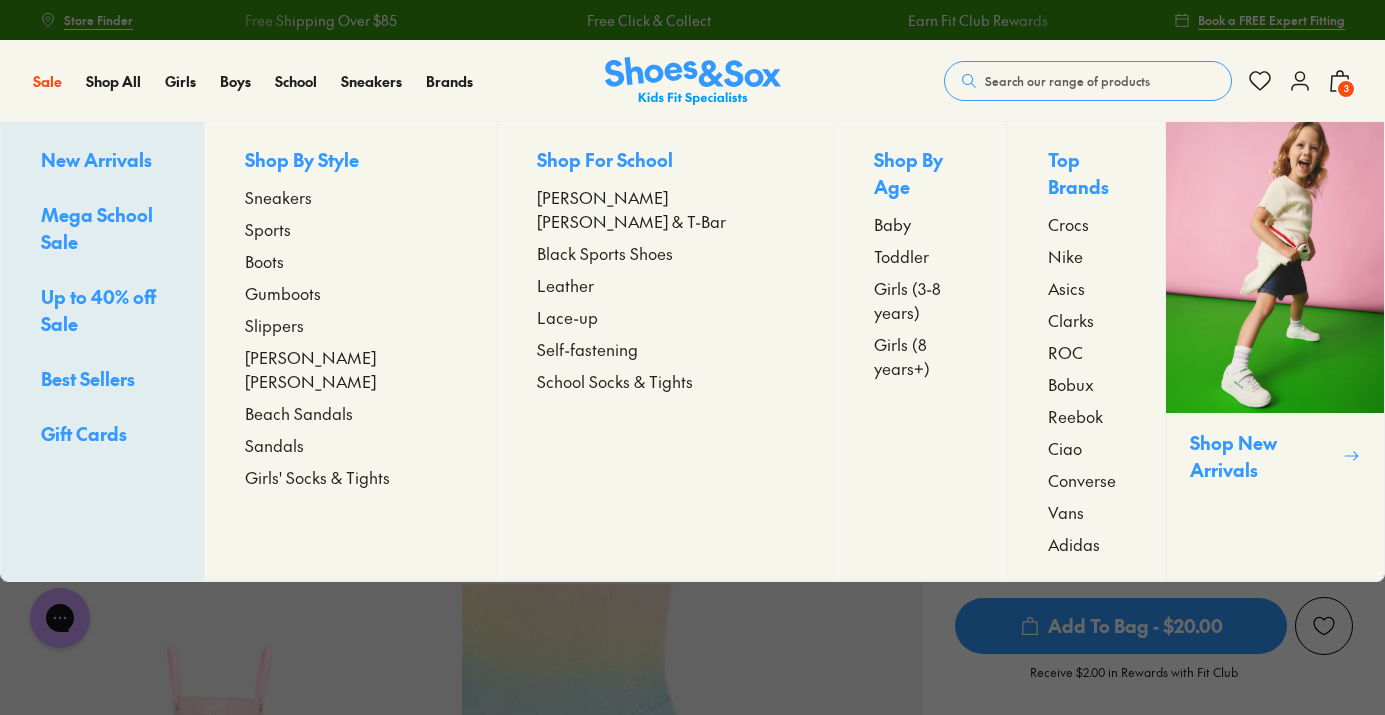 click on "Beach Sandals" at bounding box center [299, 413] 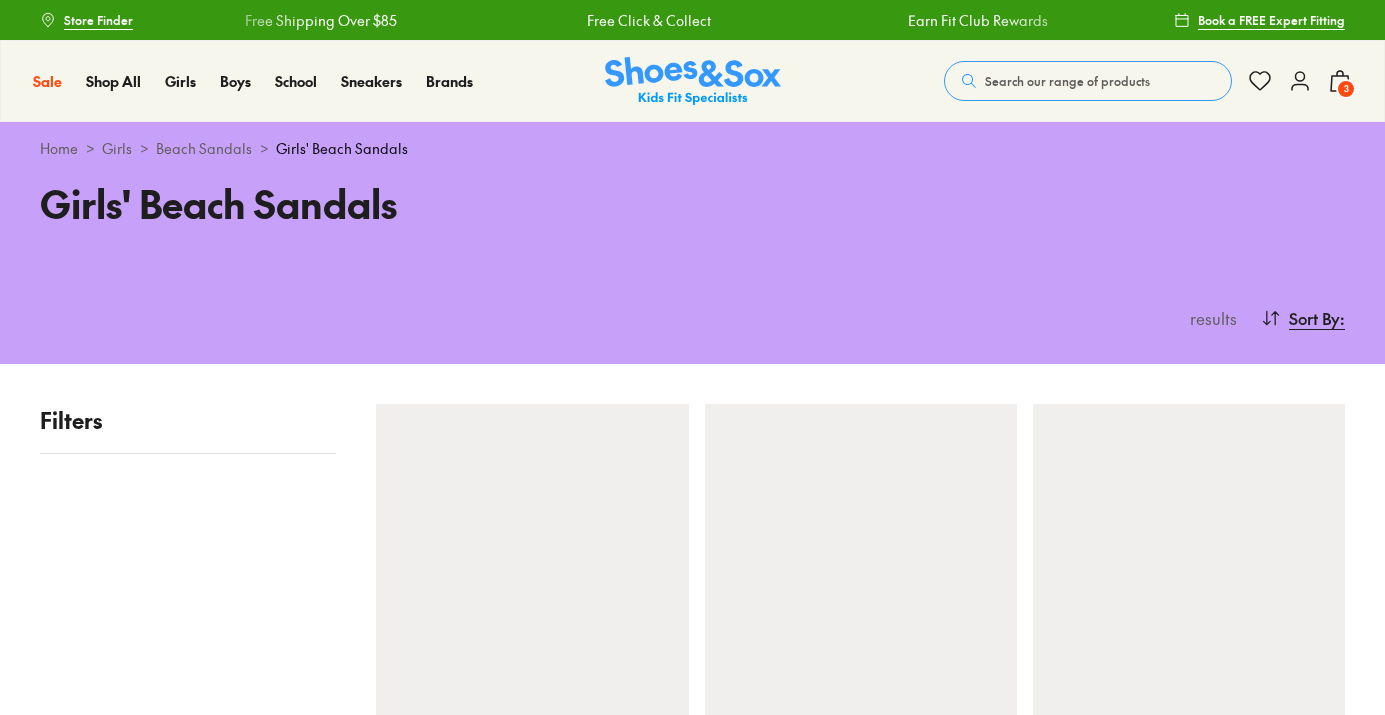 scroll, scrollTop: 0, scrollLeft: 0, axis: both 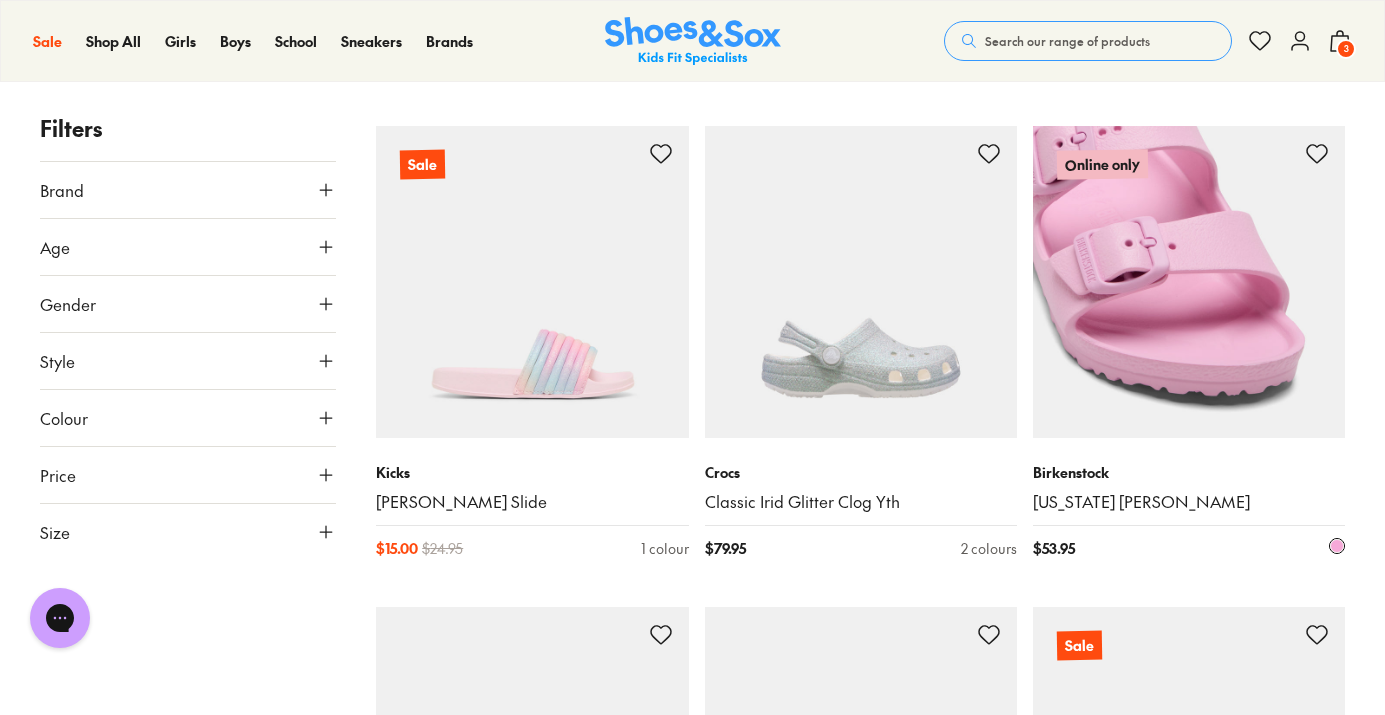click at bounding box center [1189, 282] 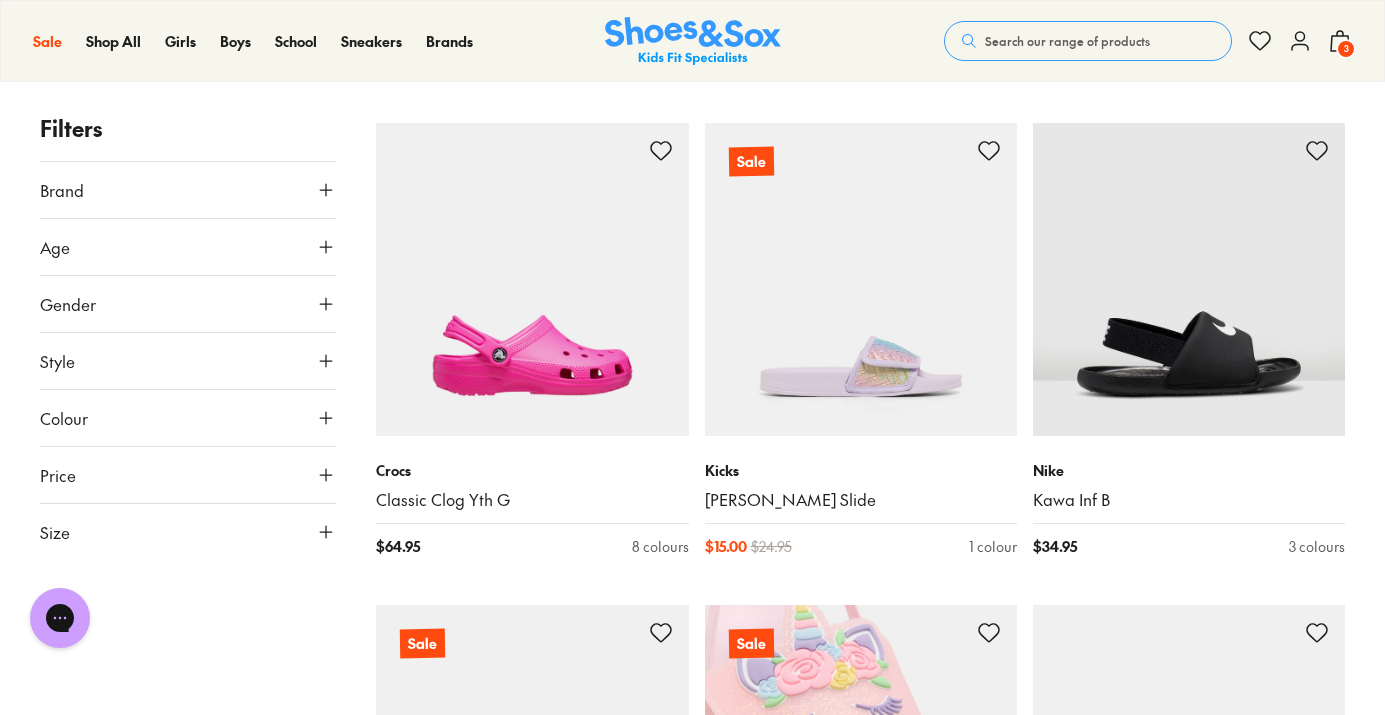 scroll, scrollTop: 4129, scrollLeft: 0, axis: vertical 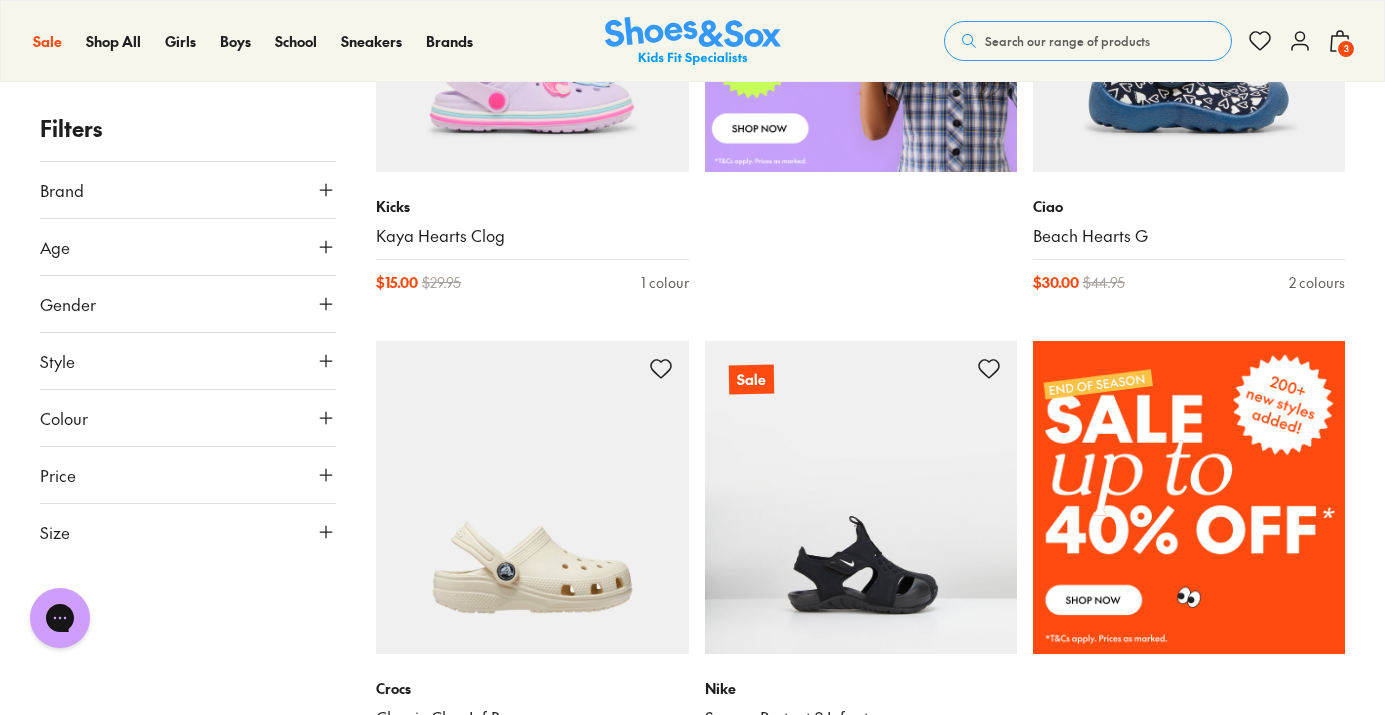 click on "Size" at bounding box center (188, 532) 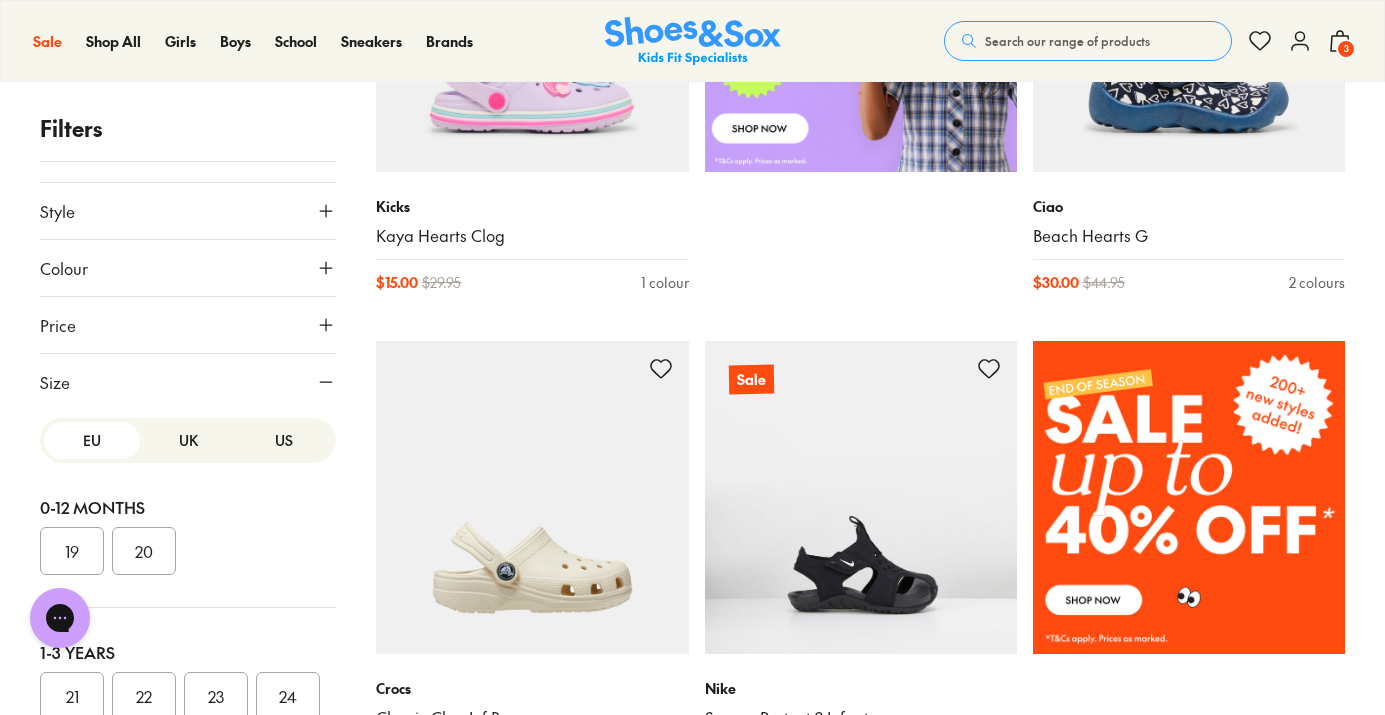 scroll, scrollTop: 149, scrollLeft: 0, axis: vertical 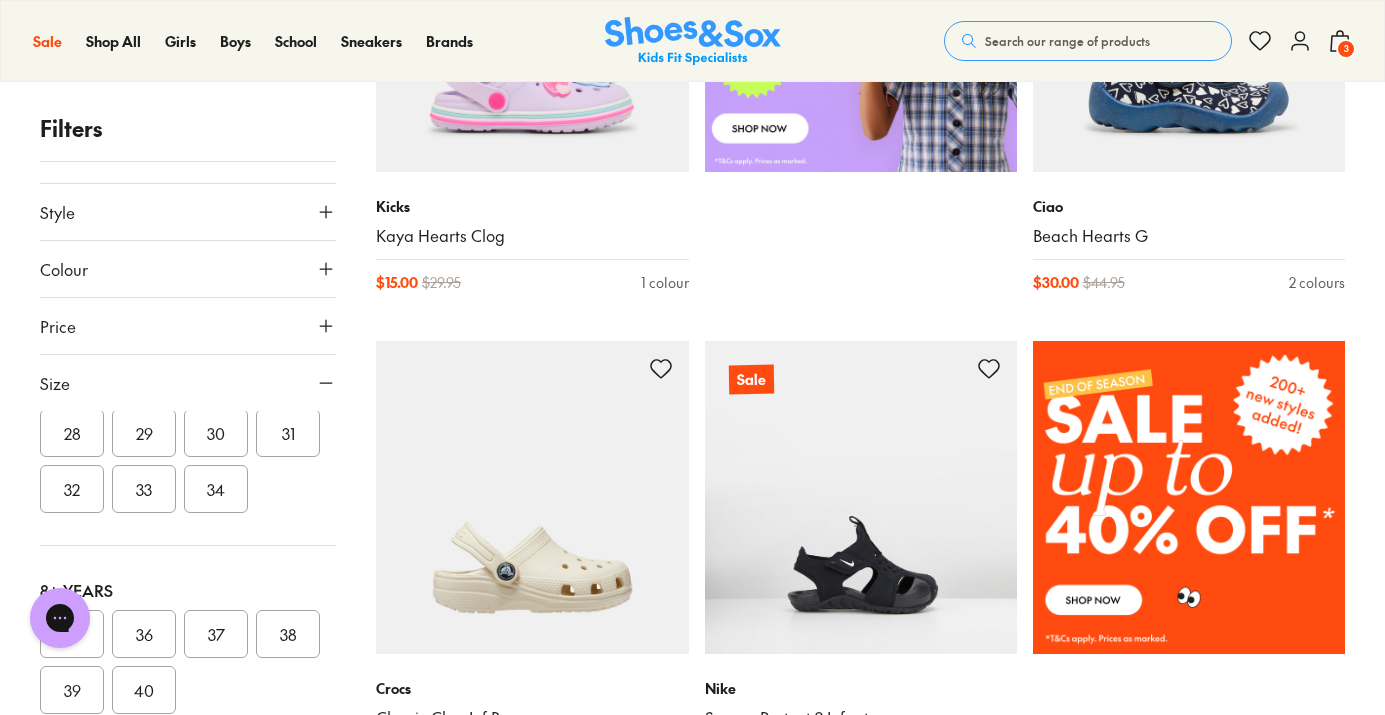 click on "34" at bounding box center (216, 489) 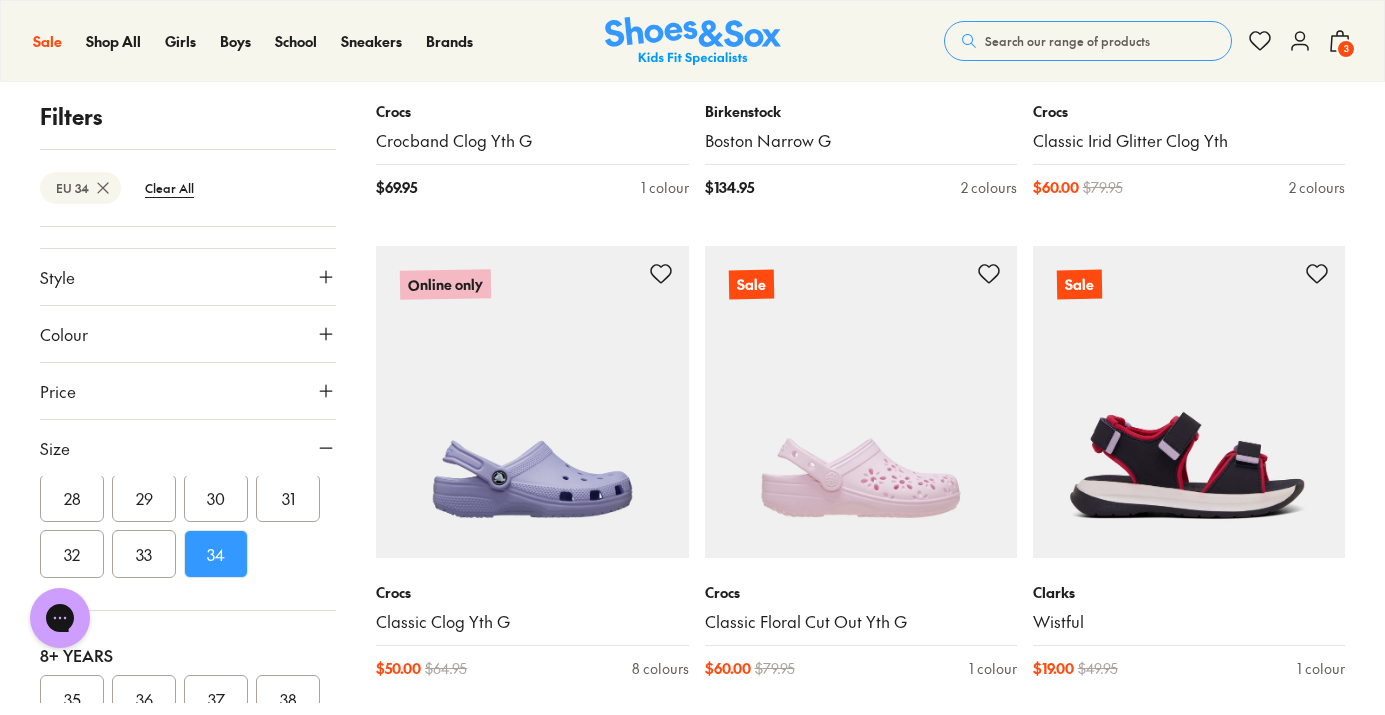 scroll, scrollTop: 4490, scrollLeft: 0, axis: vertical 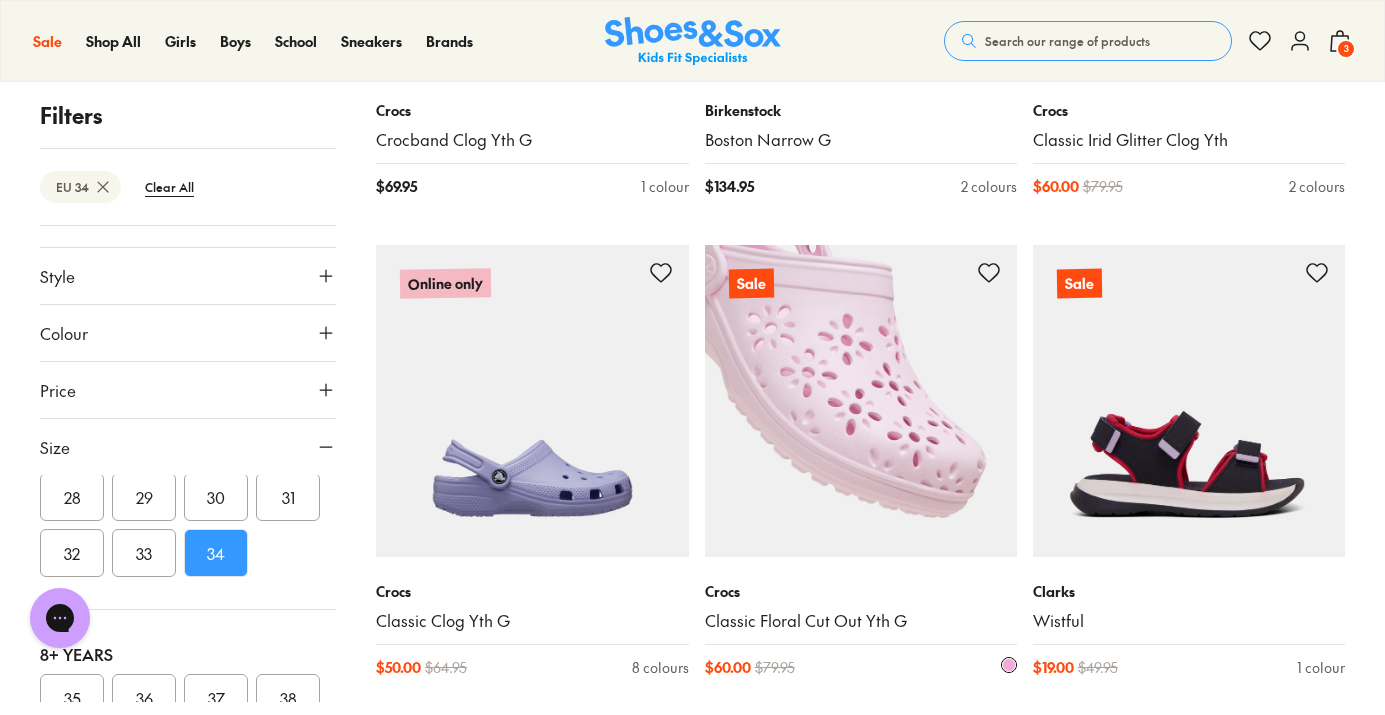 click at bounding box center [861, 401] 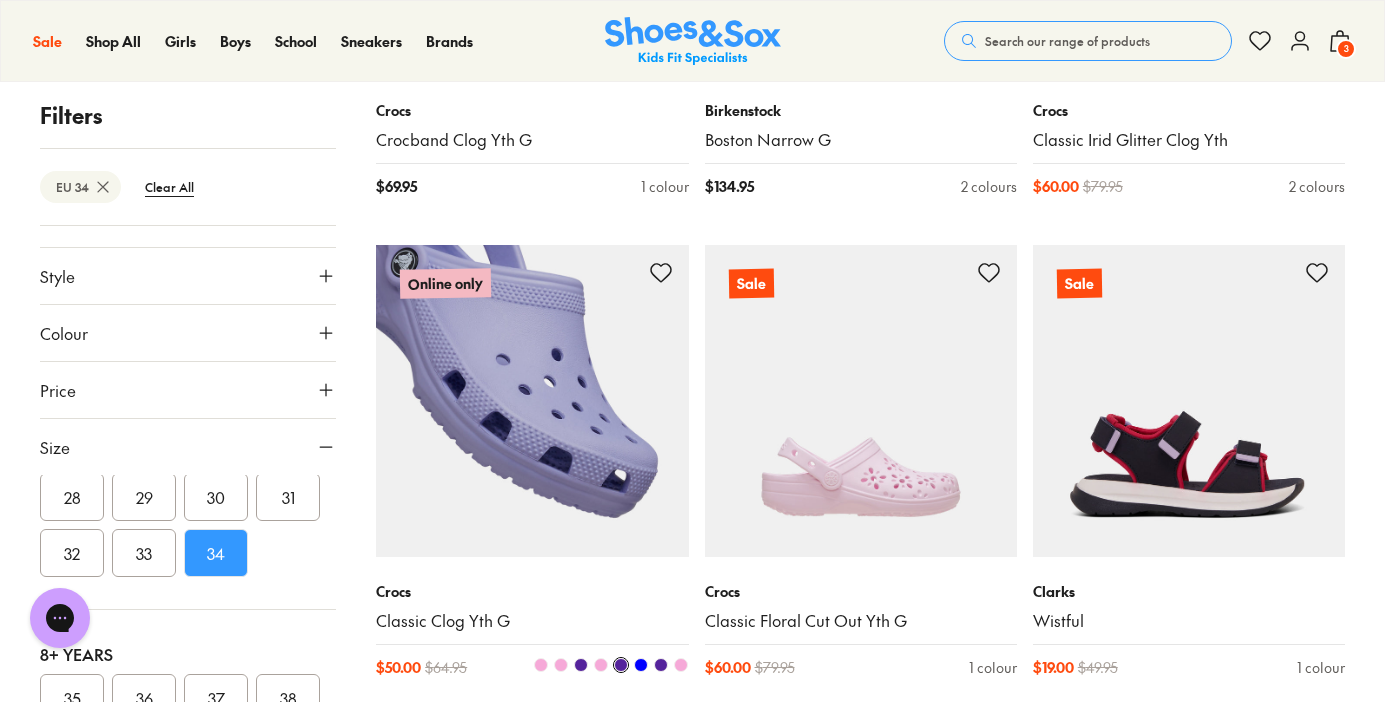 scroll, scrollTop: 465, scrollLeft: 0, axis: vertical 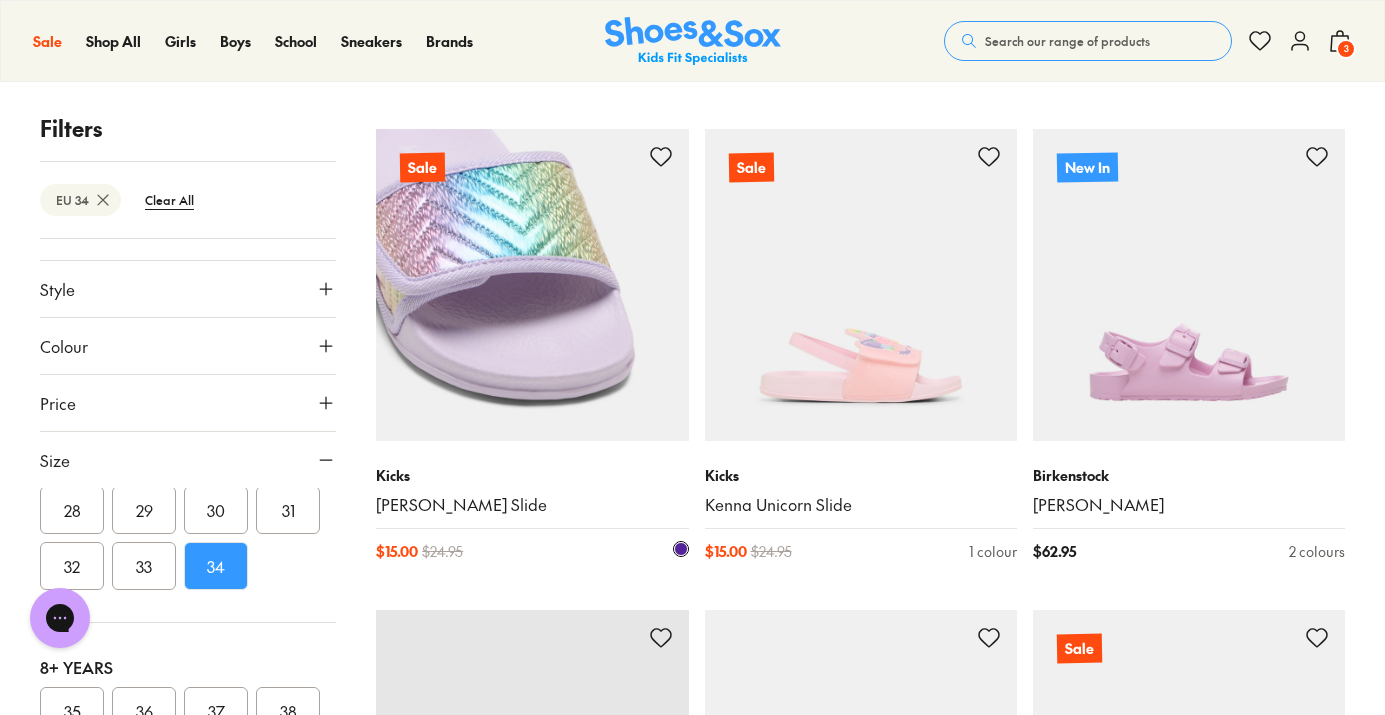 click at bounding box center (532, 285) 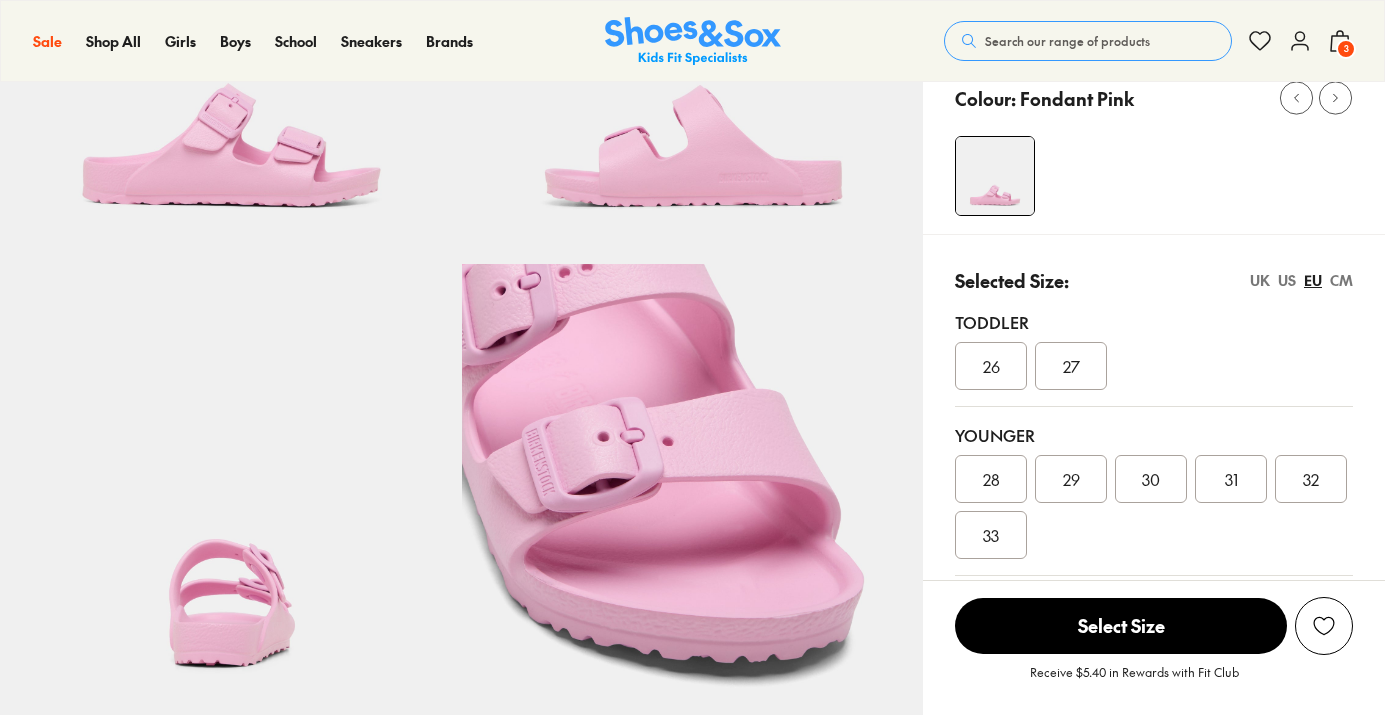 scroll, scrollTop: 349, scrollLeft: 0, axis: vertical 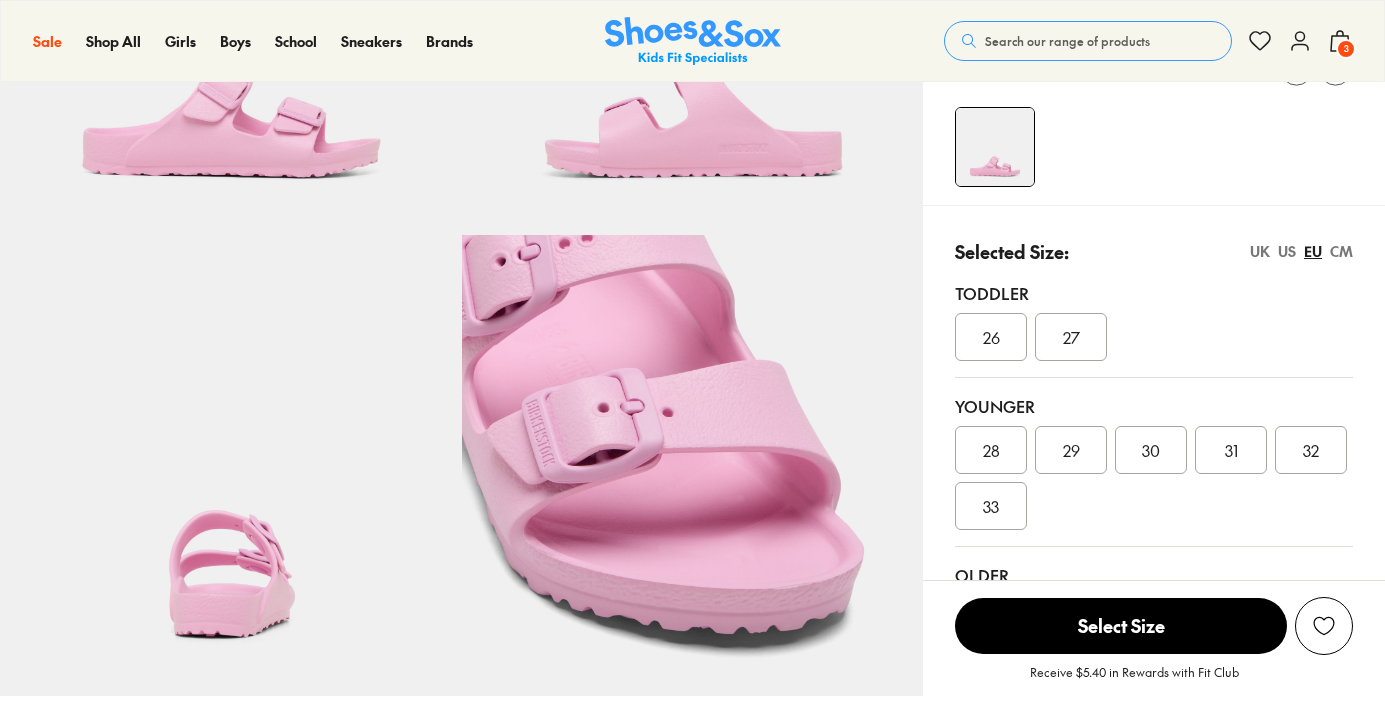 select on "*" 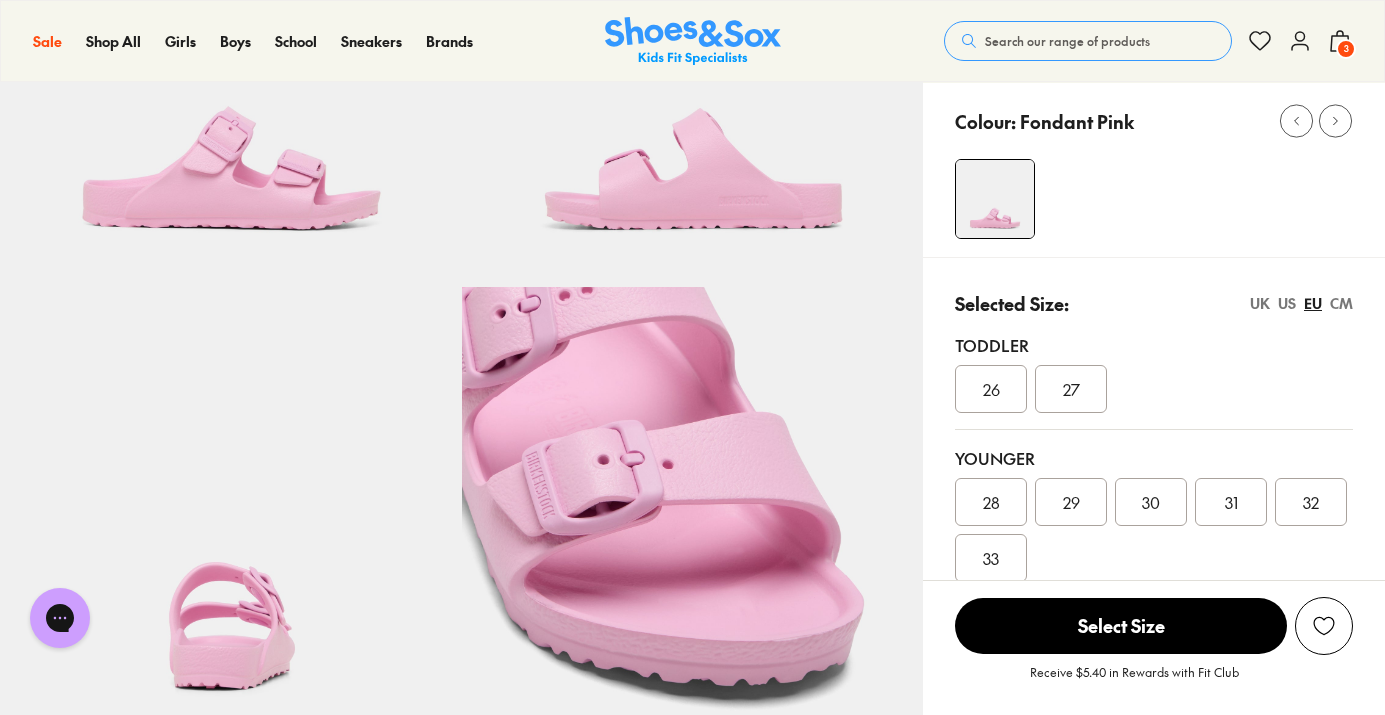 scroll, scrollTop: 304, scrollLeft: 0, axis: vertical 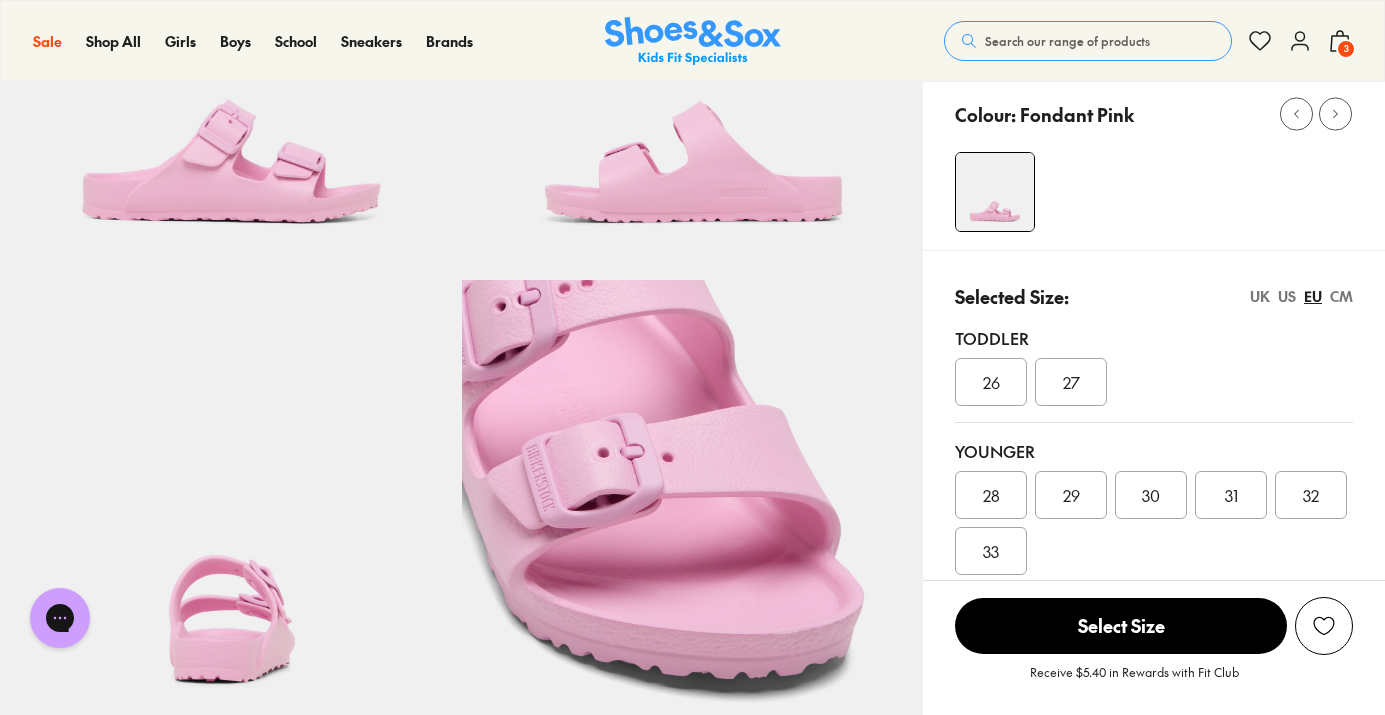 click on "US" at bounding box center (1287, 296) 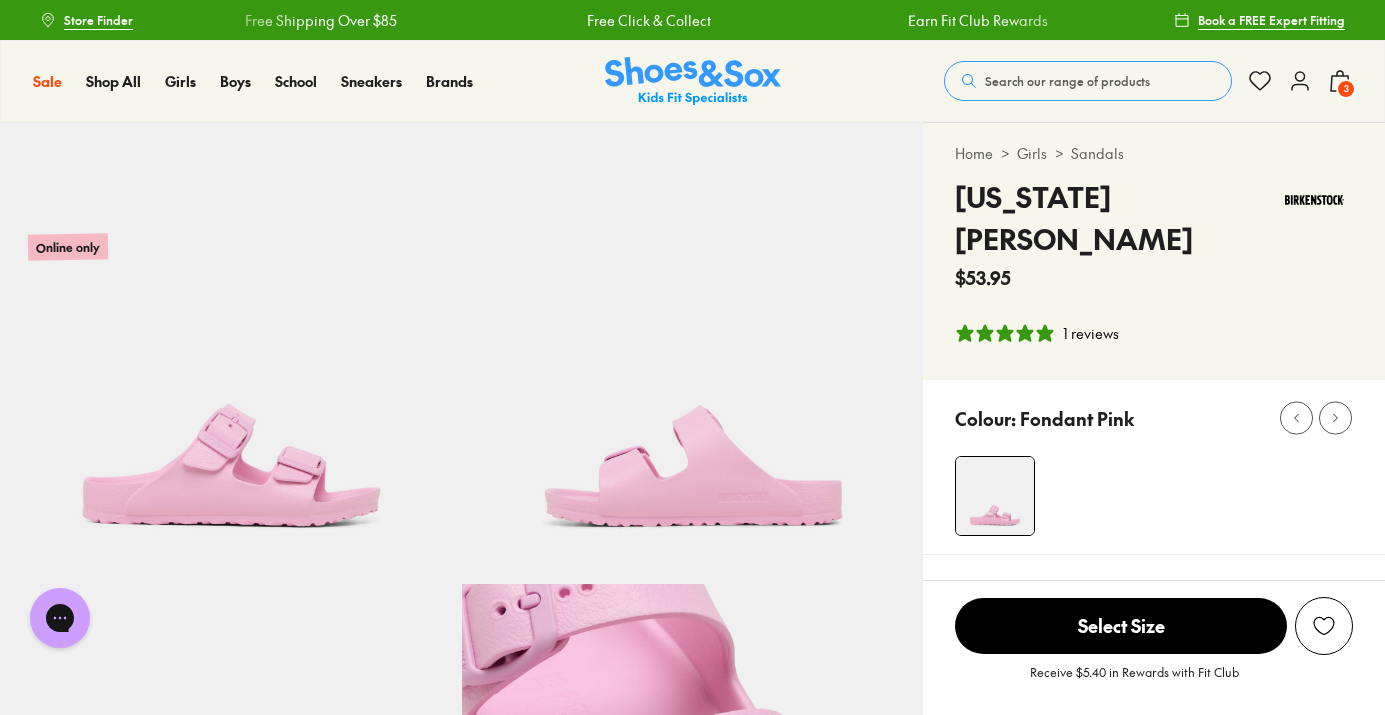 scroll, scrollTop: 0, scrollLeft: 0, axis: both 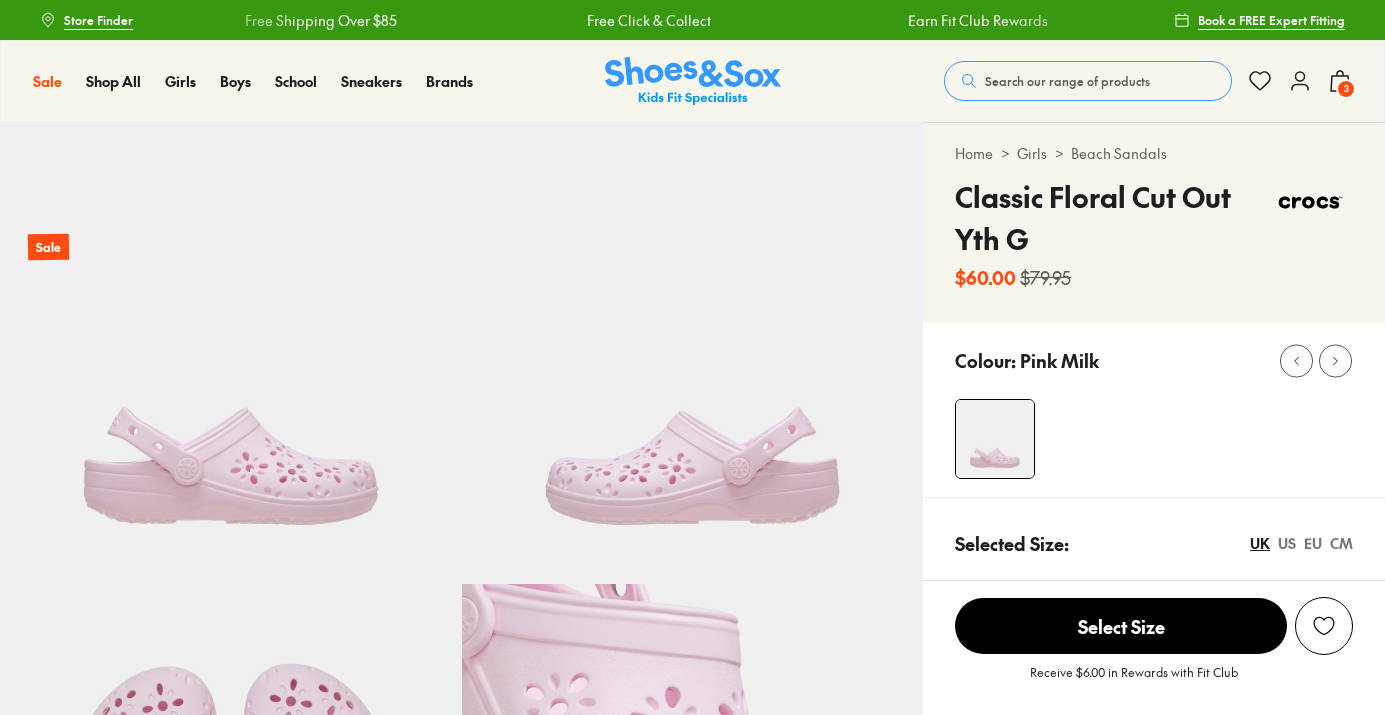 select on "*" 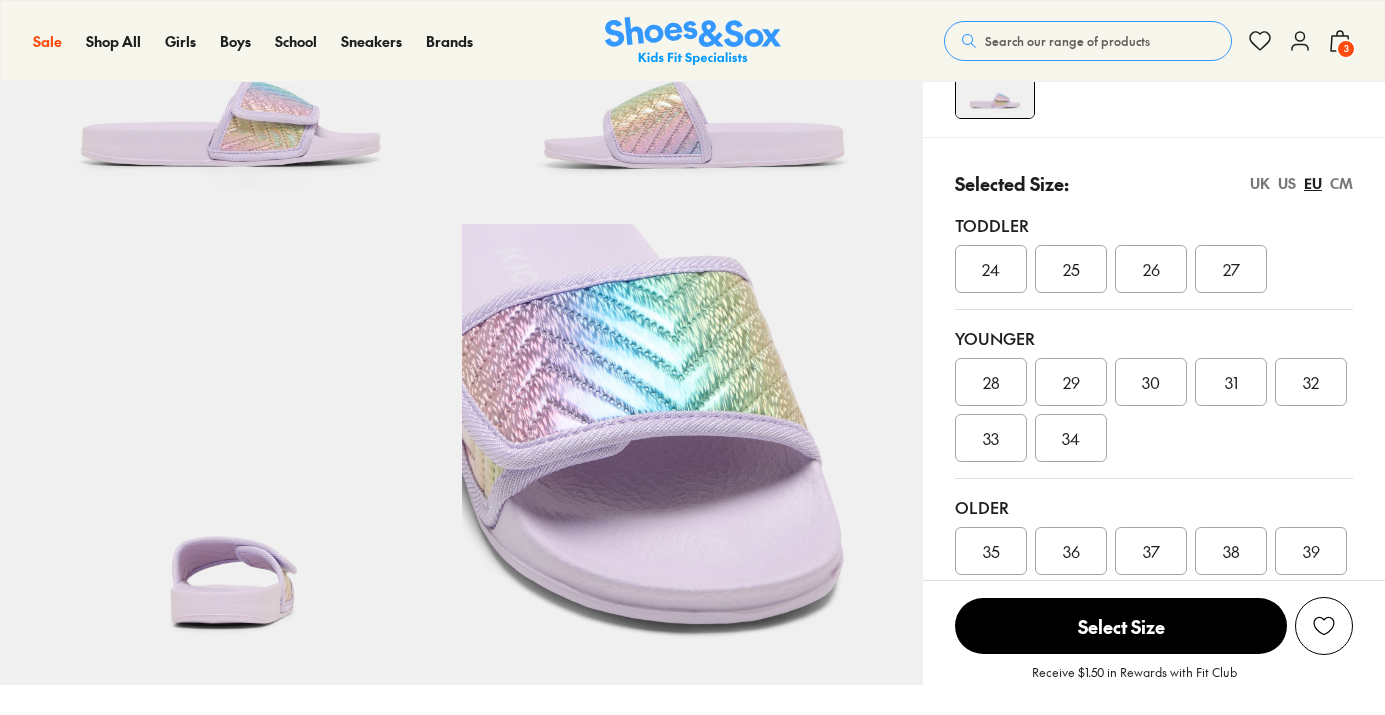 scroll, scrollTop: 360, scrollLeft: 0, axis: vertical 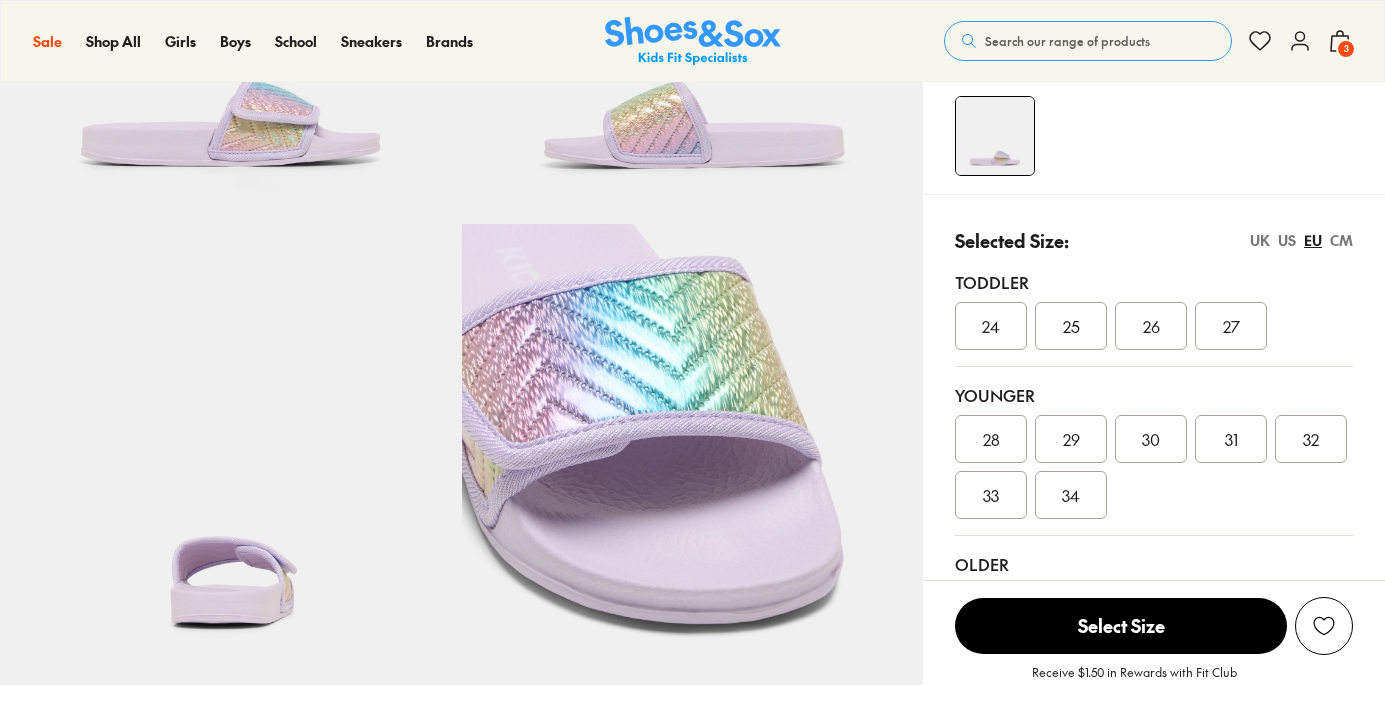 select on "*" 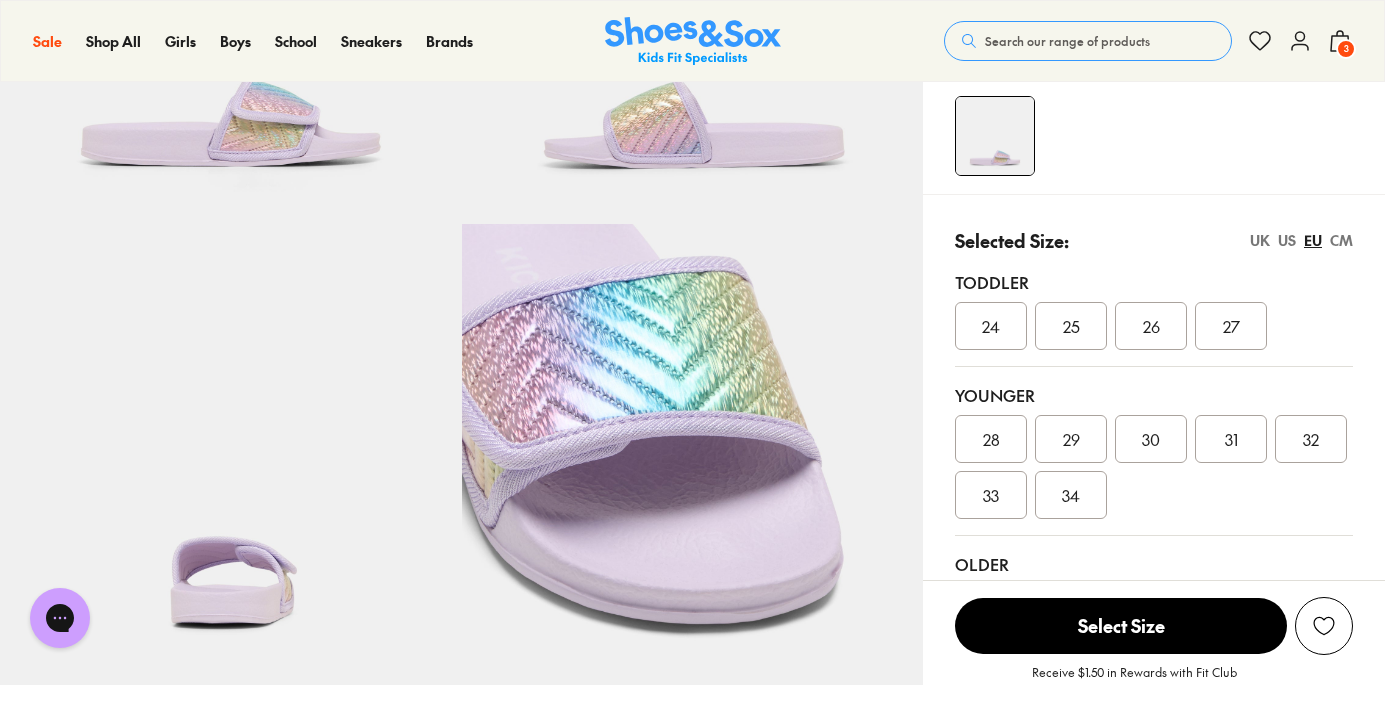 scroll, scrollTop: 0, scrollLeft: 0, axis: both 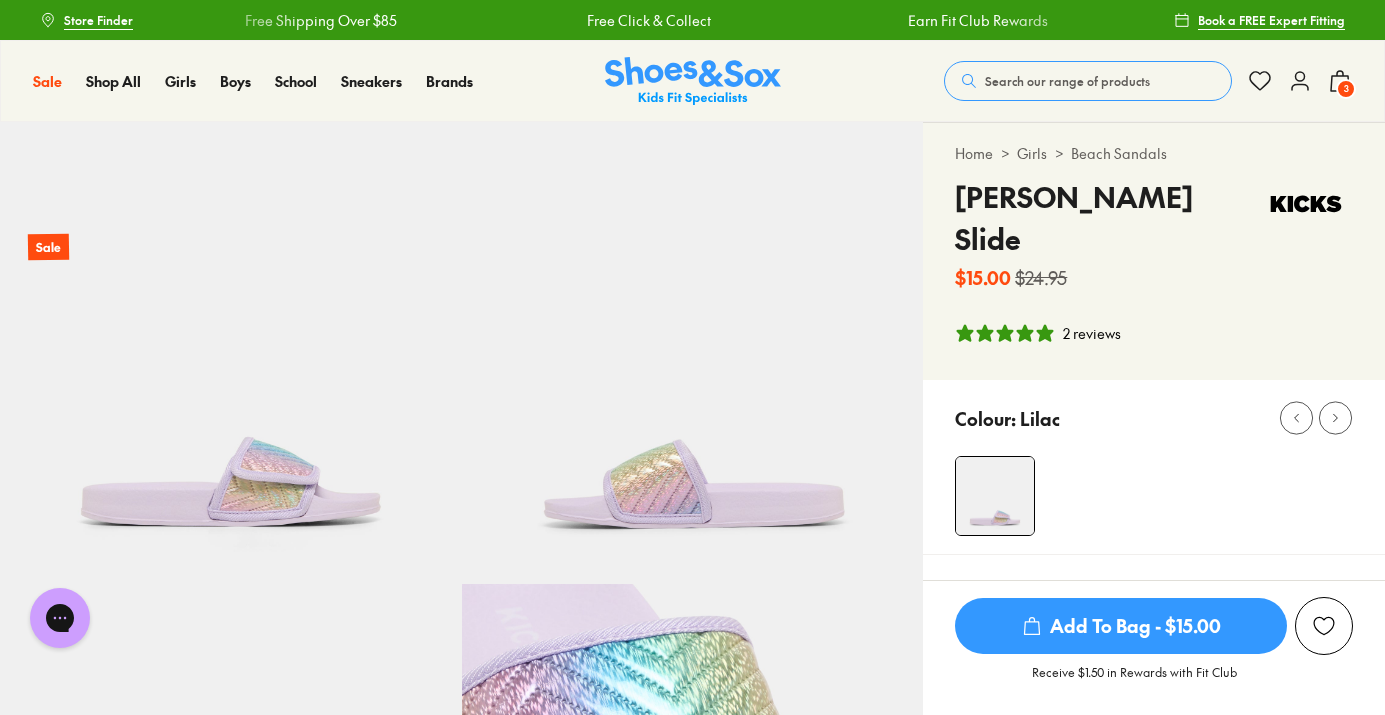 click on "Add To Bag - $15.00" at bounding box center [1121, 626] 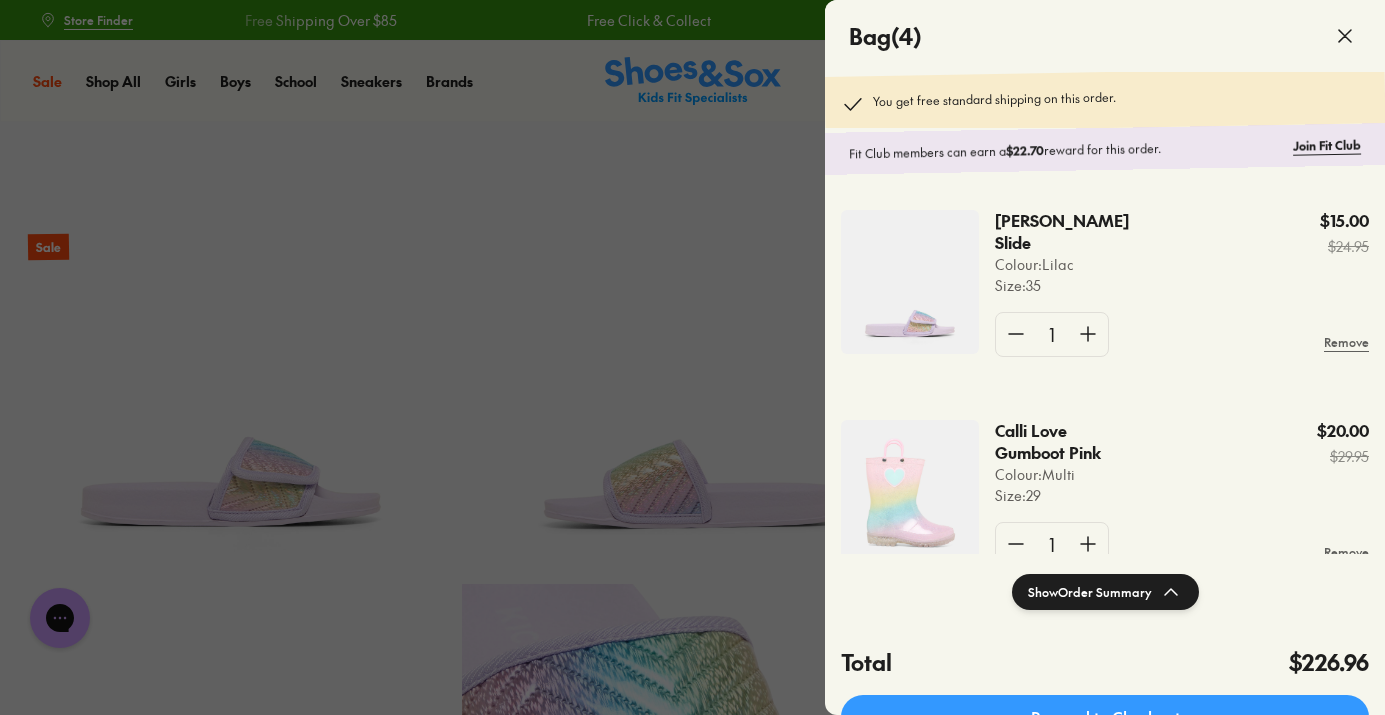 click 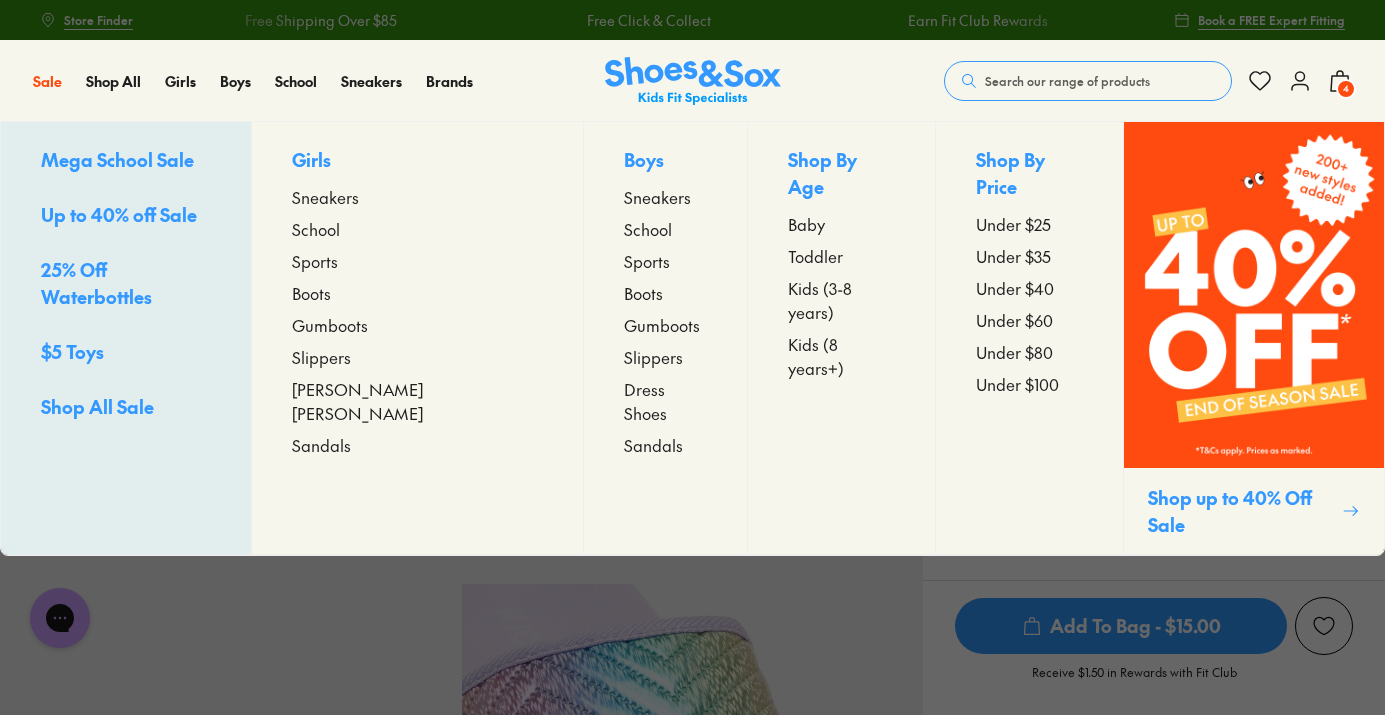 click on "Sports" at bounding box center [315, 261] 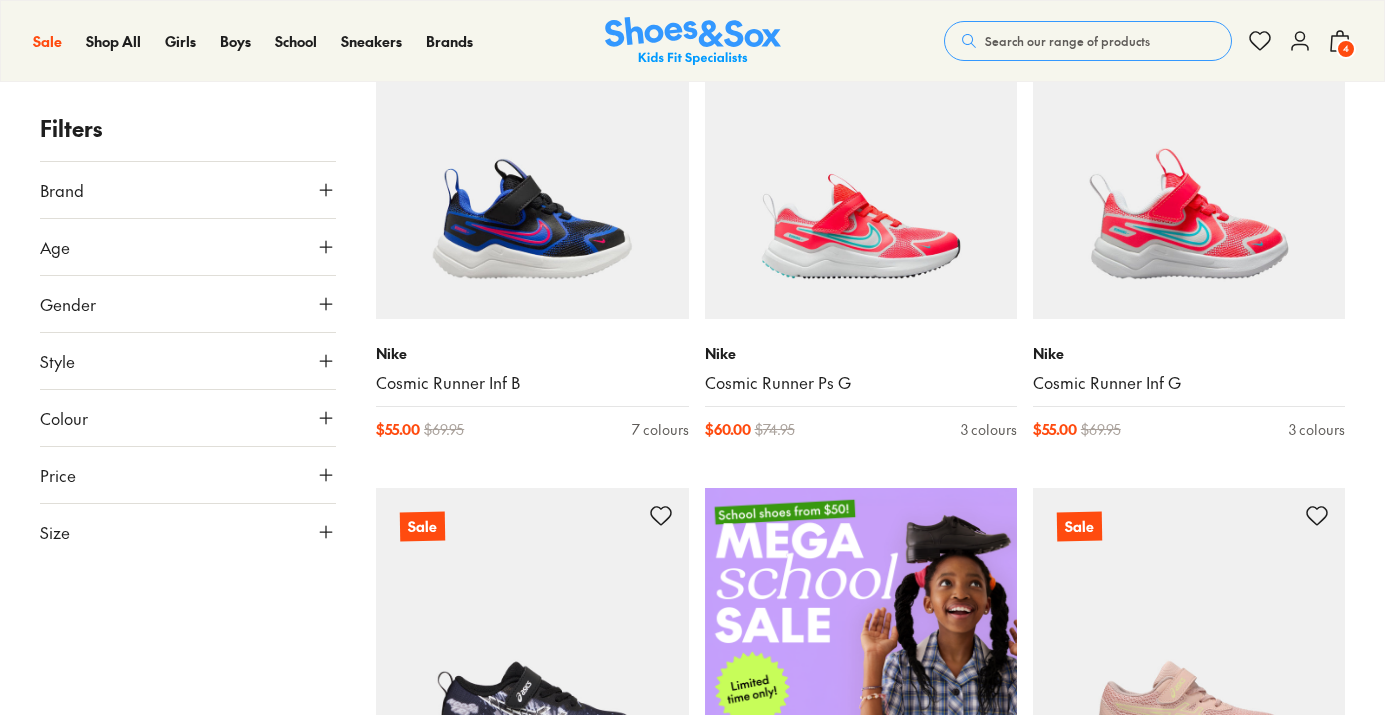 scroll, scrollTop: 404, scrollLeft: 0, axis: vertical 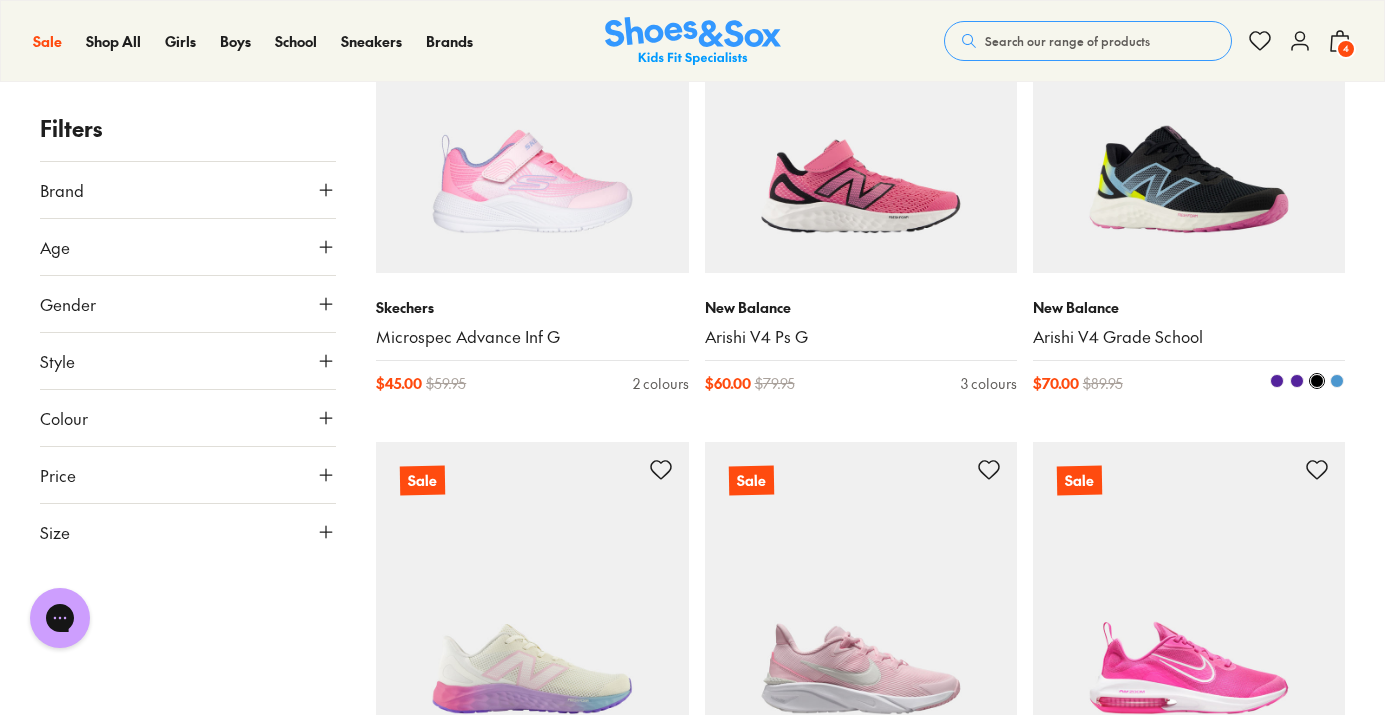 click at bounding box center (1189, 117) 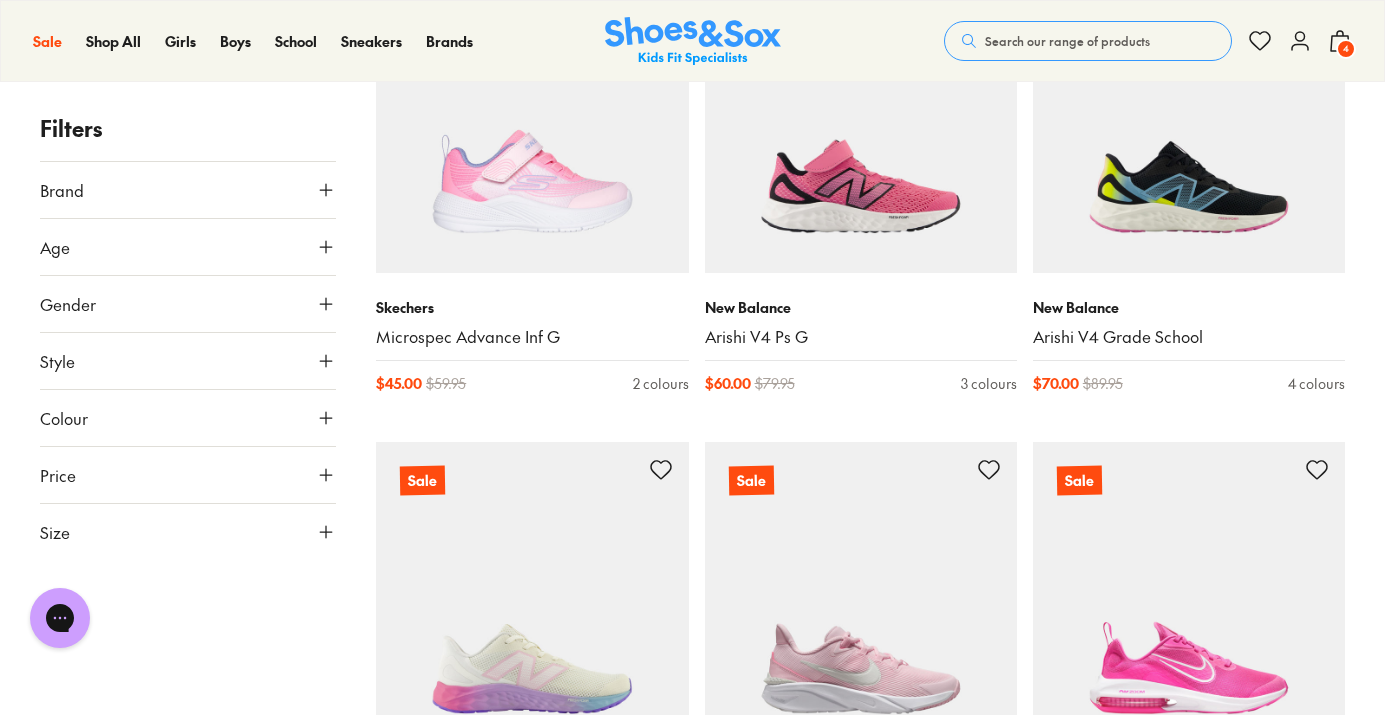 click on "Size" at bounding box center (188, 532) 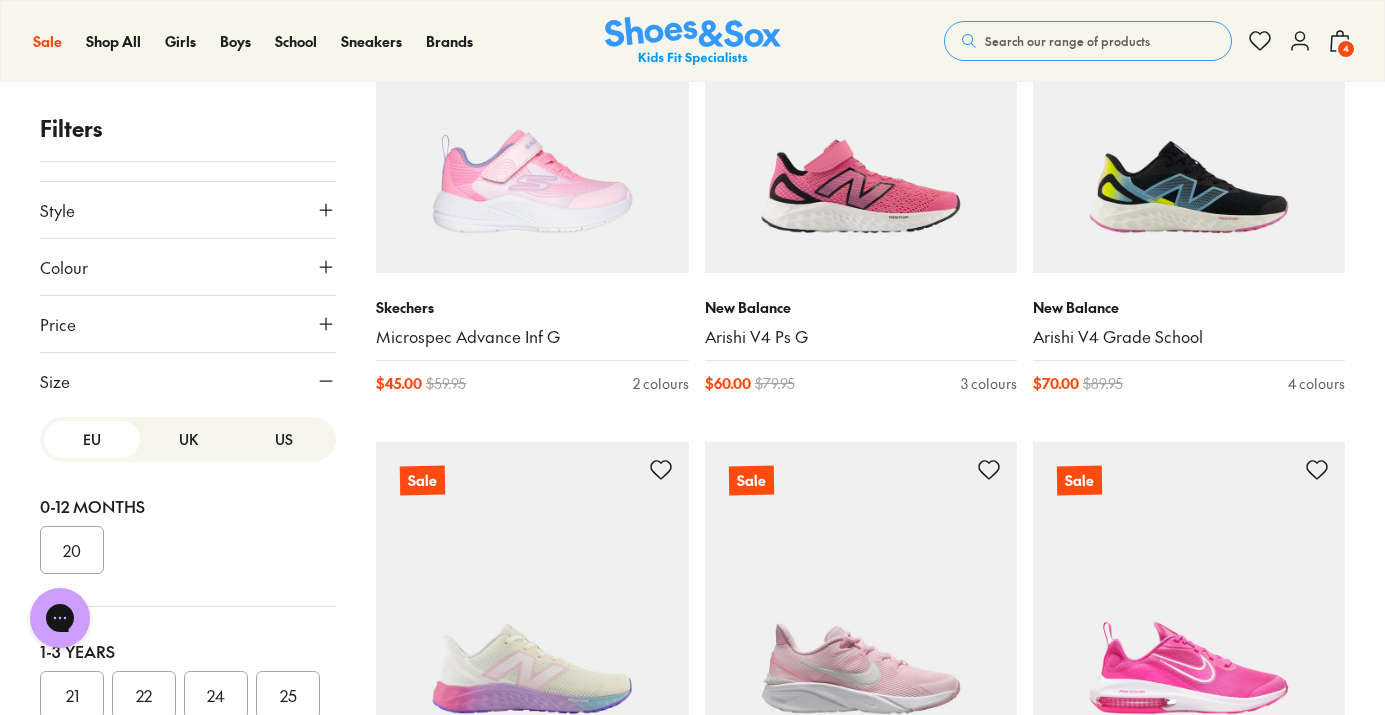 scroll, scrollTop: 150, scrollLeft: 0, axis: vertical 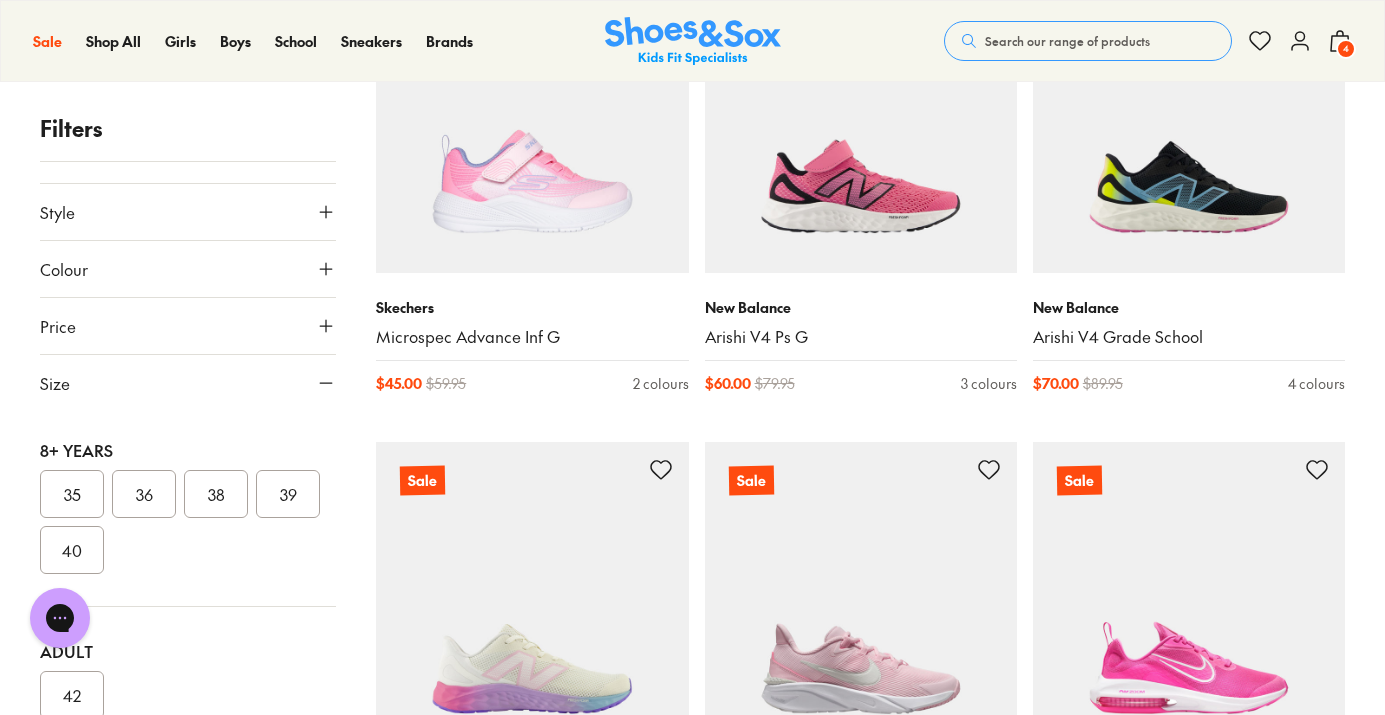 click on "35" at bounding box center (72, 494) 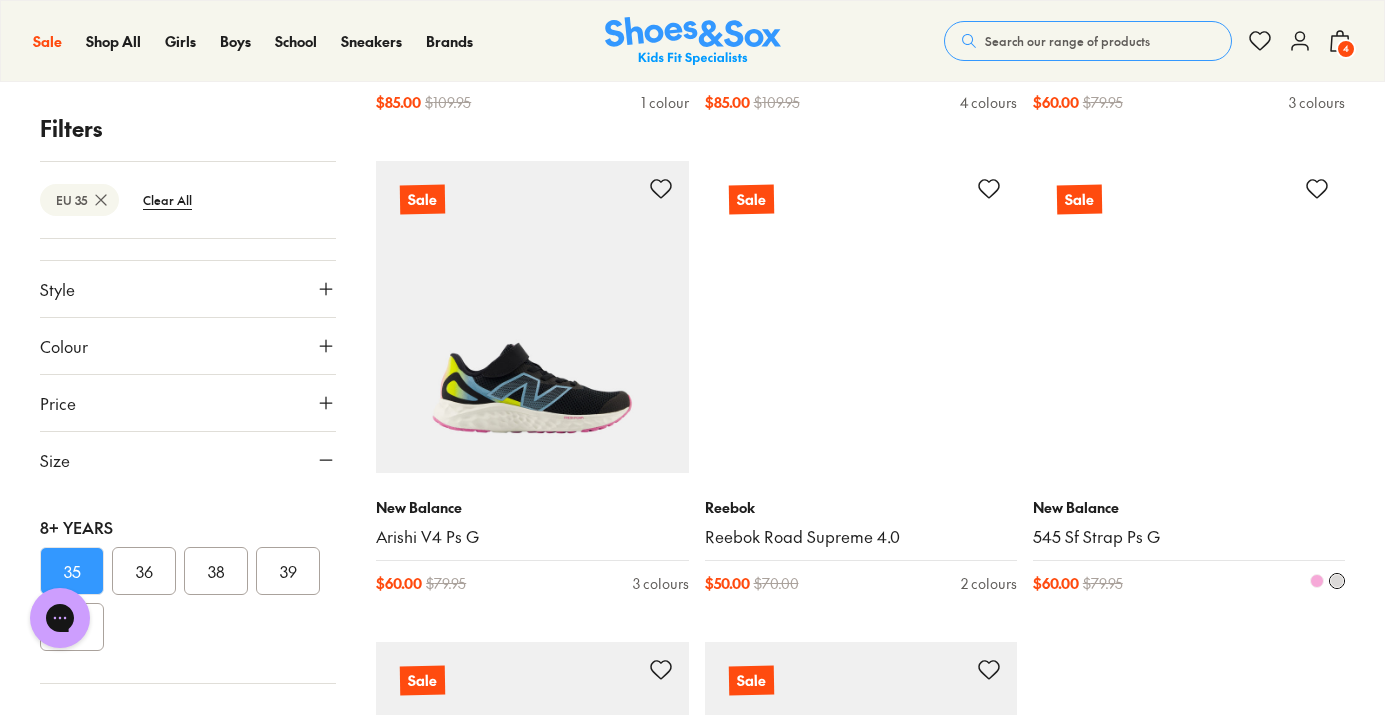 scroll, scrollTop: 2650, scrollLeft: 0, axis: vertical 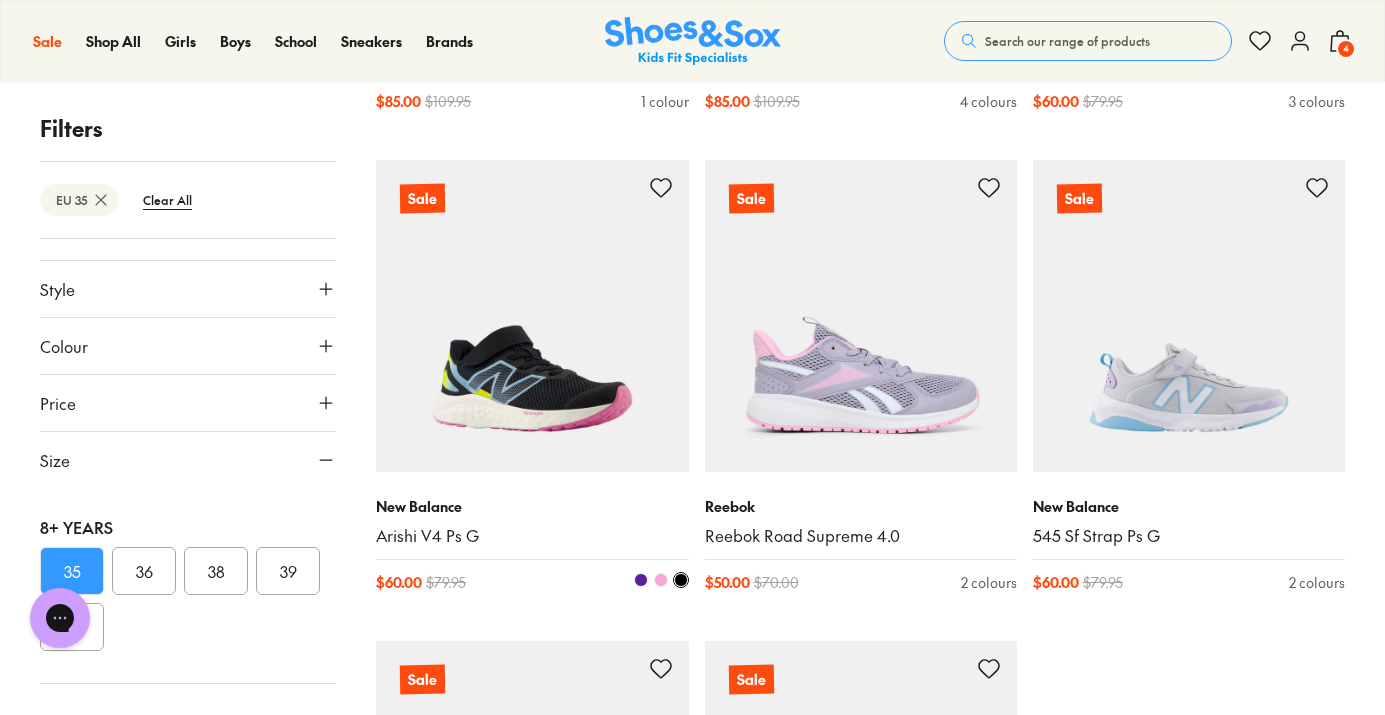 click at bounding box center [532, 316] 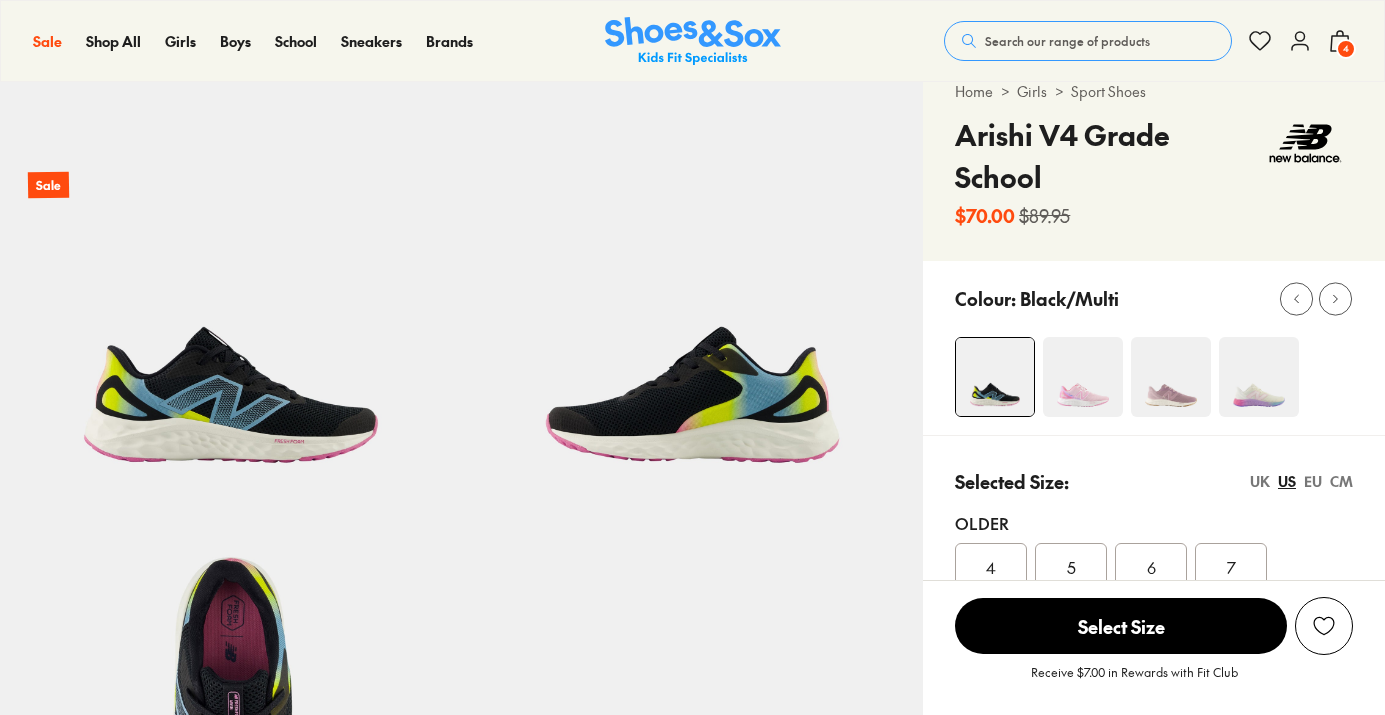 scroll, scrollTop: 62, scrollLeft: 0, axis: vertical 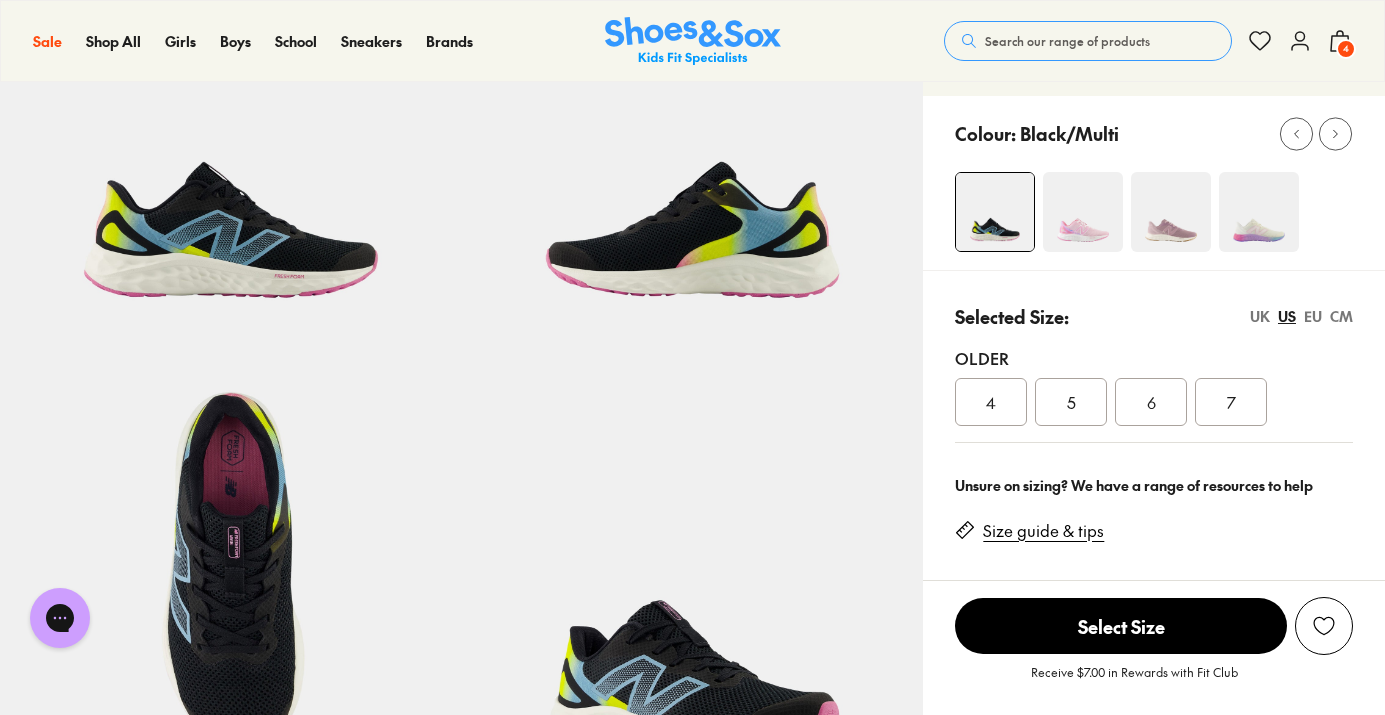 click on "EU" at bounding box center (1313, 316) 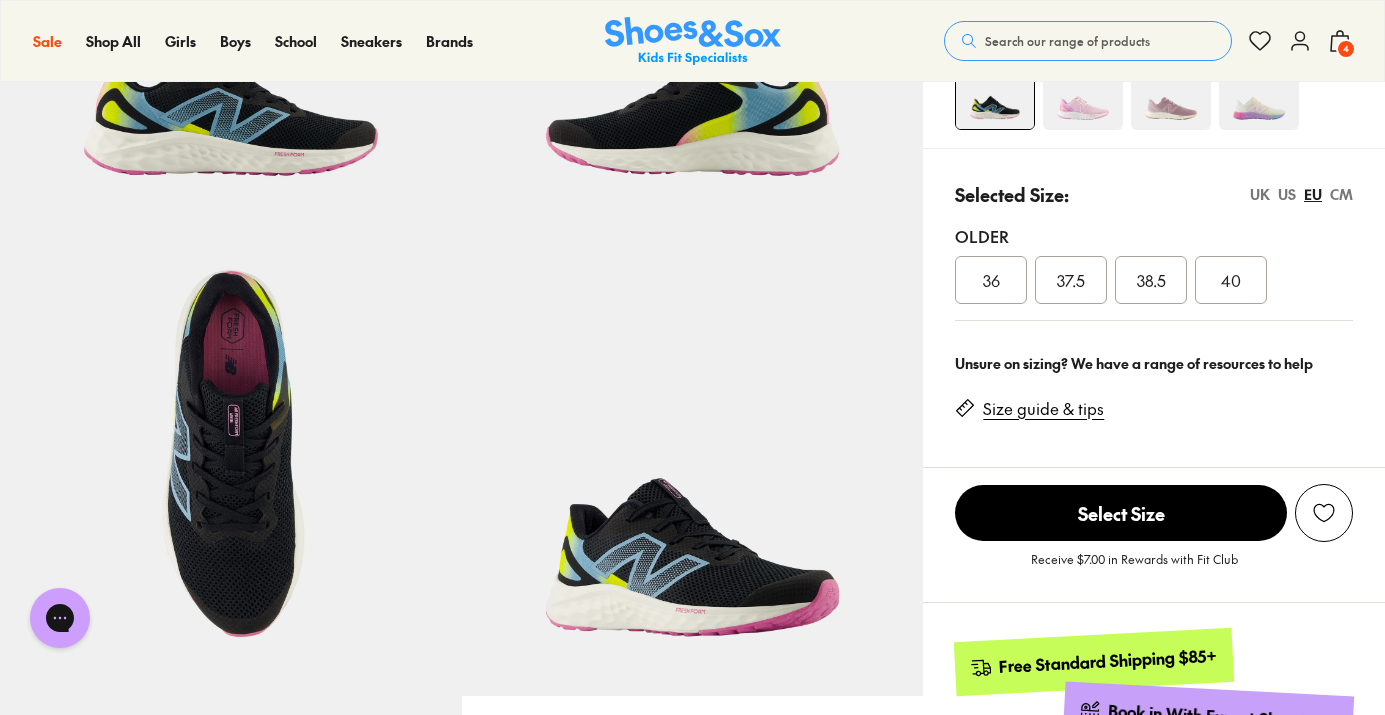 scroll, scrollTop: 188, scrollLeft: 0, axis: vertical 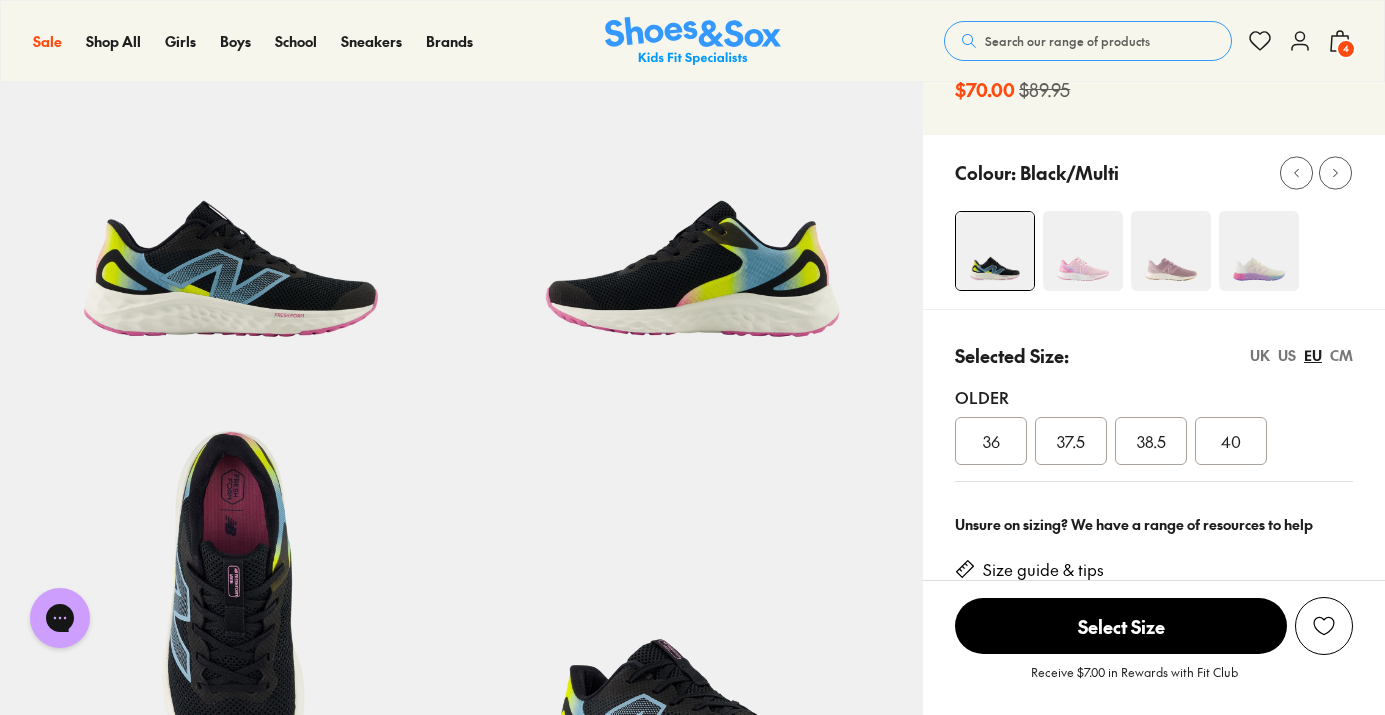 click at bounding box center (1259, 251) 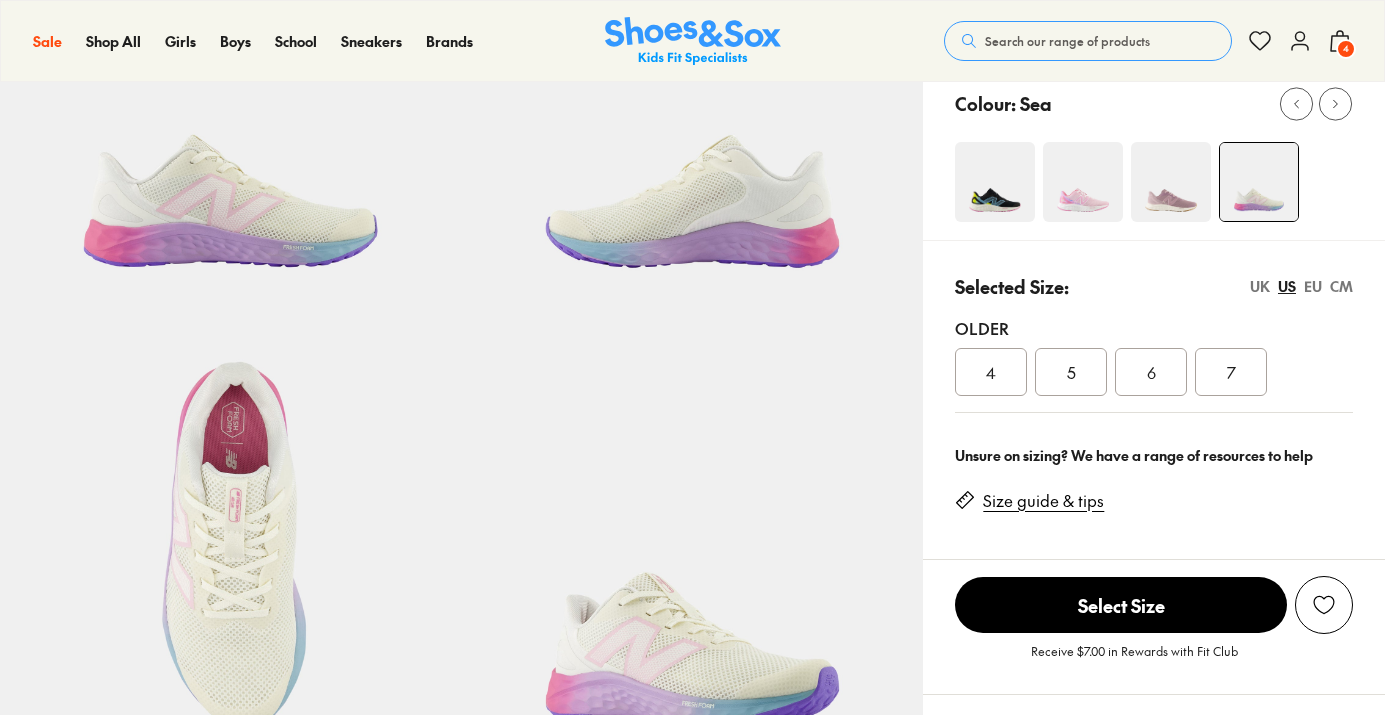 scroll, scrollTop: 0, scrollLeft: 0, axis: both 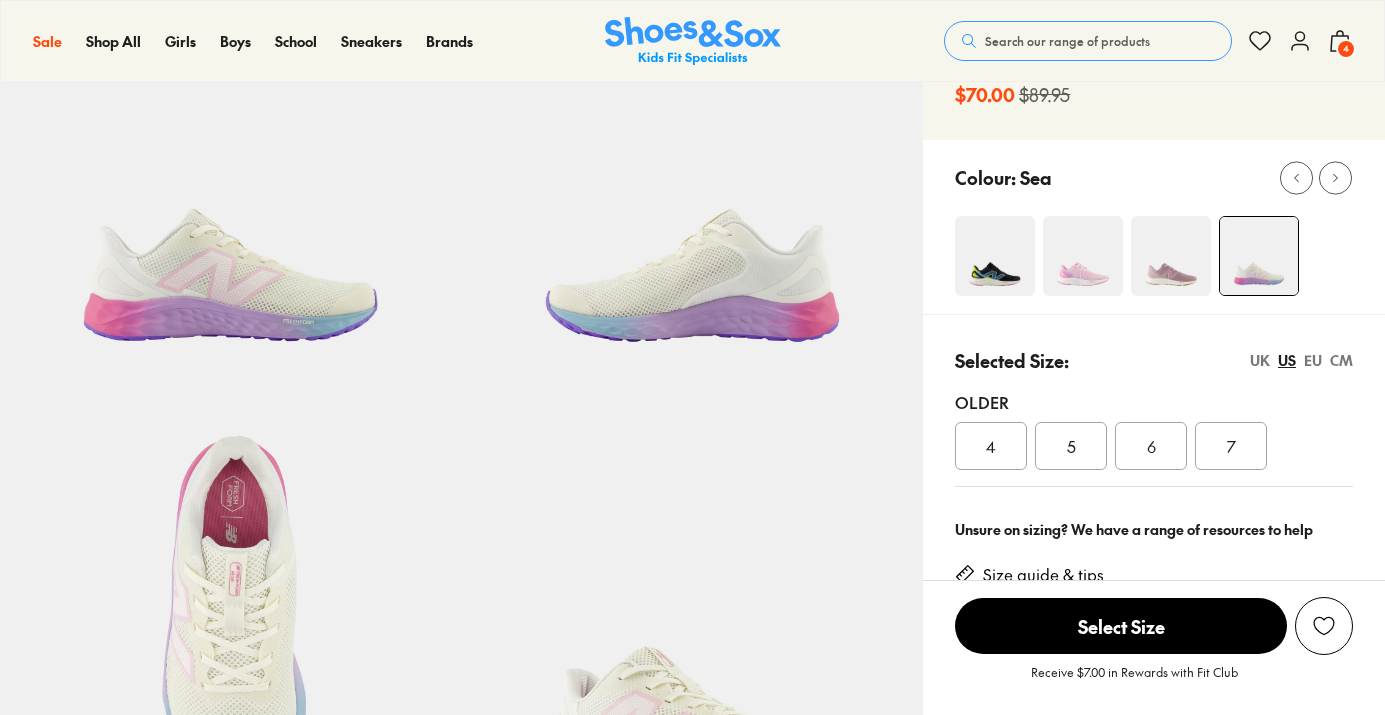 select on "*" 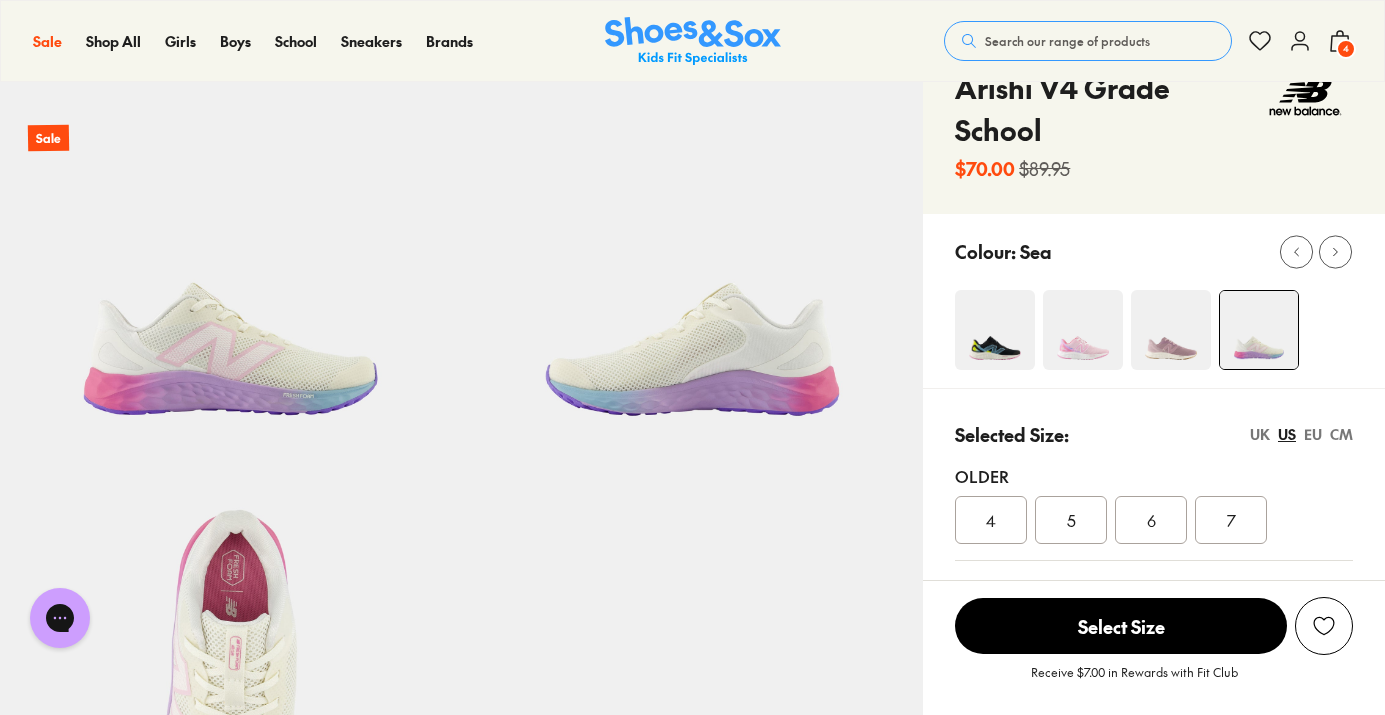 scroll, scrollTop: 0, scrollLeft: 0, axis: both 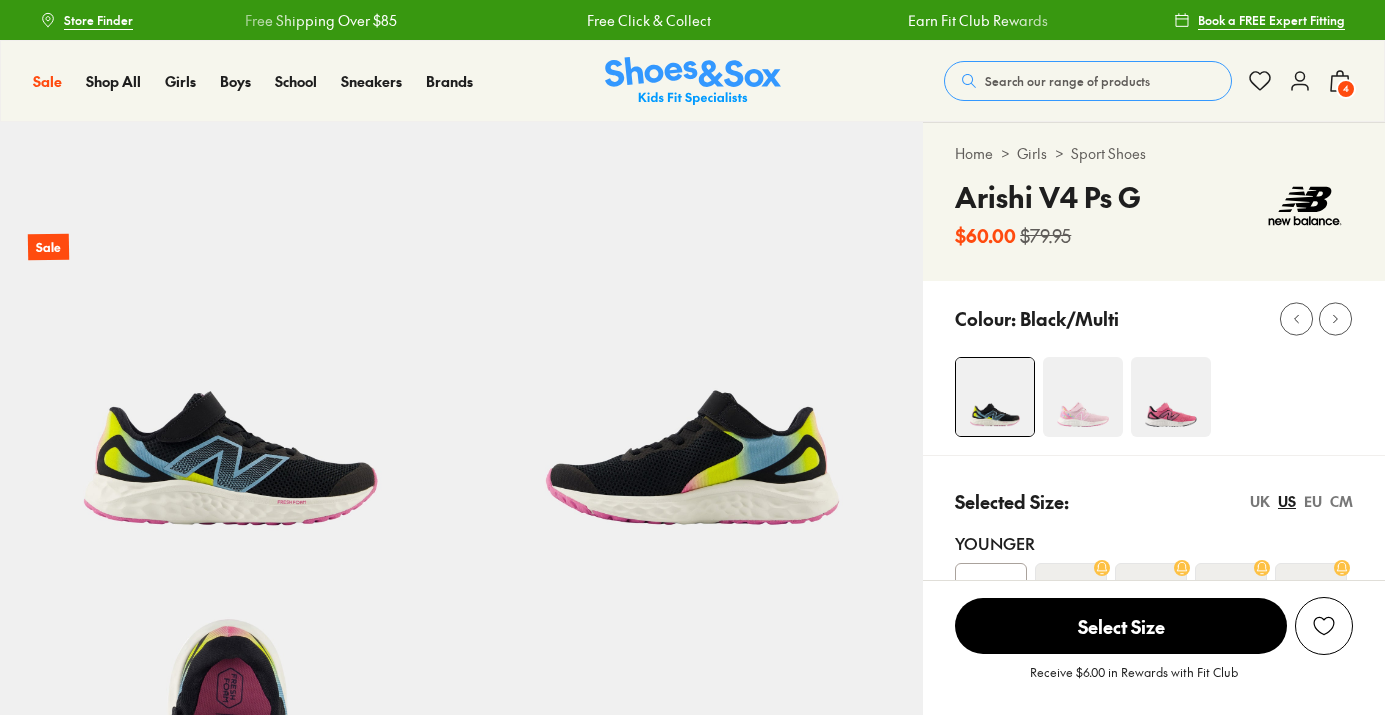 select on "*" 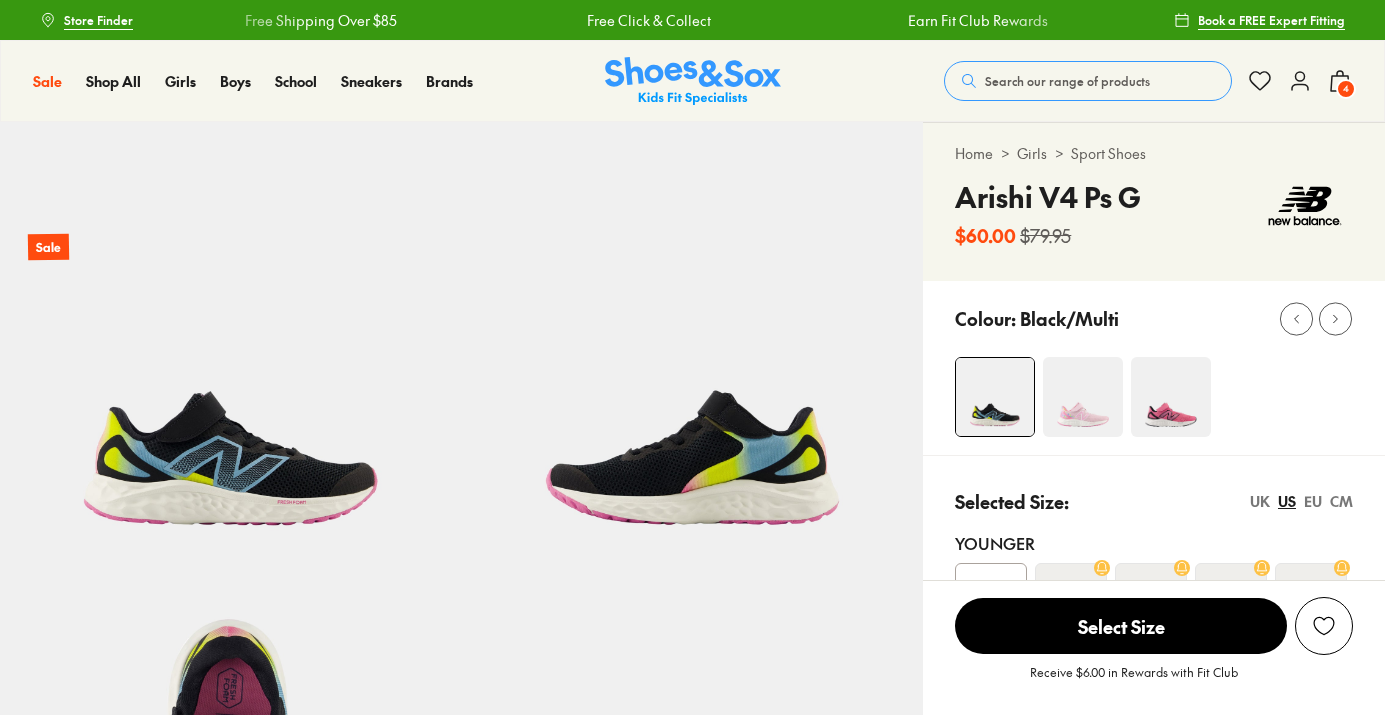 scroll, scrollTop: 0, scrollLeft: 0, axis: both 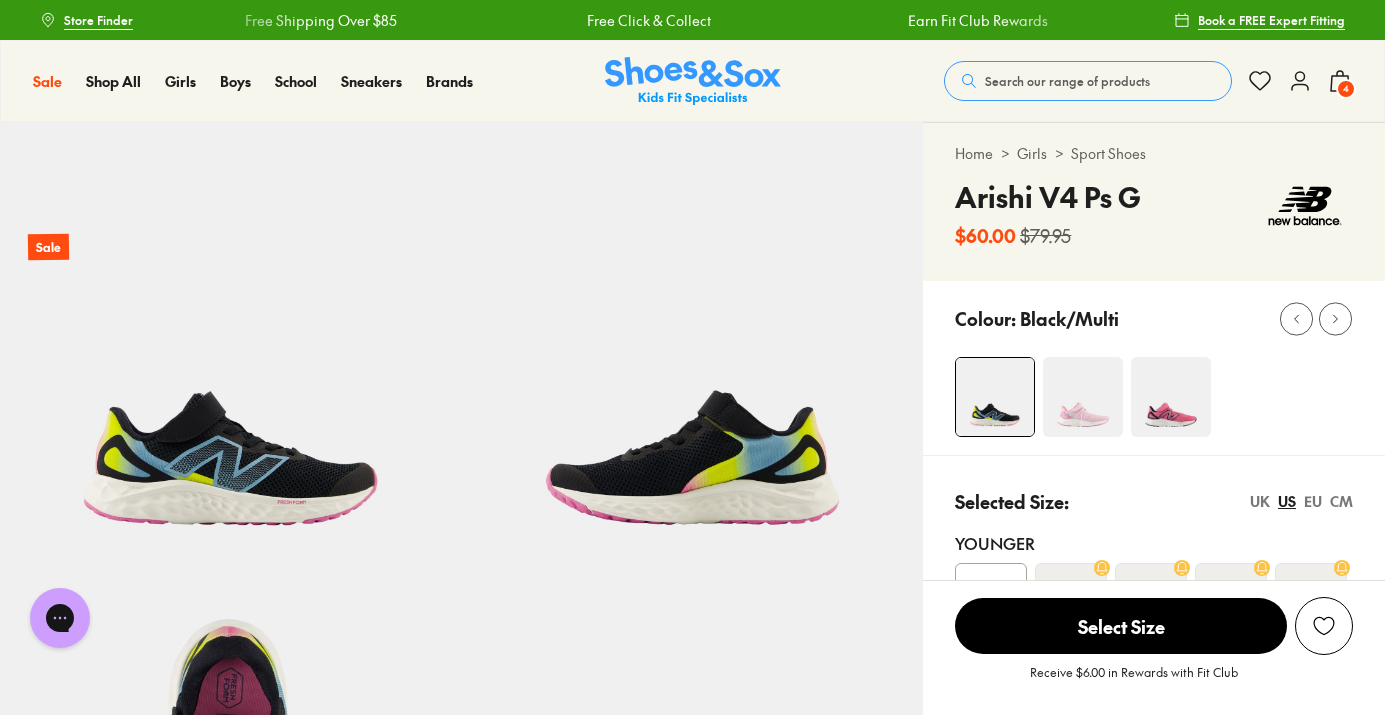 click at bounding box center [1171, 397] 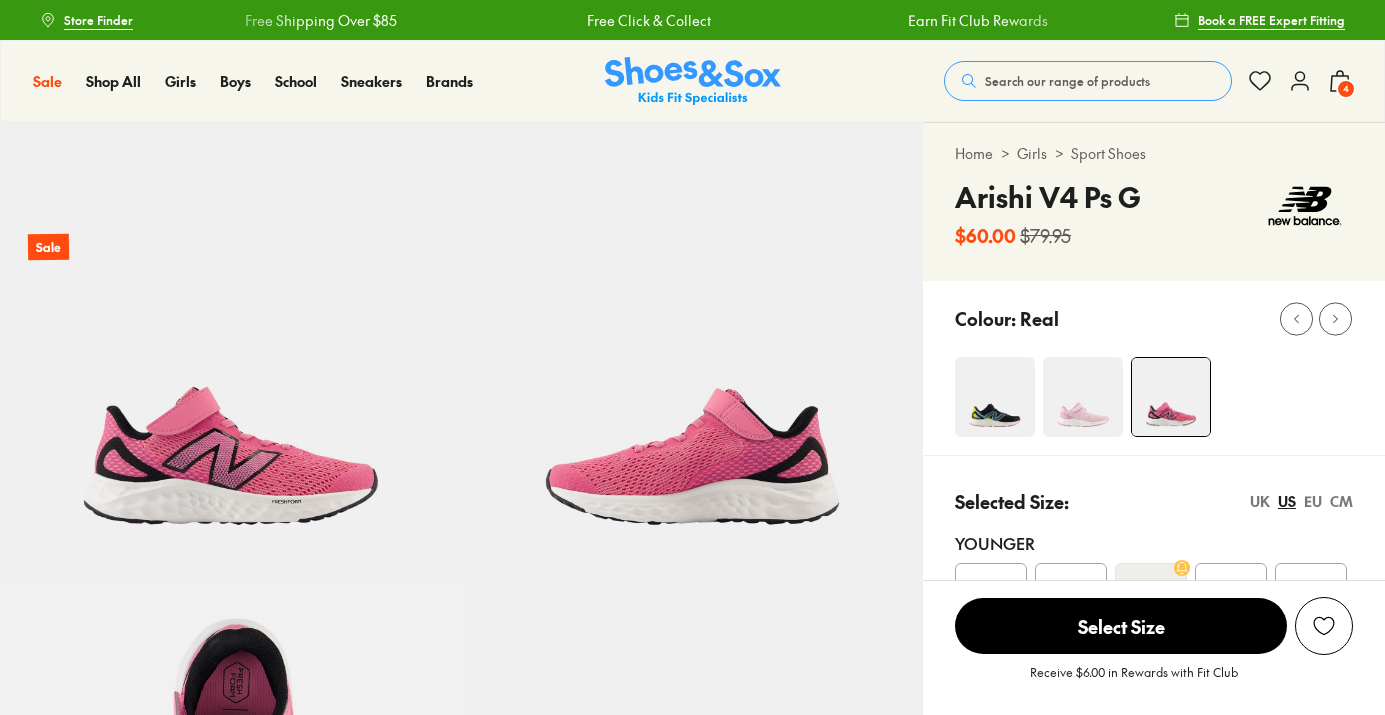 scroll, scrollTop: 262, scrollLeft: 0, axis: vertical 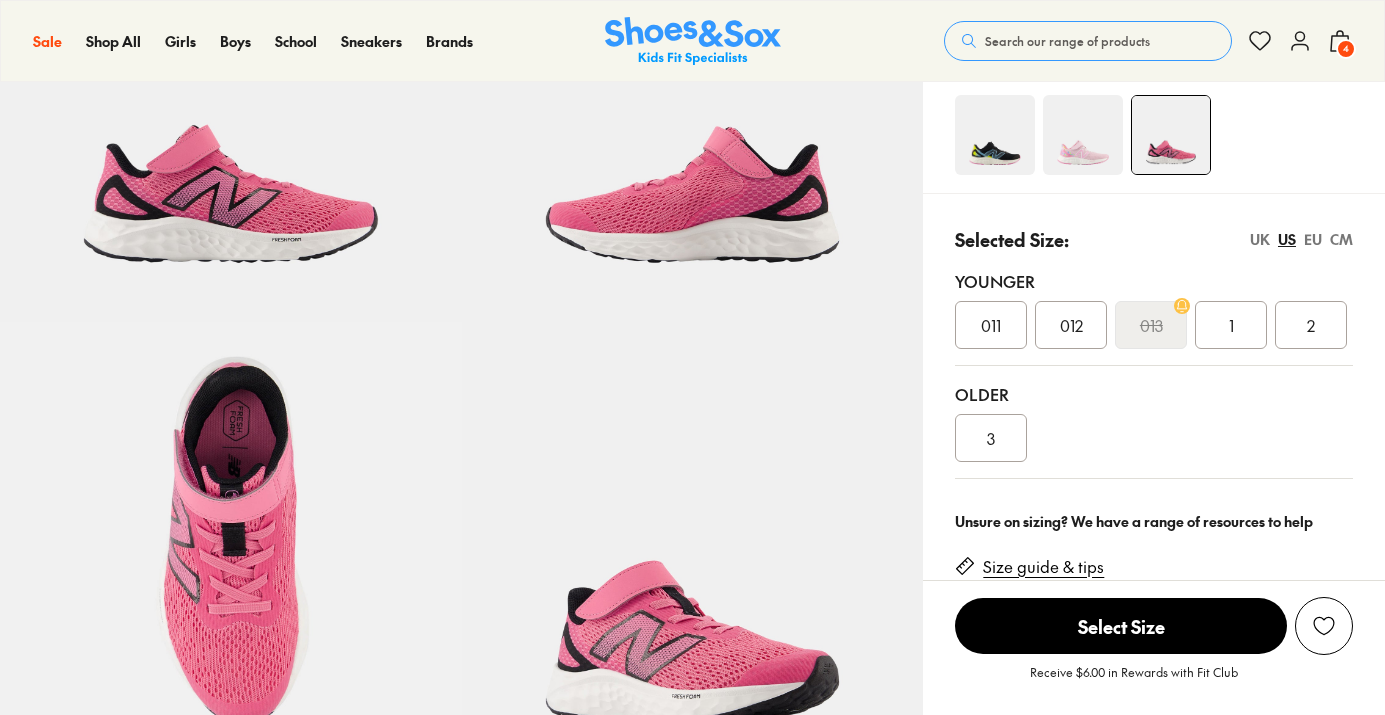 select on "*" 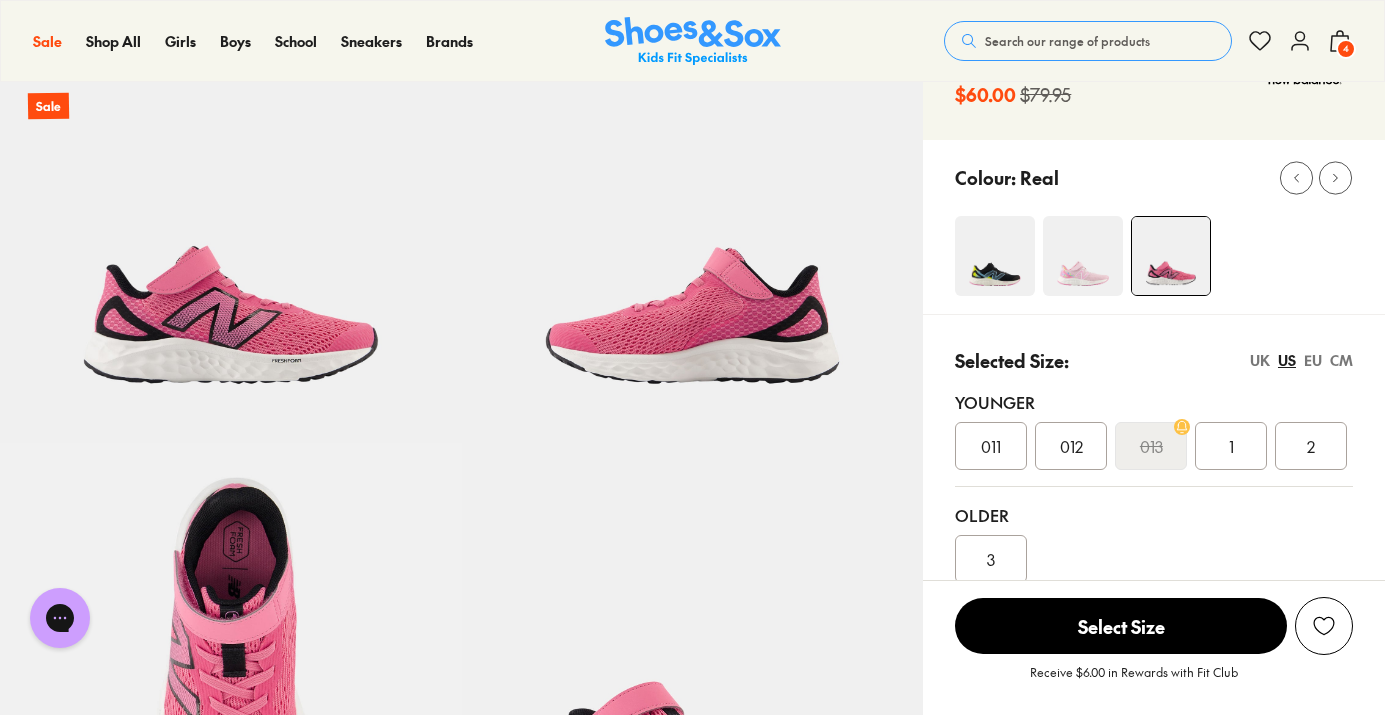 scroll, scrollTop: 0, scrollLeft: 0, axis: both 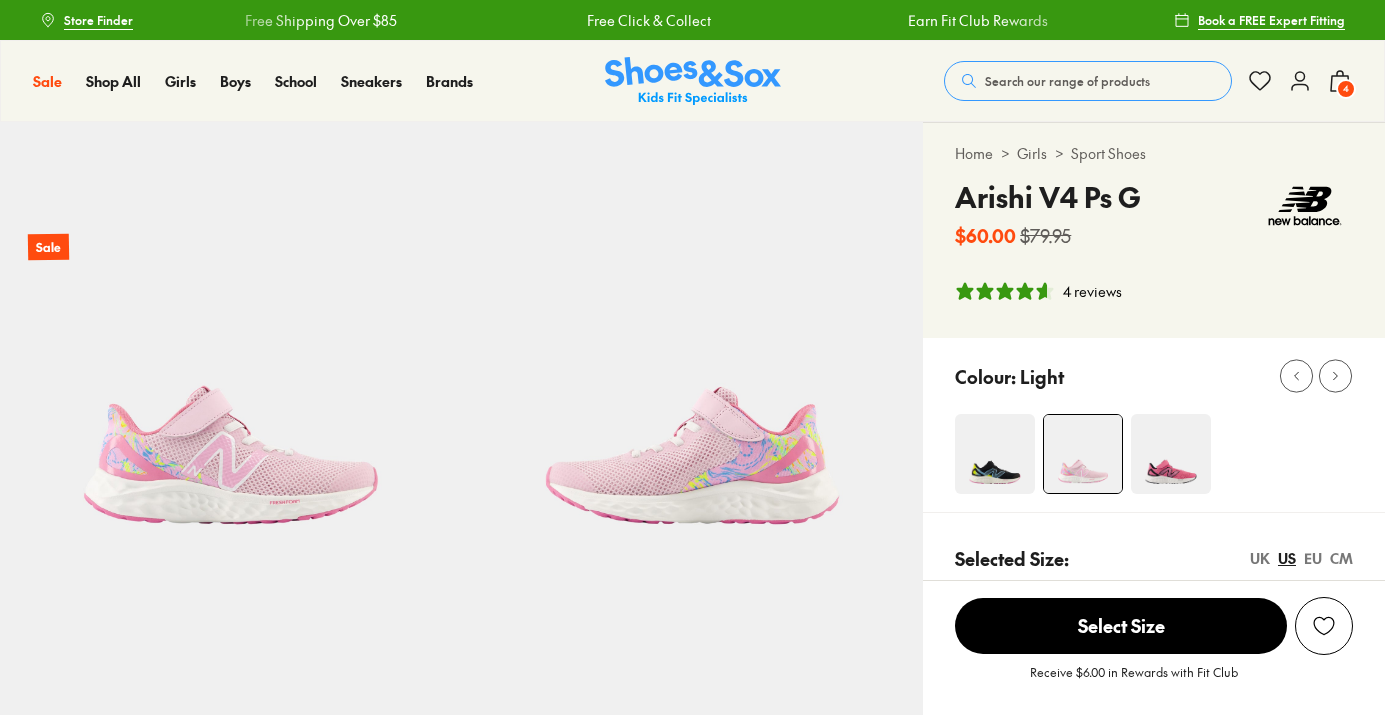 select on "*" 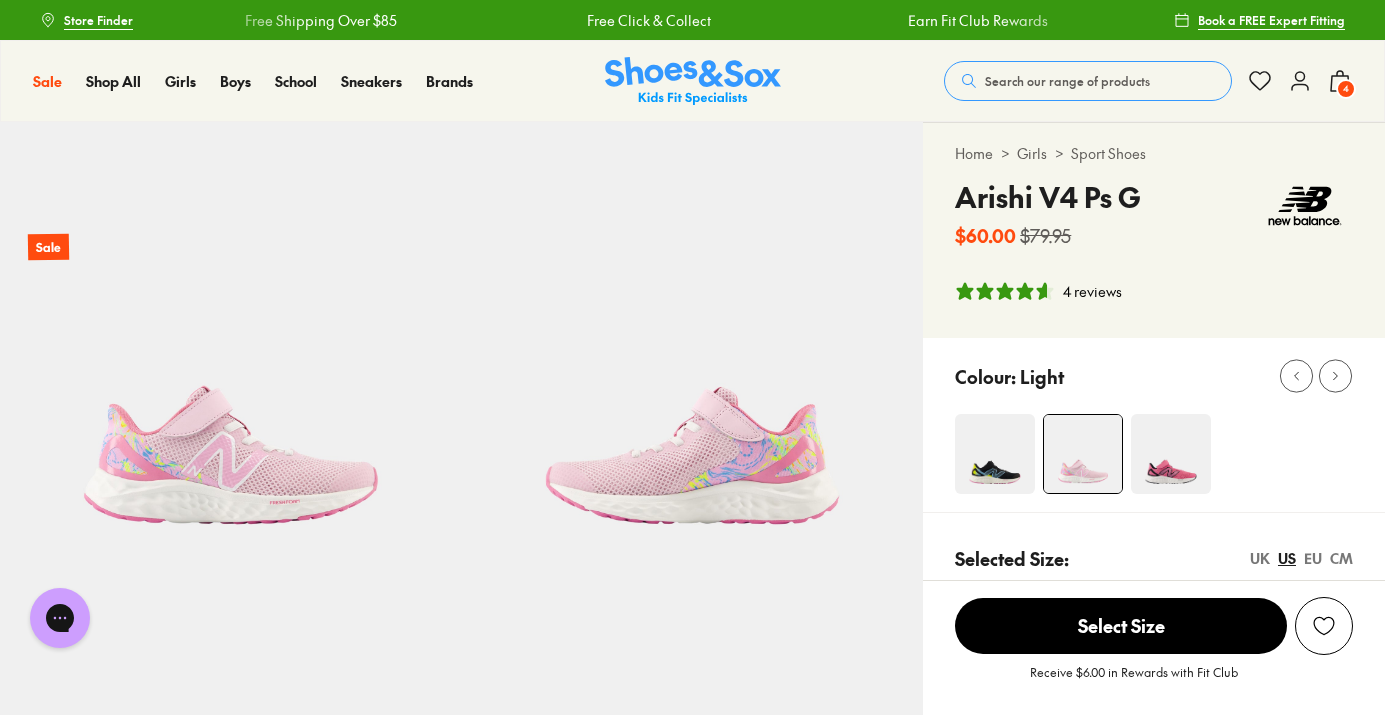 scroll, scrollTop: 0, scrollLeft: 0, axis: both 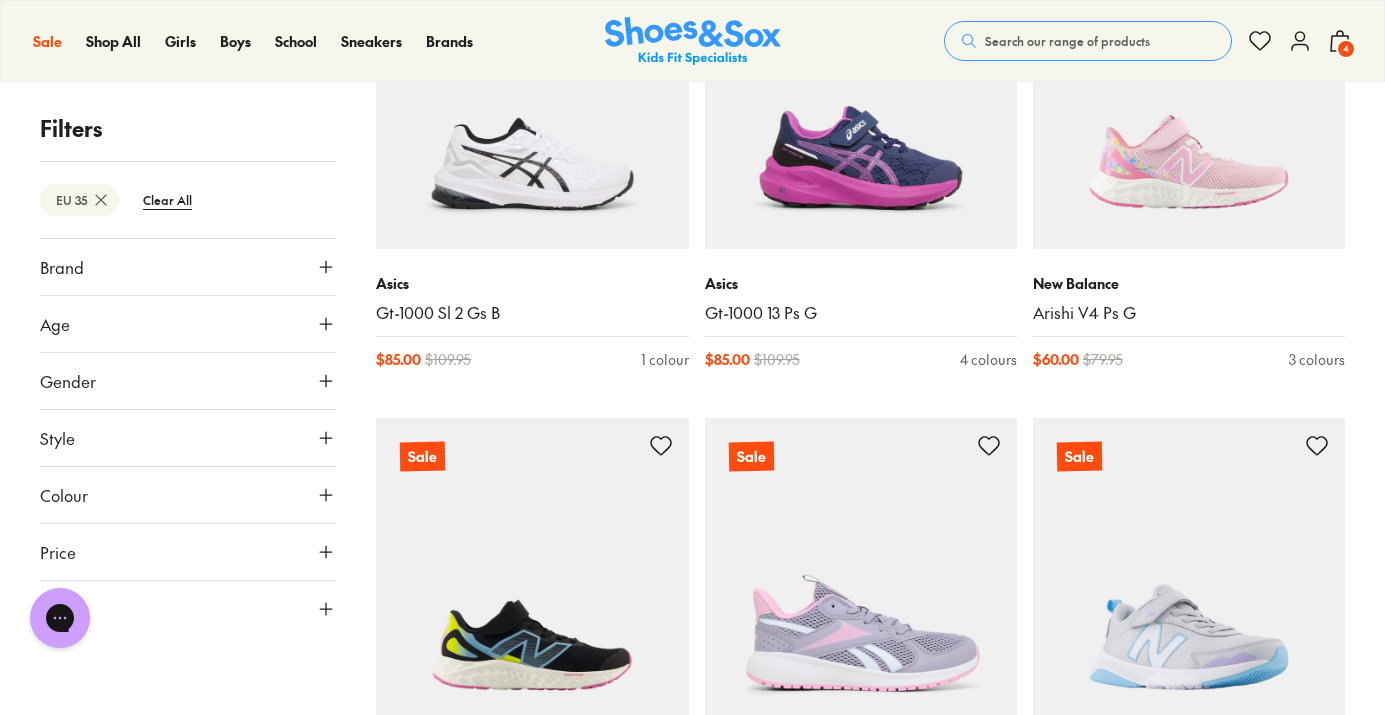 click at bounding box center (1189, 574) 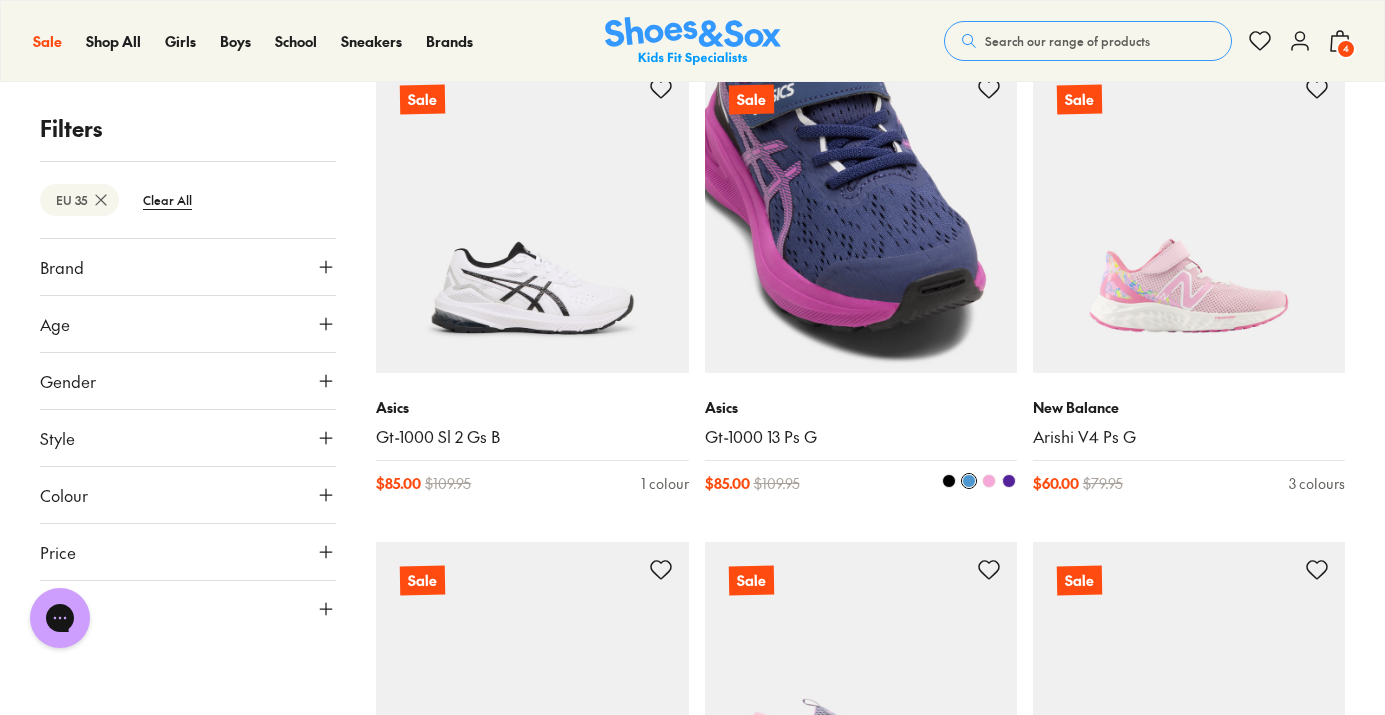 scroll, scrollTop: 2057, scrollLeft: 0, axis: vertical 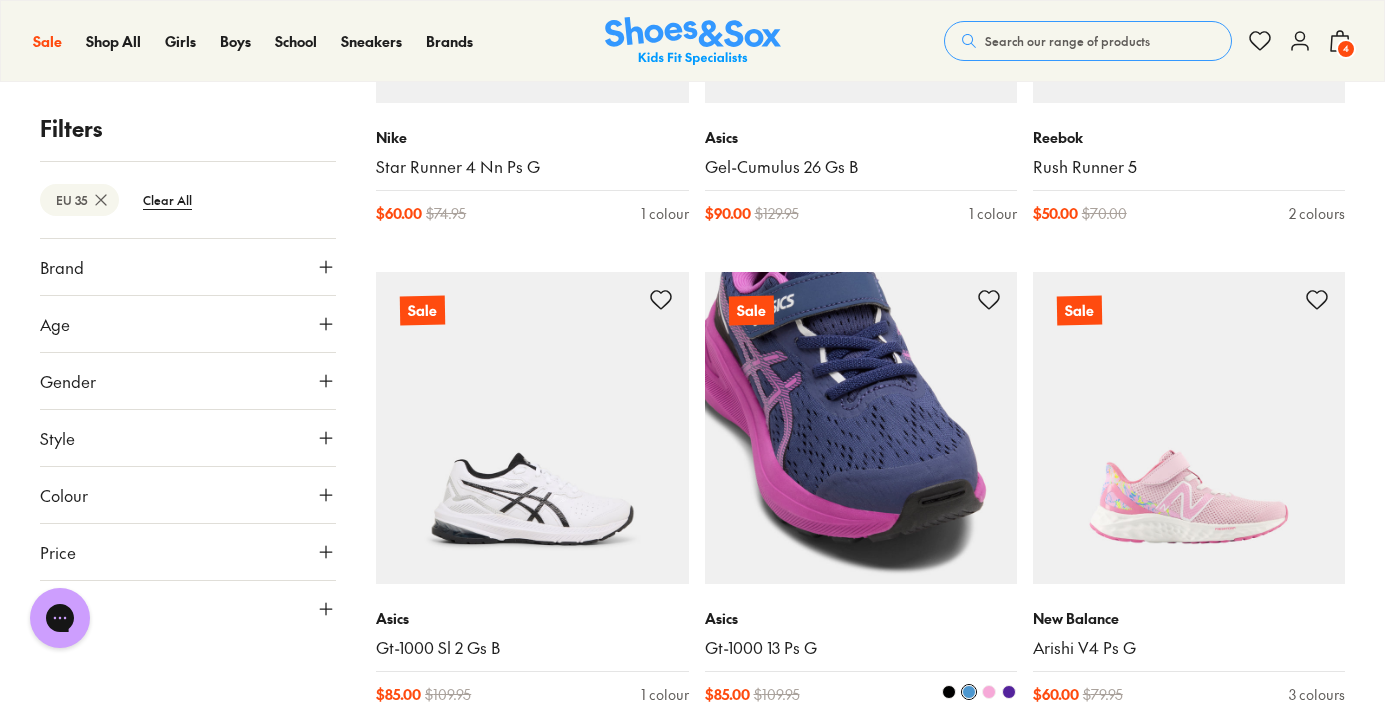 click at bounding box center (989, 692) 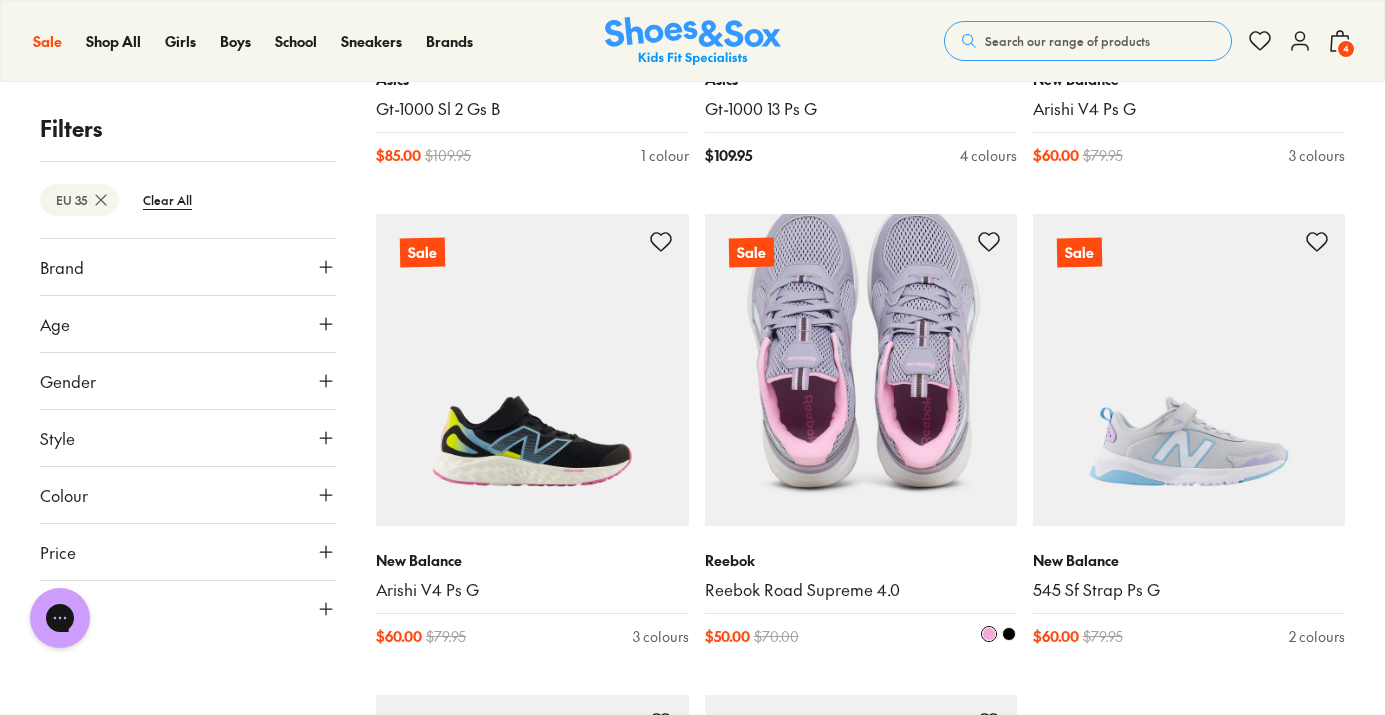 scroll, scrollTop: 2600, scrollLeft: 0, axis: vertical 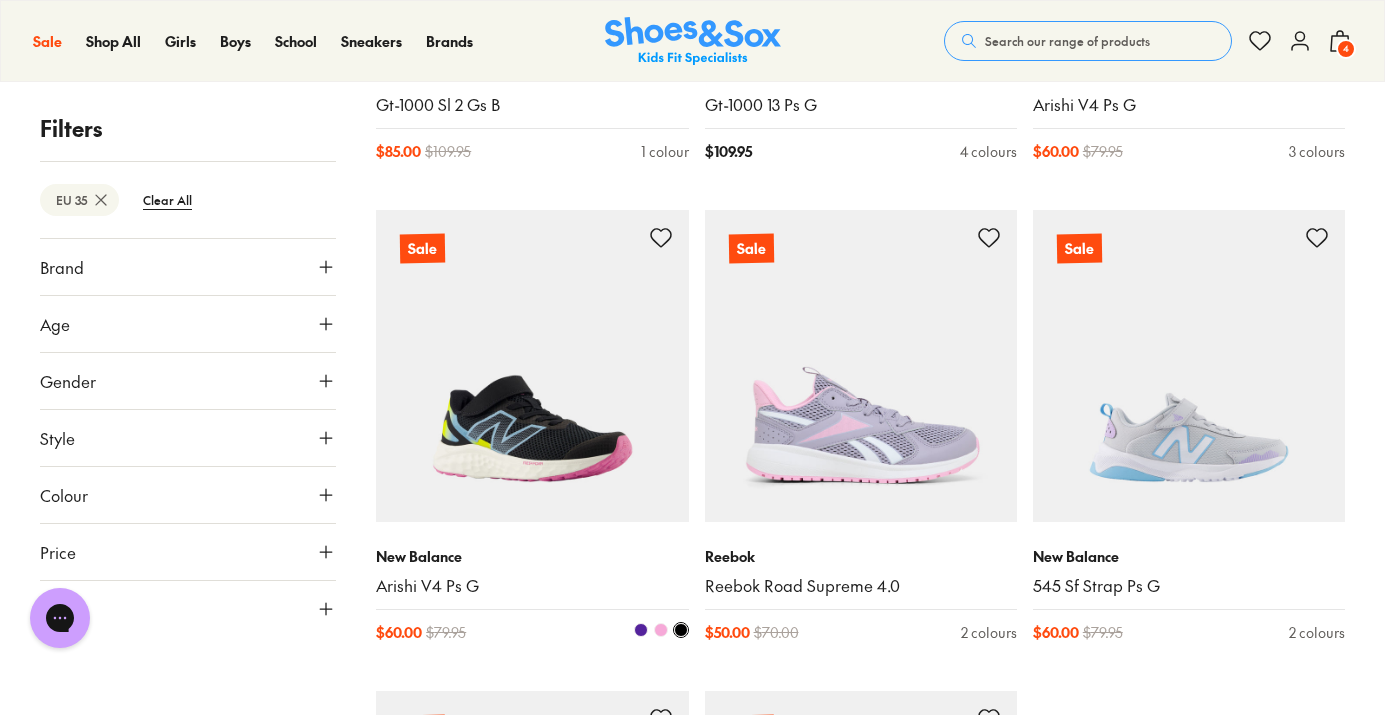 click at bounding box center [532, 366] 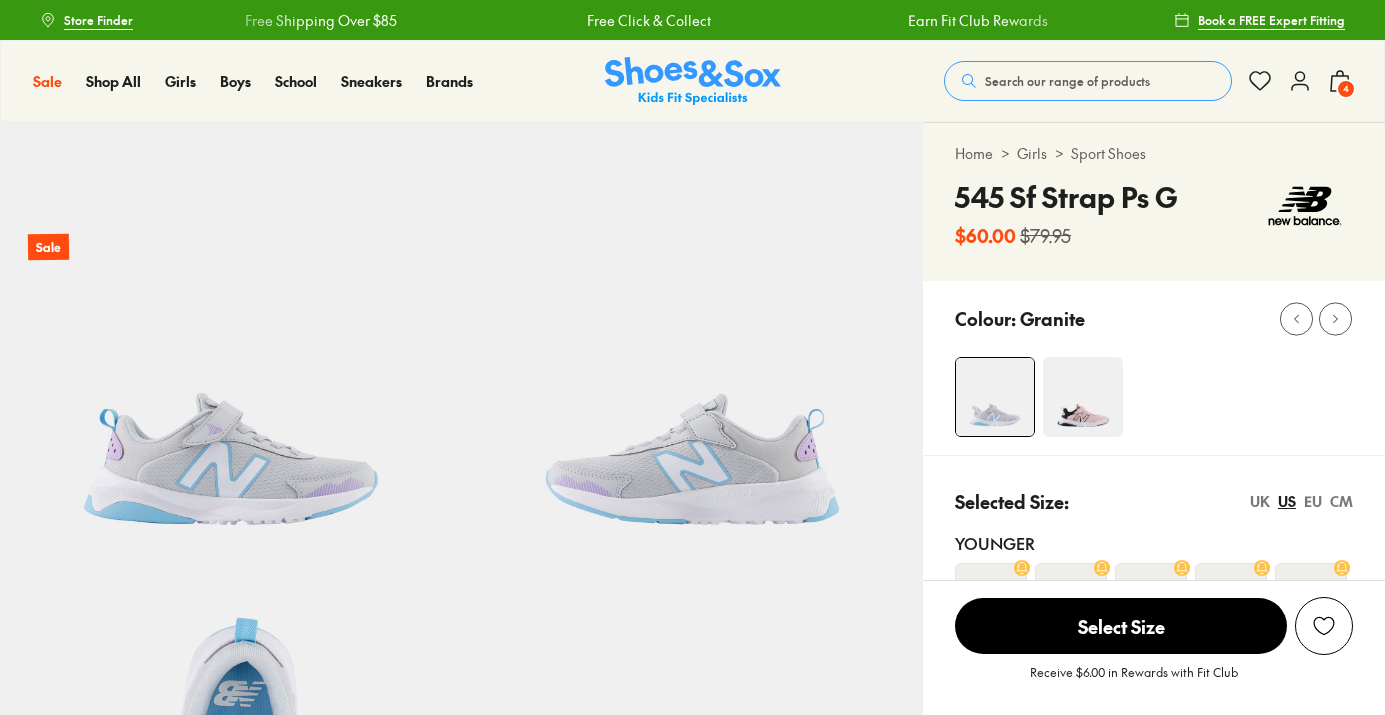scroll, scrollTop: 0, scrollLeft: 0, axis: both 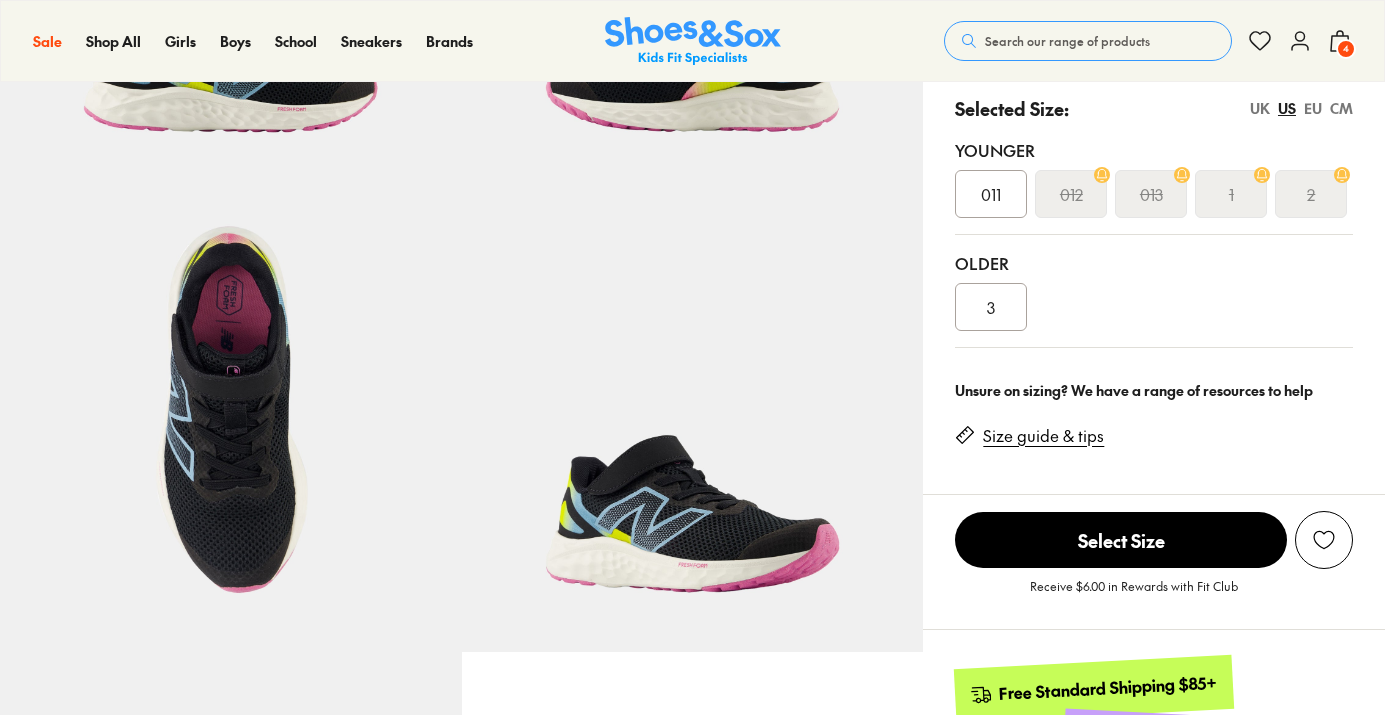 select on "*" 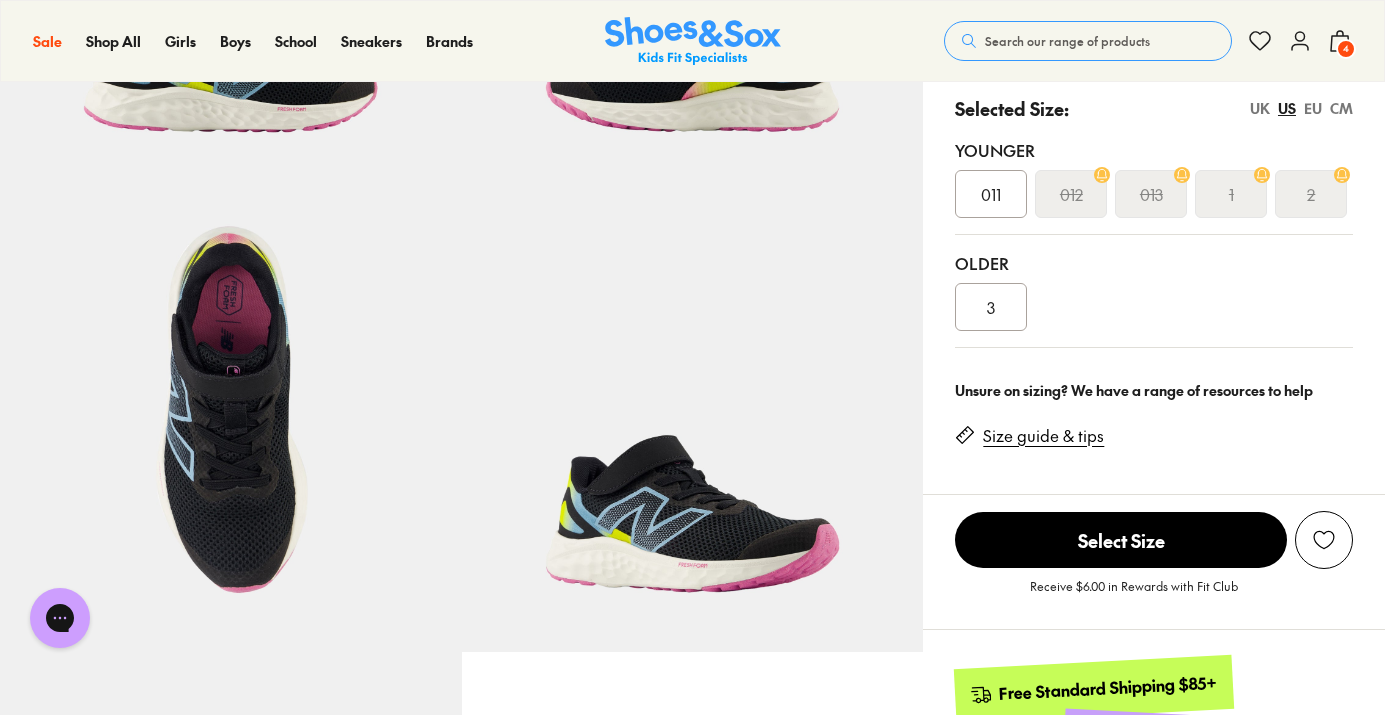 scroll, scrollTop: 0, scrollLeft: 0, axis: both 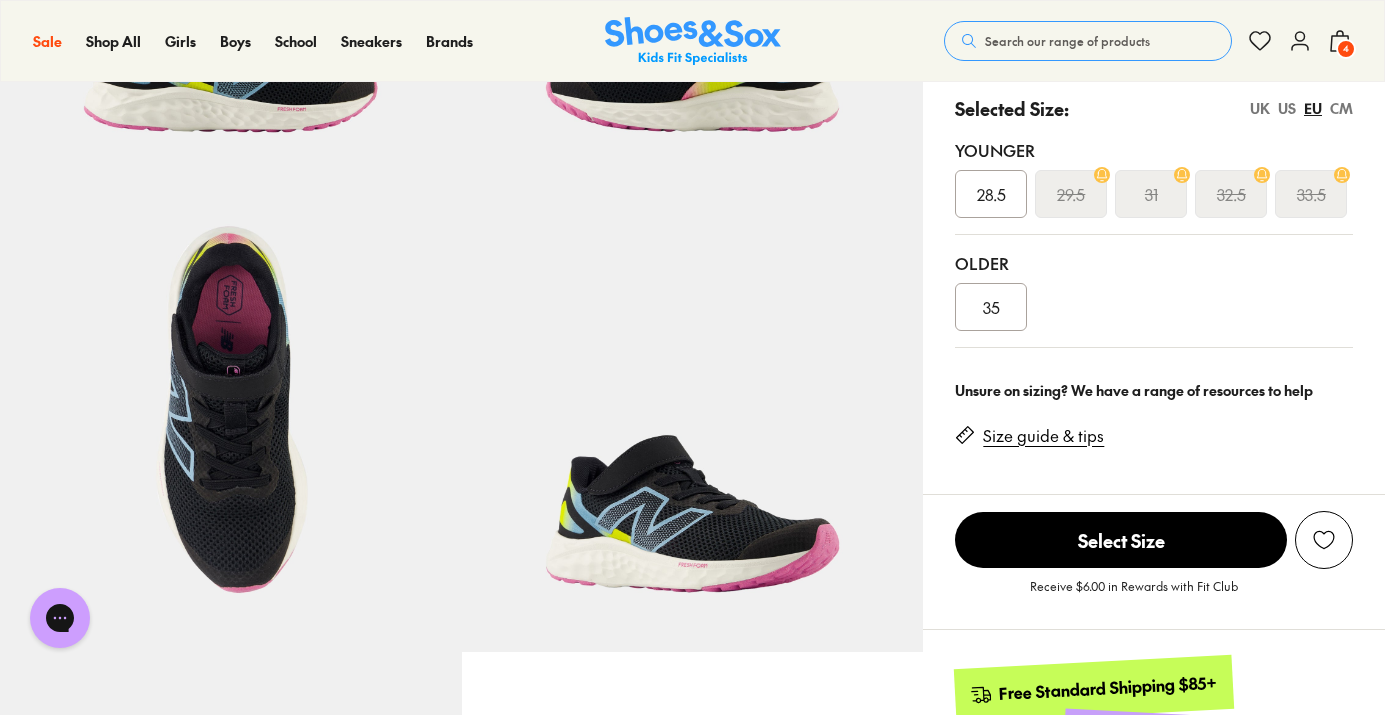 click on "35" at bounding box center [991, 307] 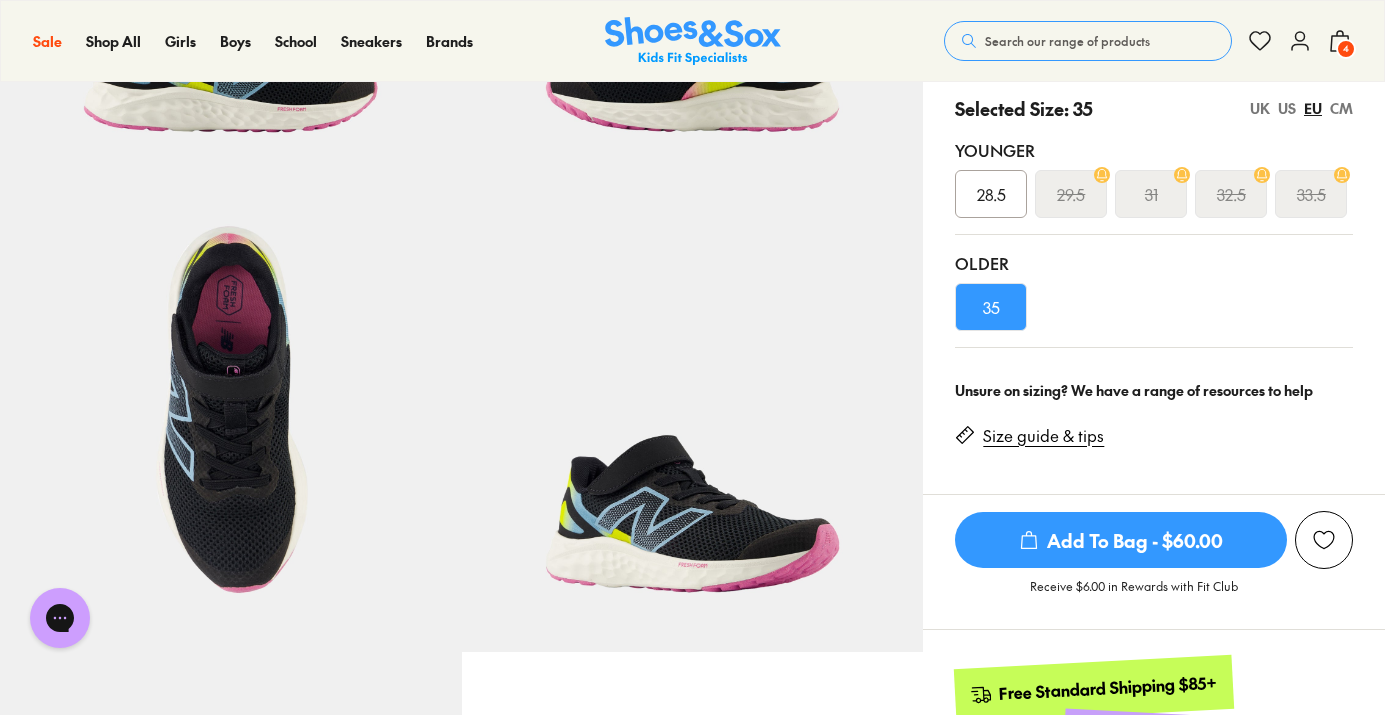 click on "Add To Bag - $60.00" at bounding box center [1121, 540] 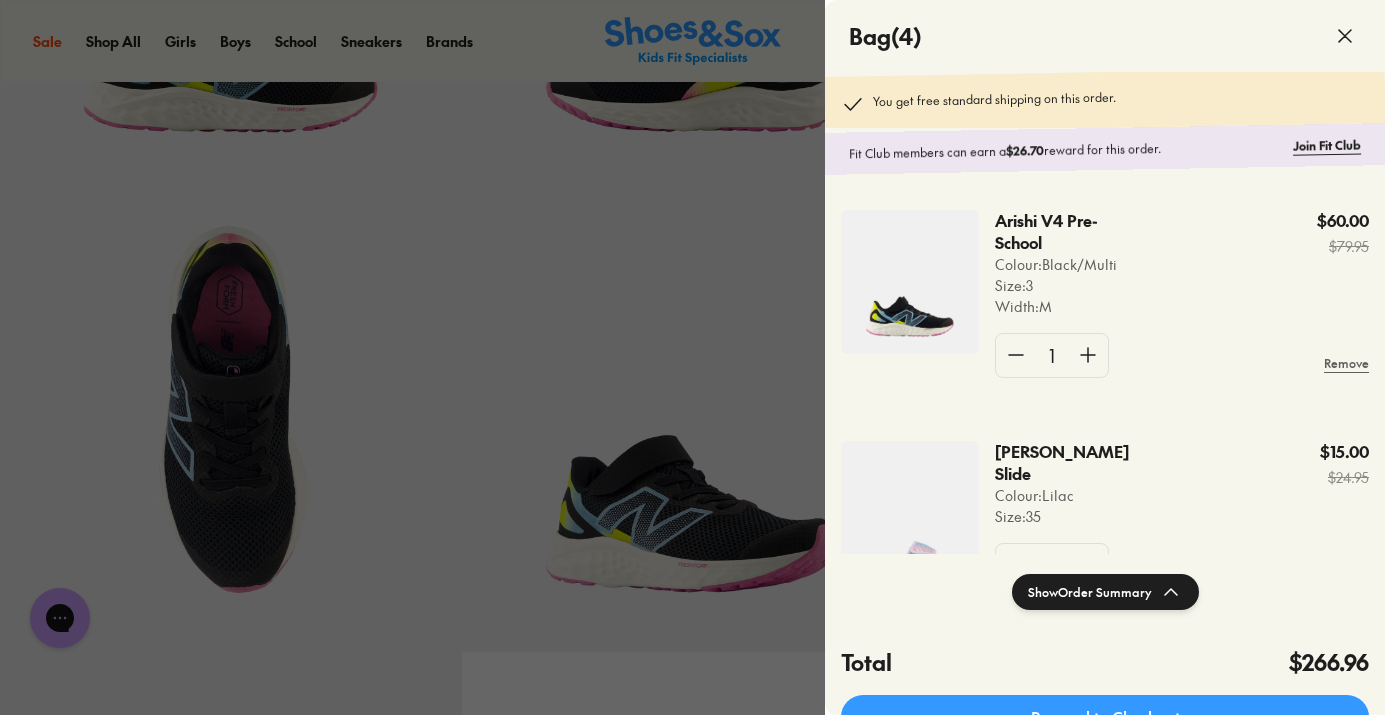 scroll, scrollTop: 0, scrollLeft: 0, axis: both 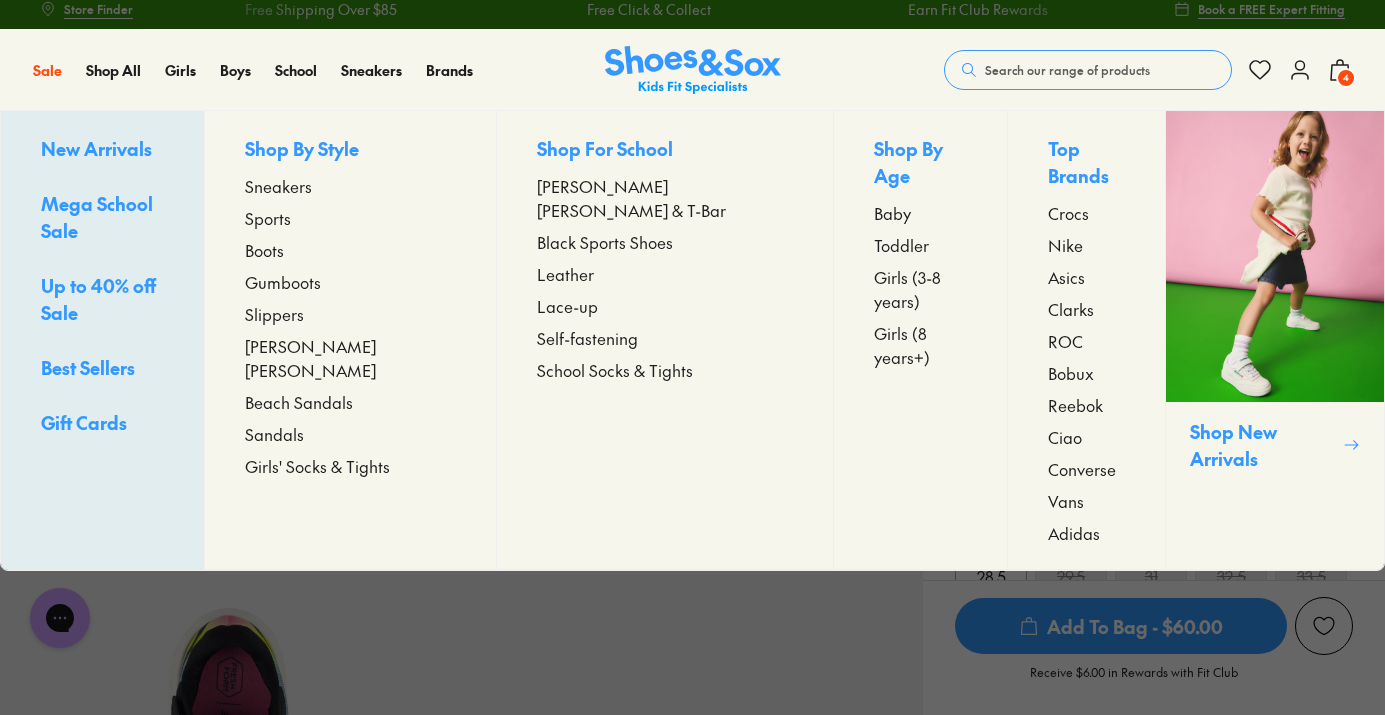 click on "Sneakers" at bounding box center [278, 186] 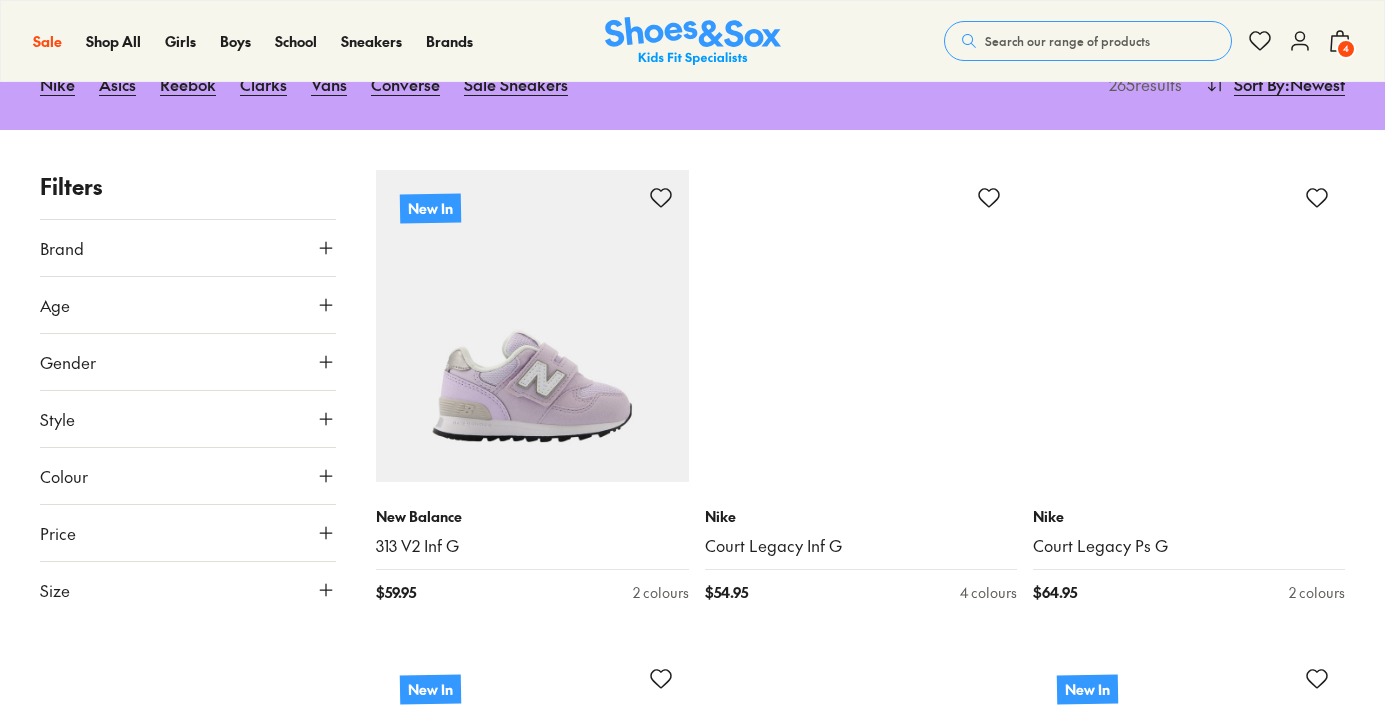 scroll, scrollTop: 382, scrollLeft: 0, axis: vertical 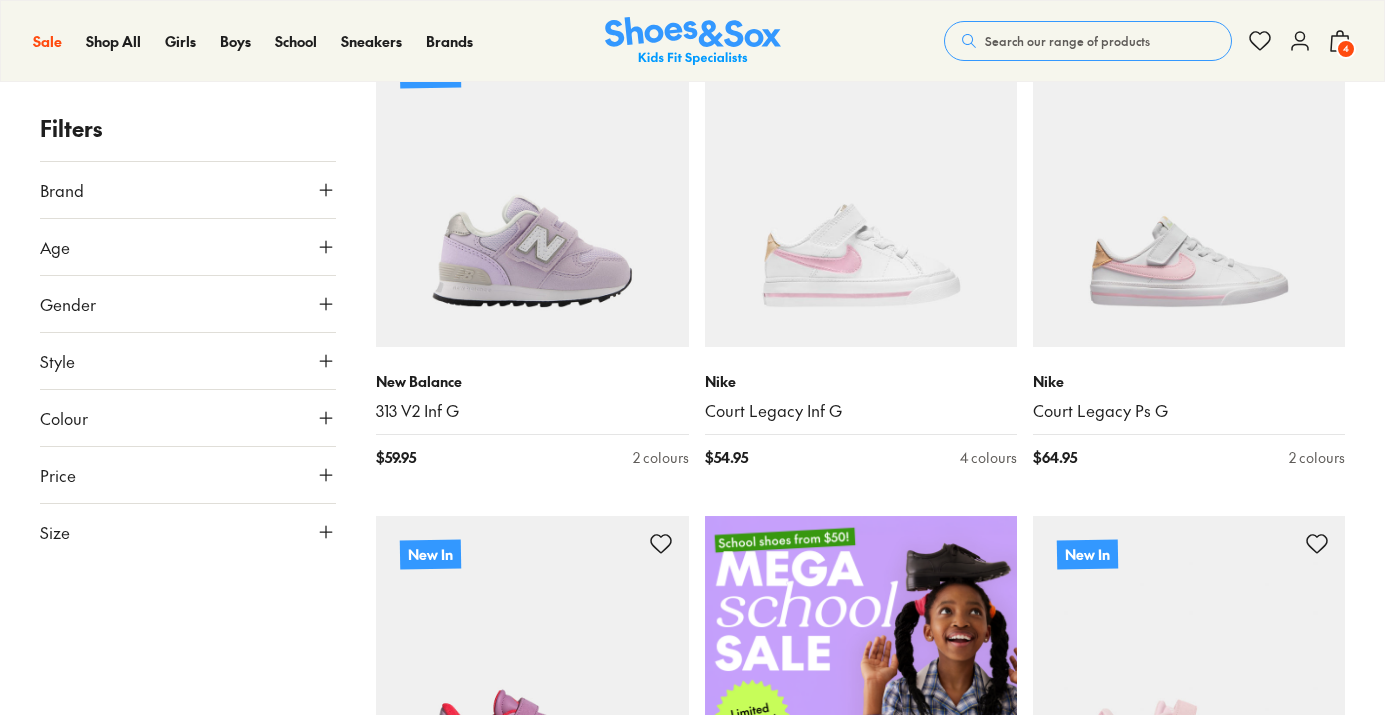 click on "Size" at bounding box center (188, 532) 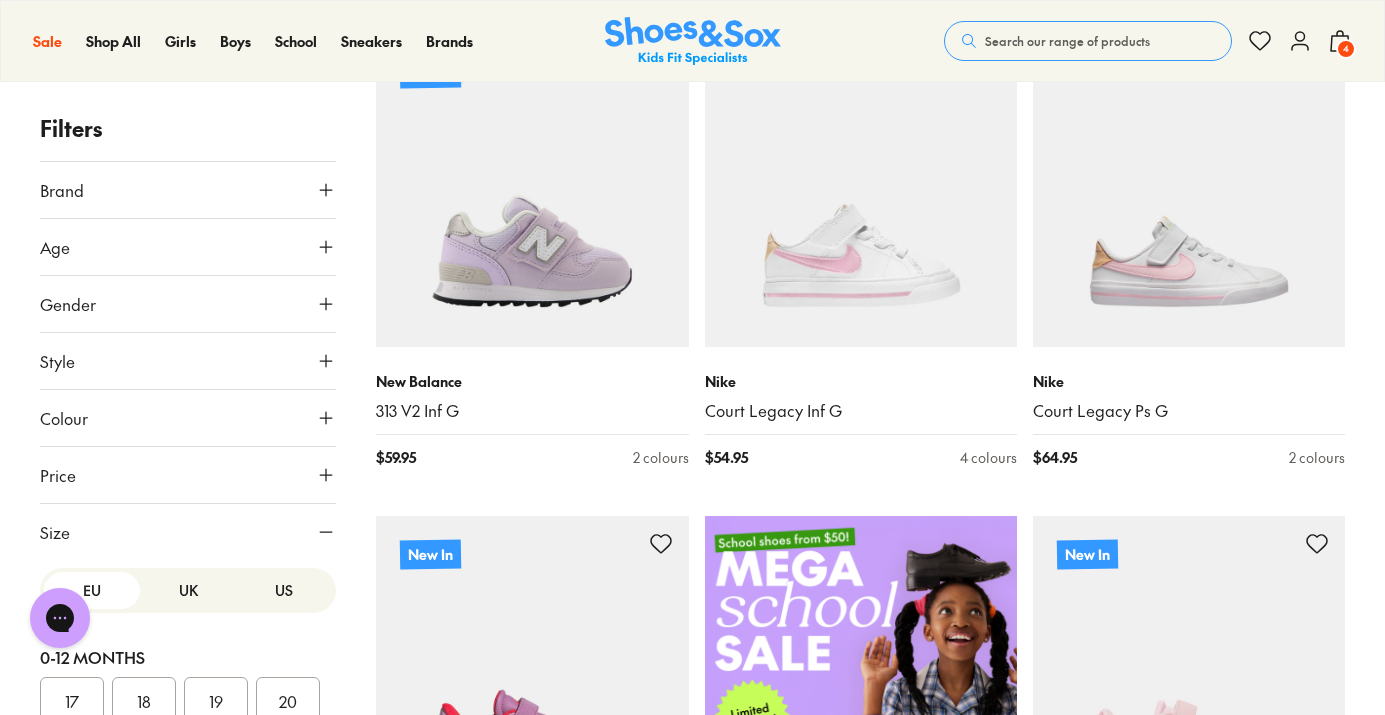 scroll, scrollTop: 0, scrollLeft: 0, axis: both 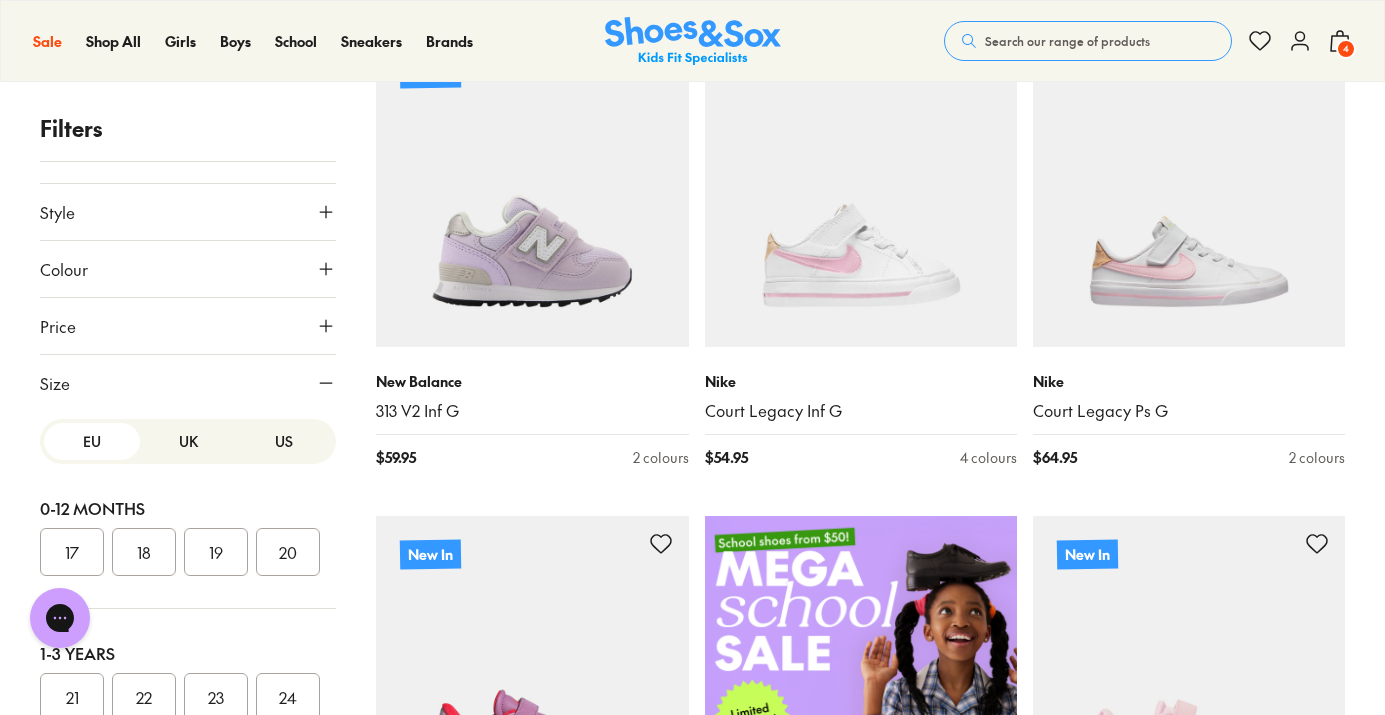 click on "4" at bounding box center (1346, 49) 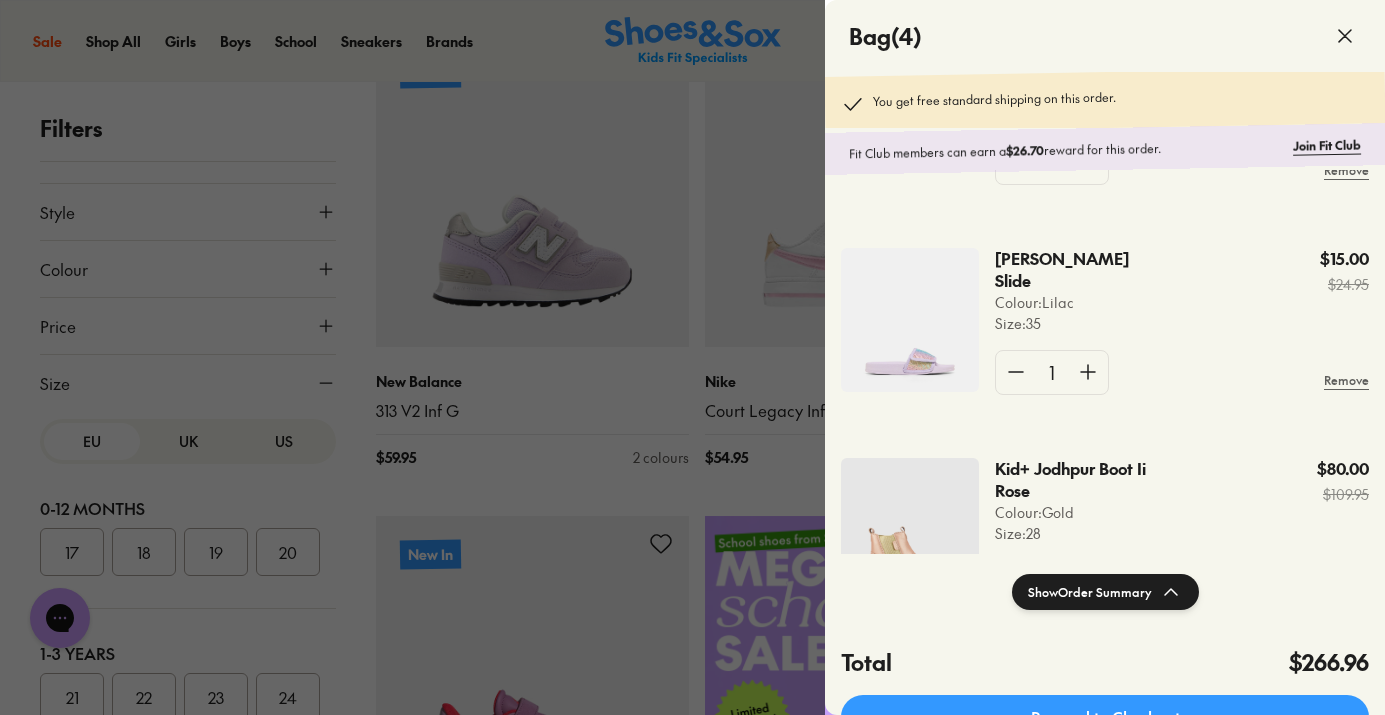 scroll, scrollTop: 201, scrollLeft: 0, axis: vertical 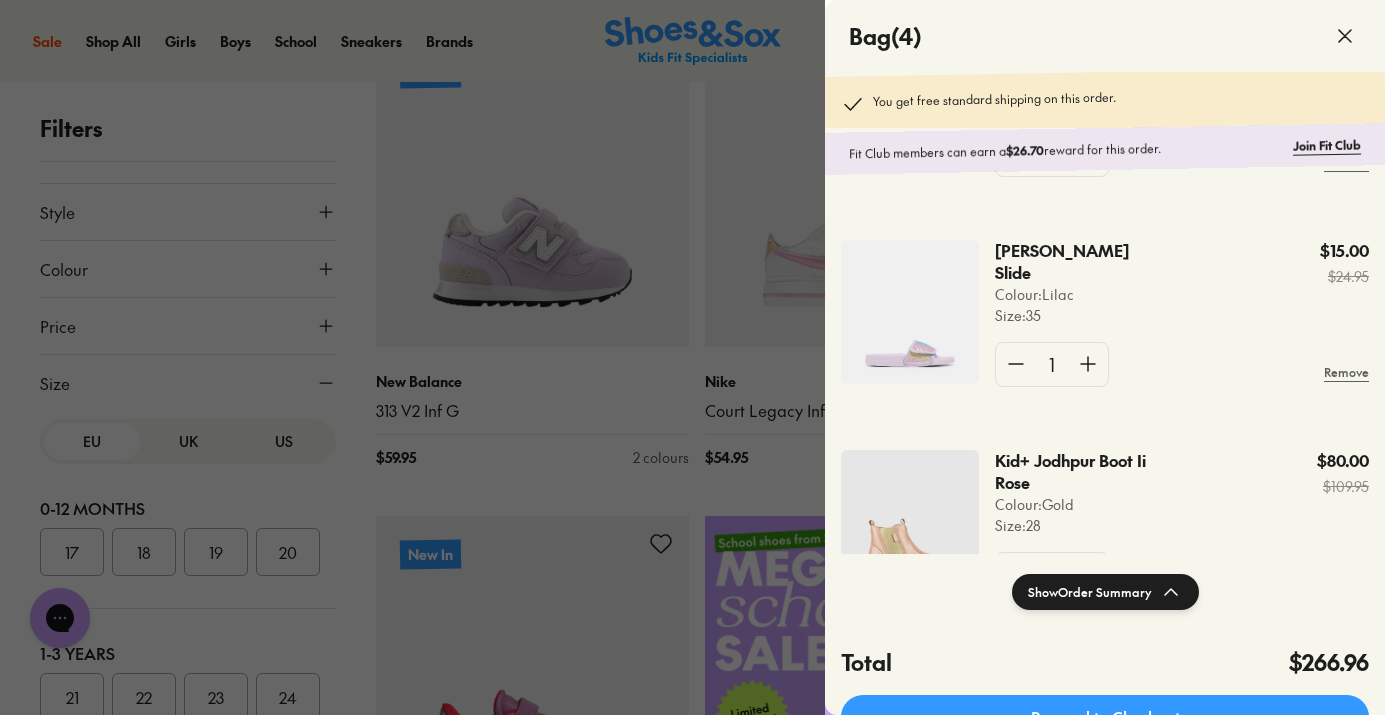 click 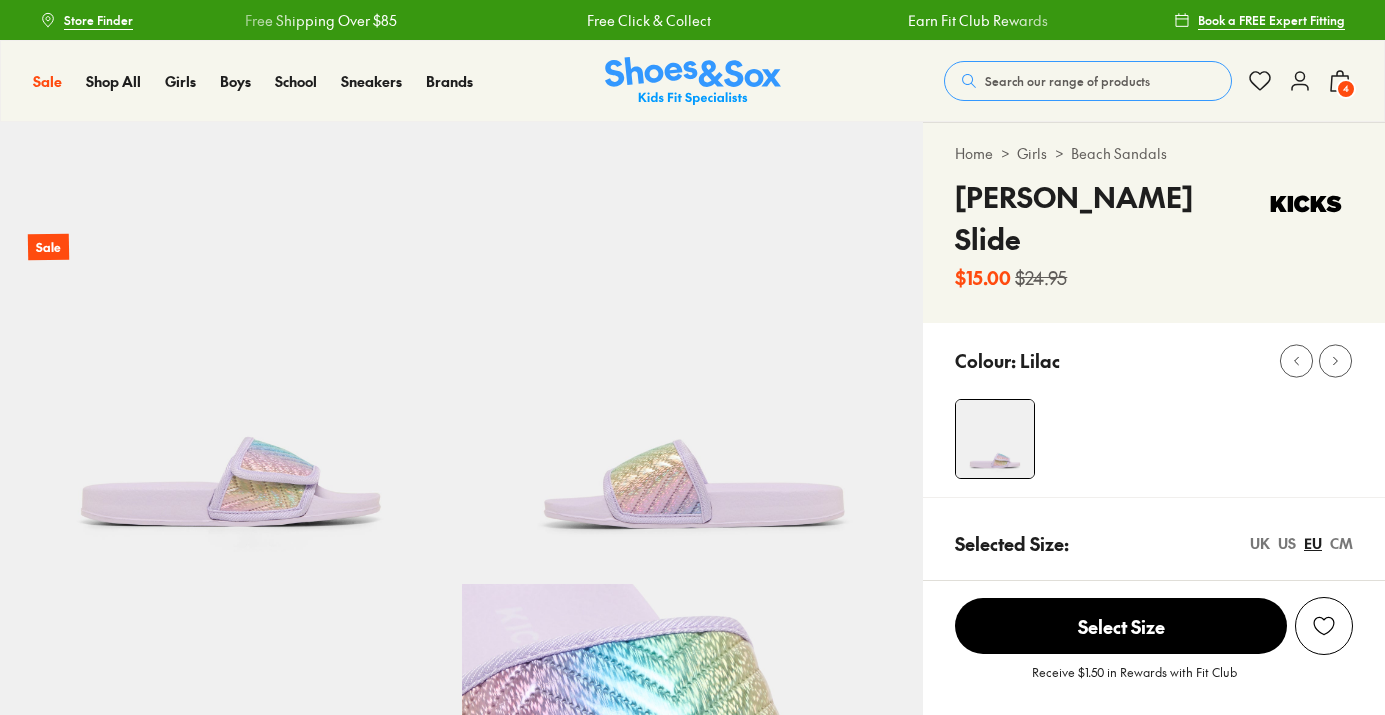 select on "*" 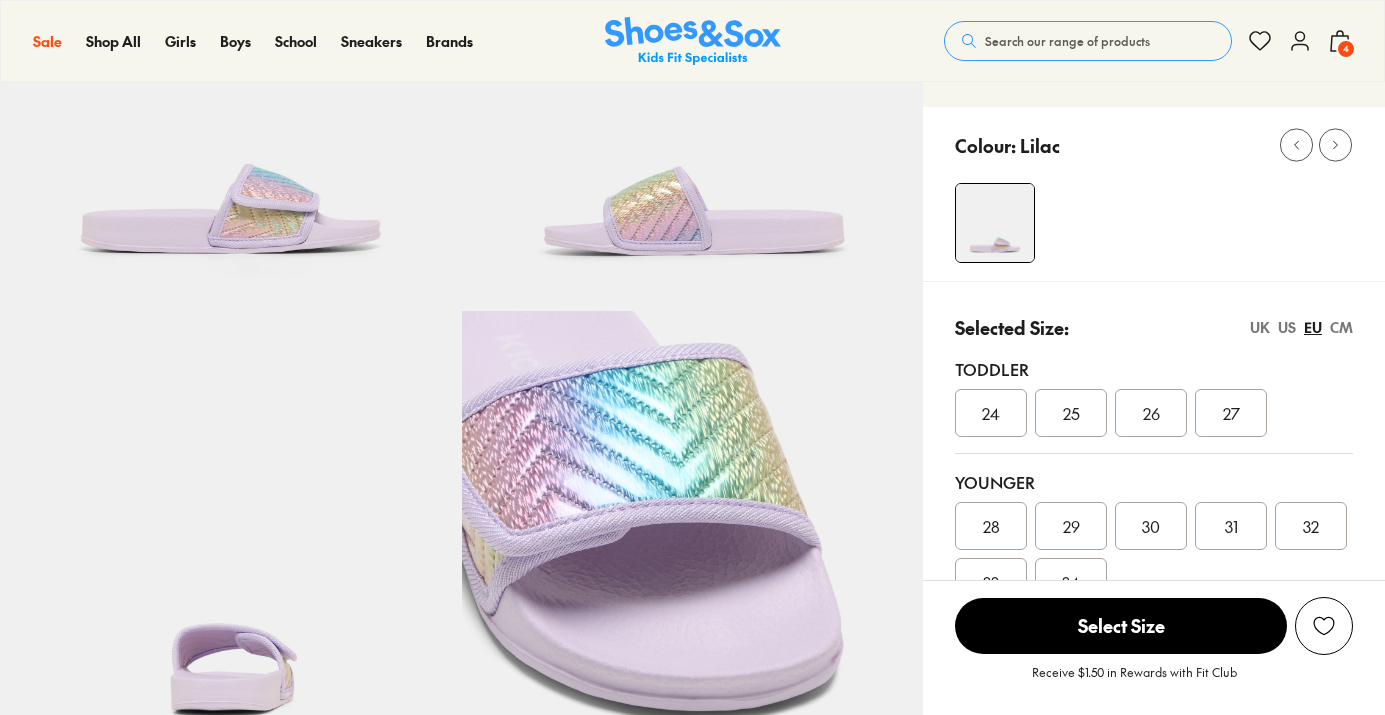 scroll, scrollTop: 273, scrollLeft: 0, axis: vertical 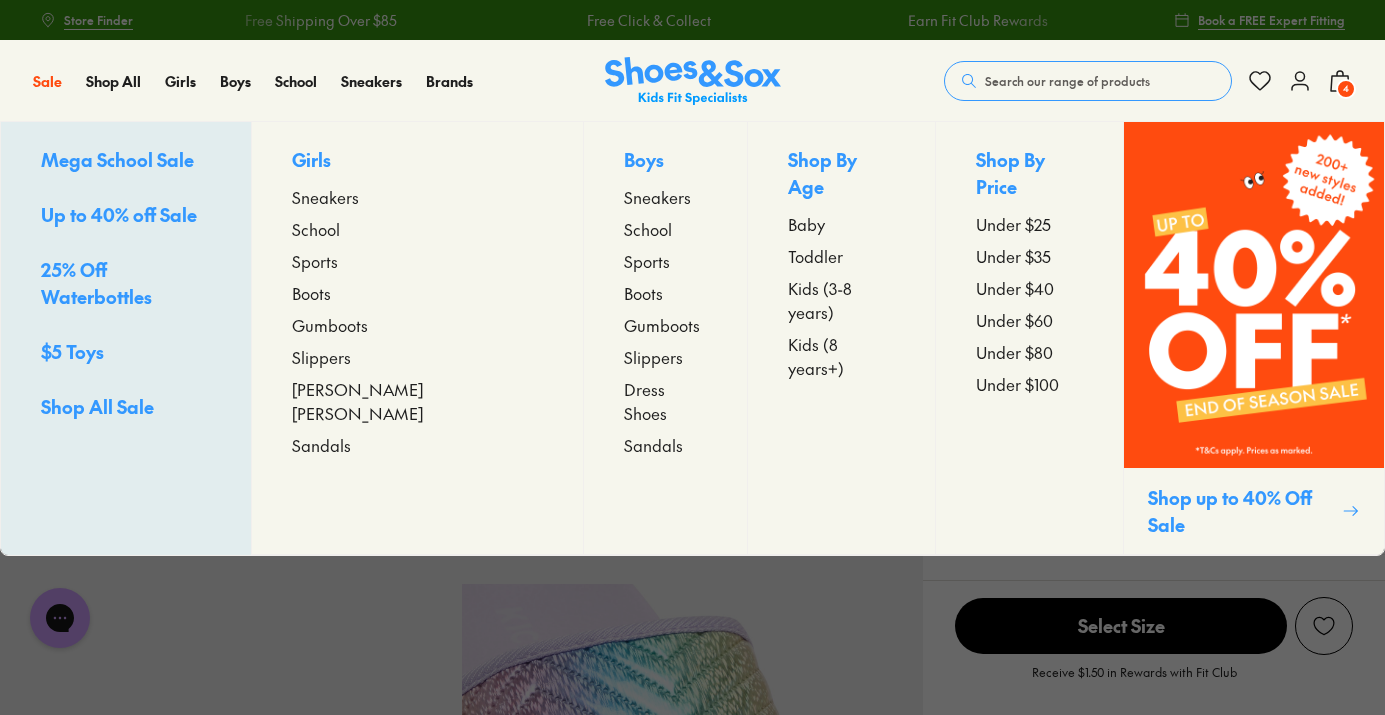 click on "Sneakers" at bounding box center (325, 197) 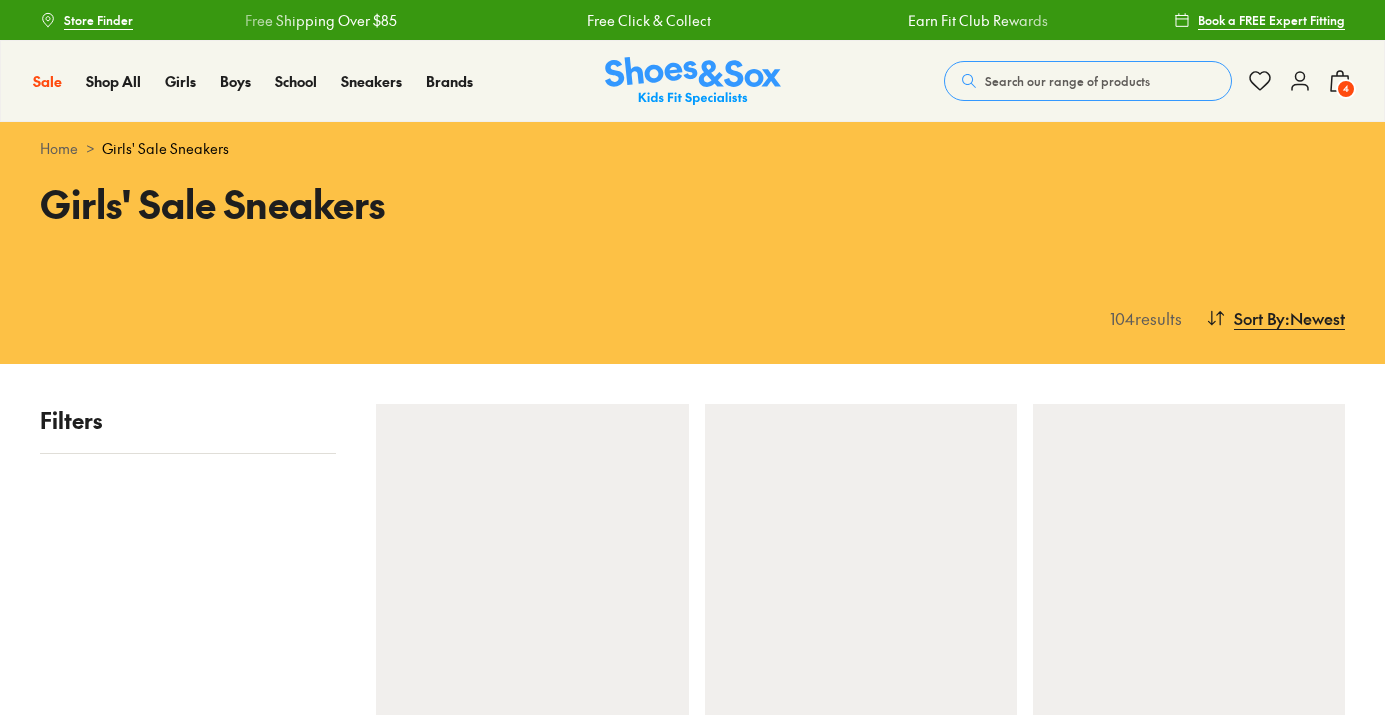 scroll, scrollTop: 0, scrollLeft: 0, axis: both 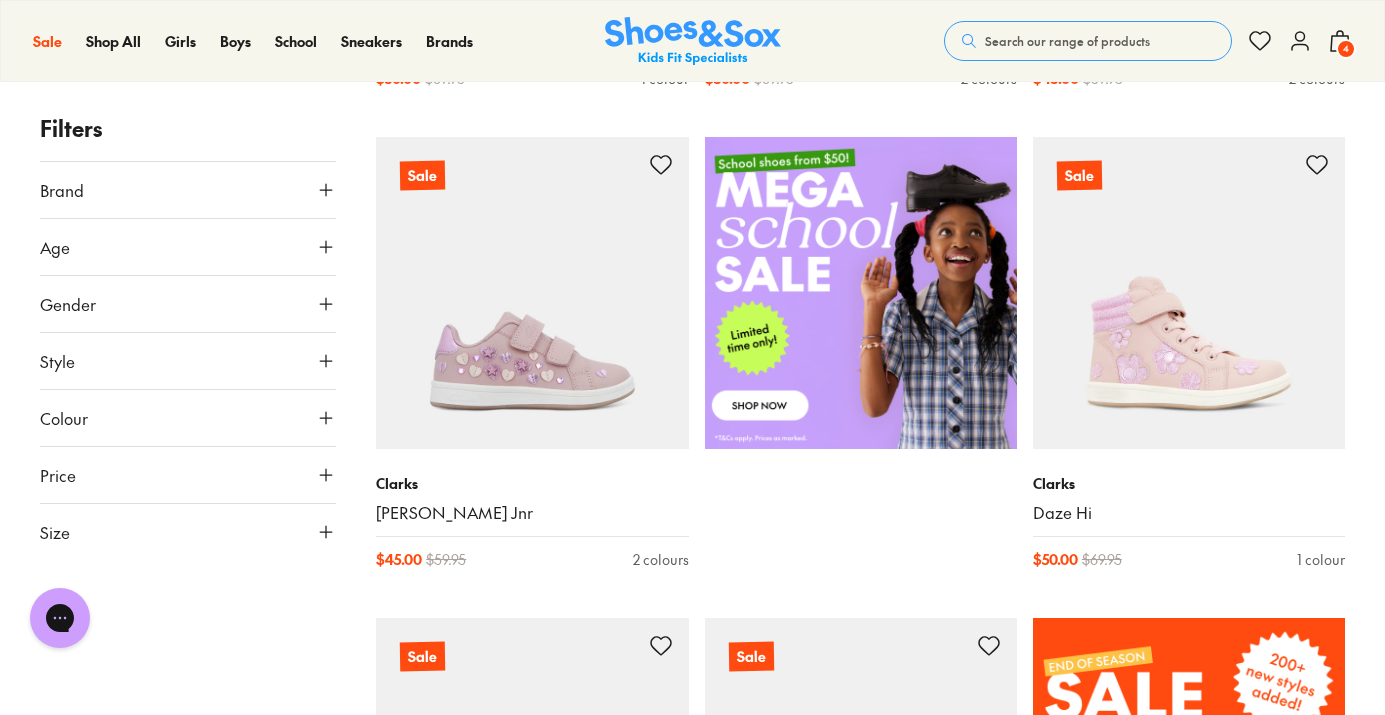 click on "Size" at bounding box center (188, 532) 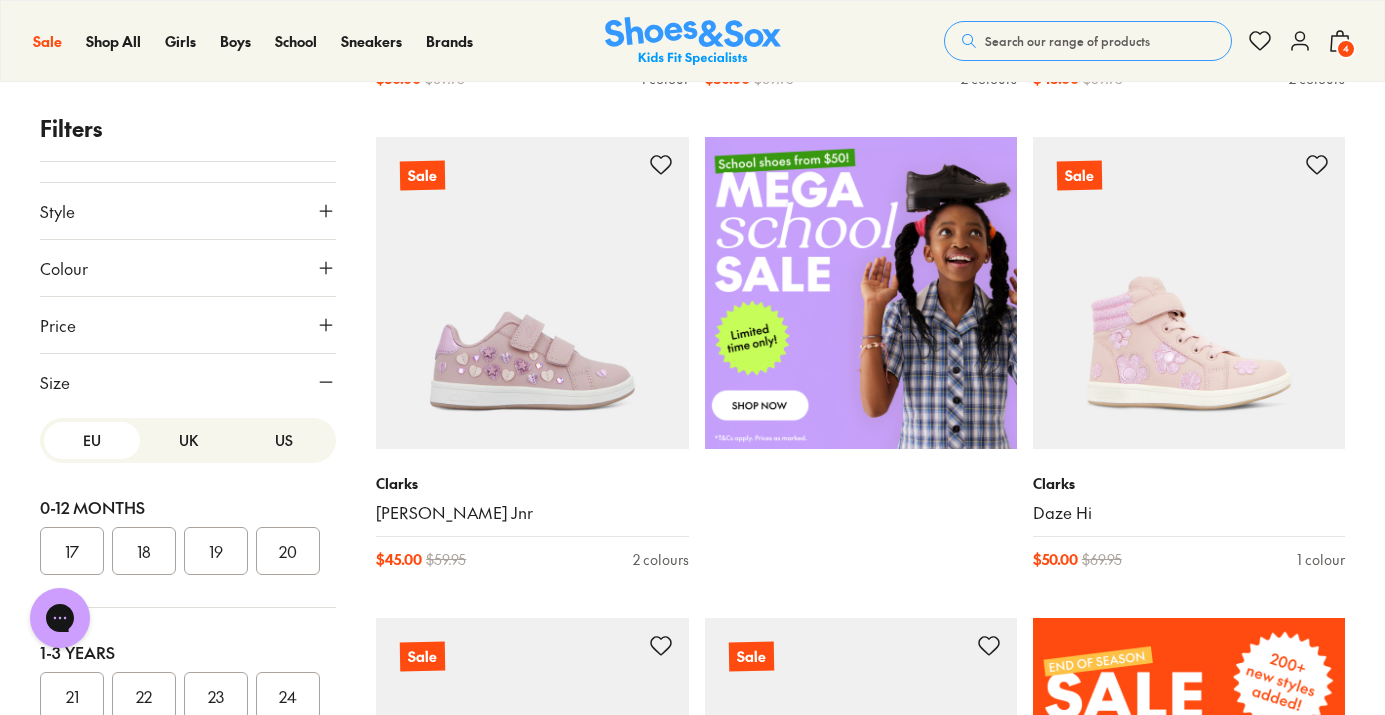 scroll, scrollTop: 149, scrollLeft: 0, axis: vertical 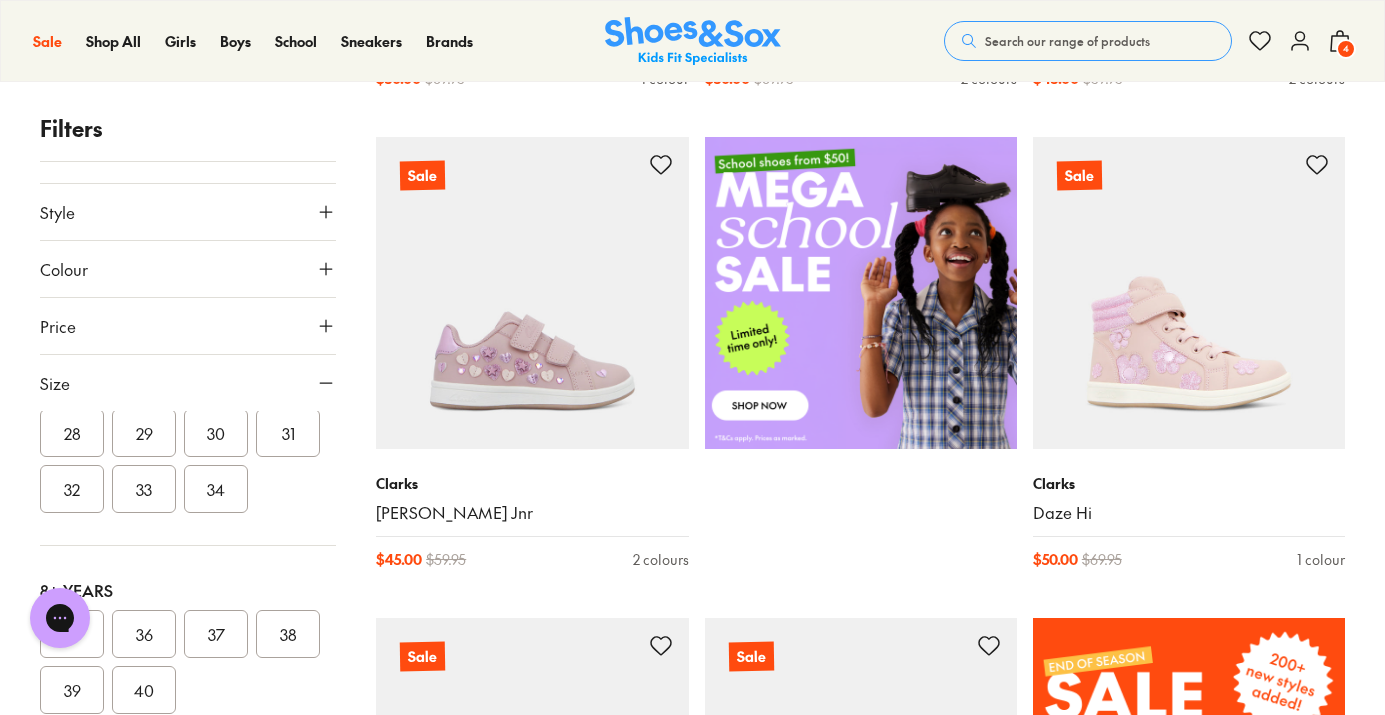 click on "29" at bounding box center [144, 433] 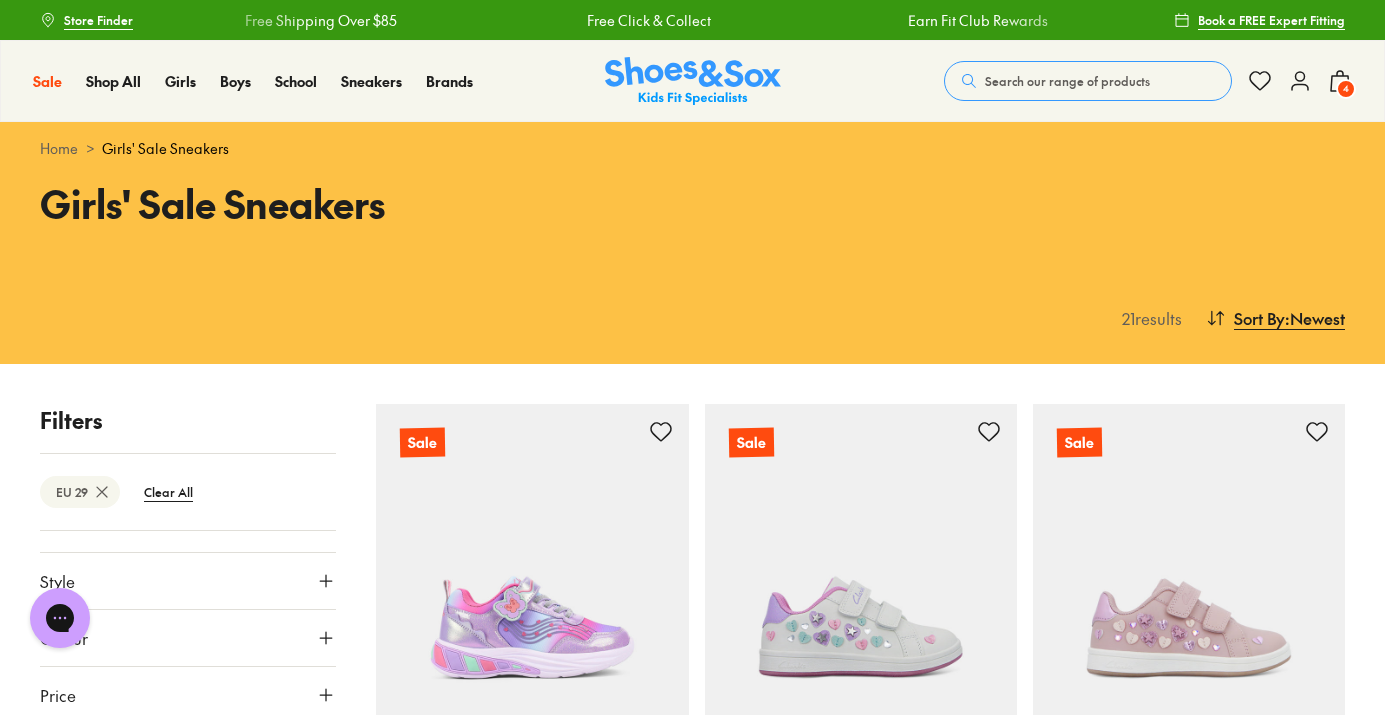 scroll, scrollTop: 0, scrollLeft: 0, axis: both 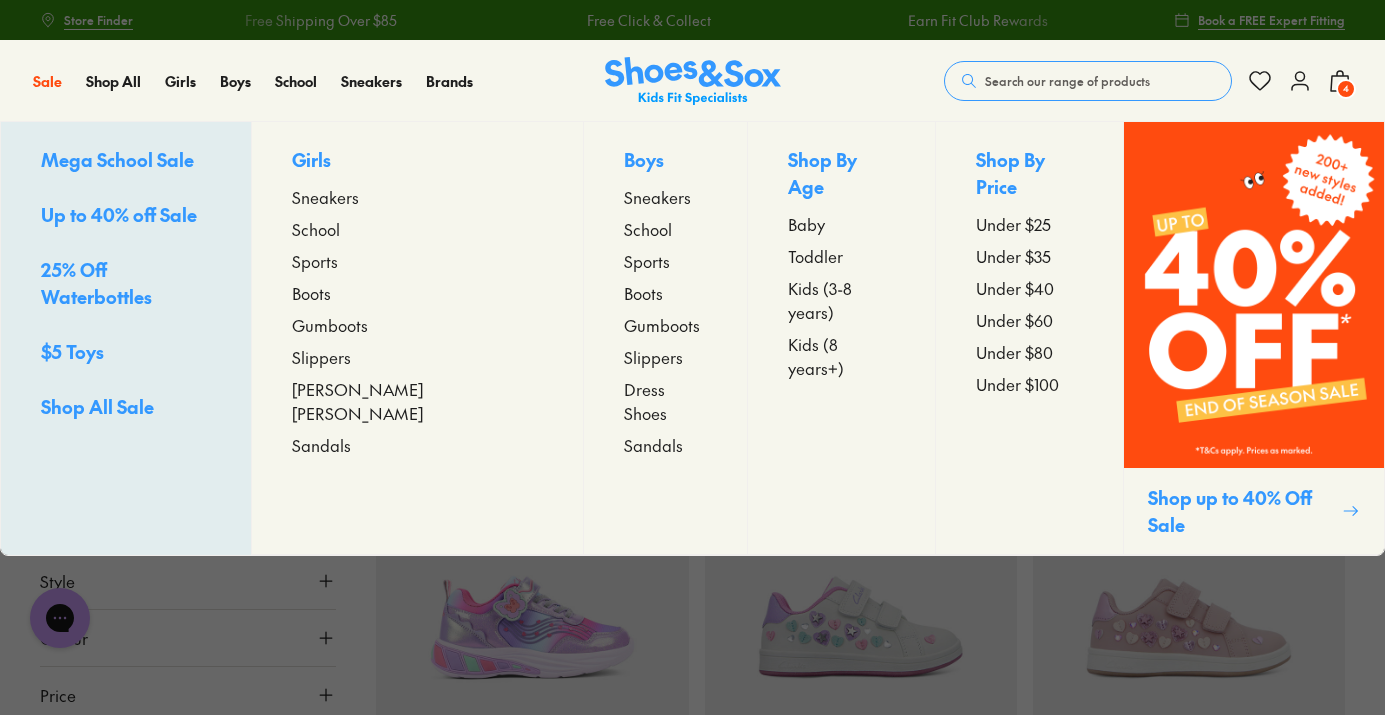 click on "Up to 40% off Sale" at bounding box center (119, 214) 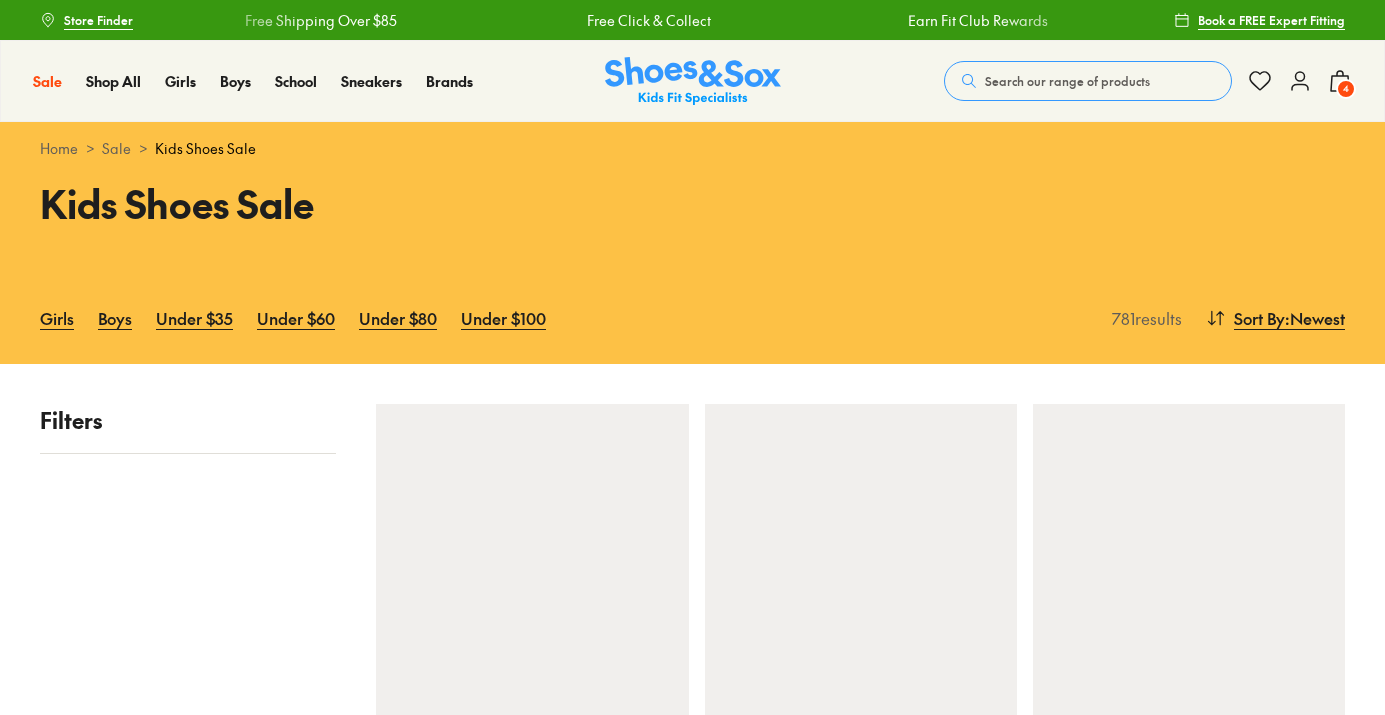 scroll, scrollTop: 0, scrollLeft: 0, axis: both 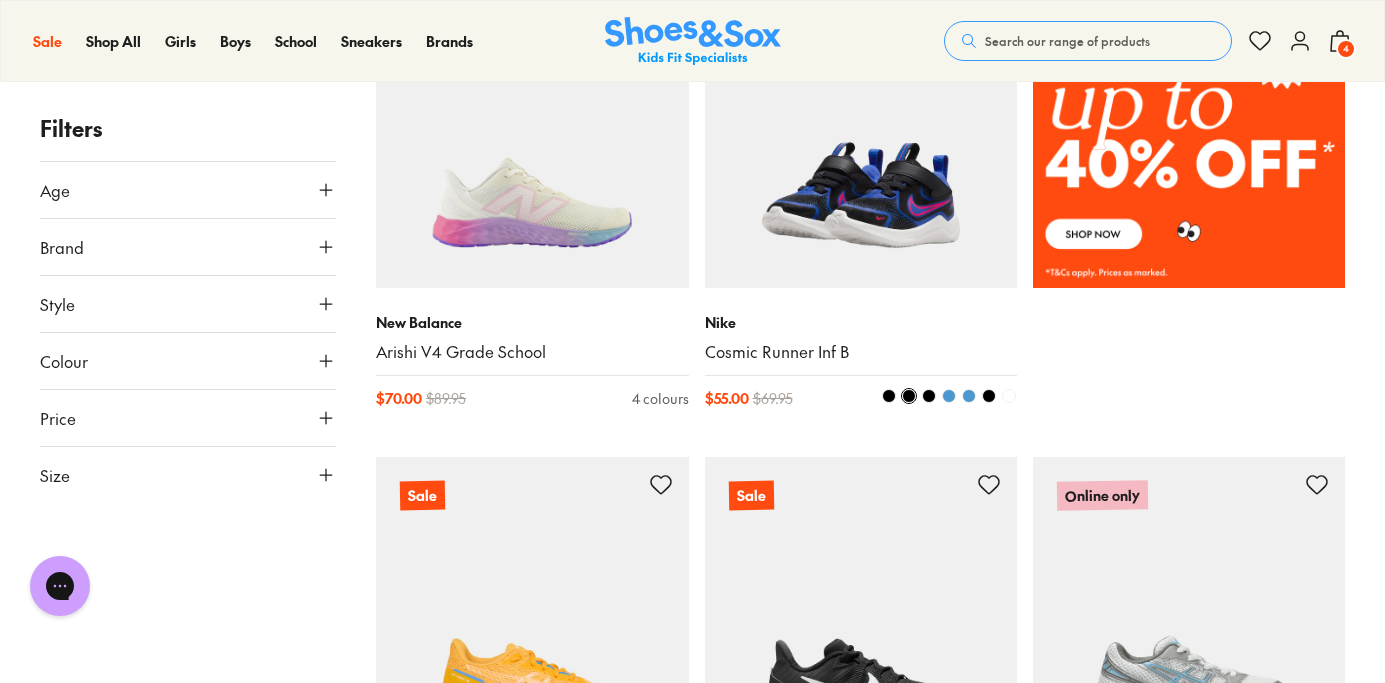 click at bounding box center [969, 396] 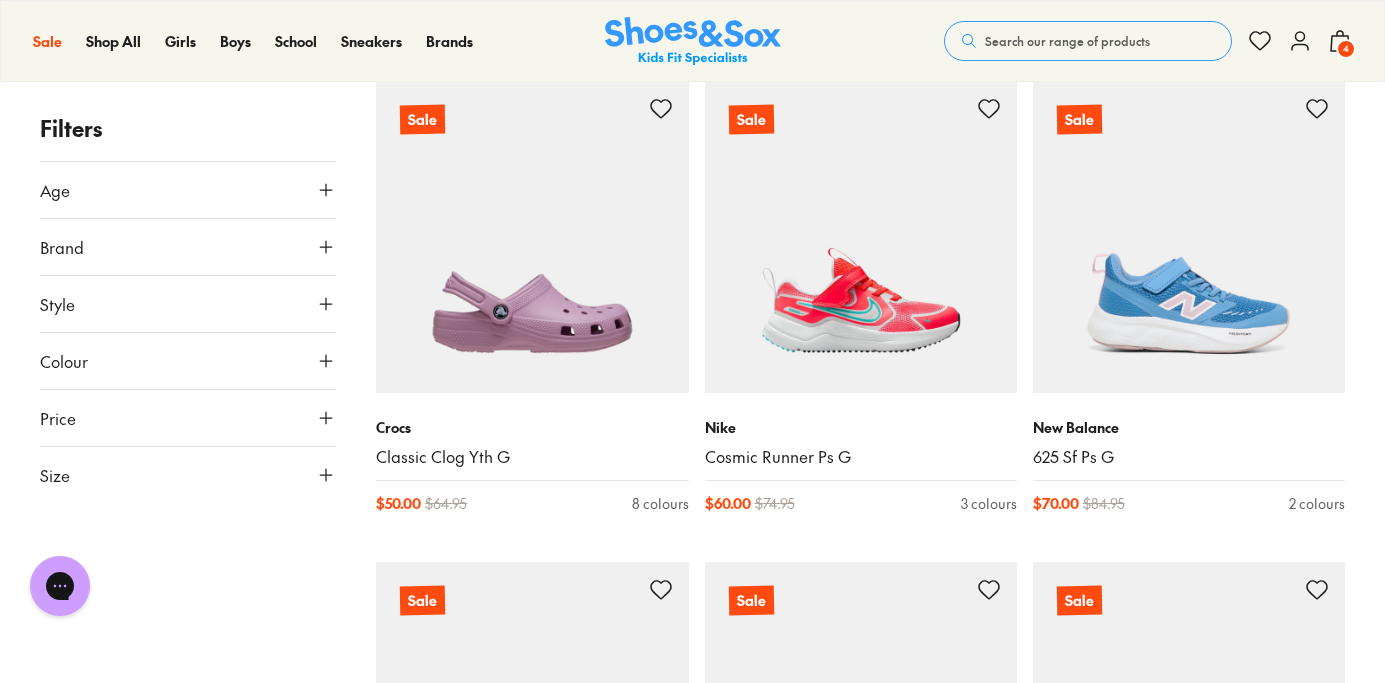 scroll, scrollTop: 2736, scrollLeft: 0, axis: vertical 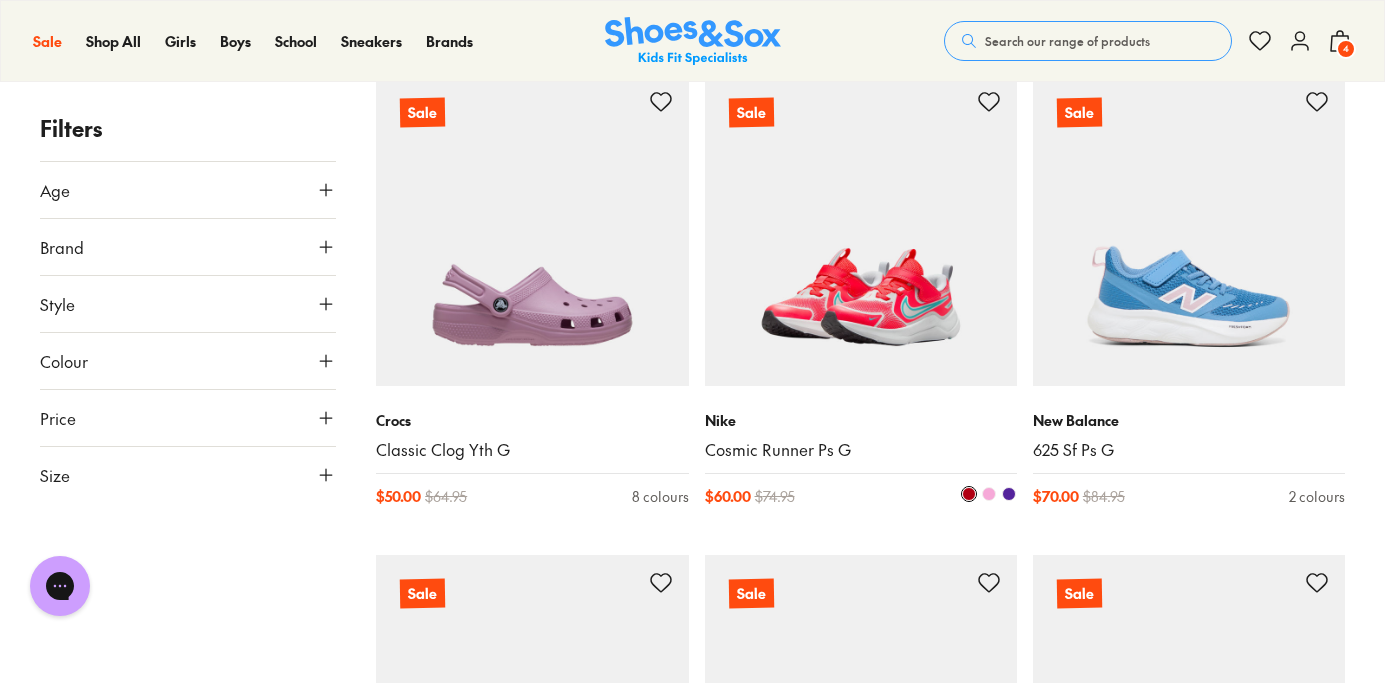 click at bounding box center (989, 494) 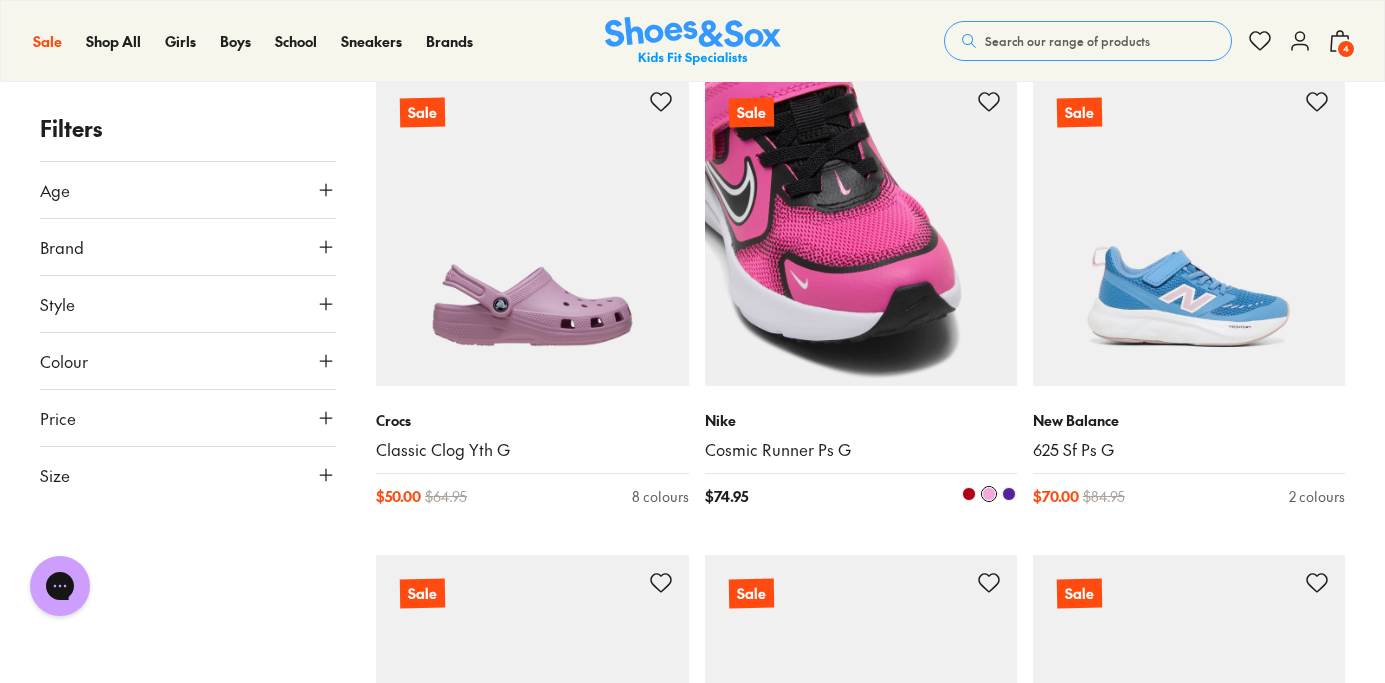 click at bounding box center [1009, 494] 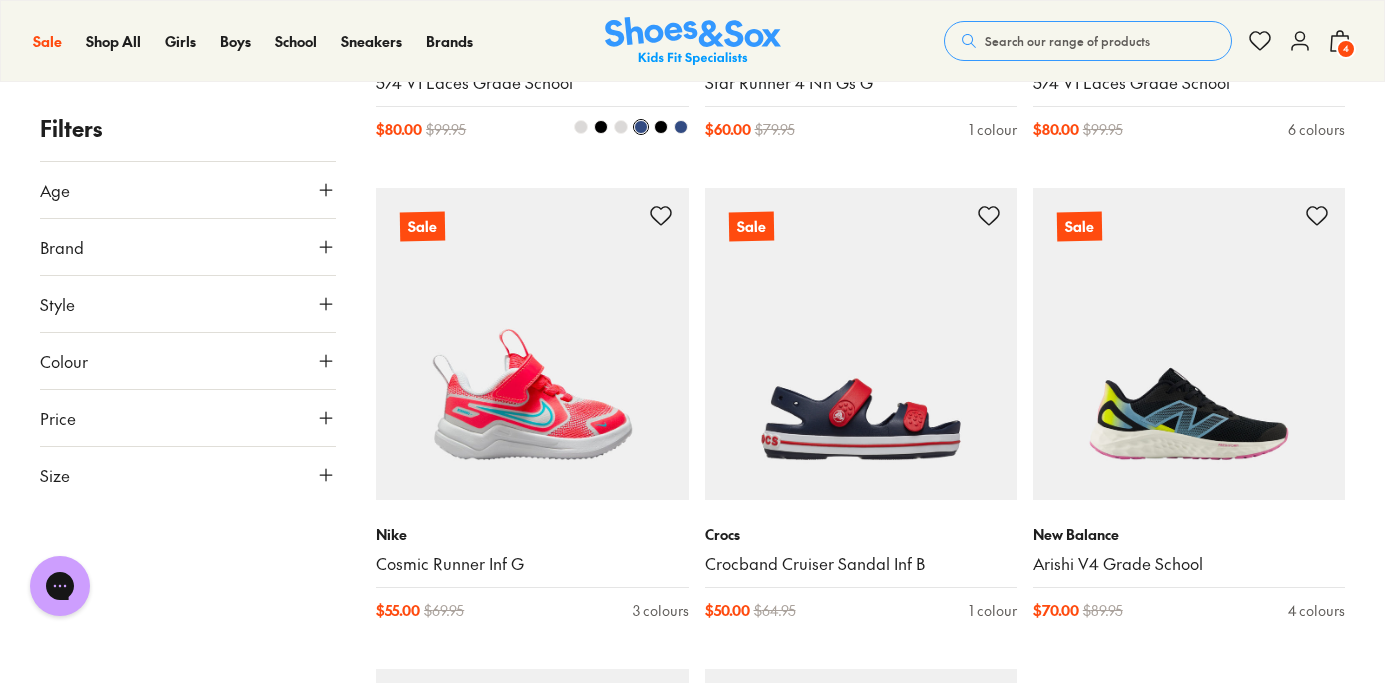 scroll, scrollTop: 4549, scrollLeft: 0, axis: vertical 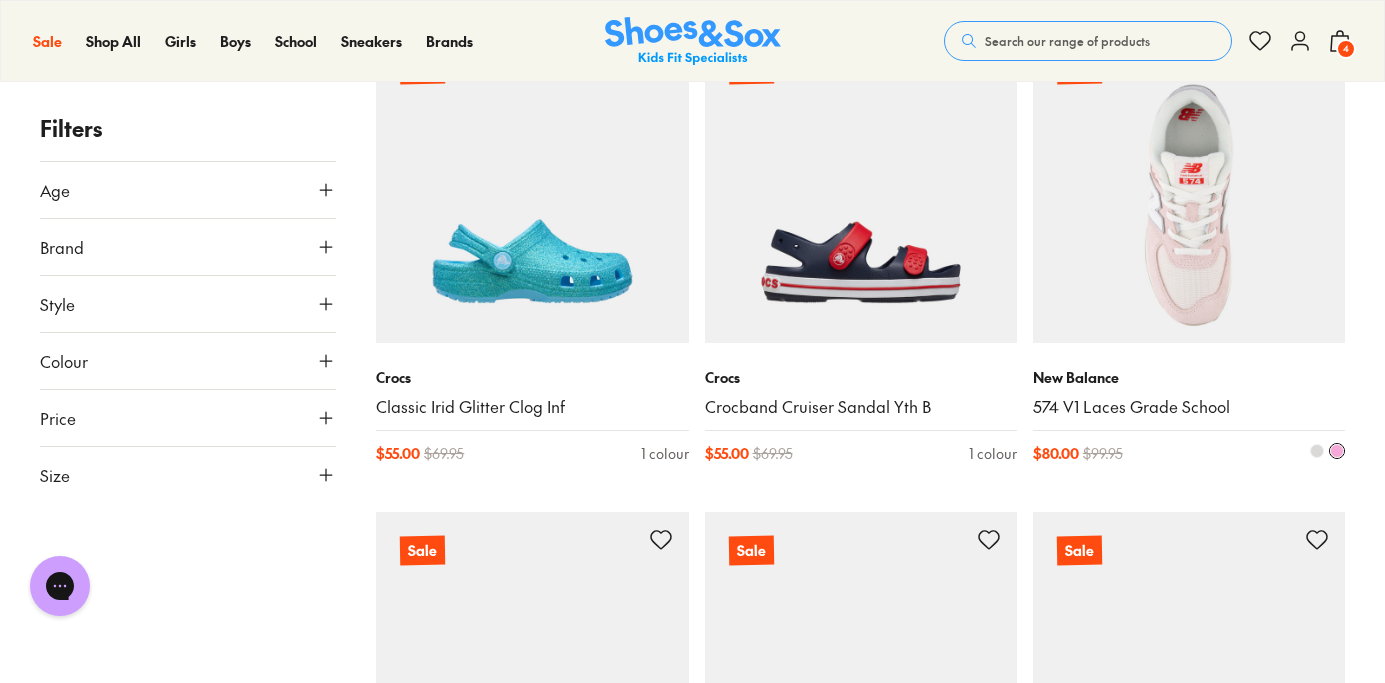 click at bounding box center [1189, 187] 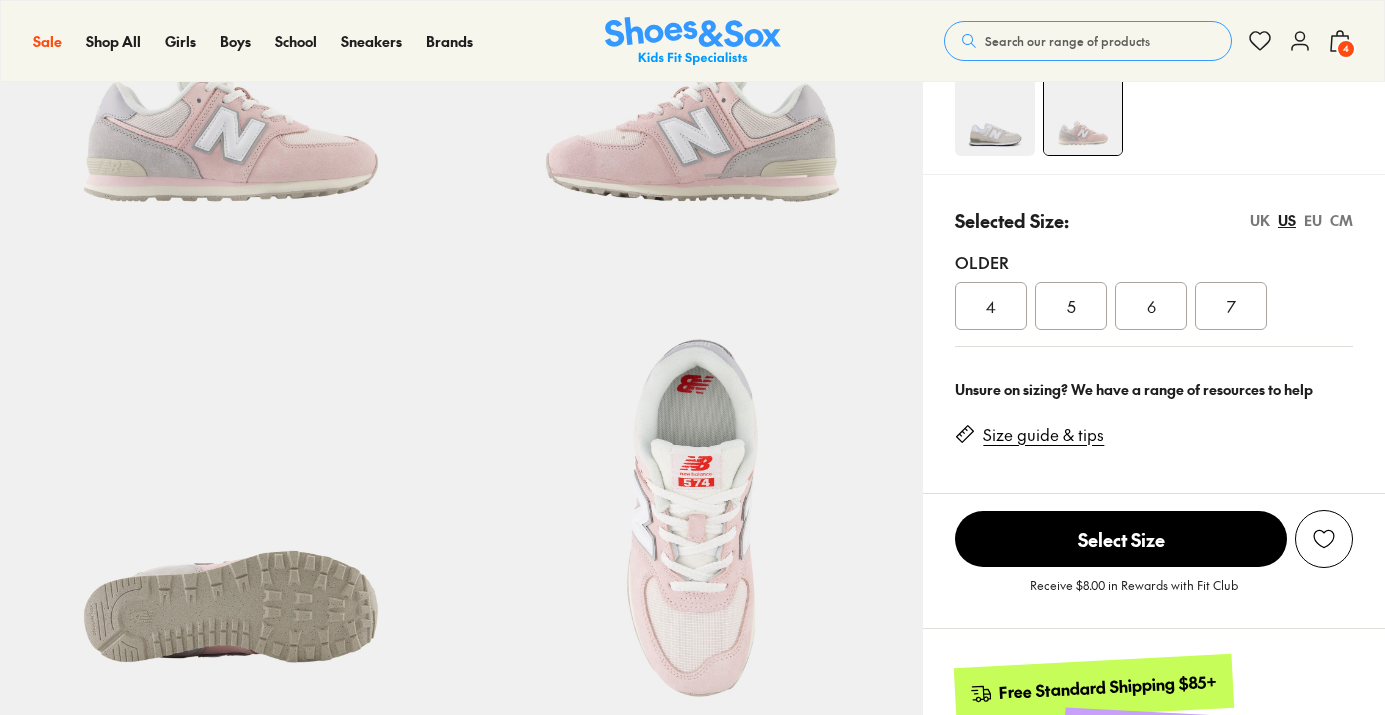 scroll, scrollTop: 338, scrollLeft: 0, axis: vertical 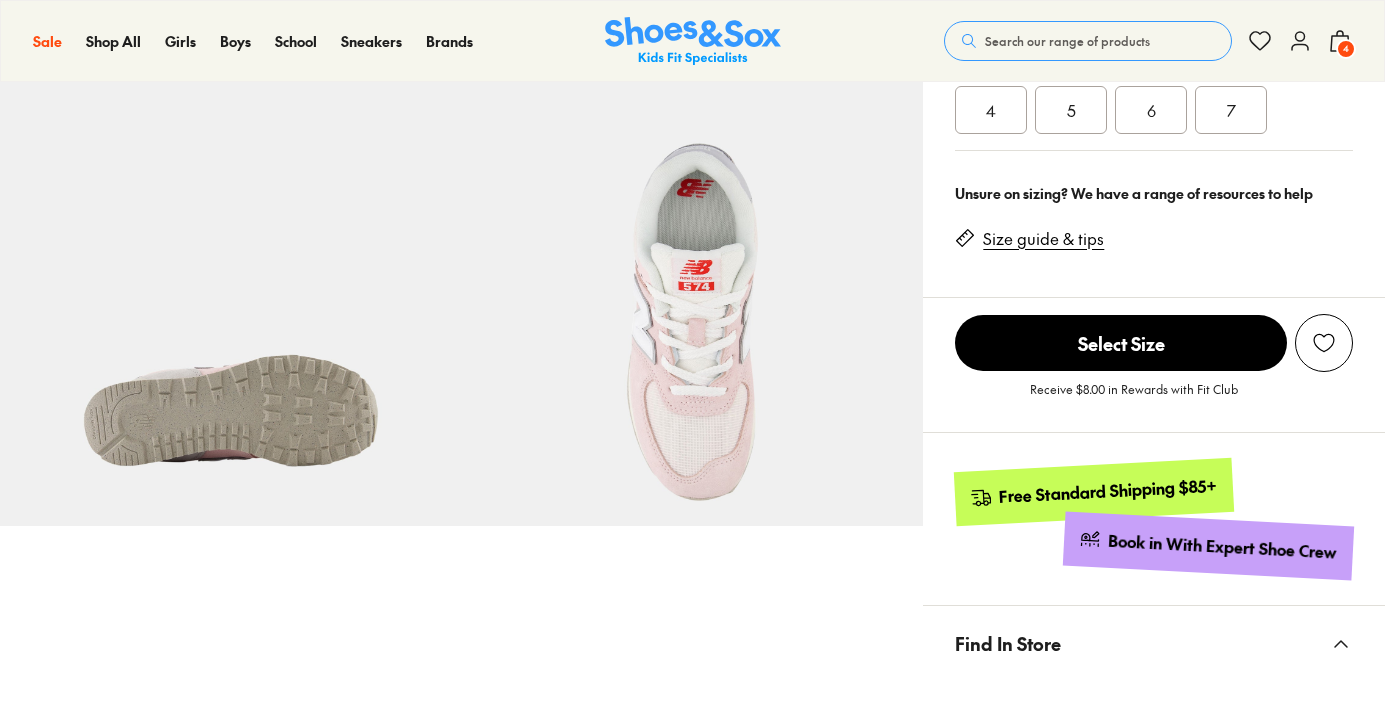 select on "*" 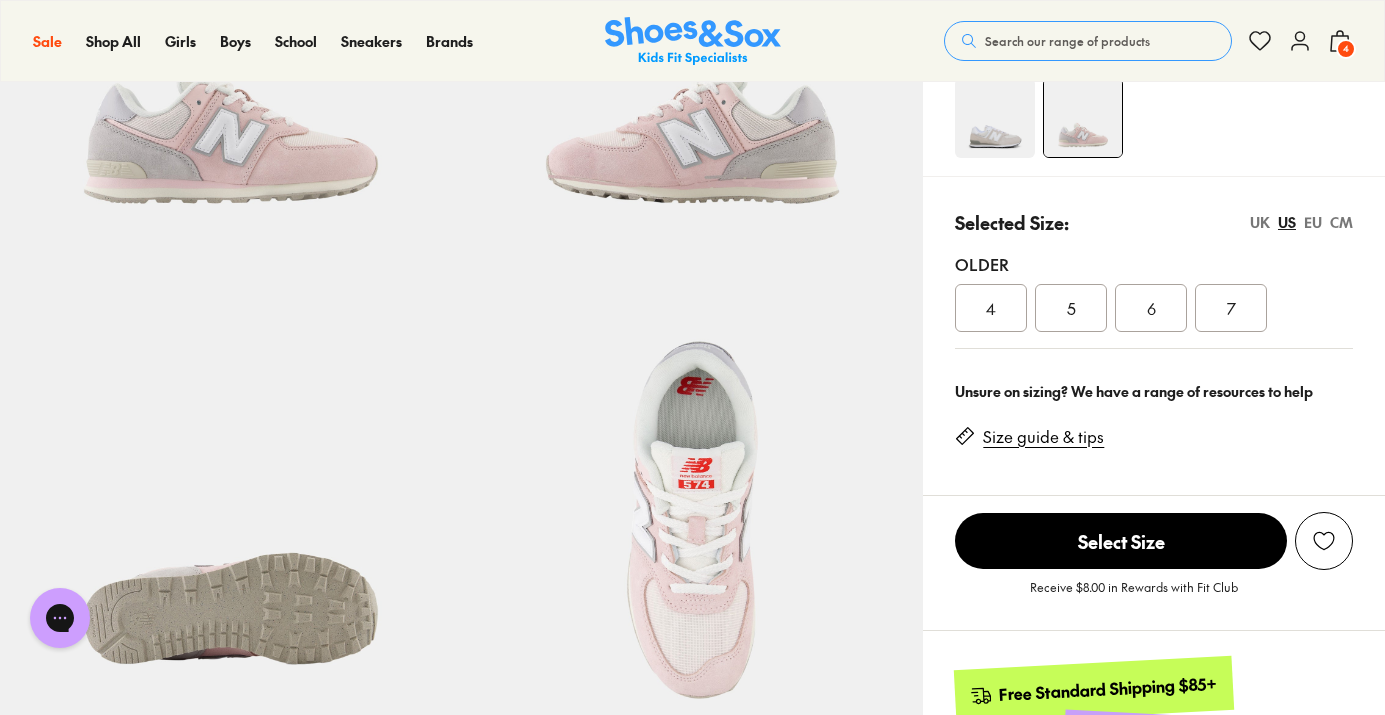 scroll, scrollTop: 316, scrollLeft: 0, axis: vertical 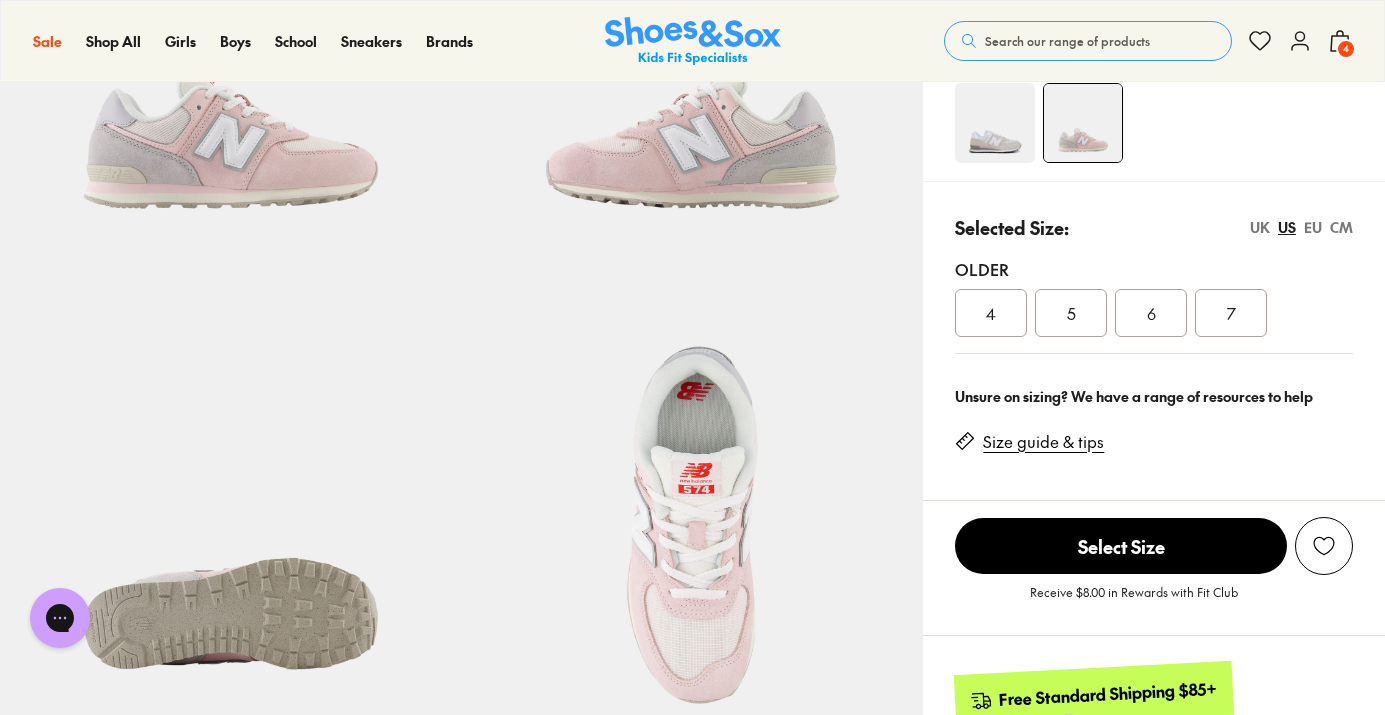 click on "EU" at bounding box center [1313, 227] 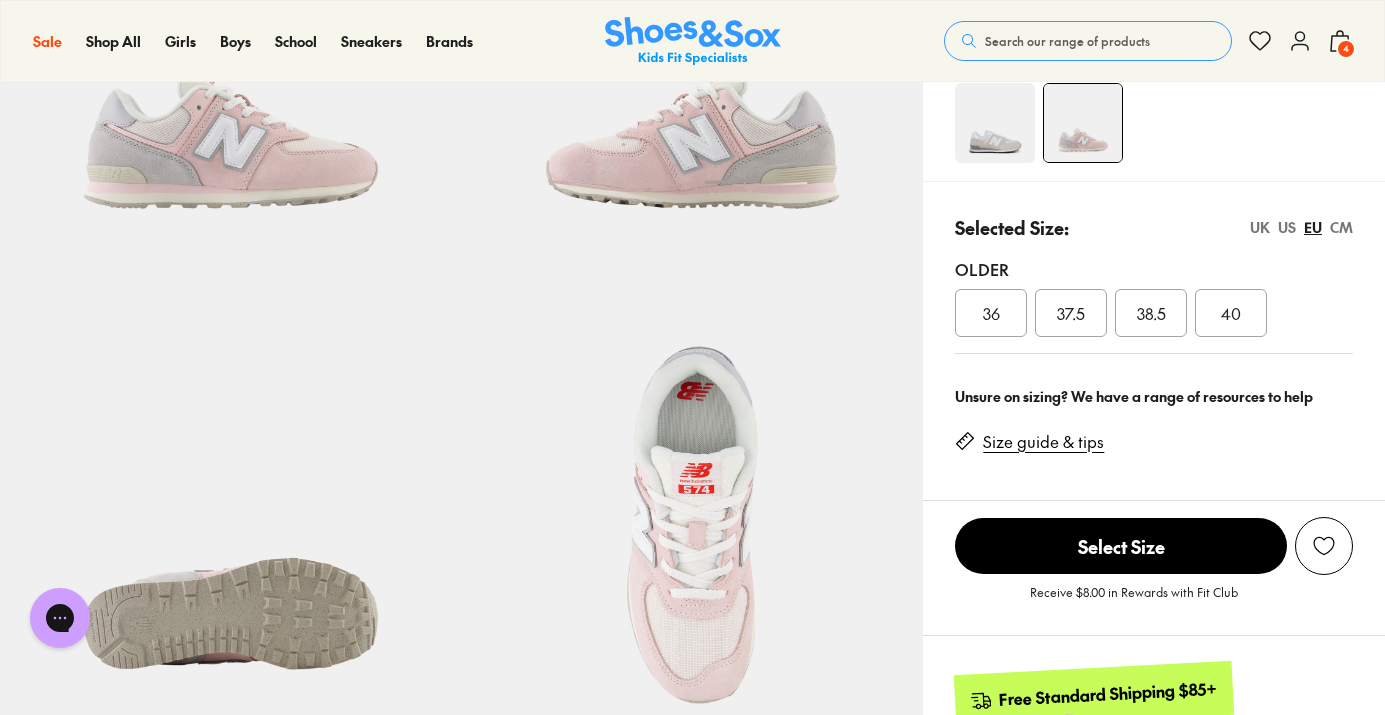 click at bounding box center [995, 123] 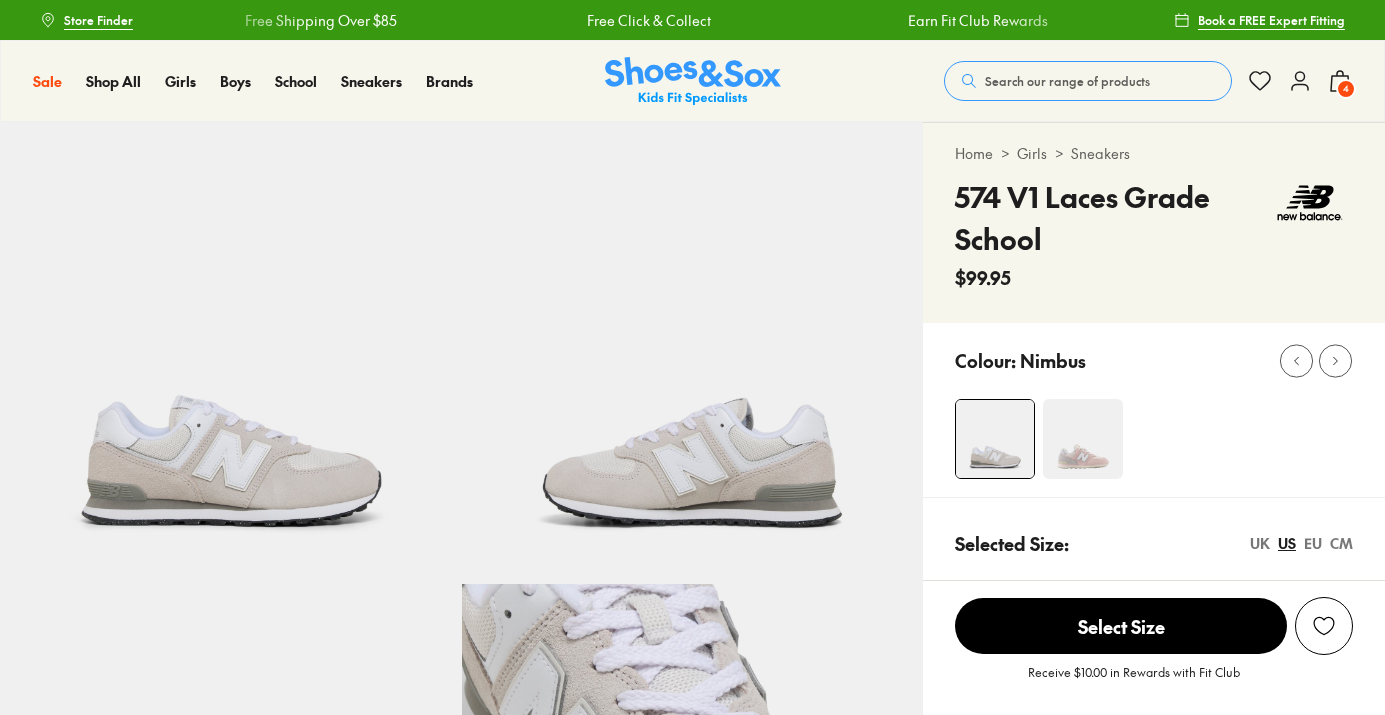 scroll, scrollTop: 0, scrollLeft: 0, axis: both 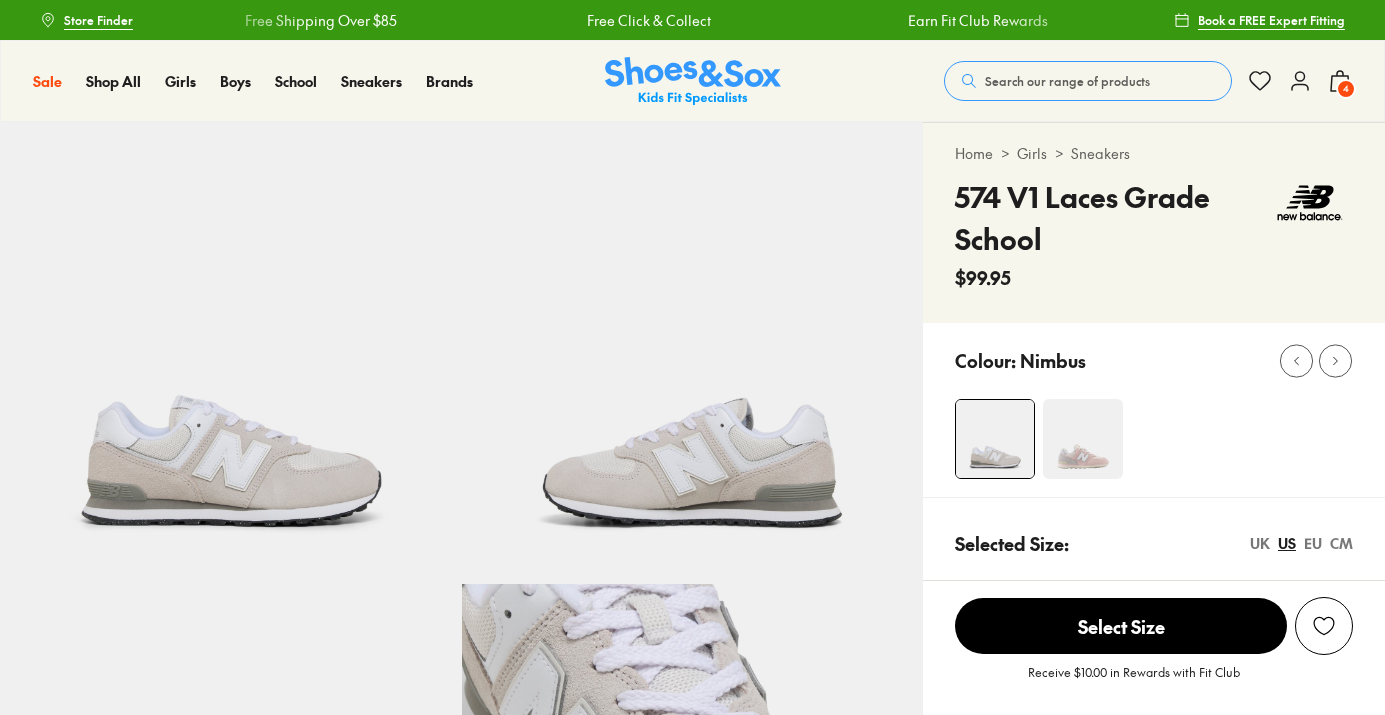select on "*" 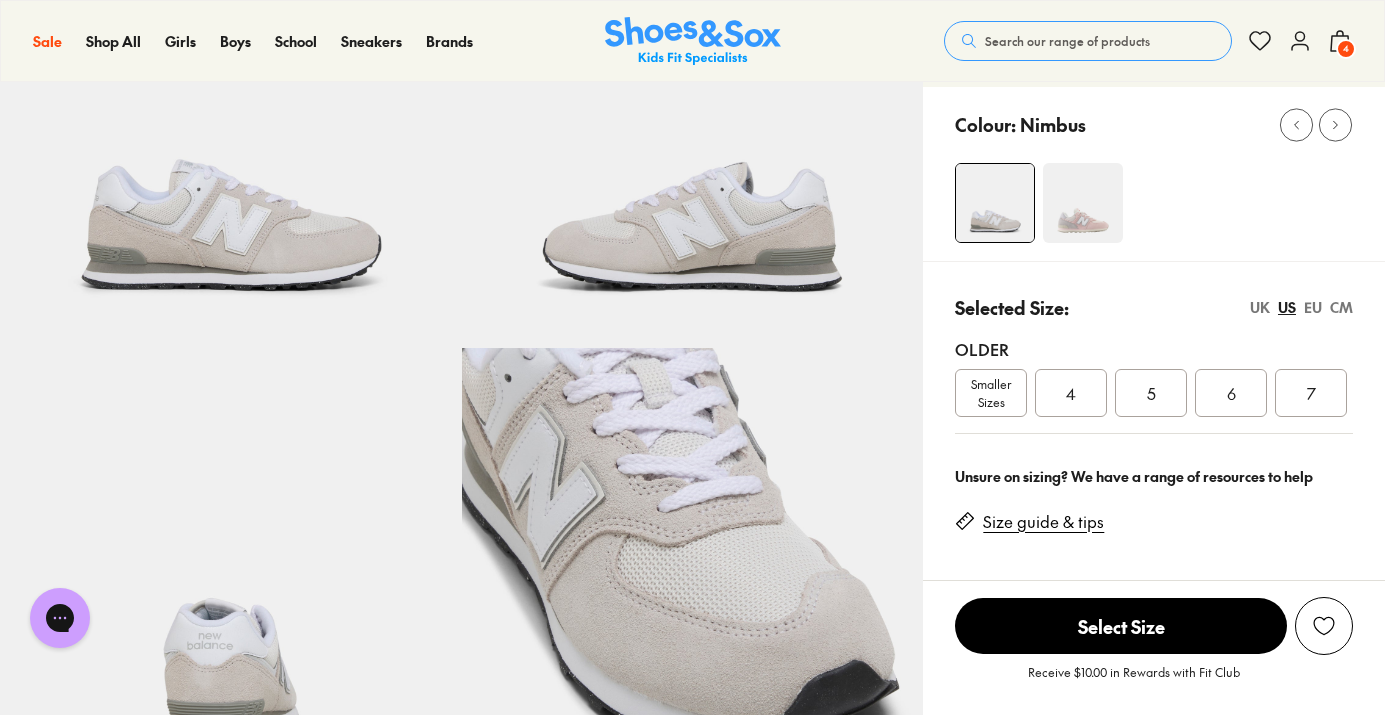 scroll, scrollTop: 241, scrollLeft: 0, axis: vertical 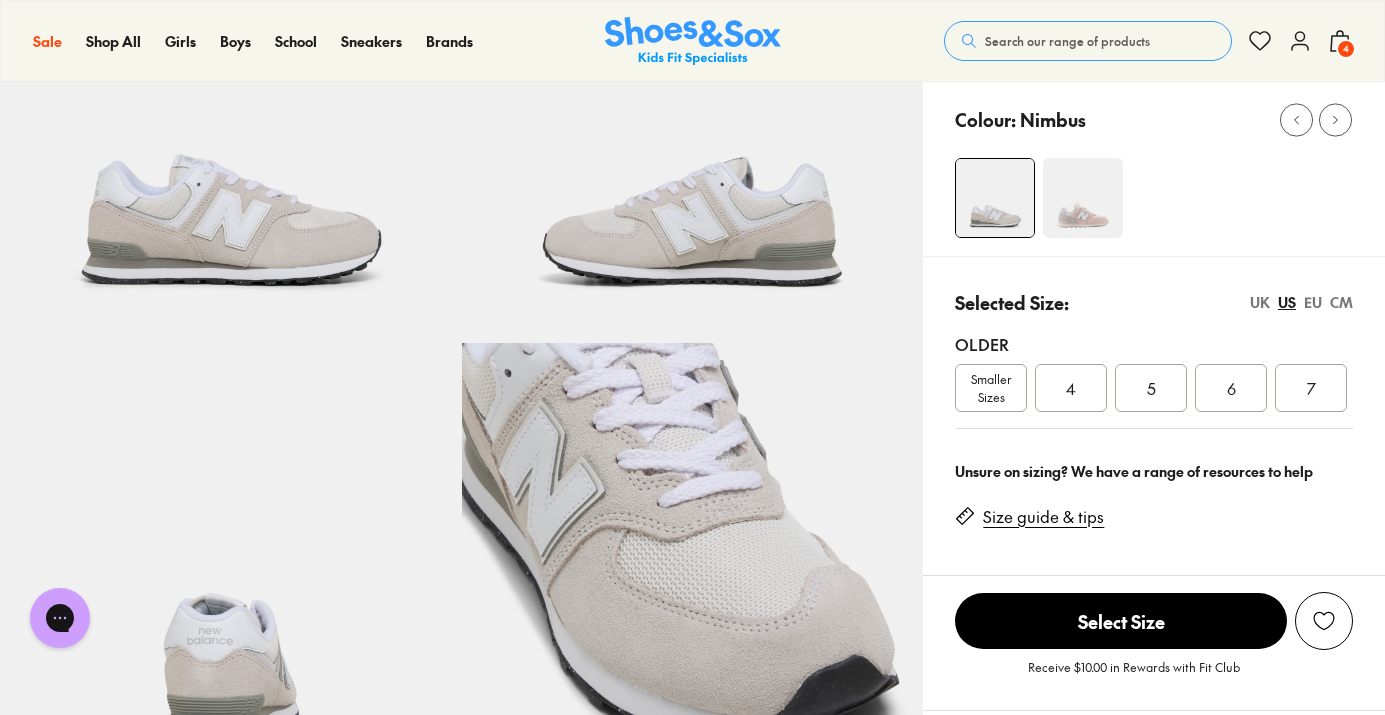 click on "EU" at bounding box center [1313, 302] 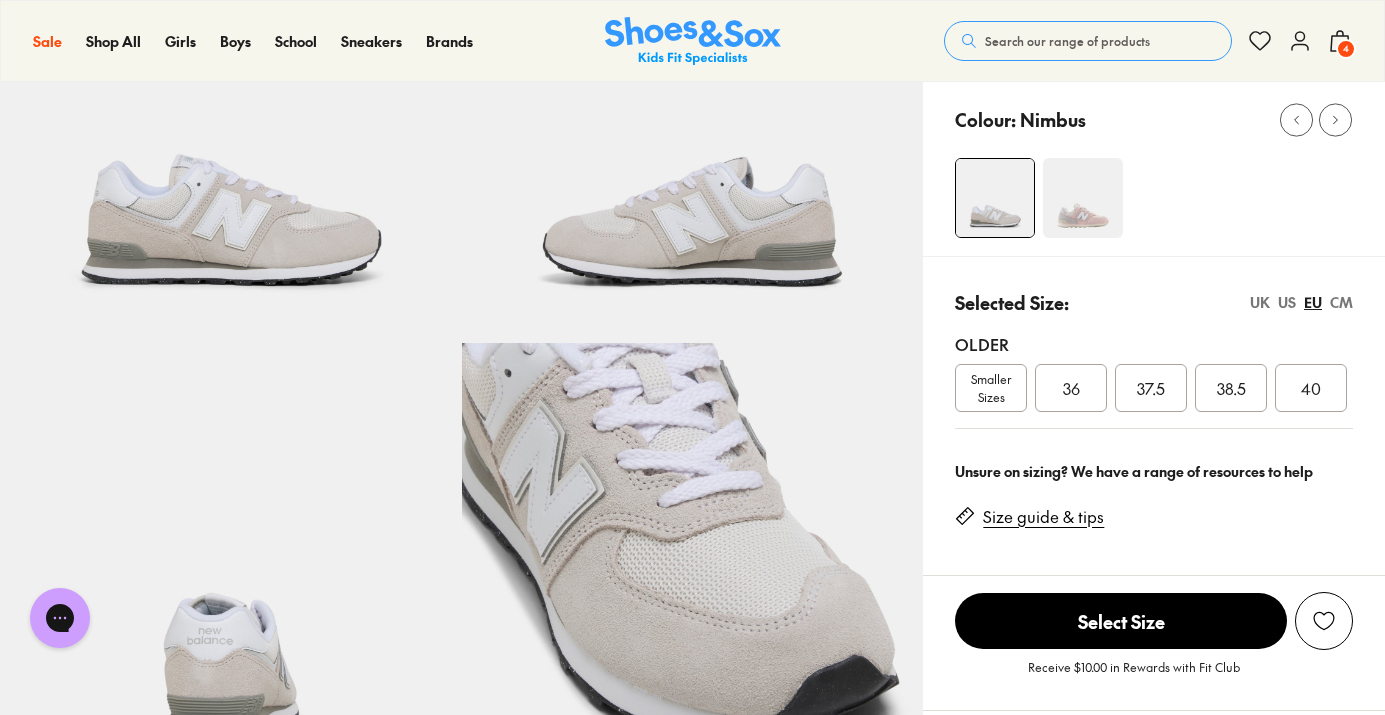 click on "US" at bounding box center [1287, 302] 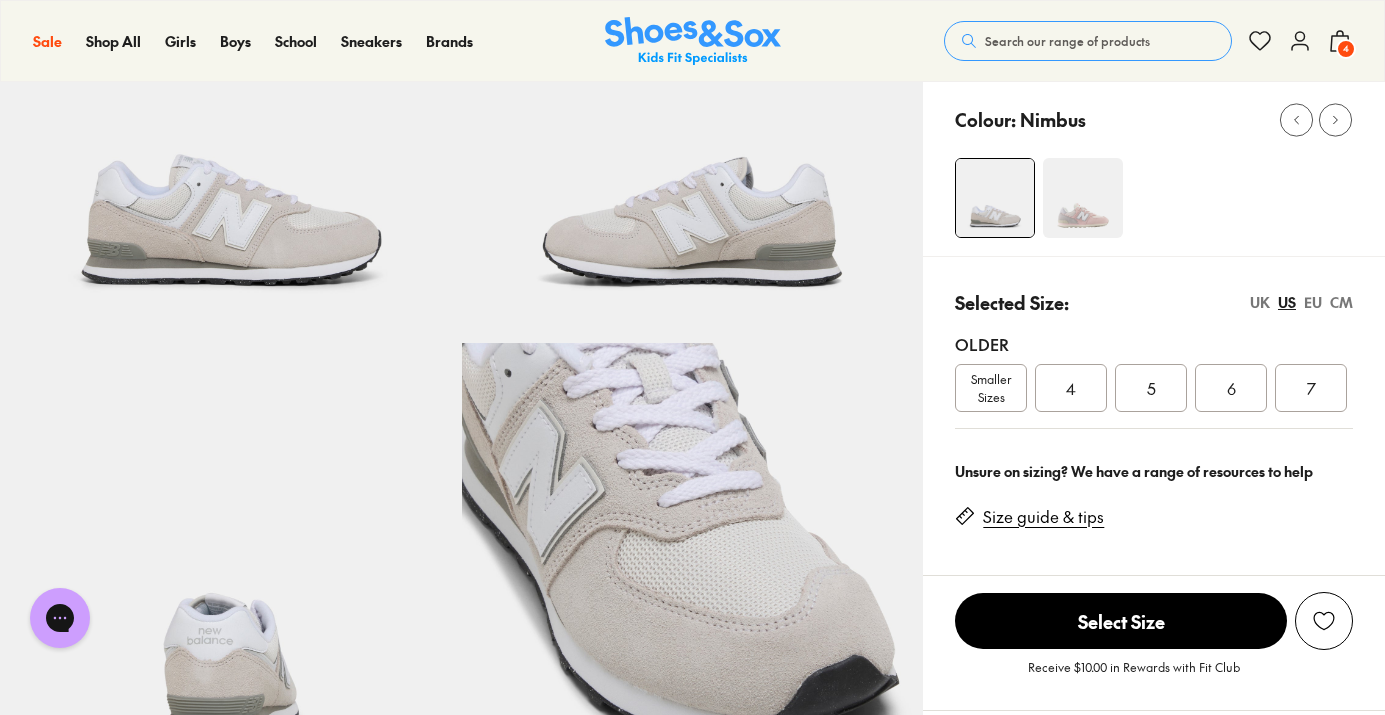click on "EU" at bounding box center (1313, 302) 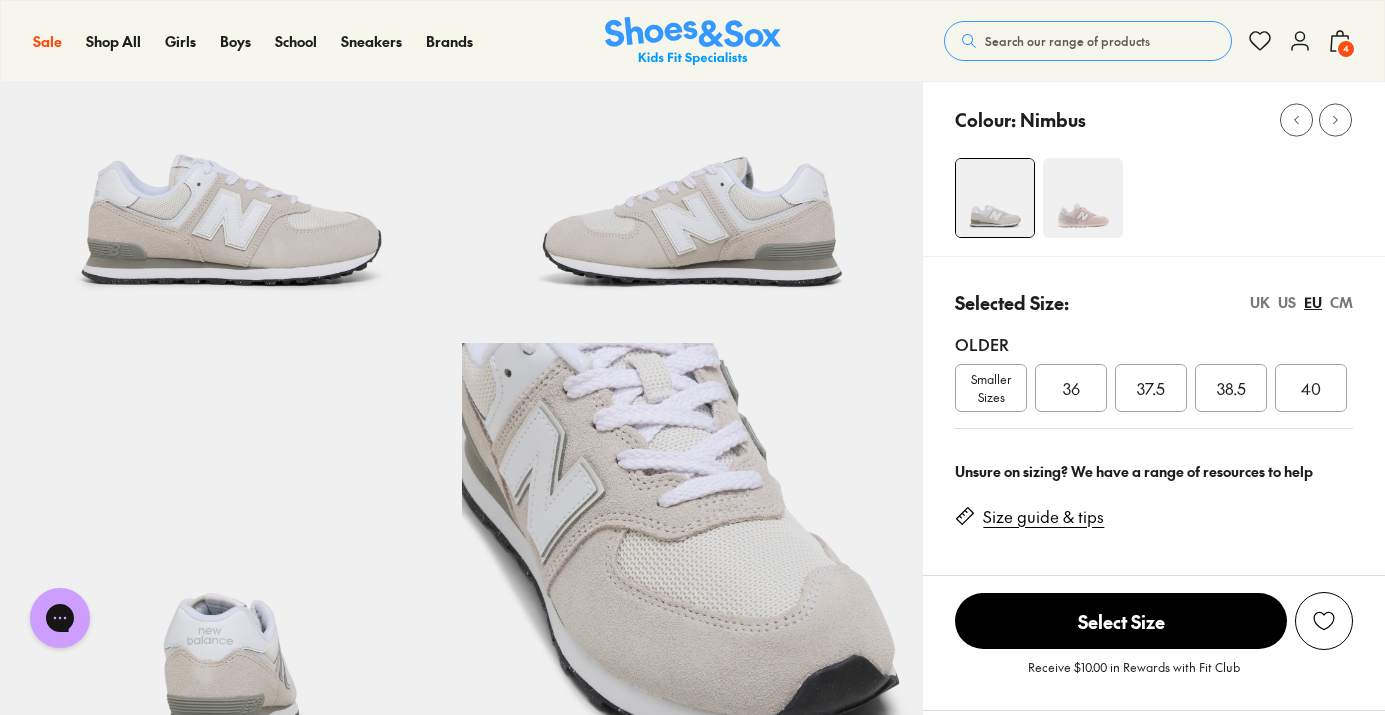 click on "US" at bounding box center (1287, 302) 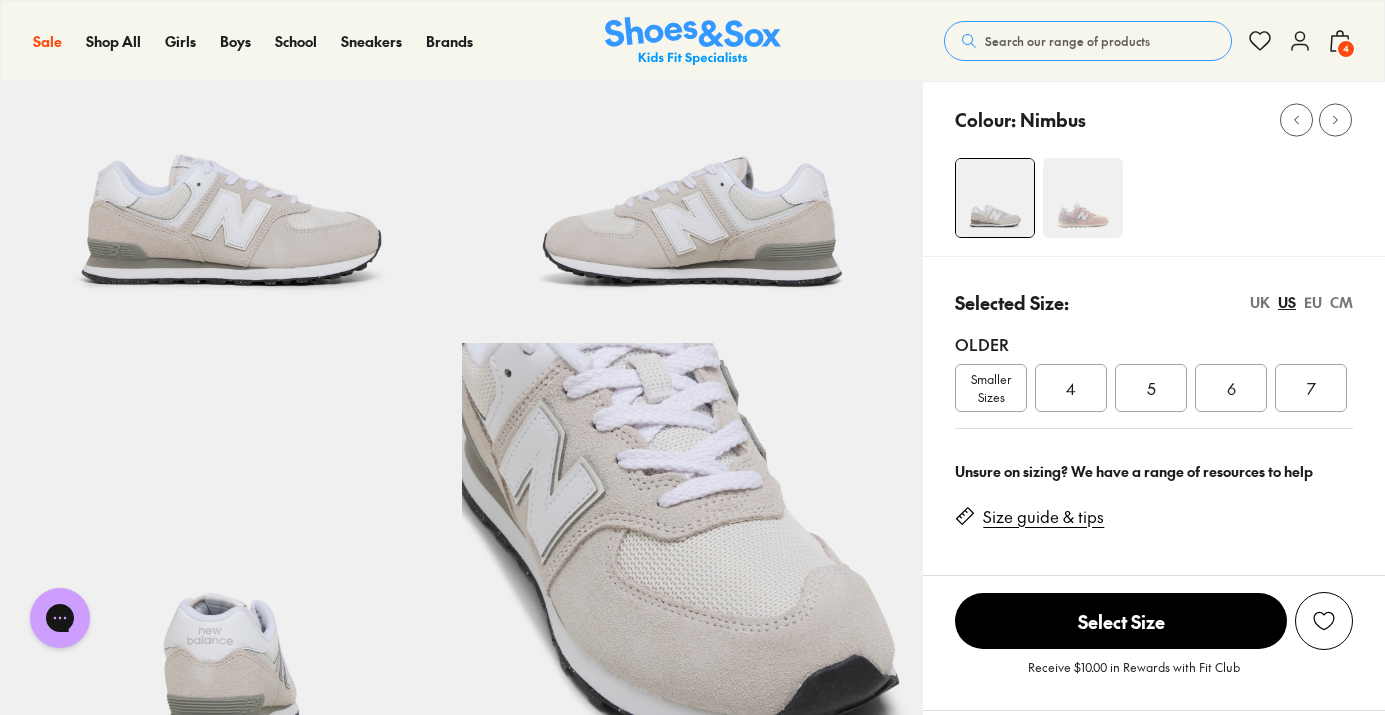 click on "EU" at bounding box center [1313, 302] 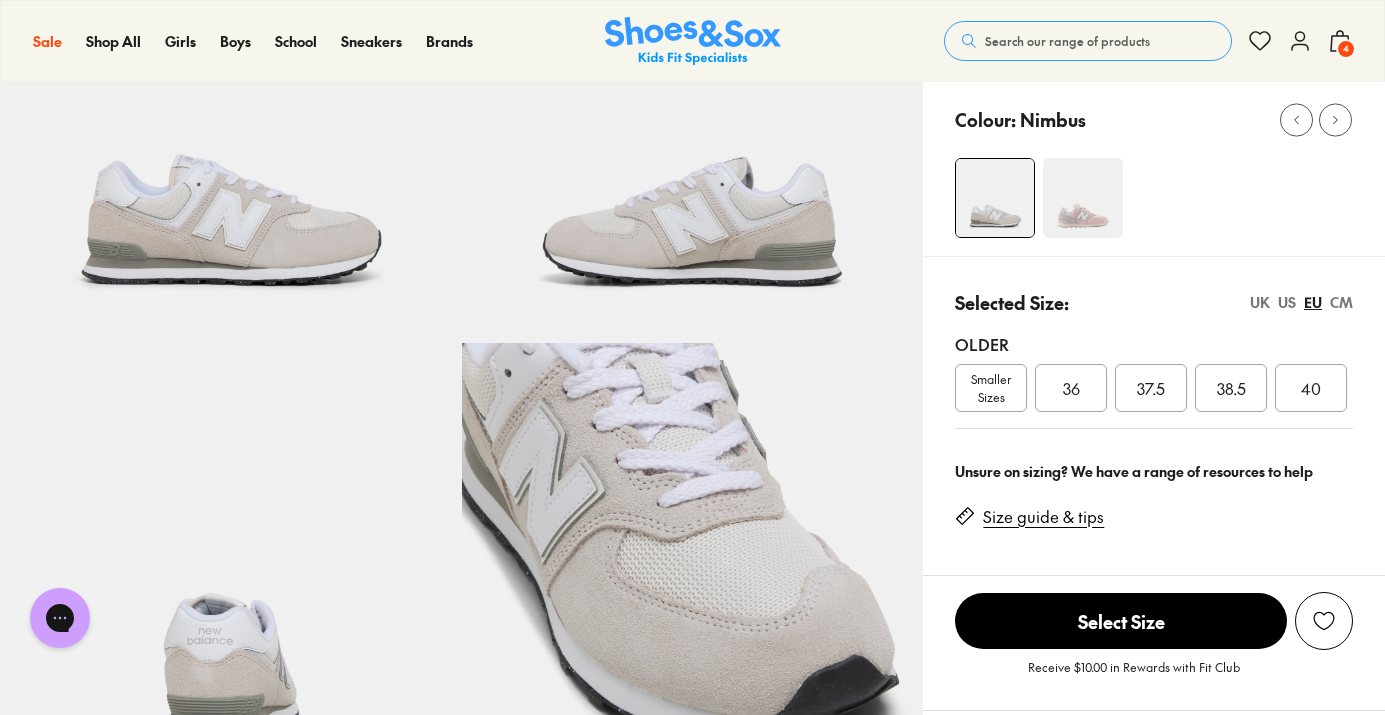 click at bounding box center [1083, 198] 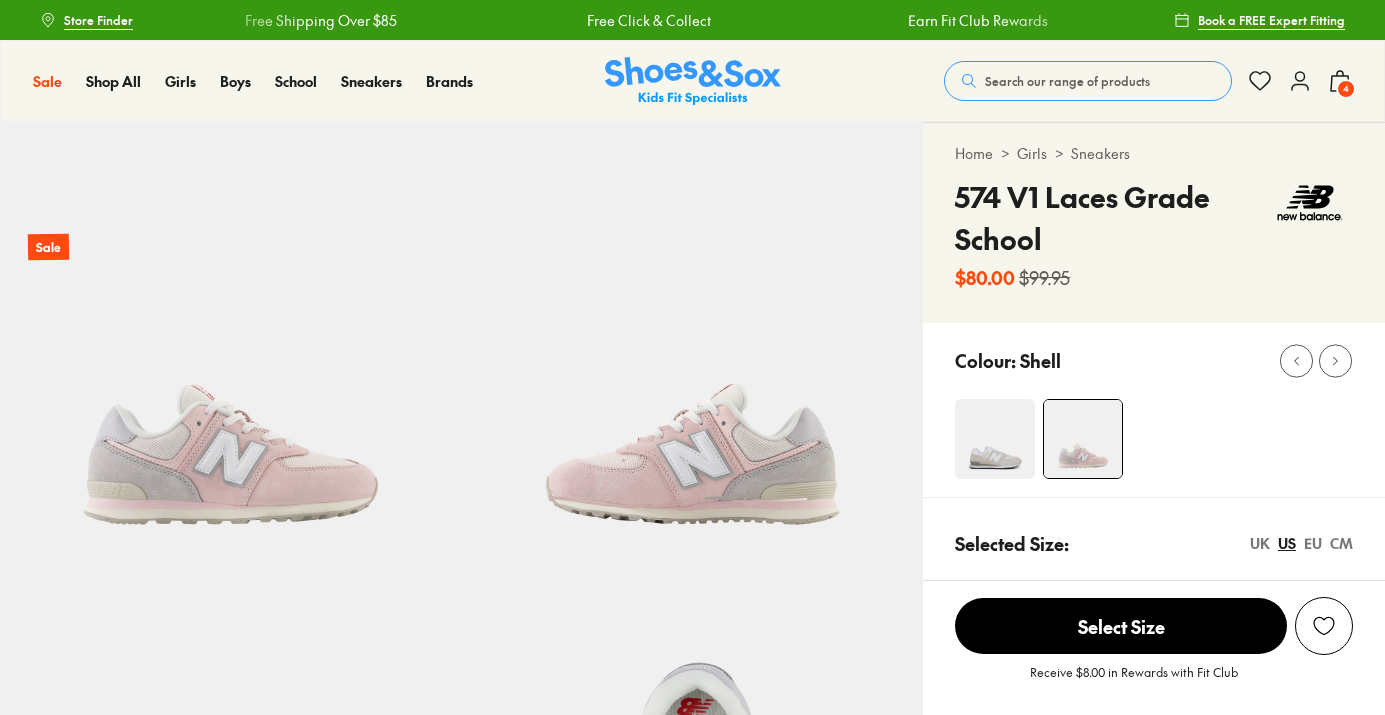 scroll, scrollTop: 0, scrollLeft: 0, axis: both 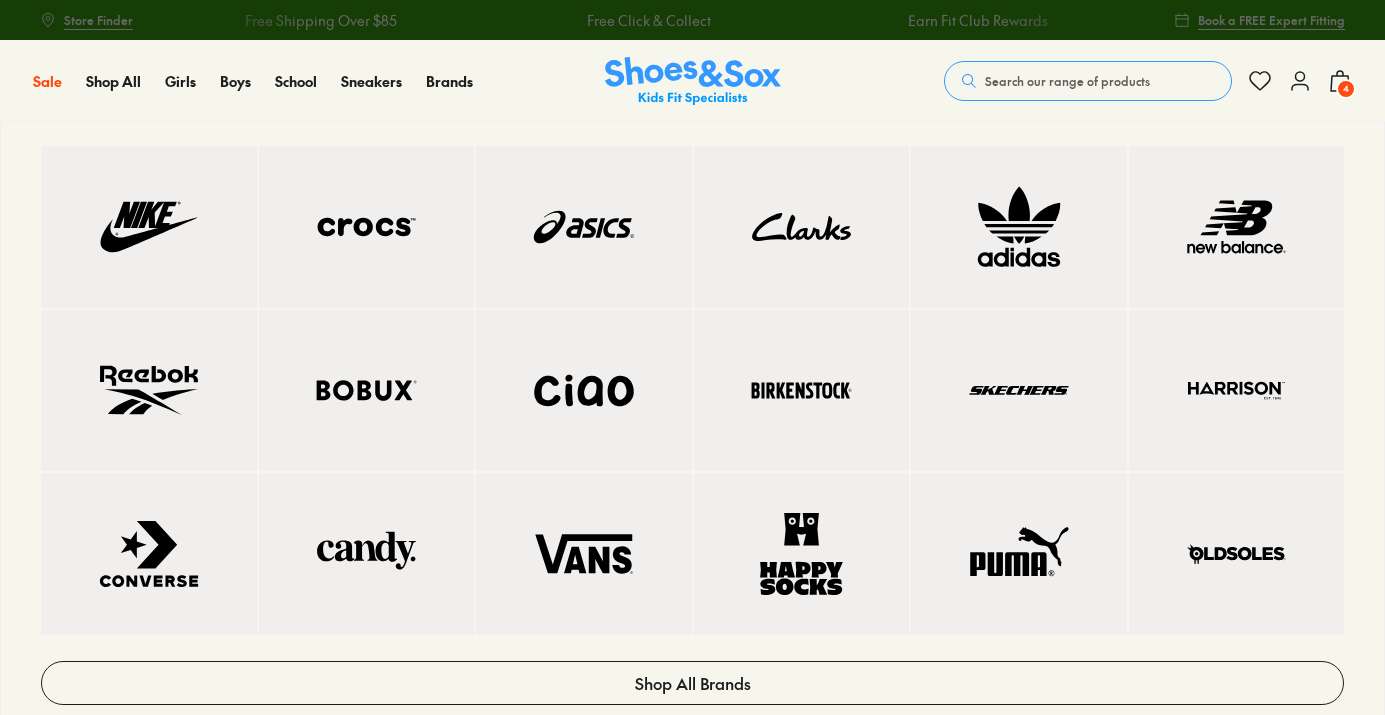 click at bounding box center [367, 391] 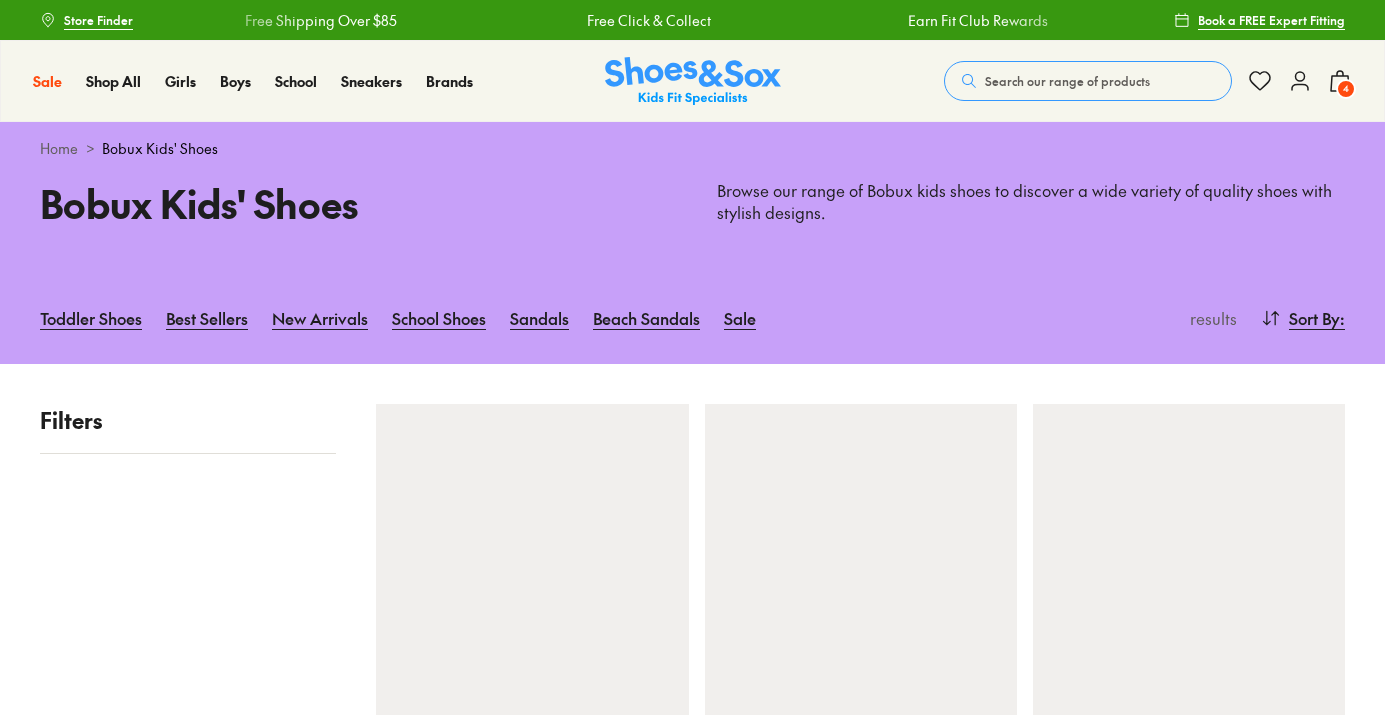scroll, scrollTop: 0, scrollLeft: 0, axis: both 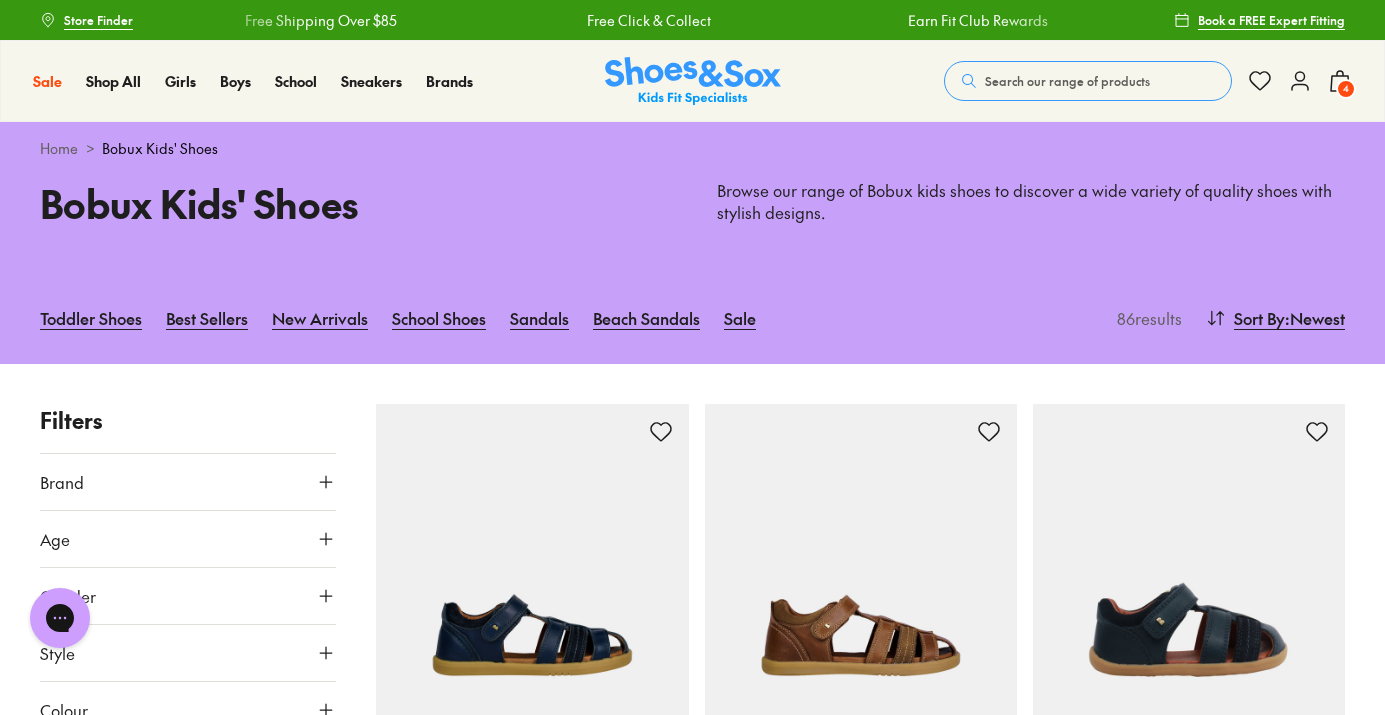 click 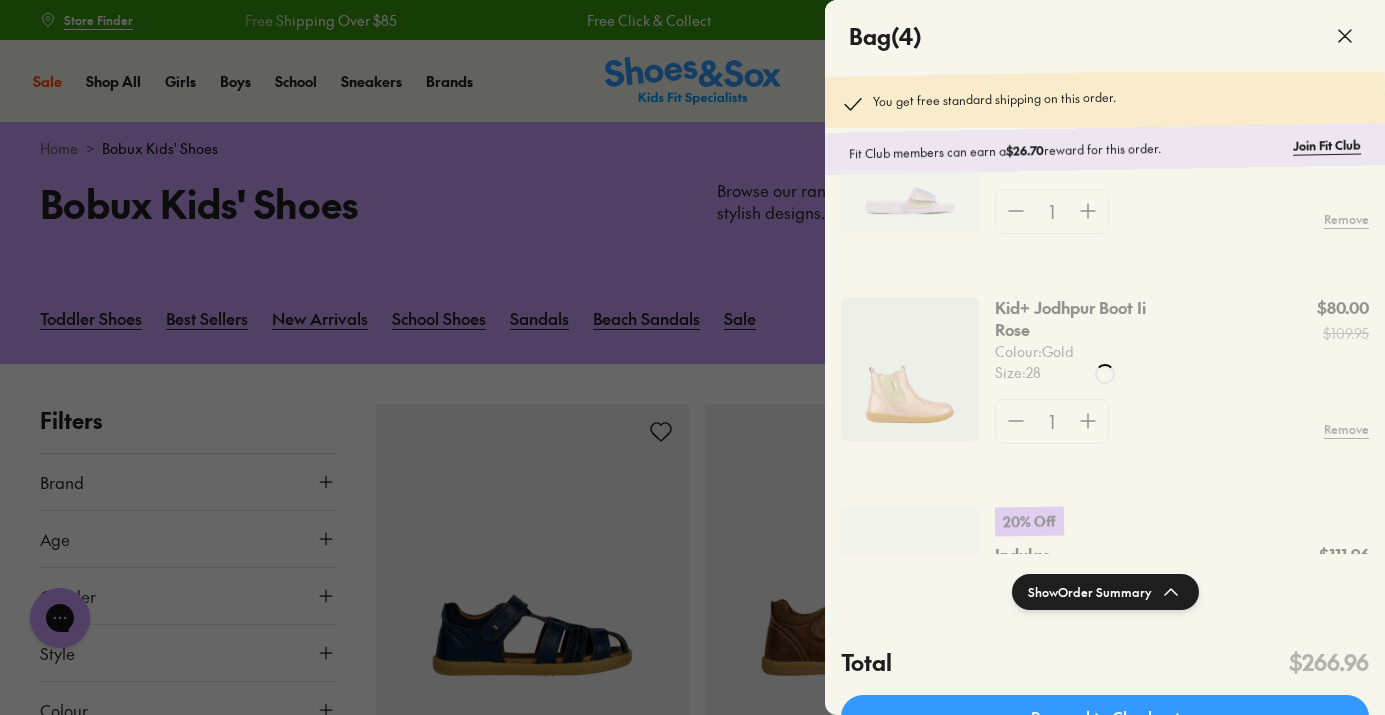 scroll, scrollTop: 343, scrollLeft: 0, axis: vertical 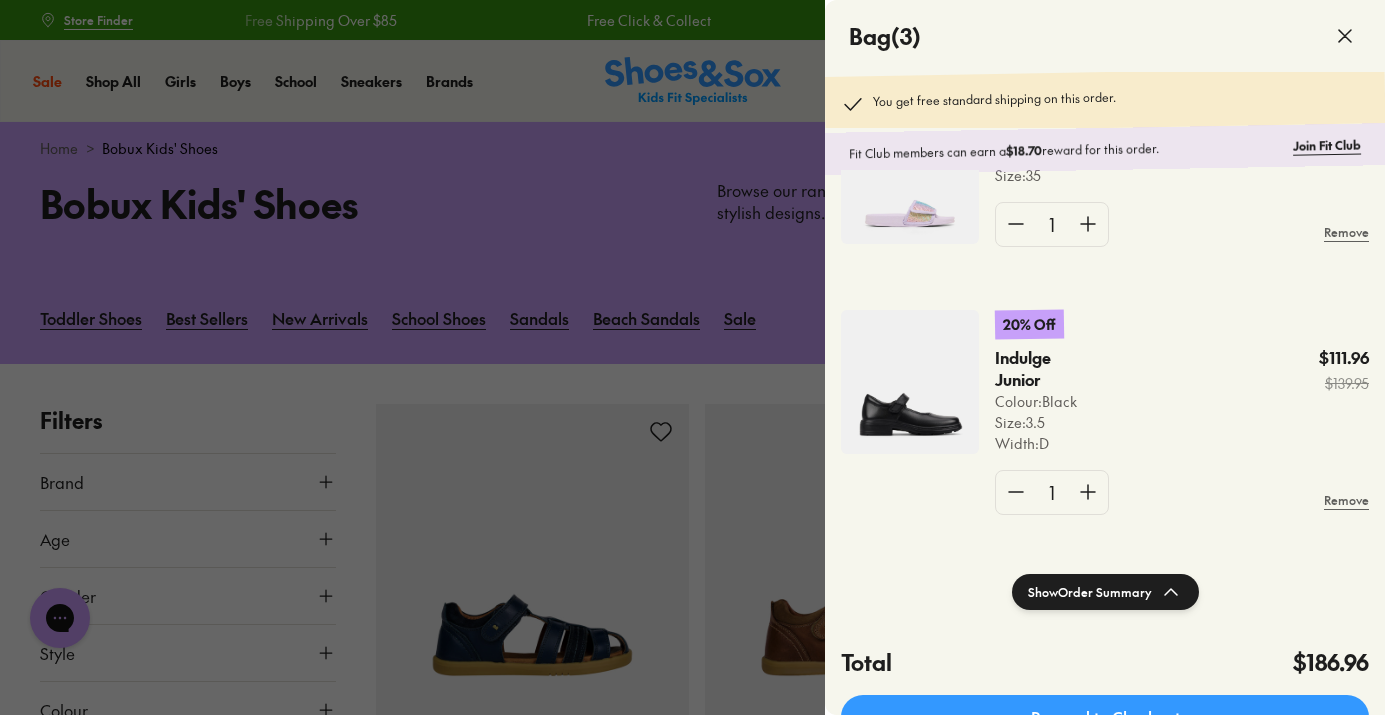click 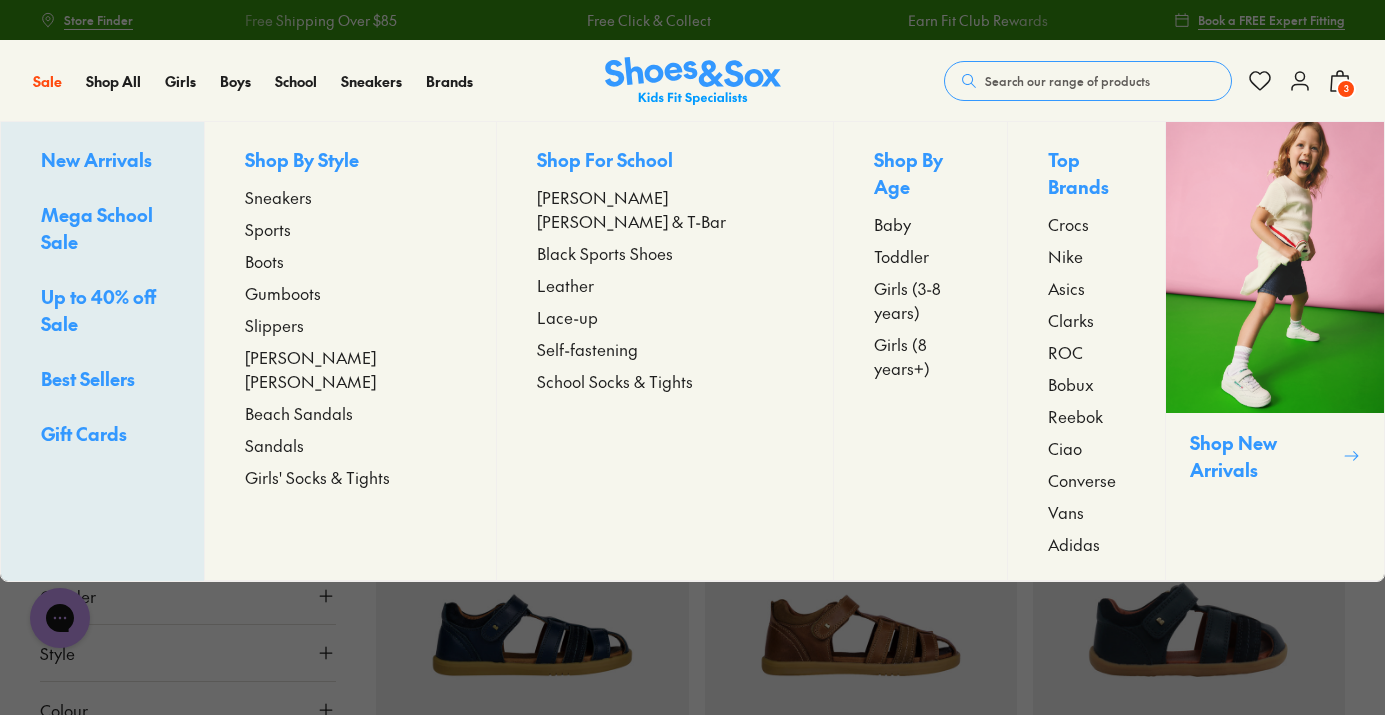 click on "Sneakers" at bounding box center (278, 197) 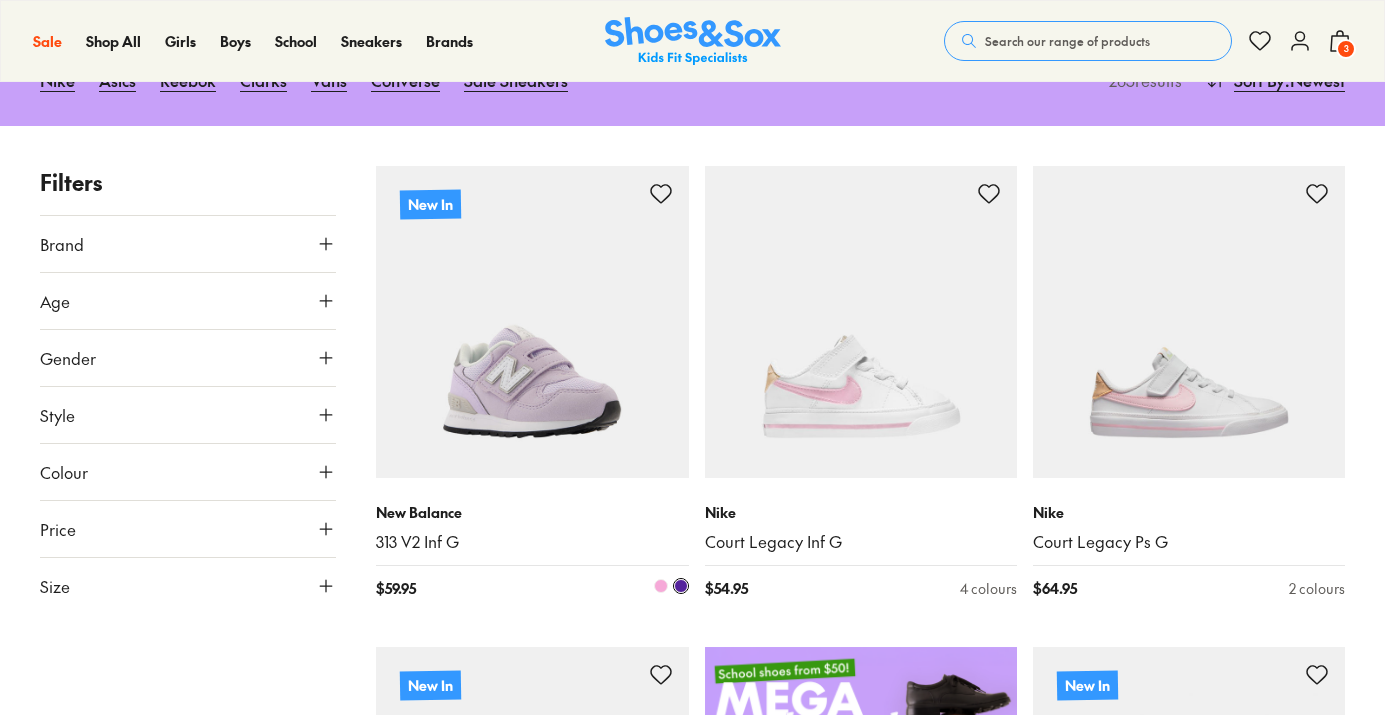 scroll, scrollTop: 277, scrollLeft: 0, axis: vertical 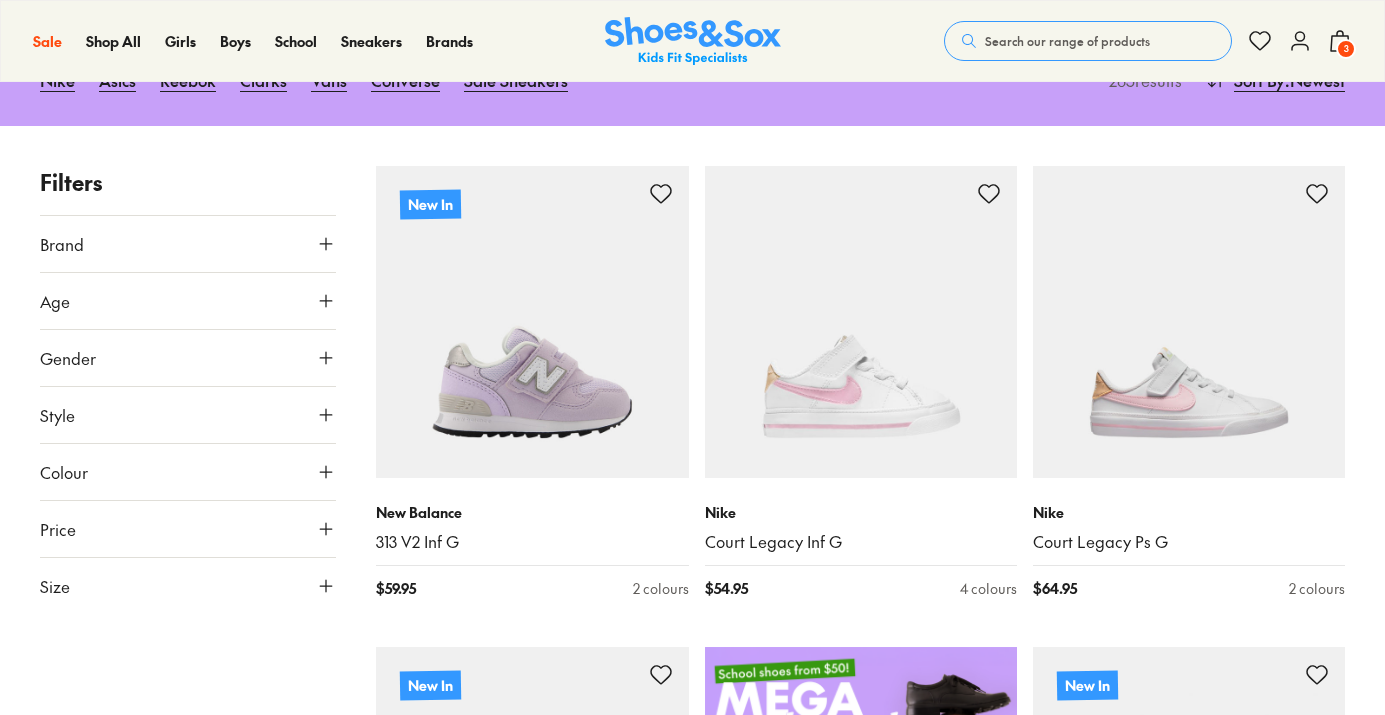 click on "Size" at bounding box center [188, 586] 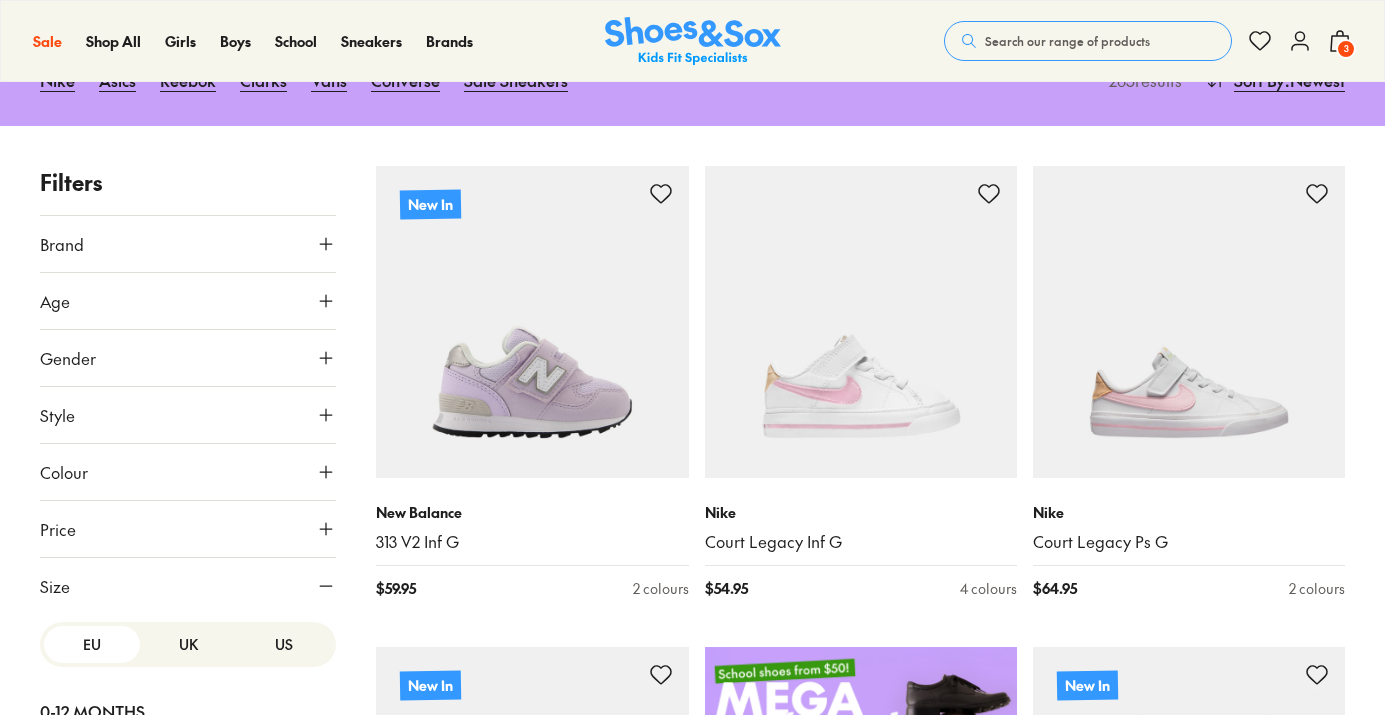 scroll, scrollTop: 156, scrollLeft: 0, axis: vertical 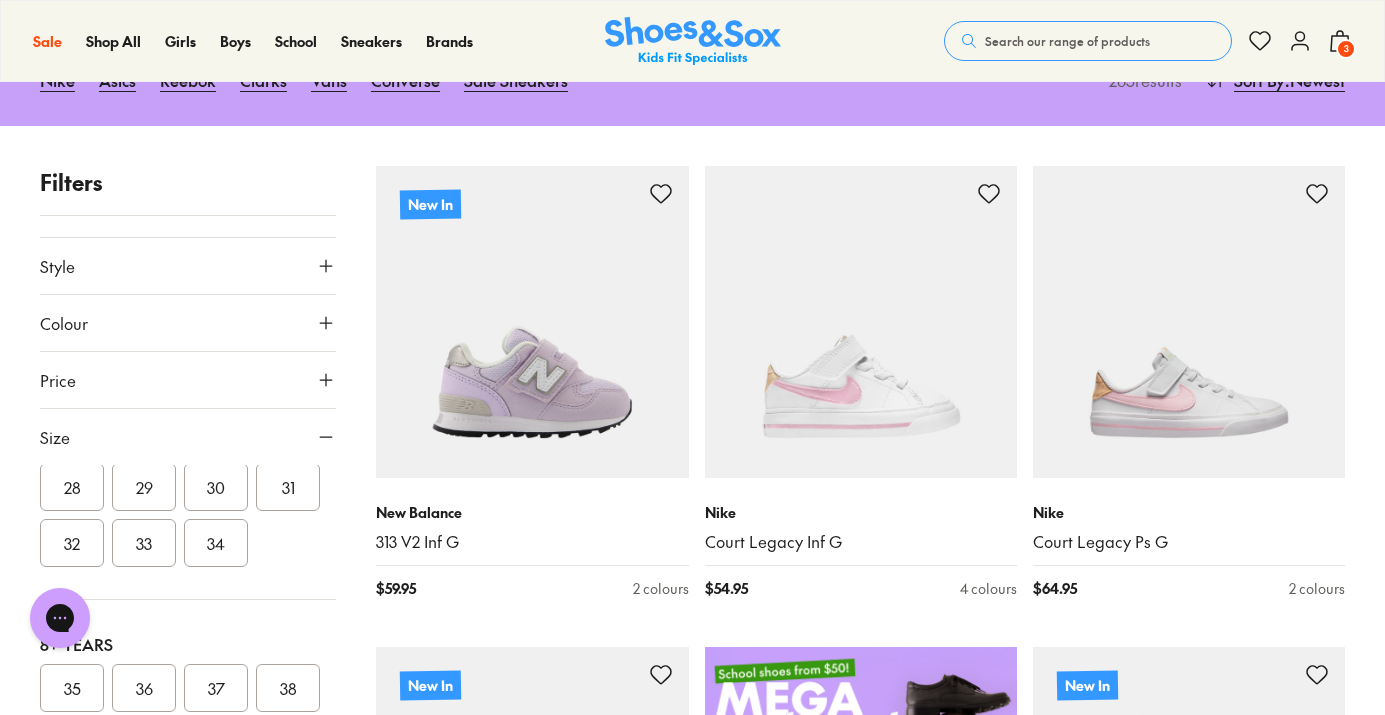 click on "29" at bounding box center (144, 487) 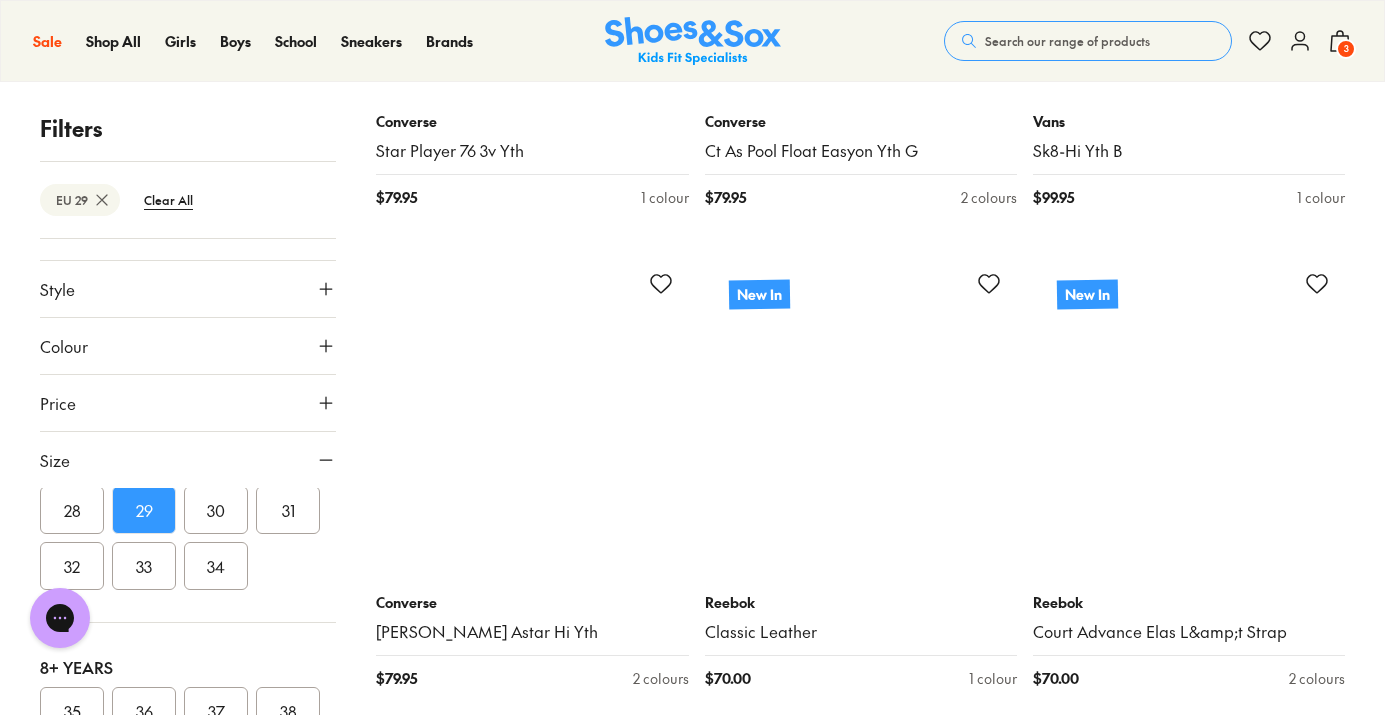 scroll, scrollTop: 4545, scrollLeft: 0, axis: vertical 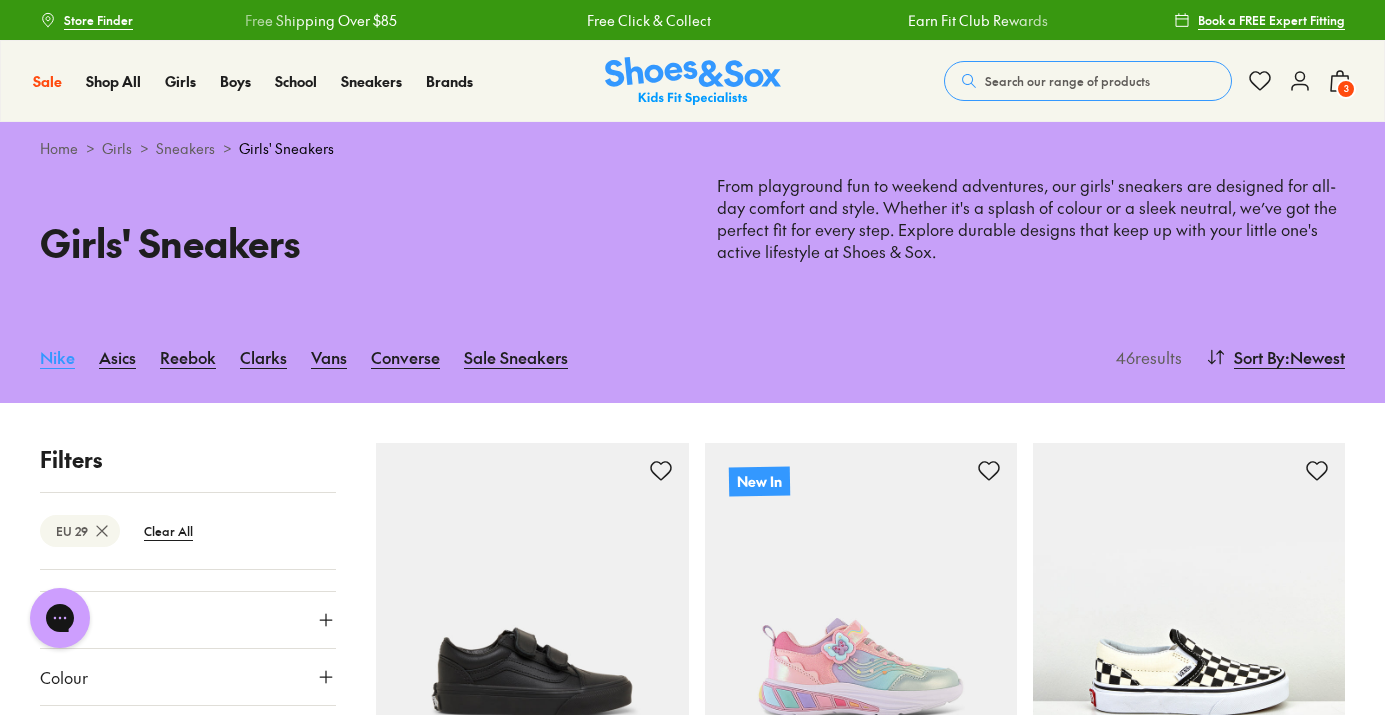 click on "Nike" at bounding box center (57, 357) 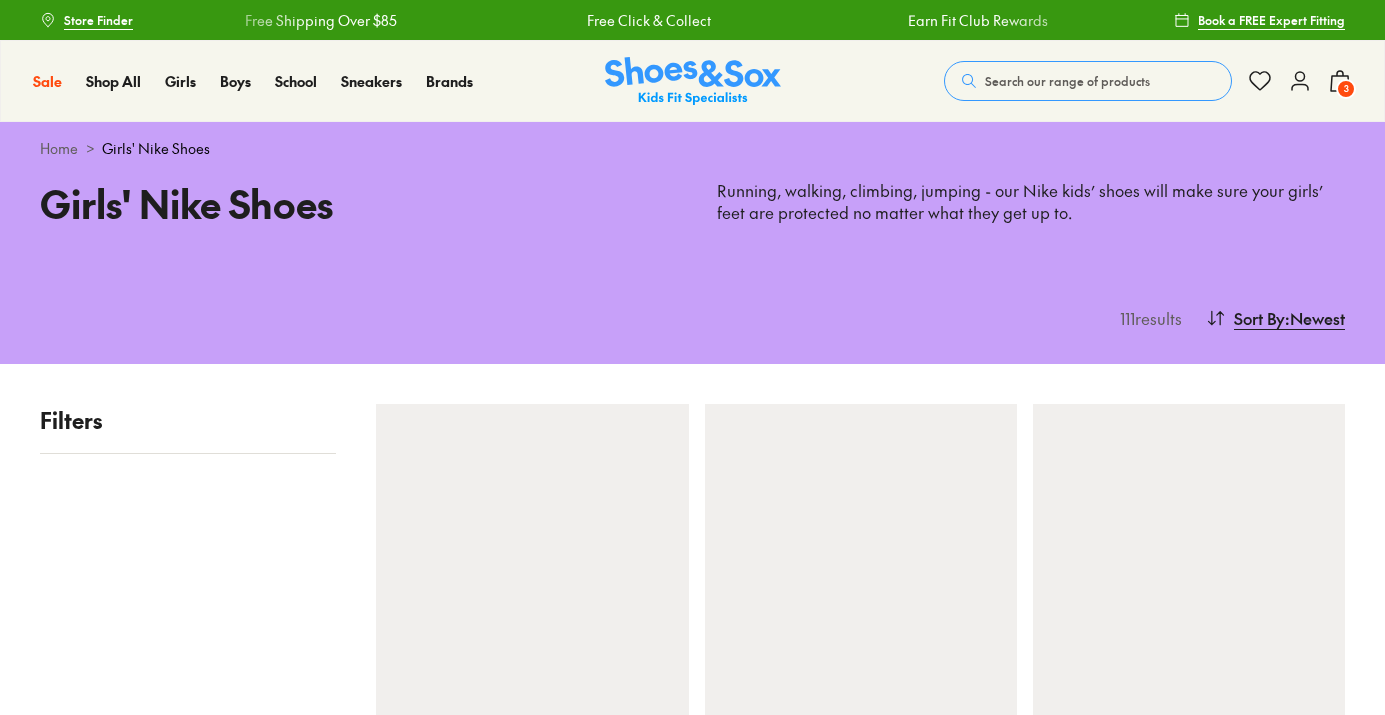 scroll, scrollTop: 0, scrollLeft: 0, axis: both 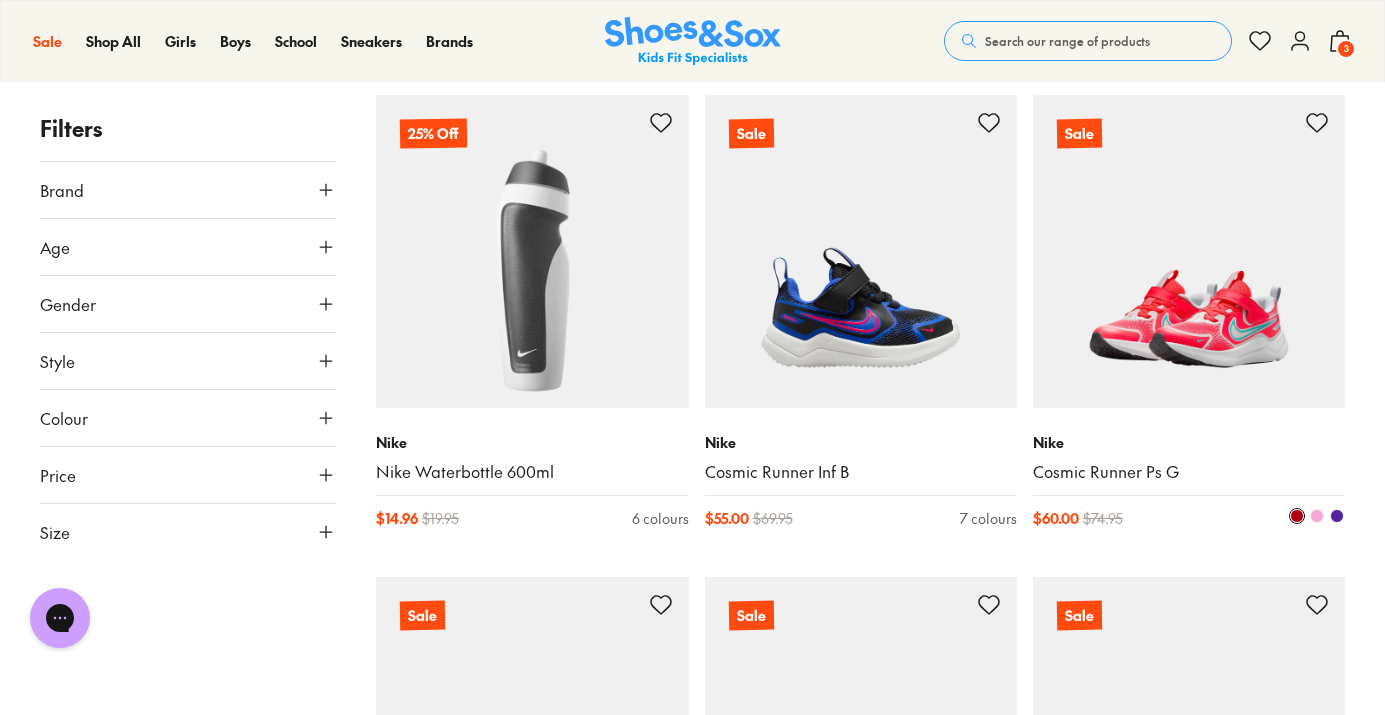 click at bounding box center [1189, 251] 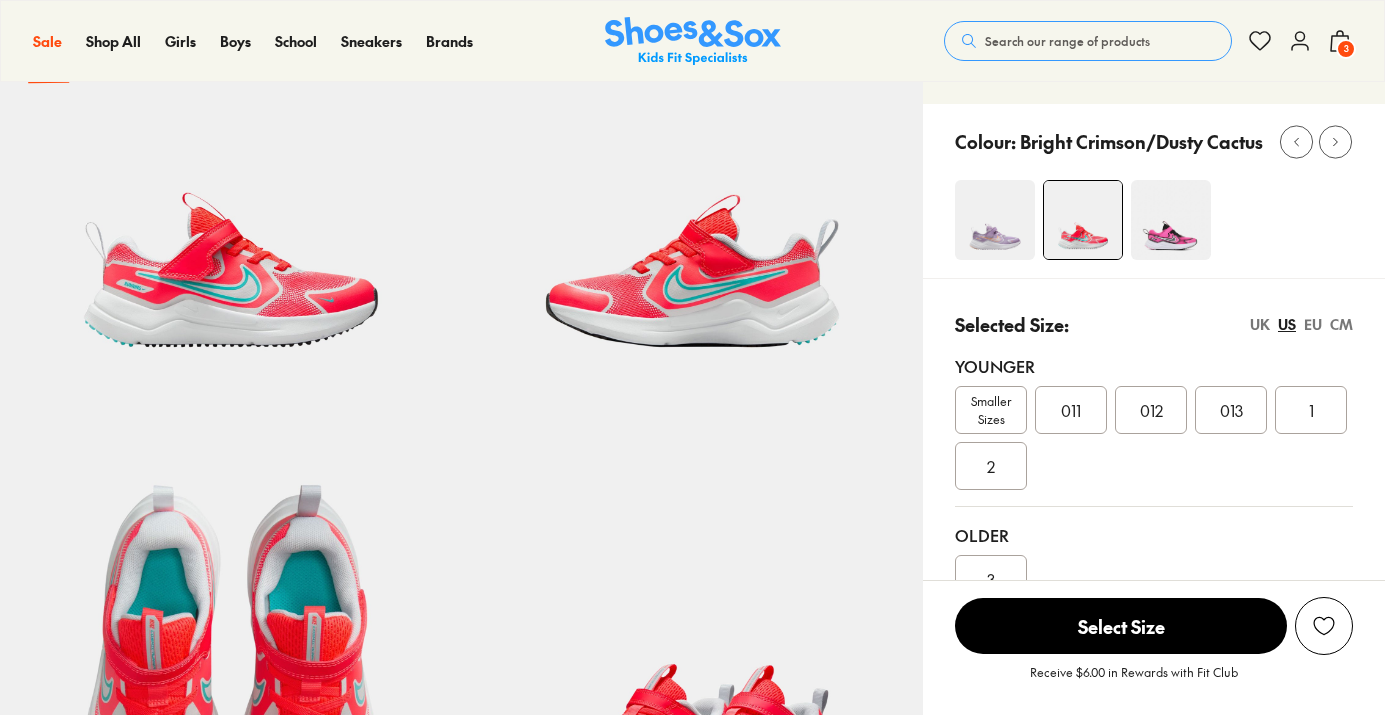 scroll, scrollTop: 177, scrollLeft: 0, axis: vertical 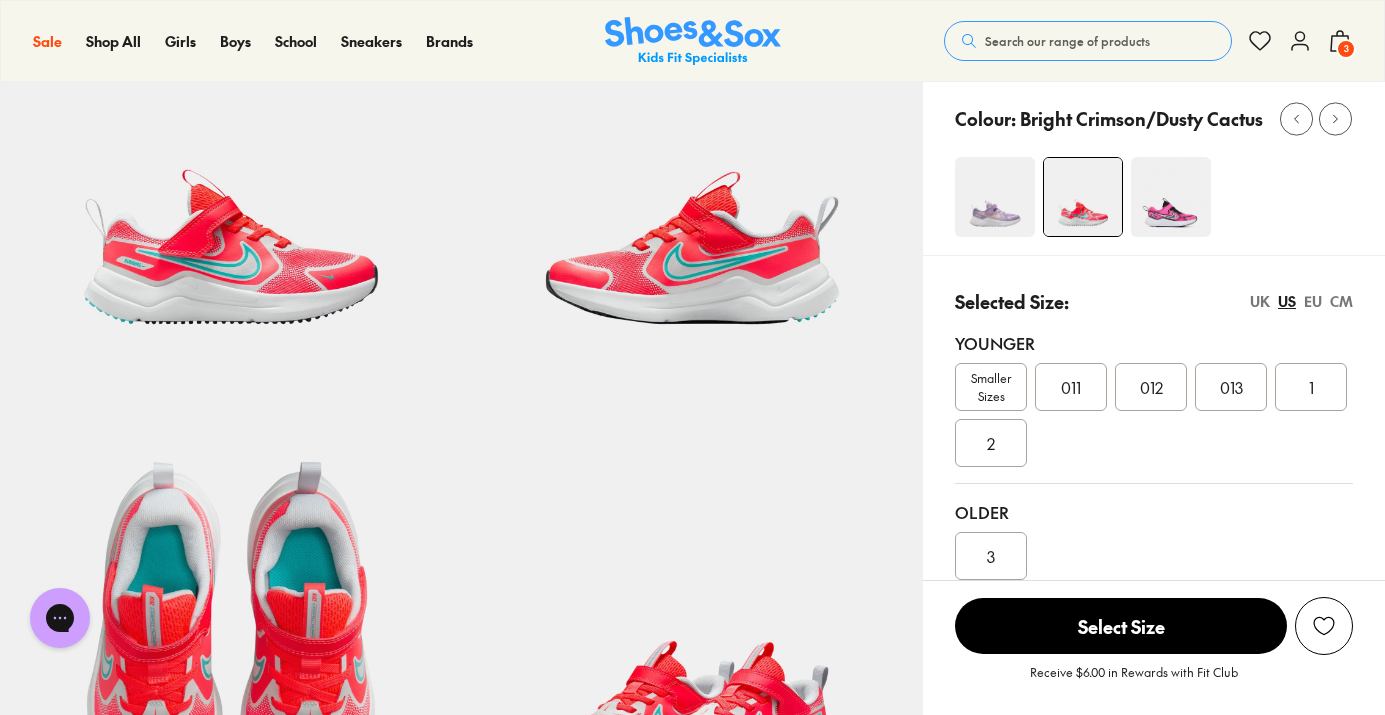 click on "EU" at bounding box center (1313, 301) 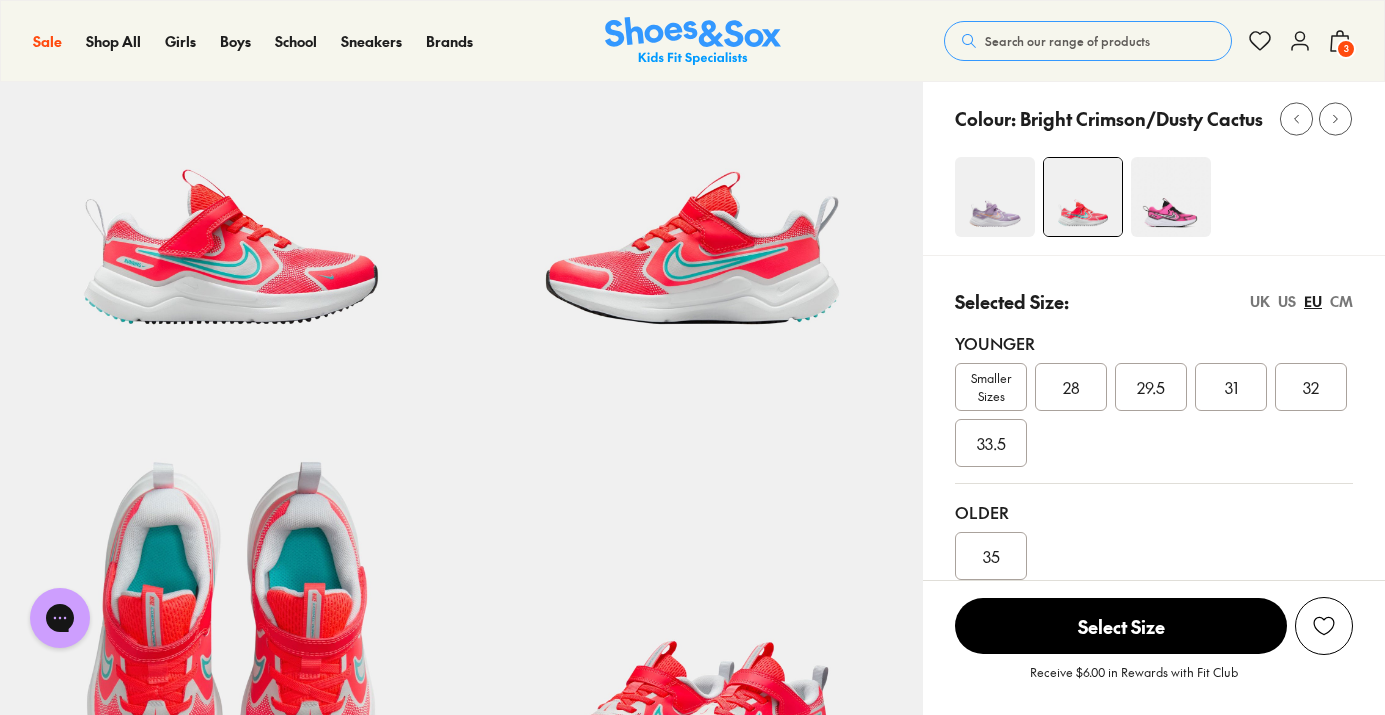 click at bounding box center [1171, 197] 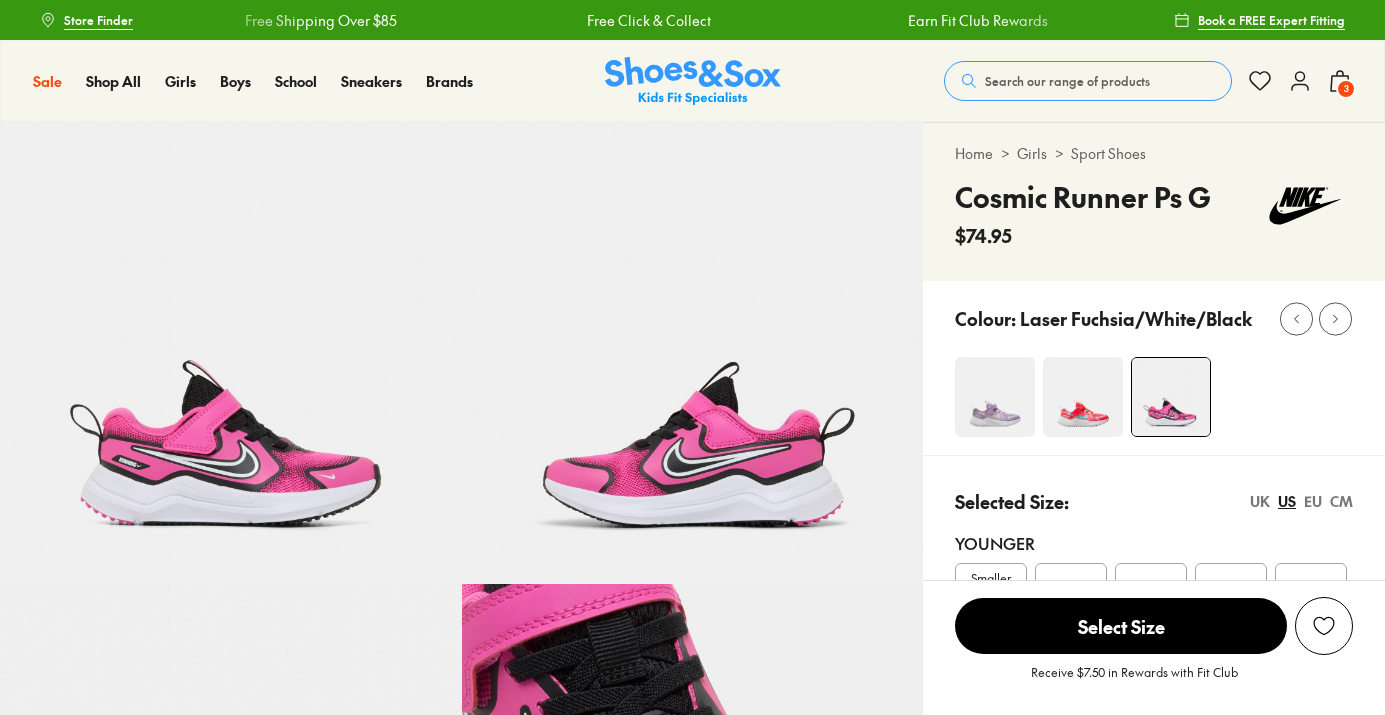 scroll, scrollTop: 0, scrollLeft: 0, axis: both 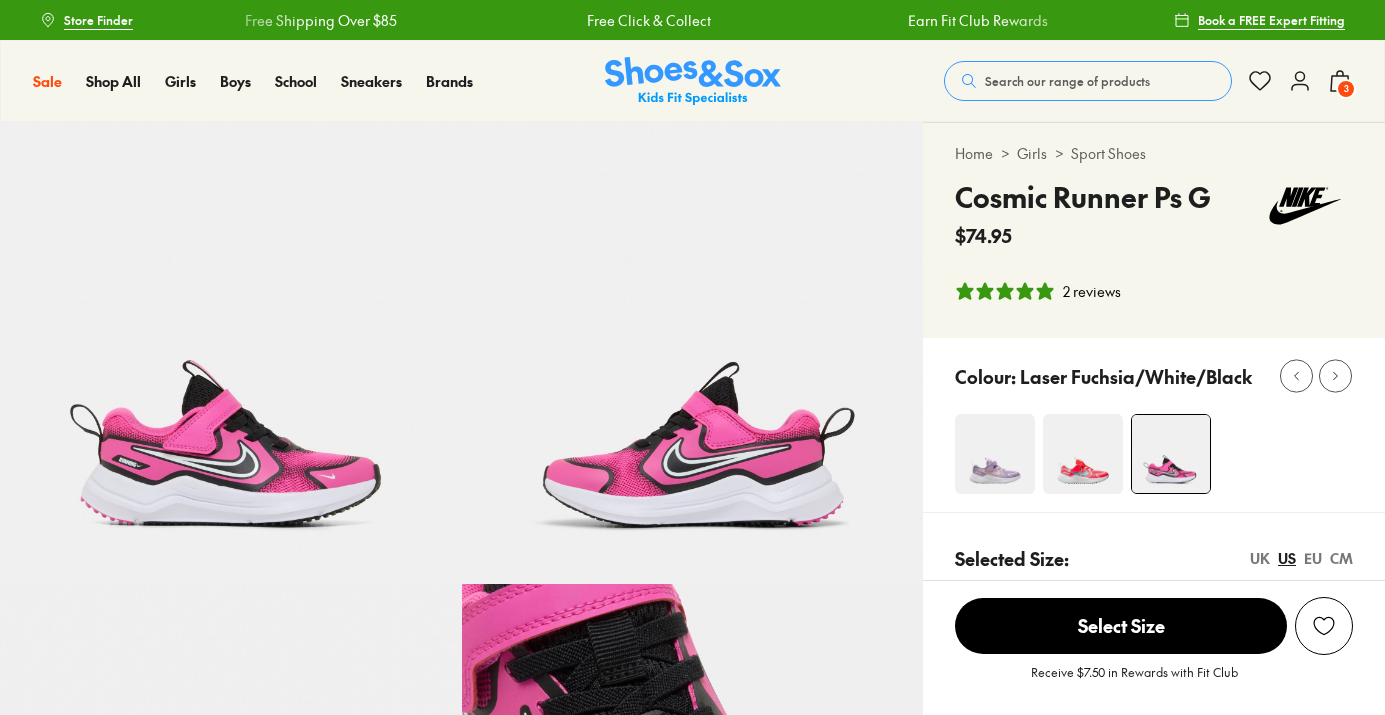 select on "*" 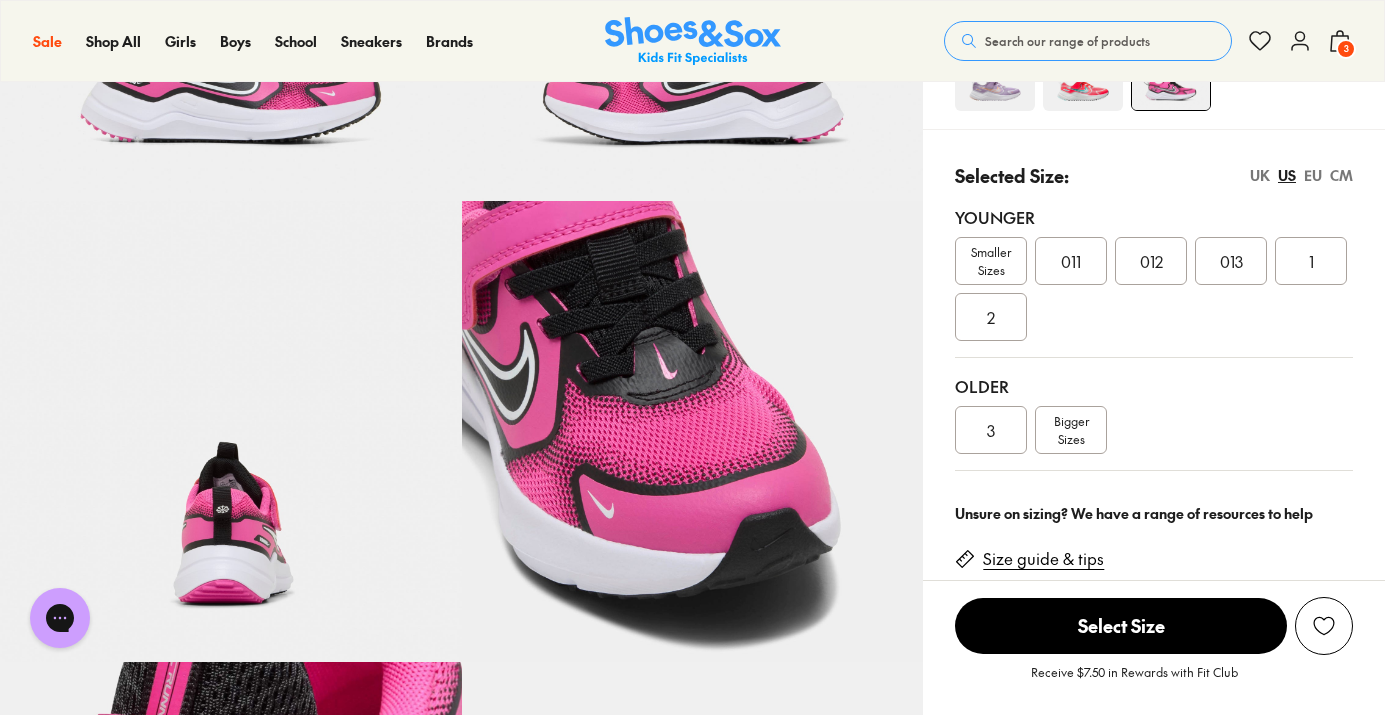 scroll, scrollTop: 384, scrollLeft: 0, axis: vertical 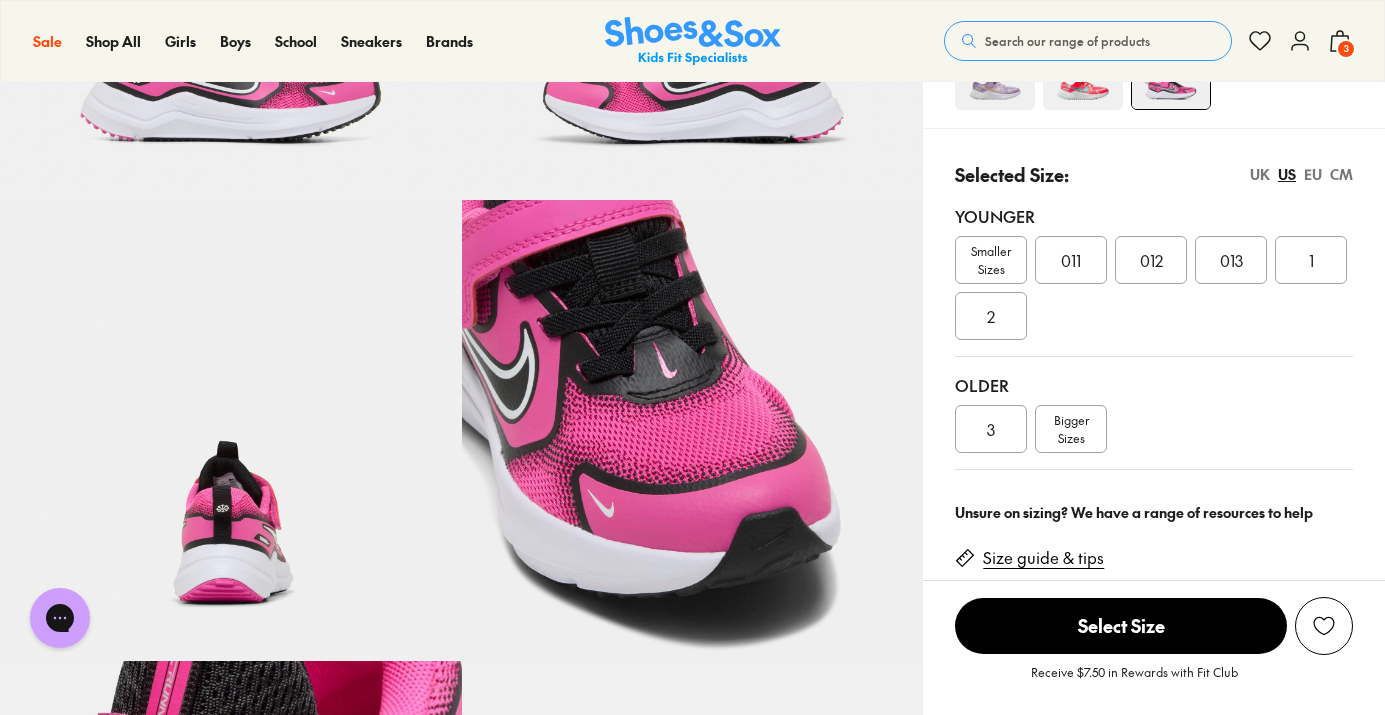 click on "EU" at bounding box center [1313, 174] 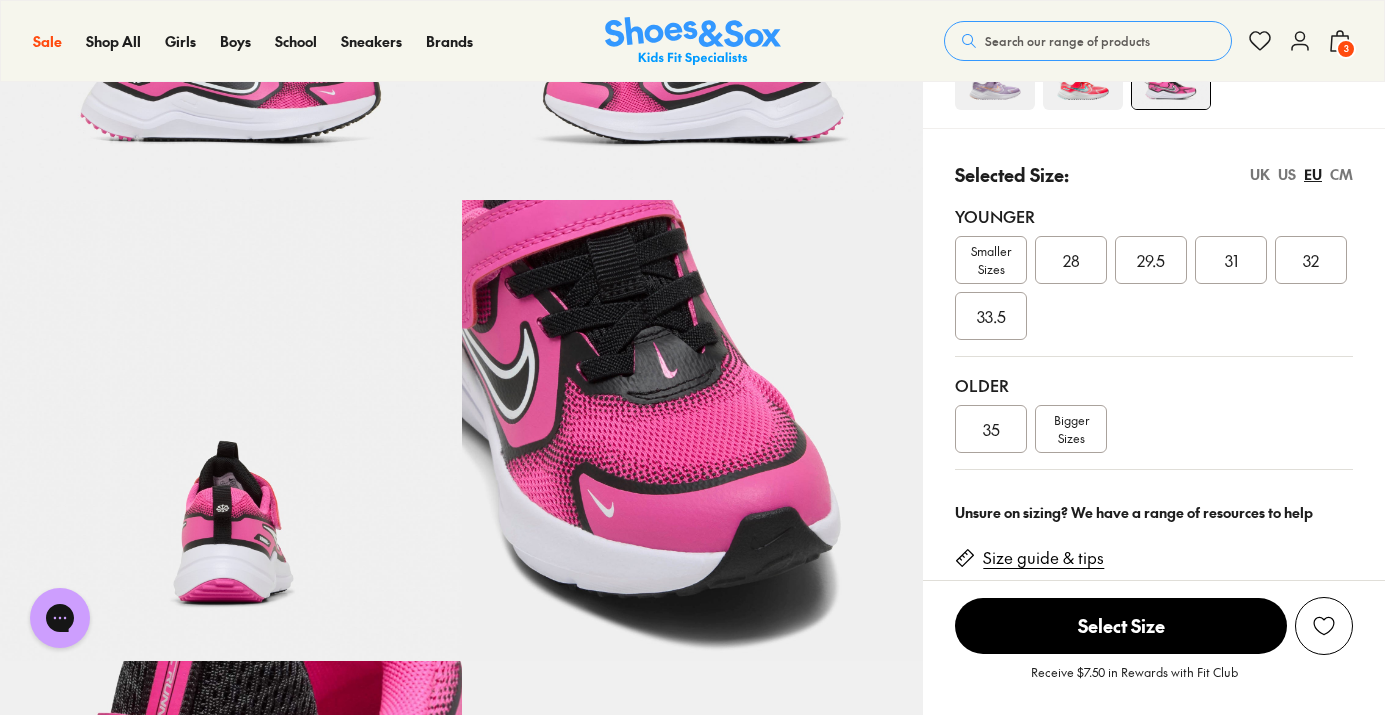 click at bounding box center (995, 70) 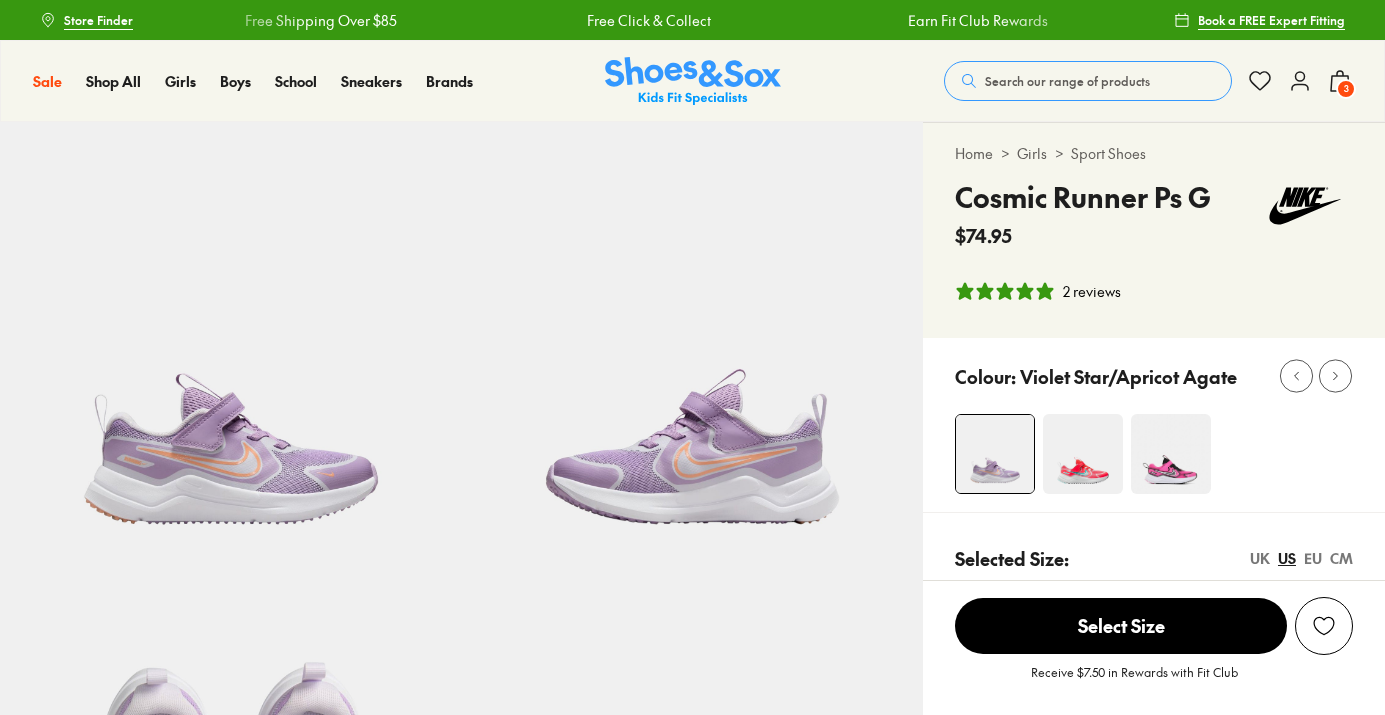 scroll, scrollTop: 314, scrollLeft: 0, axis: vertical 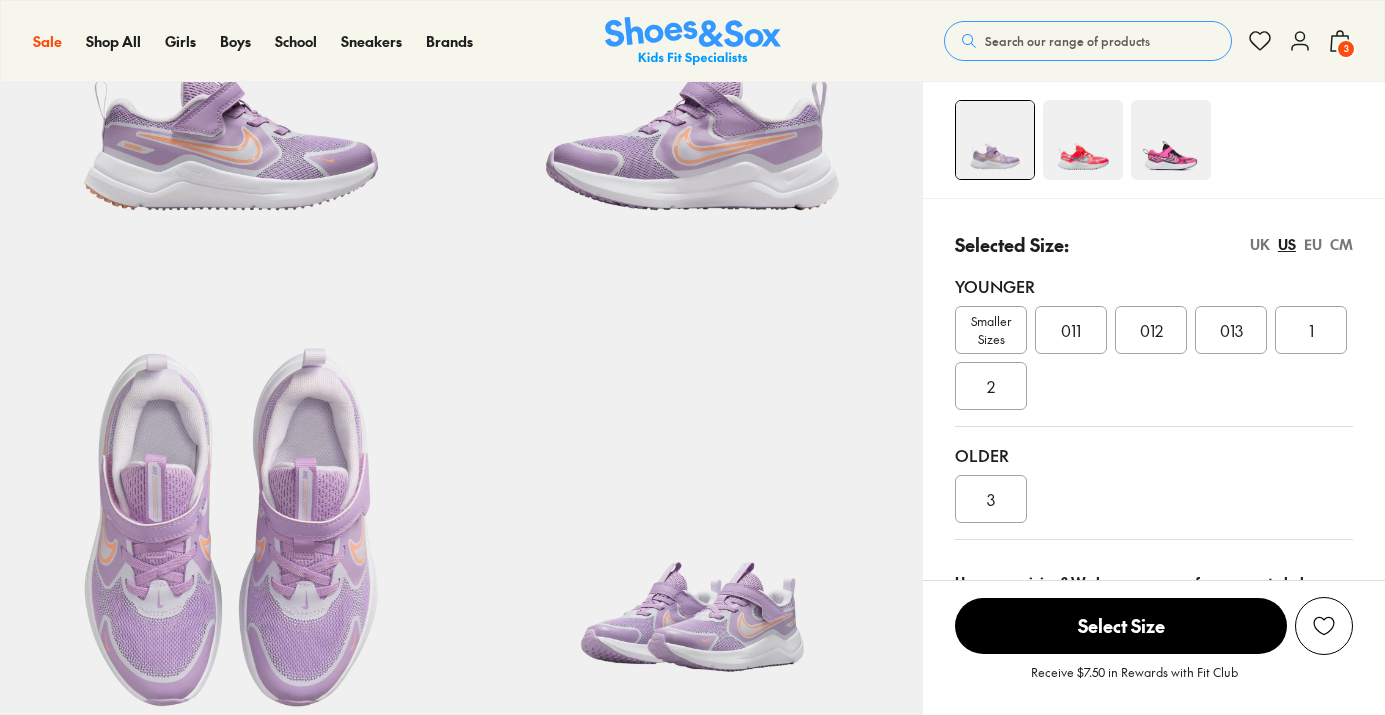 select on "*" 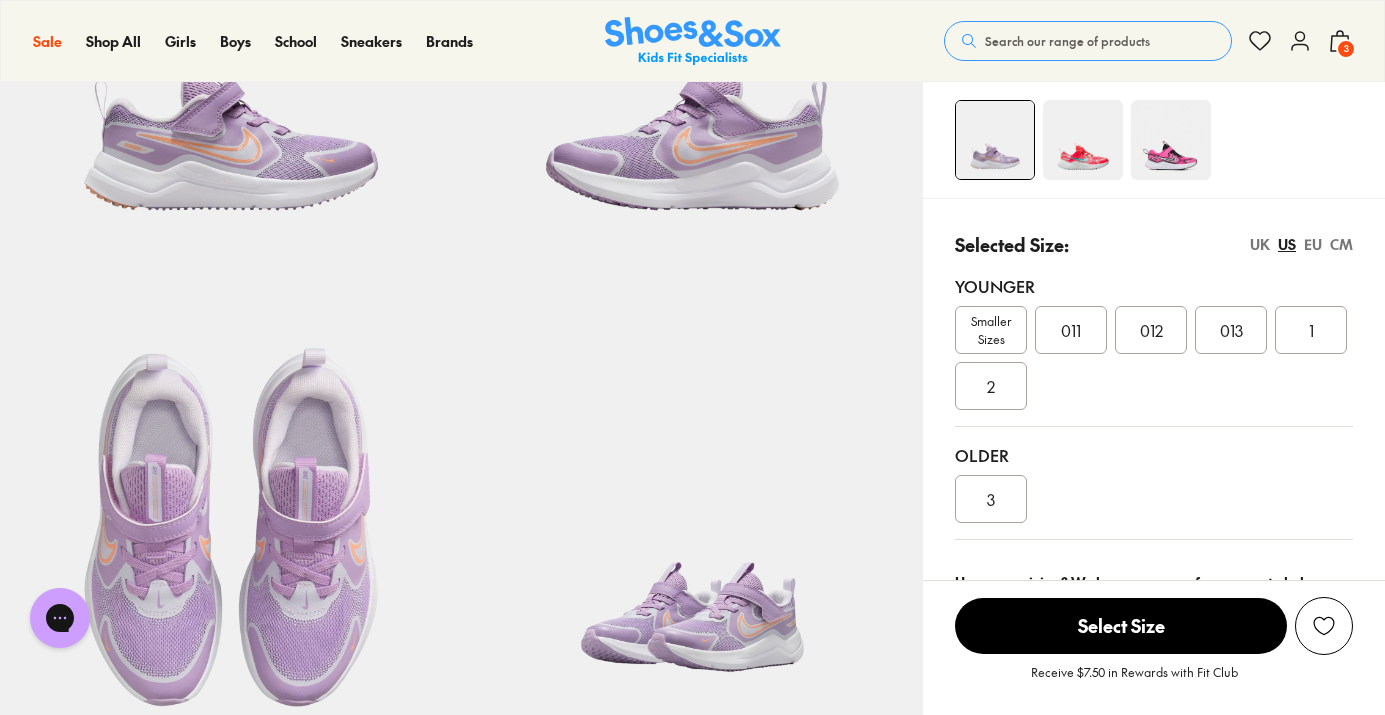 scroll, scrollTop: 0, scrollLeft: 0, axis: both 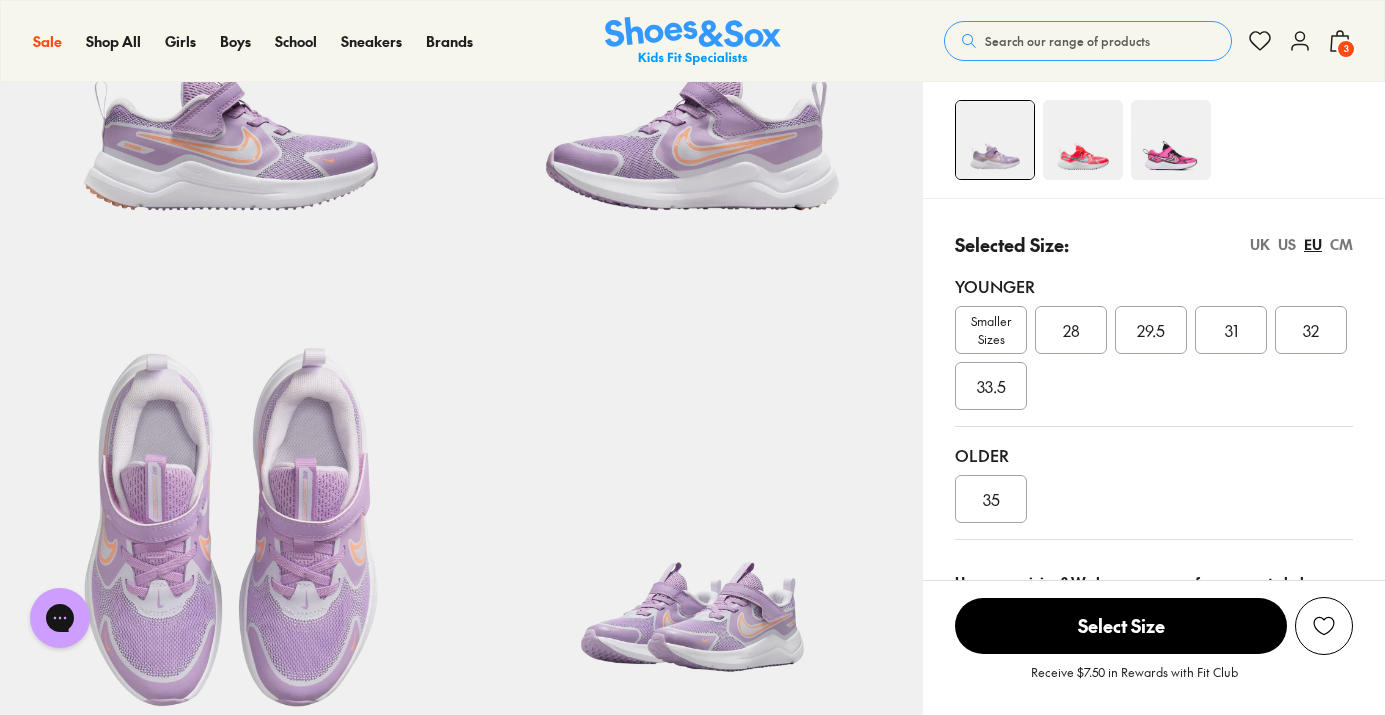 click on "29.5" at bounding box center [1151, 330] 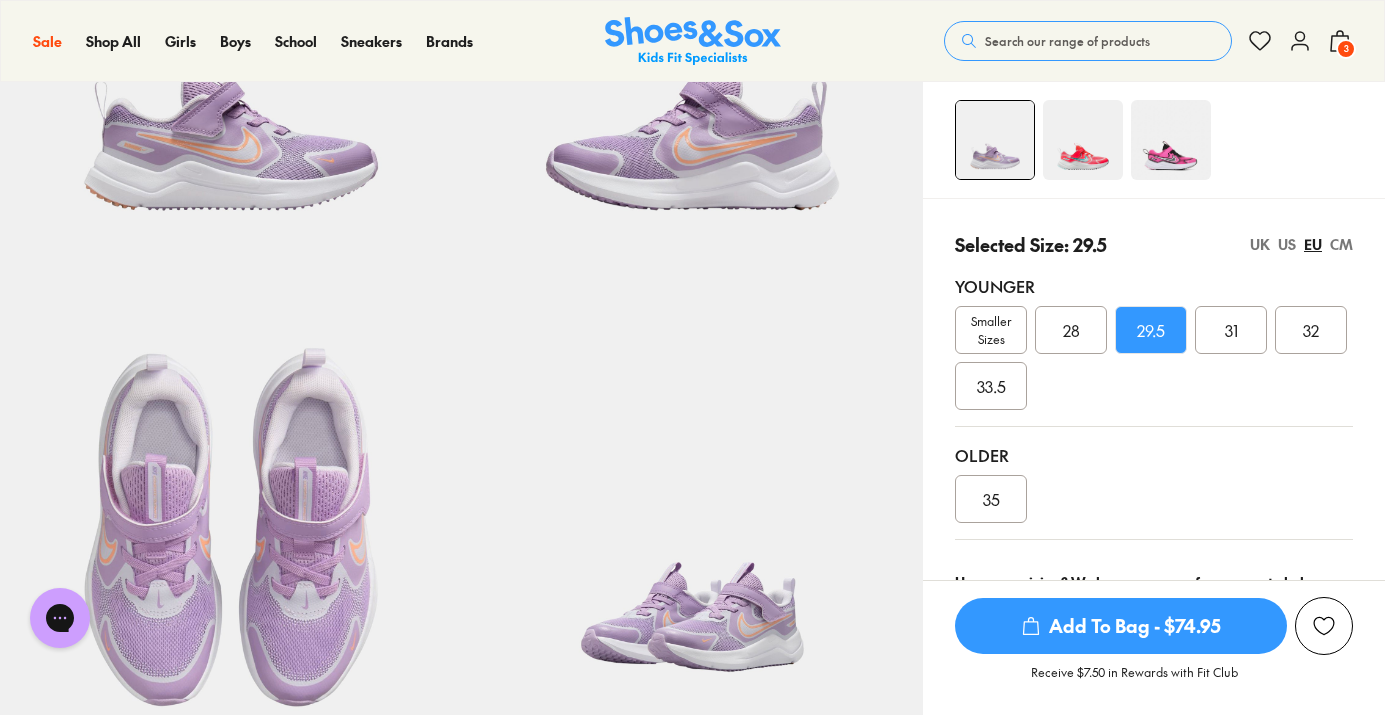 click at bounding box center (1083, 140) 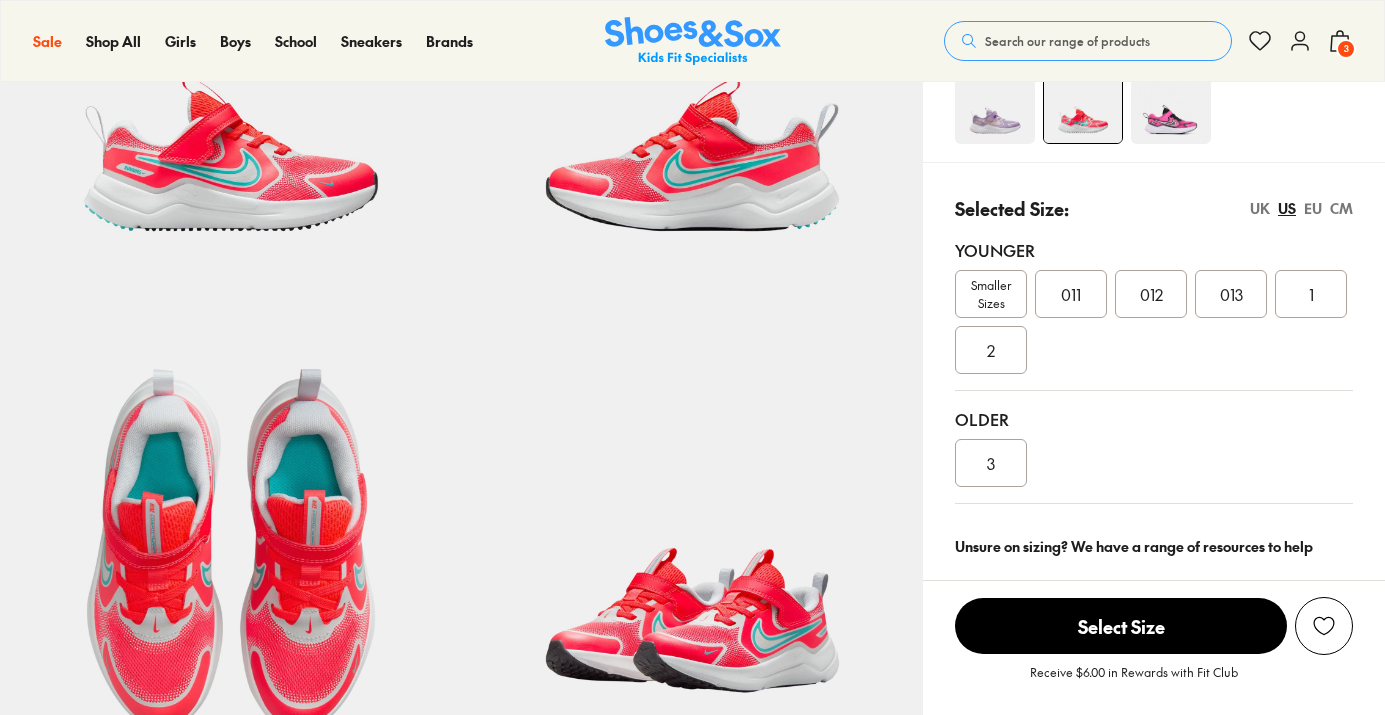 scroll, scrollTop: 293, scrollLeft: 0, axis: vertical 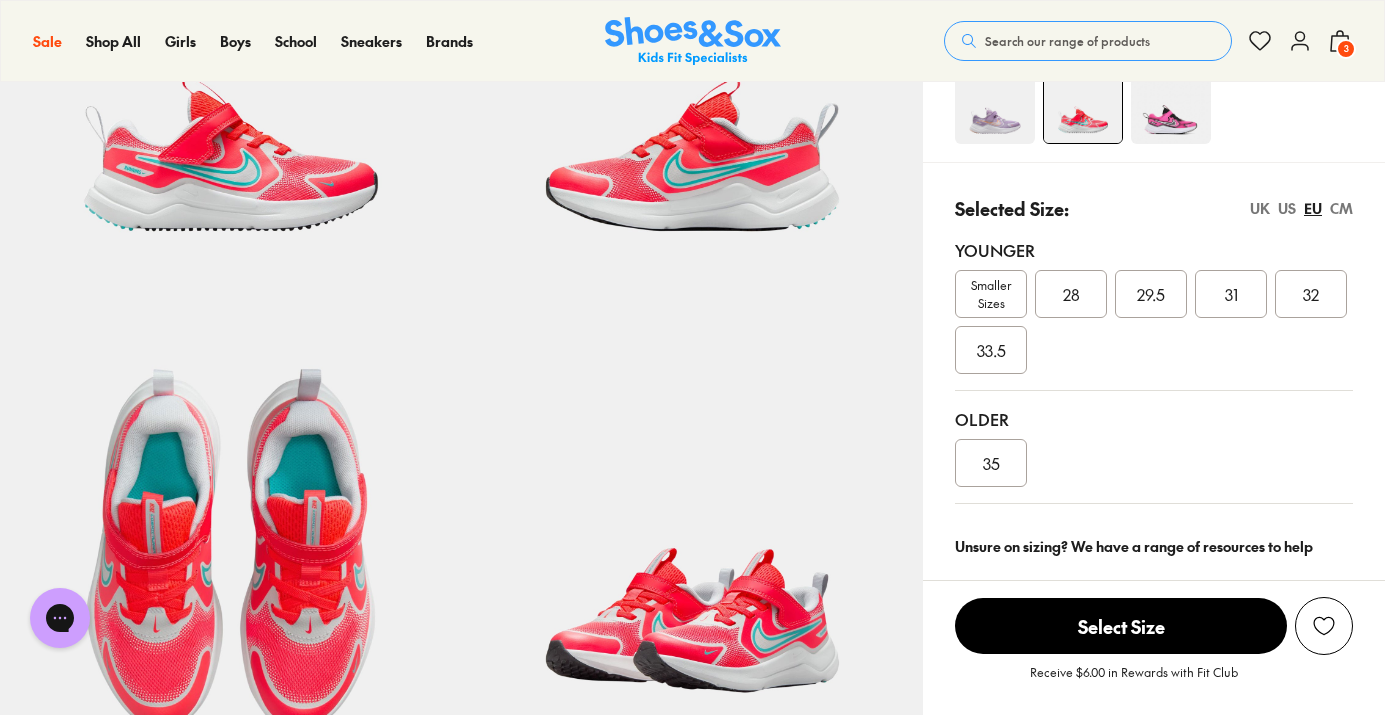 click on "29.5" at bounding box center [1151, 294] 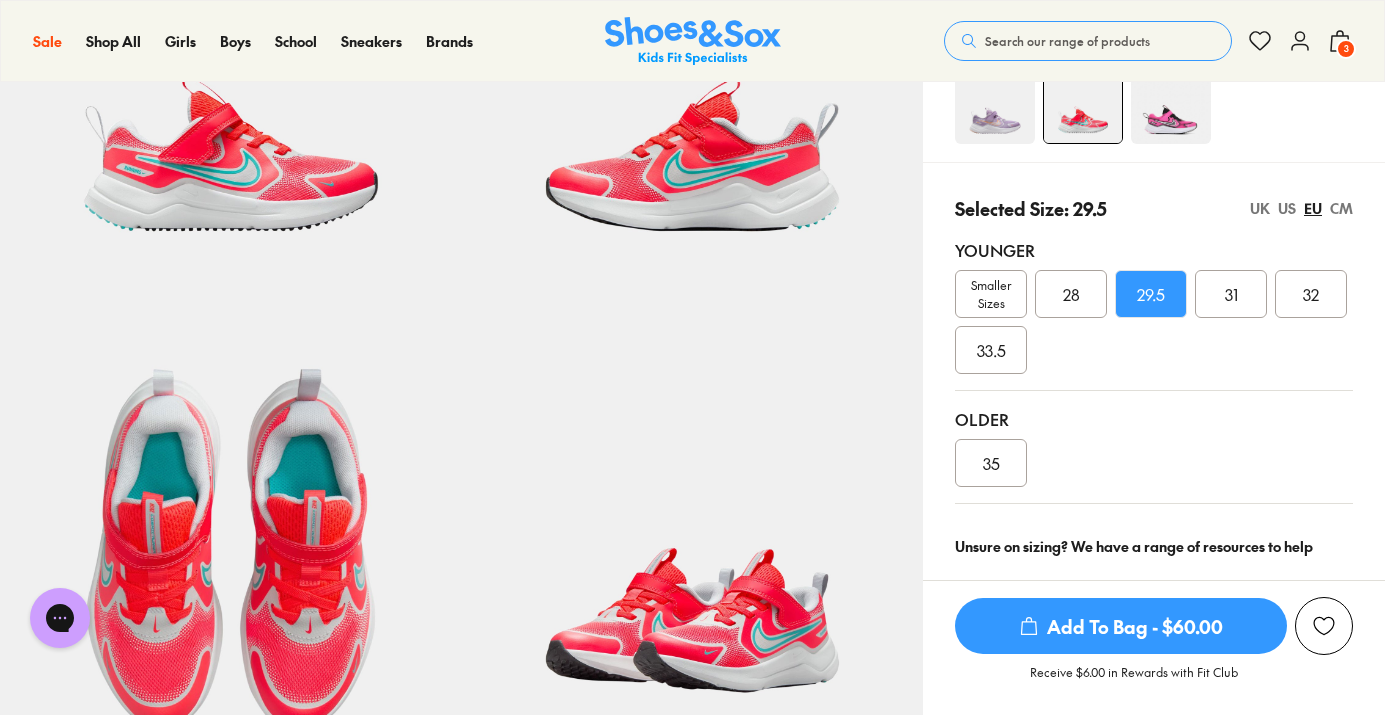 click at bounding box center [1171, 104] 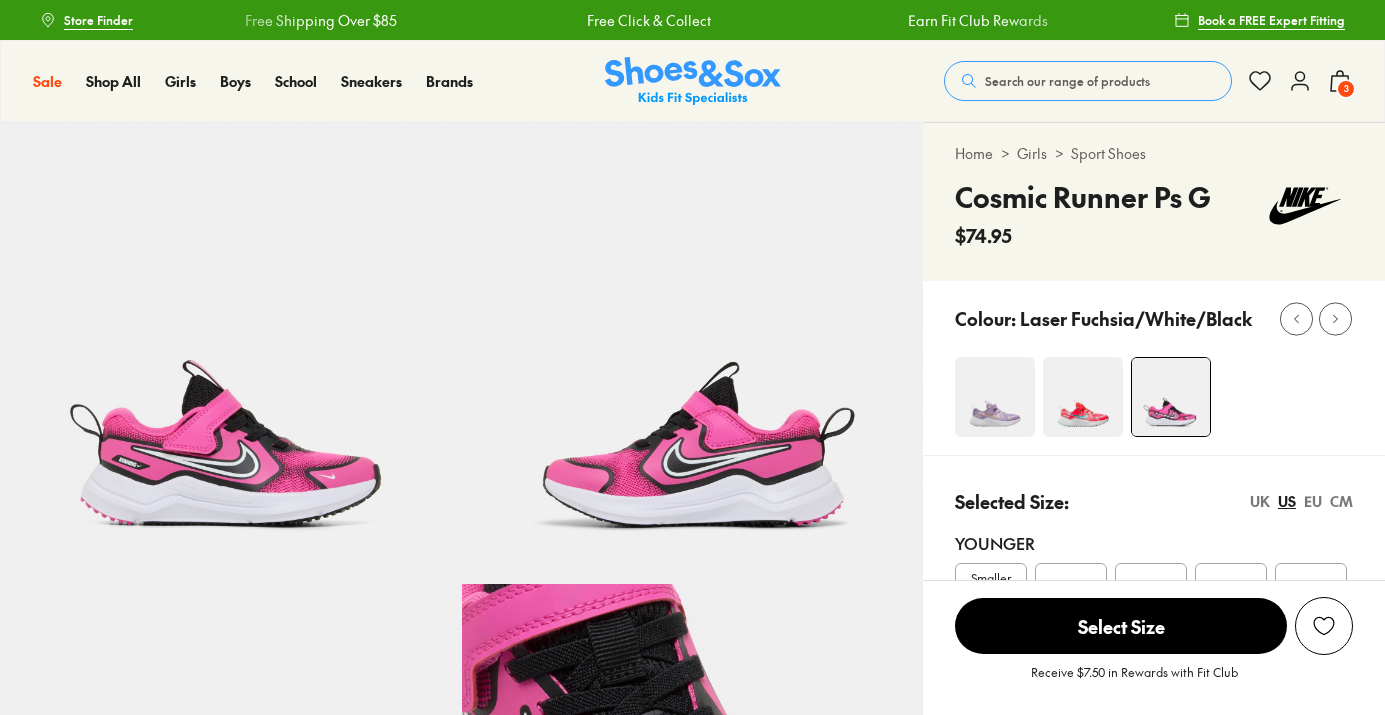 select on "*" 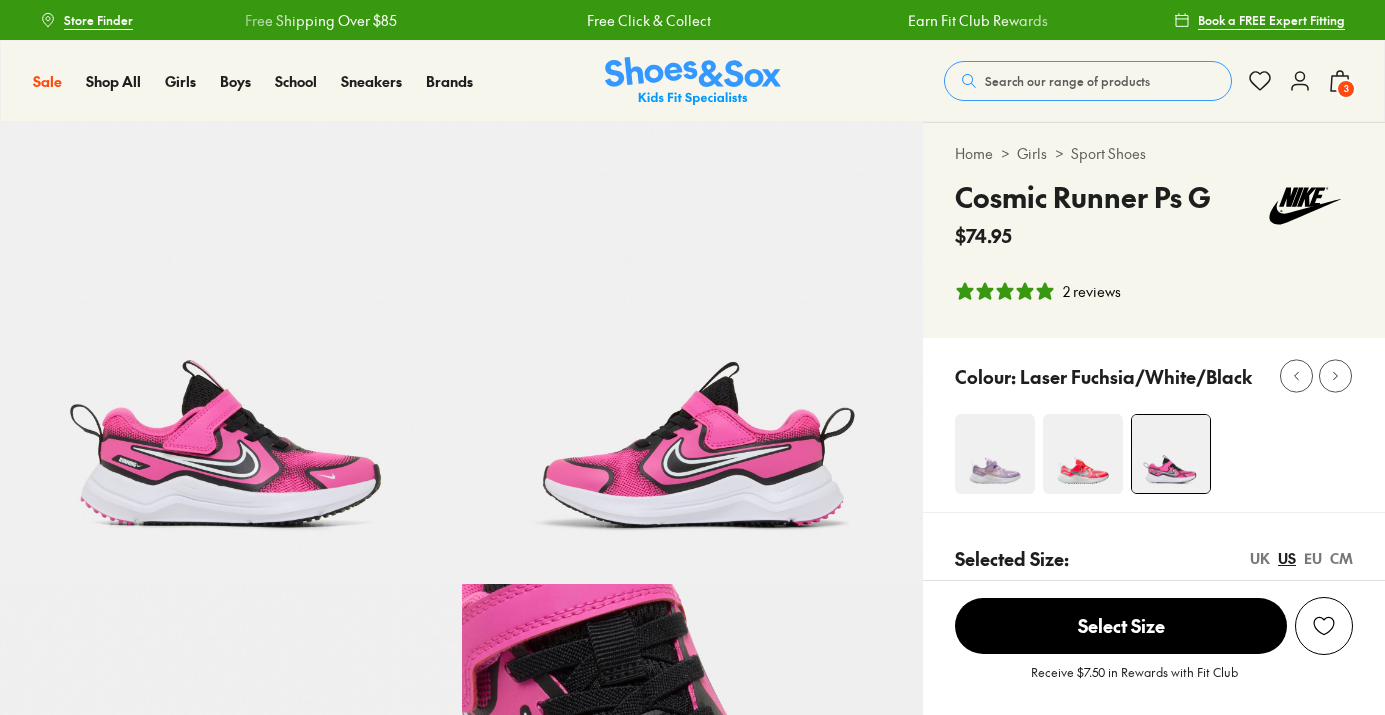 scroll, scrollTop: 243, scrollLeft: 0, axis: vertical 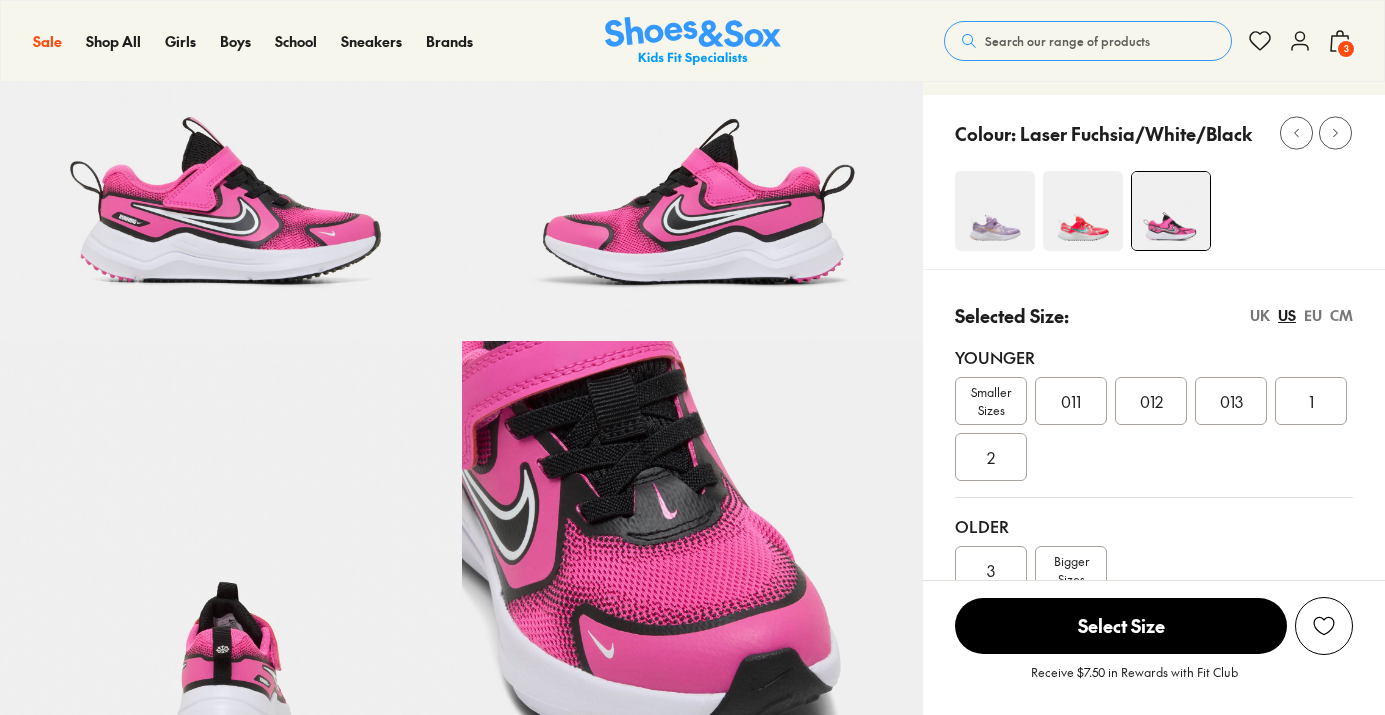 click on "EU" at bounding box center (1313, 315) 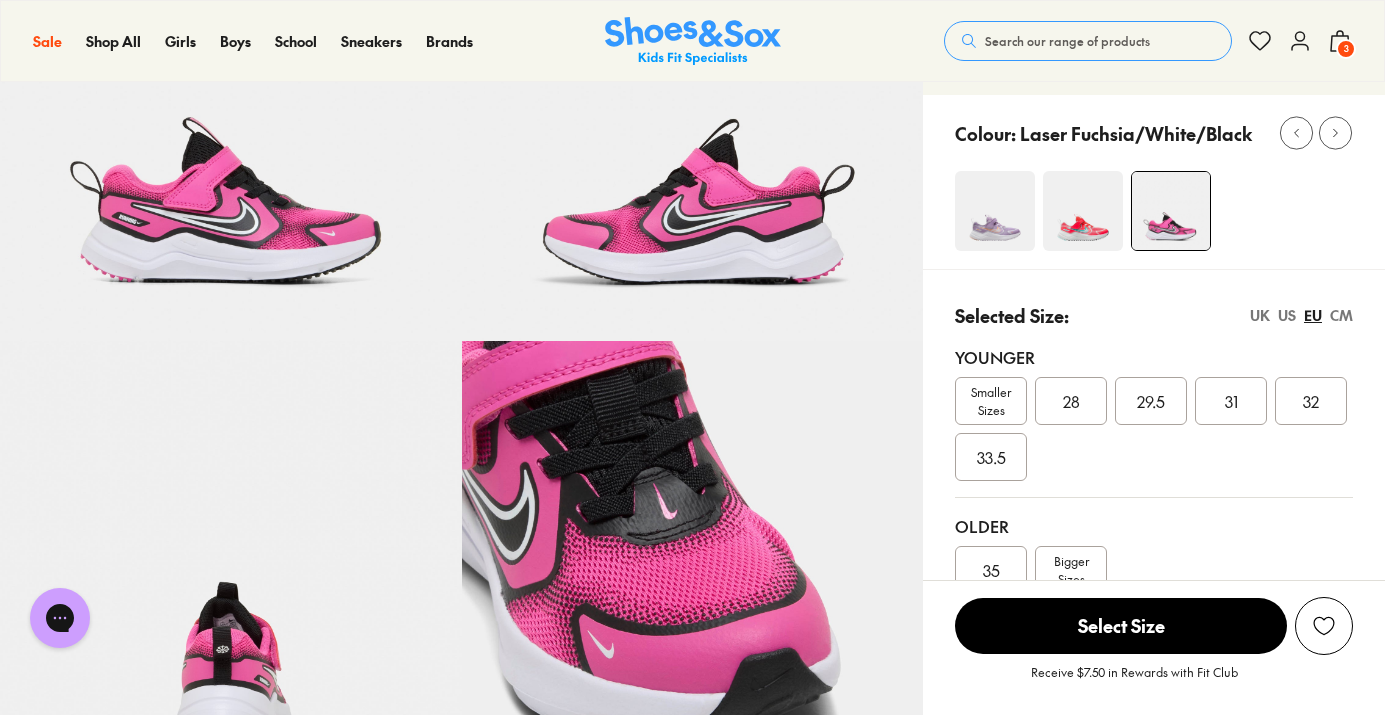 scroll, scrollTop: 0, scrollLeft: 0, axis: both 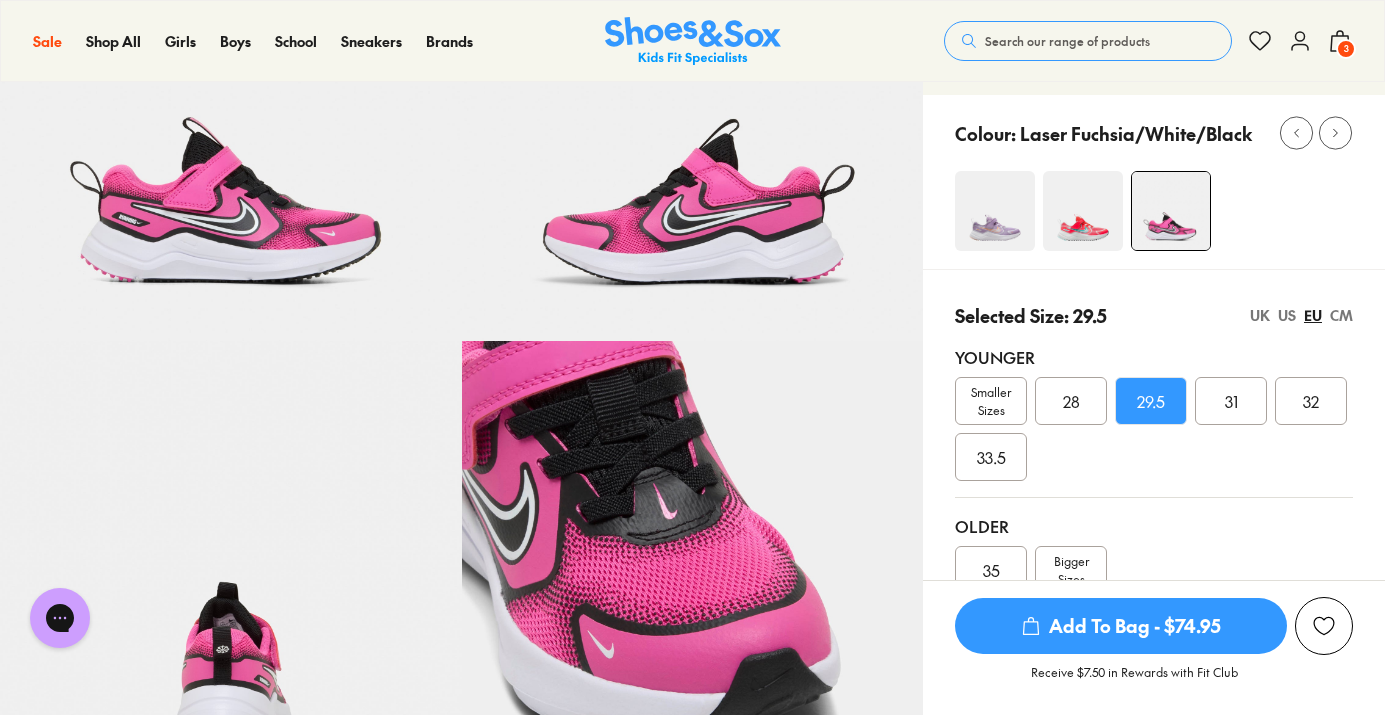 click at bounding box center (995, 211) 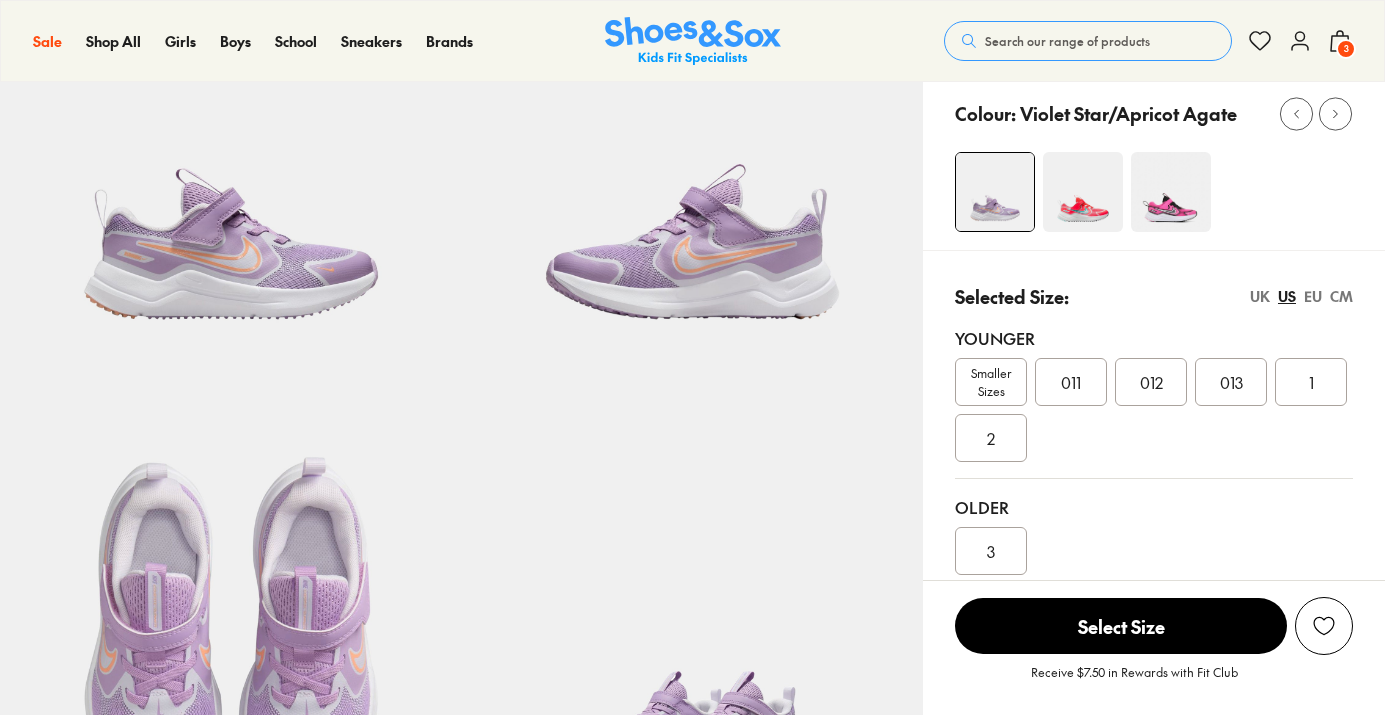 select on "*" 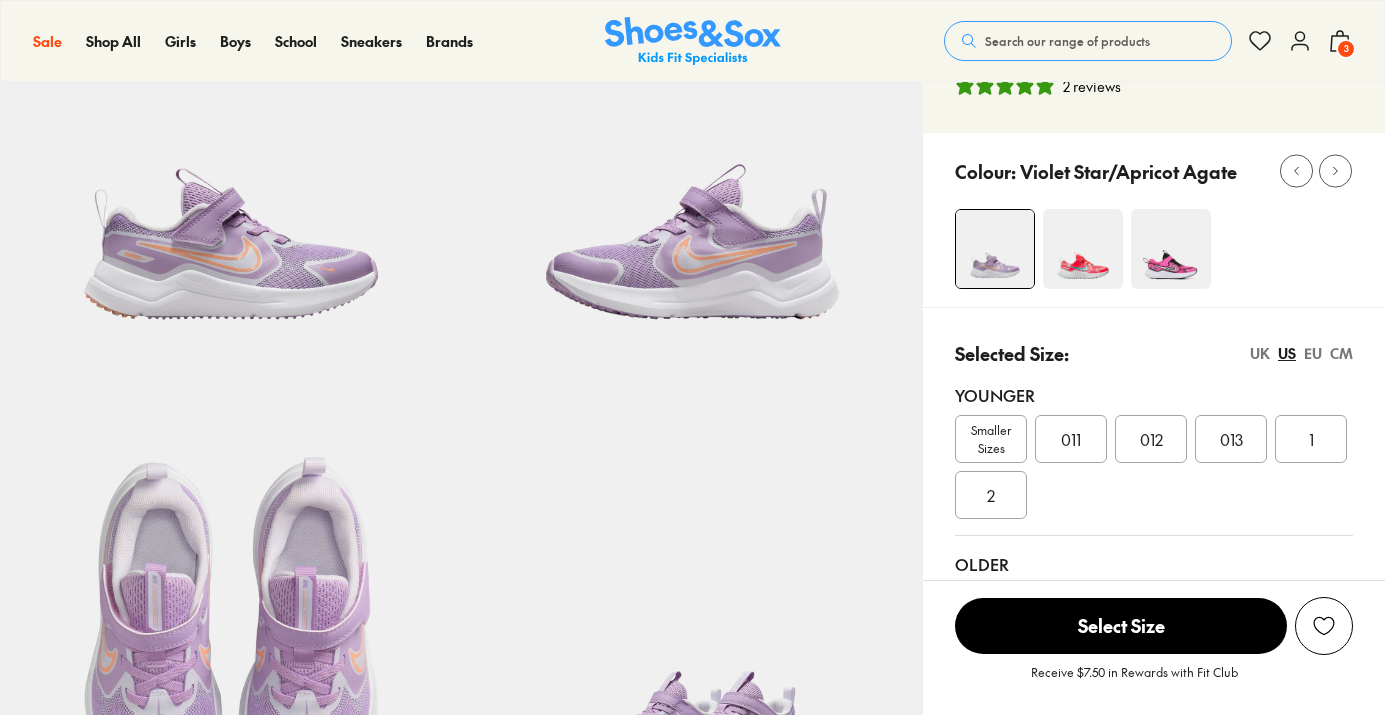 scroll, scrollTop: 205, scrollLeft: 0, axis: vertical 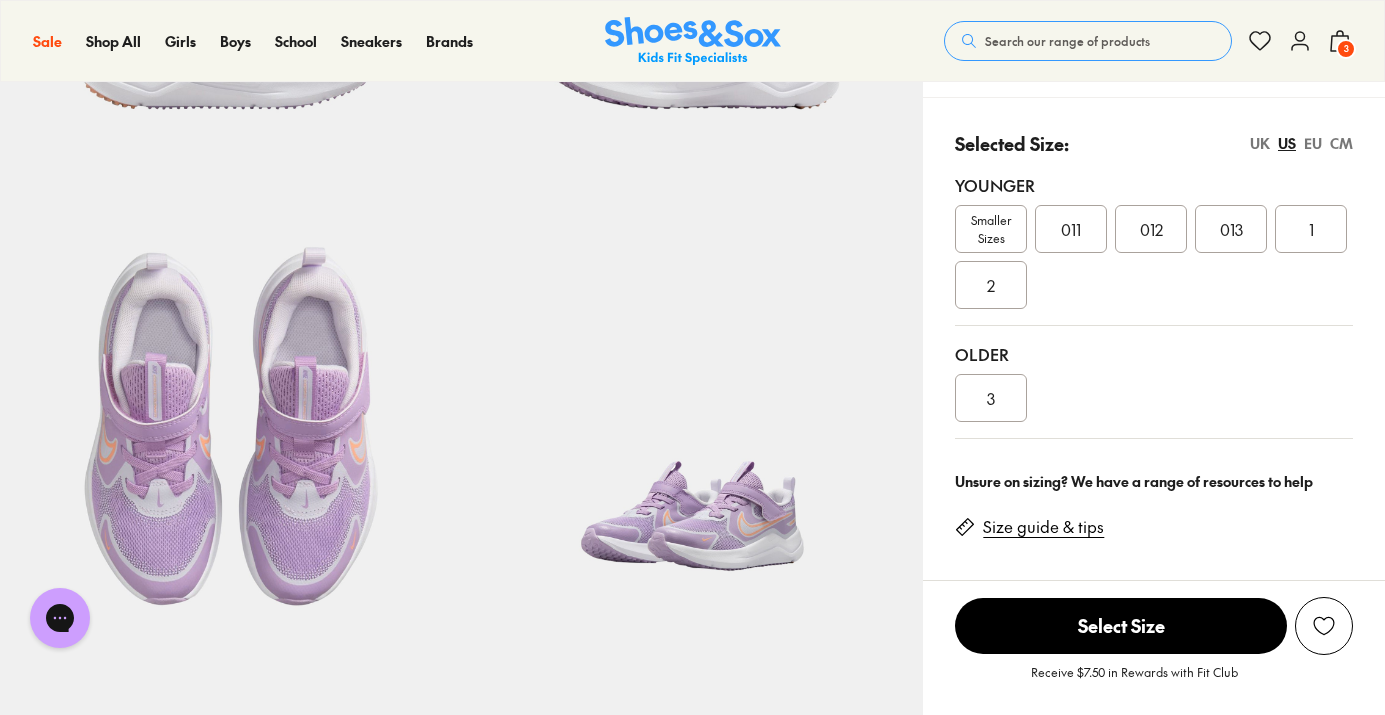 click on "EU" at bounding box center [1313, 143] 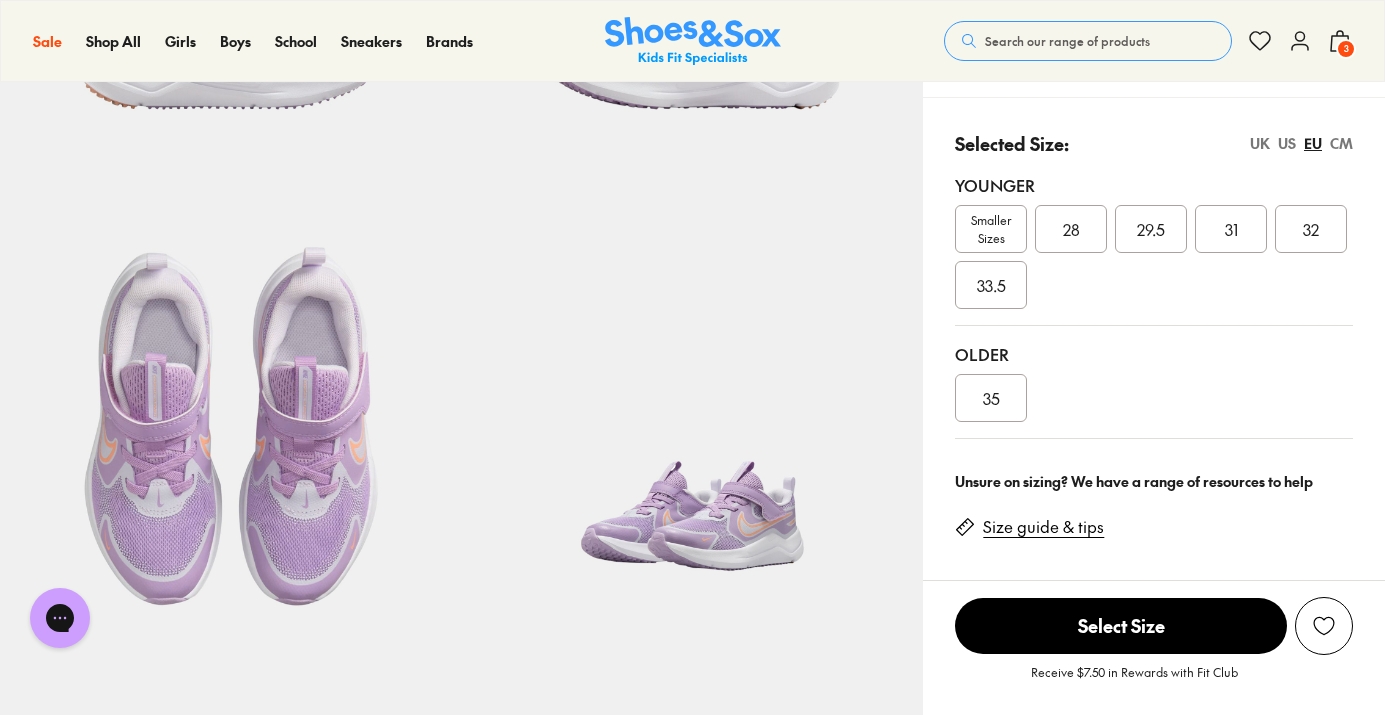 click on "29.5" at bounding box center (1151, 229) 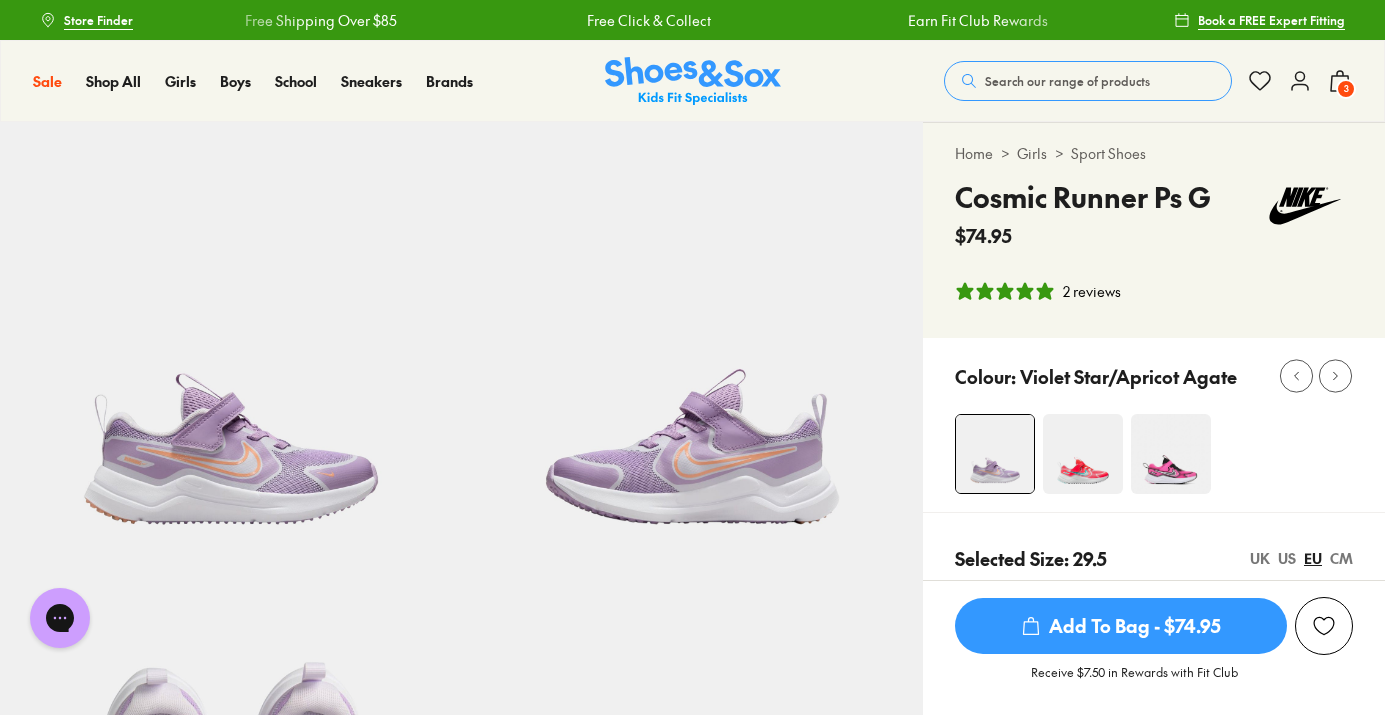 scroll, scrollTop: 0, scrollLeft: 0, axis: both 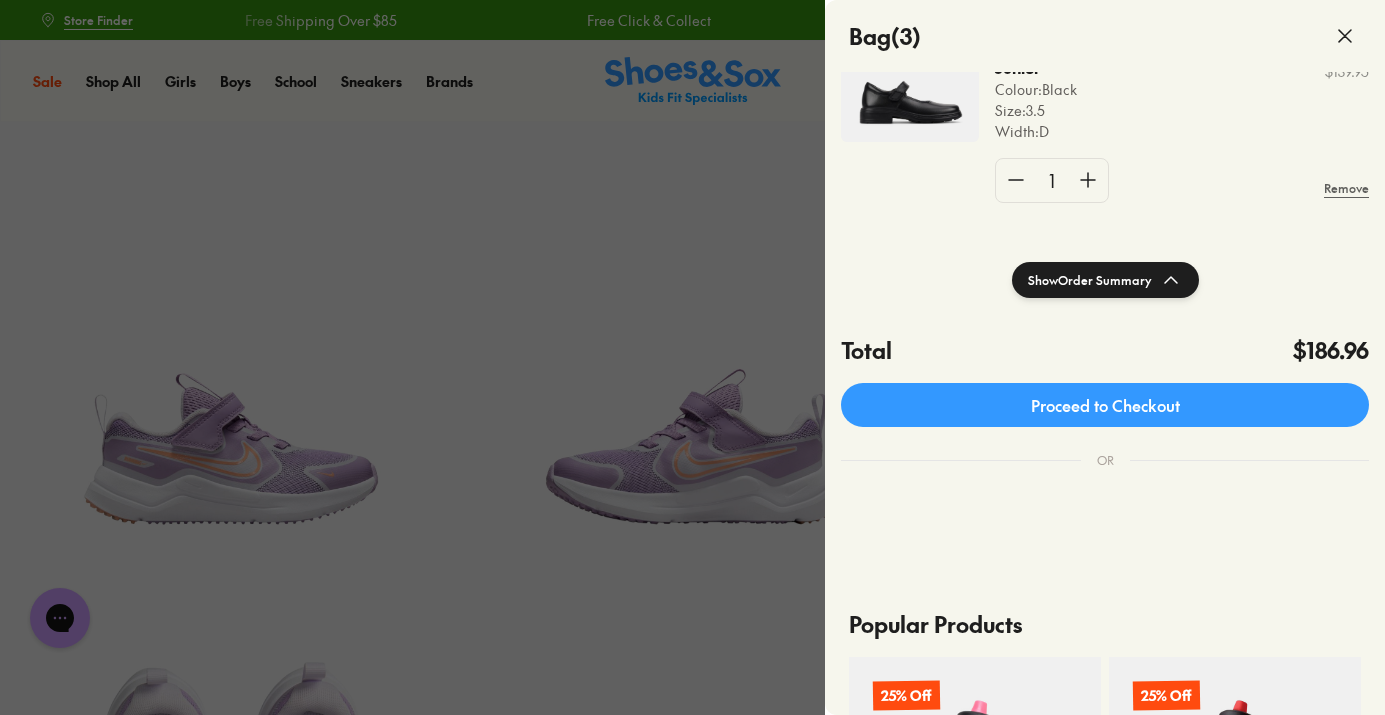 click 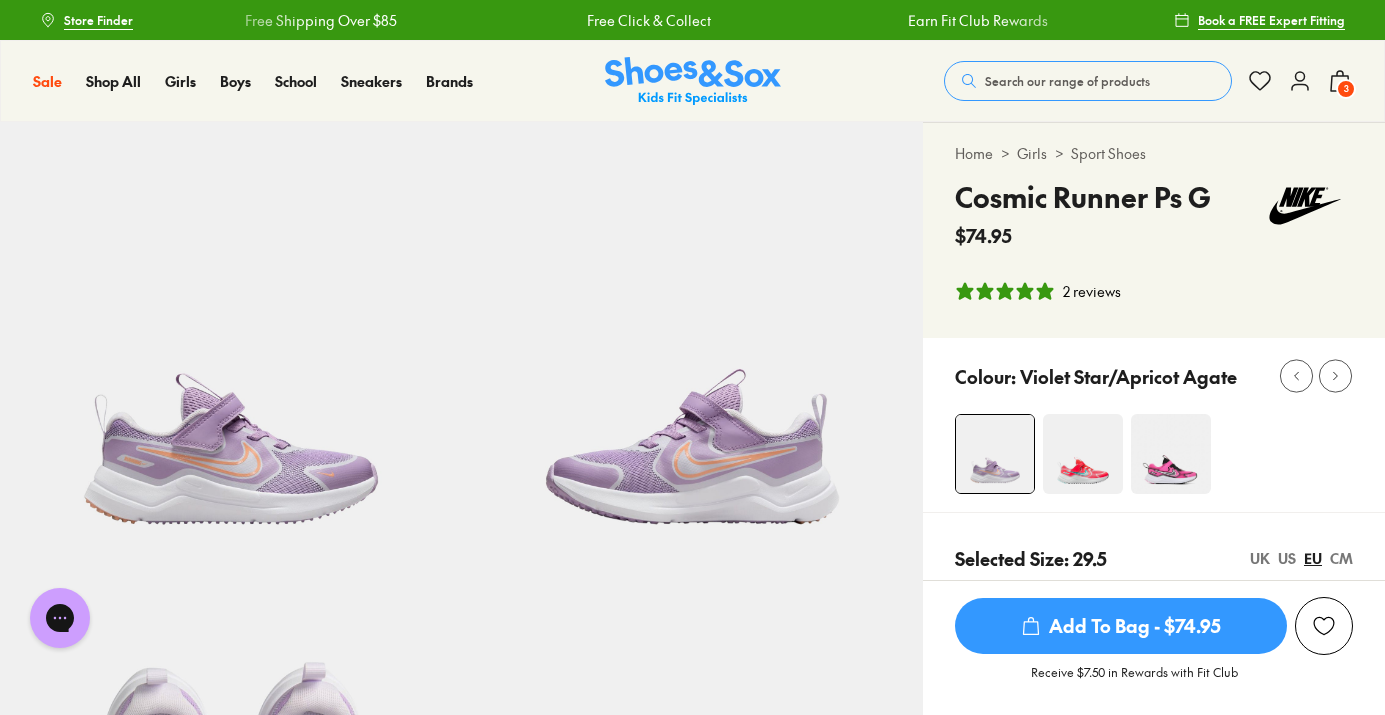 click at bounding box center [1083, 454] 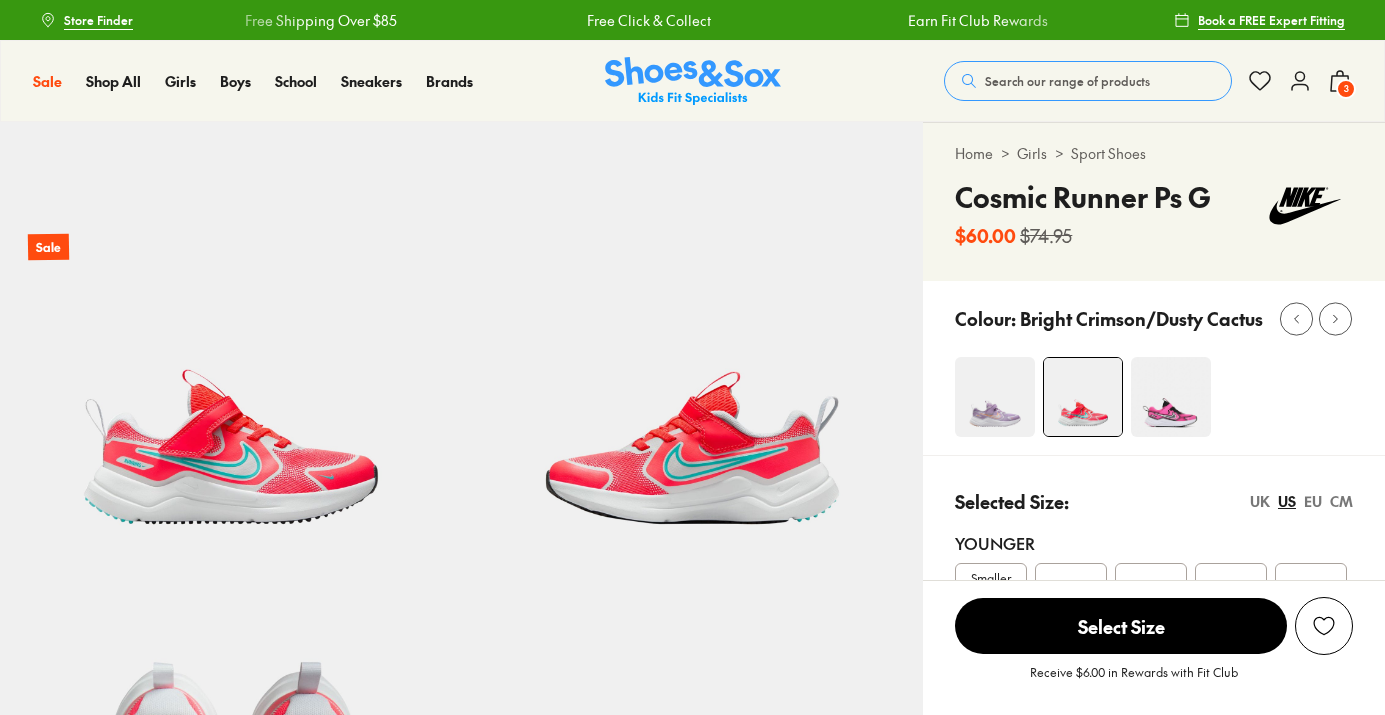 scroll, scrollTop: 0, scrollLeft: 0, axis: both 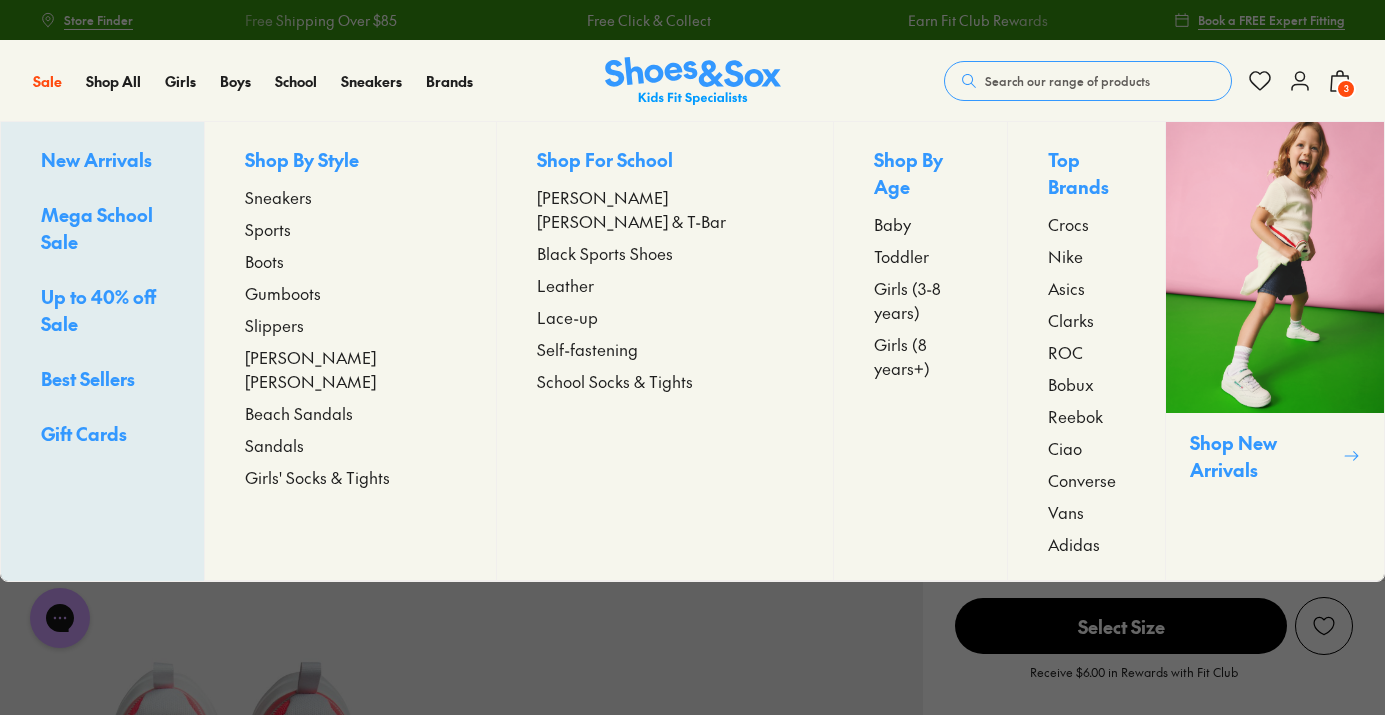 click on "Sports" at bounding box center [268, 229] 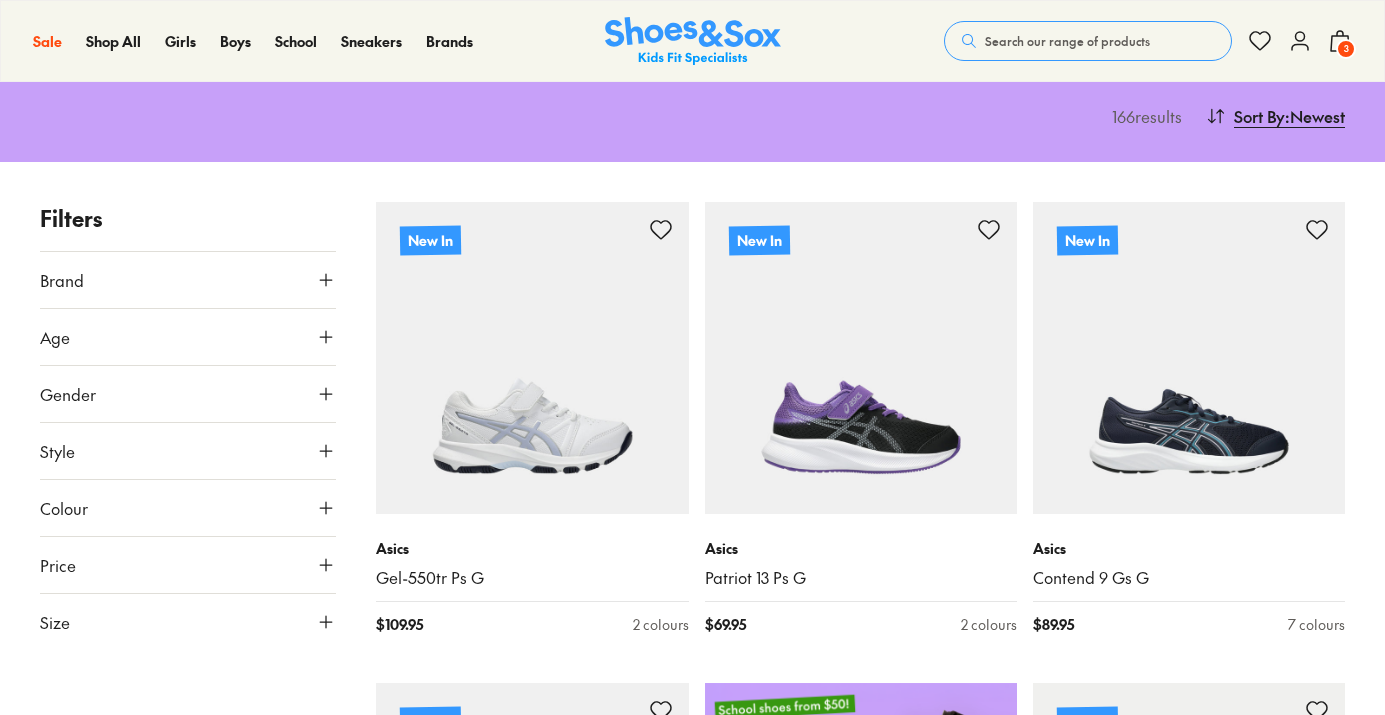 scroll, scrollTop: 219, scrollLeft: 0, axis: vertical 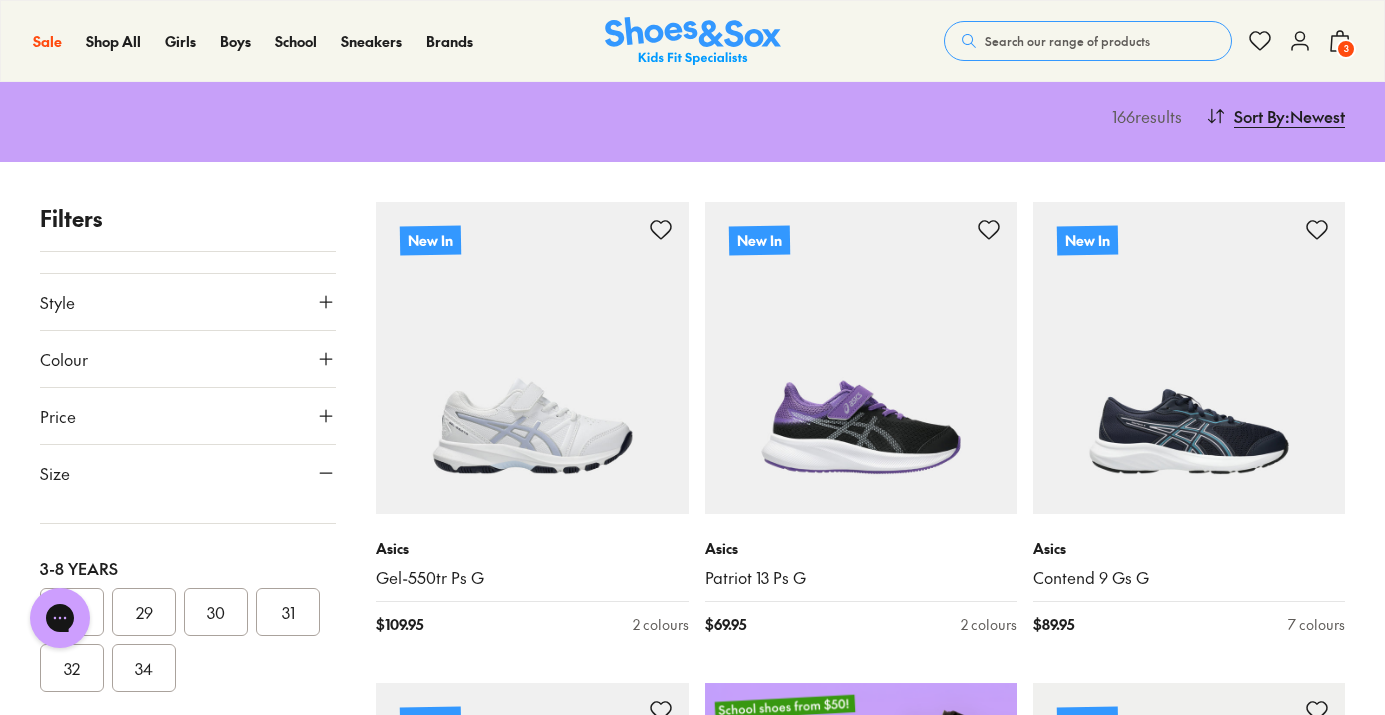 click on "29" at bounding box center [144, 612] 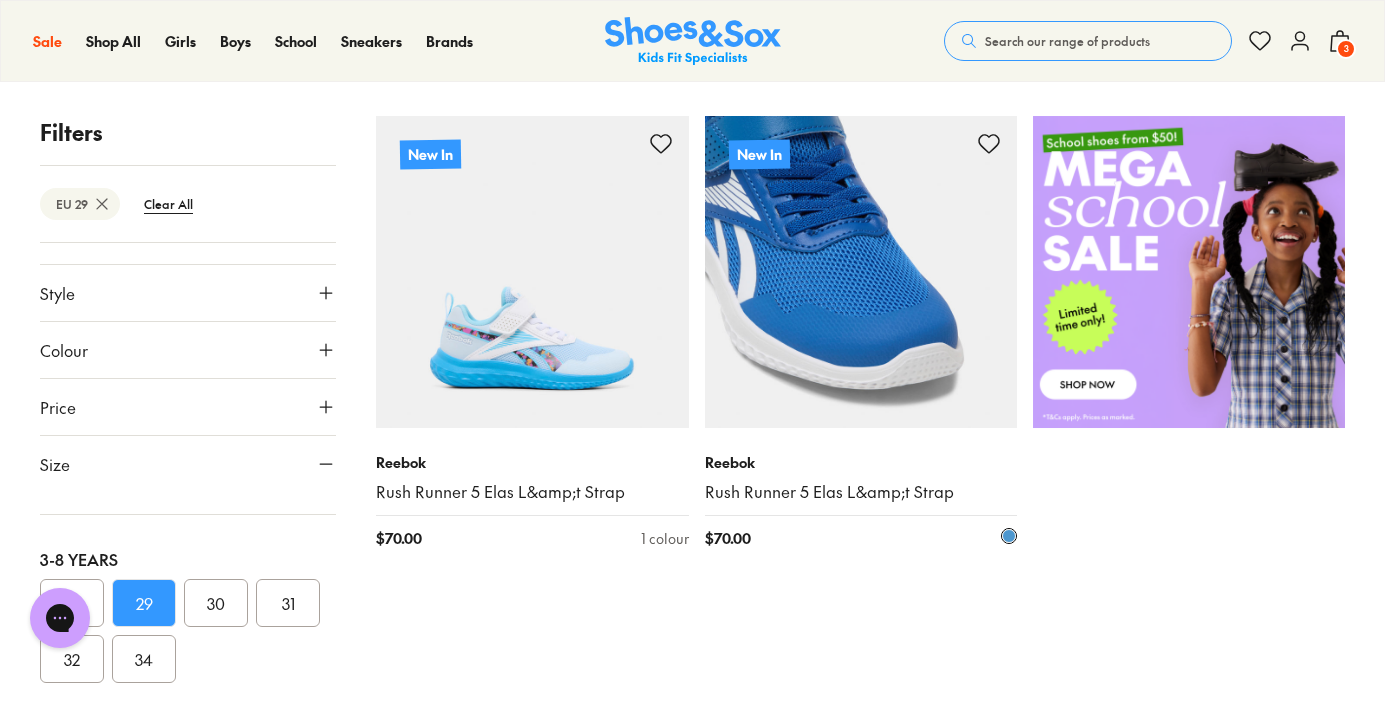 scroll, scrollTop: 301, scrollLeft: 0, axis: vertical 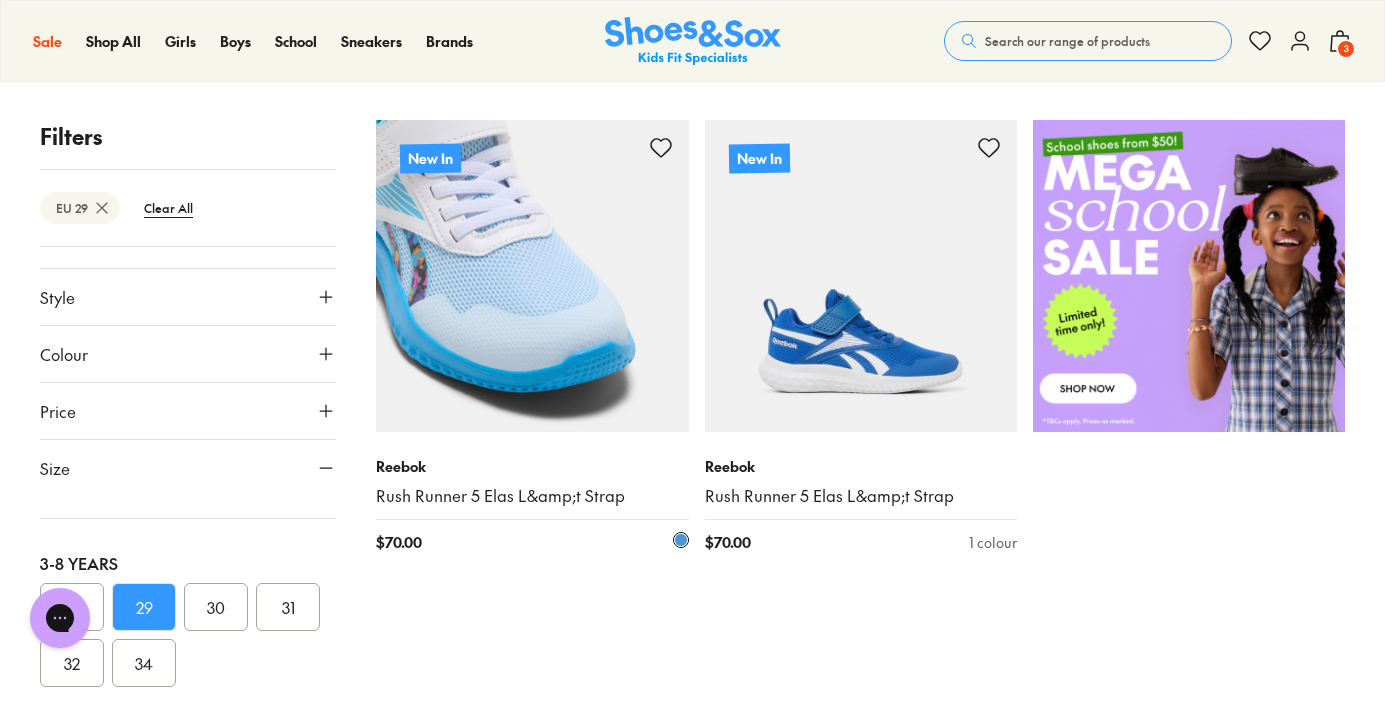 click at bounding box center (532, 276) 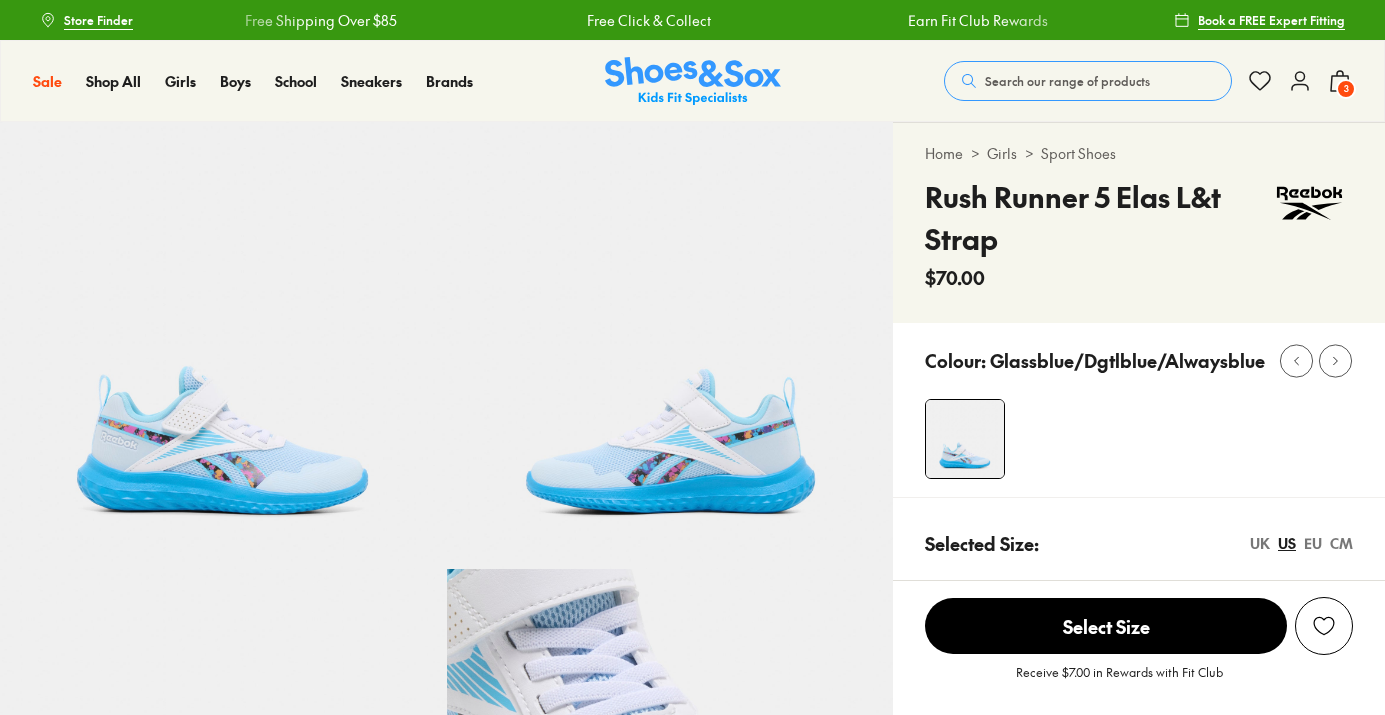 scroll, scrollTop: 0, scrollLeft: 0, axis: both 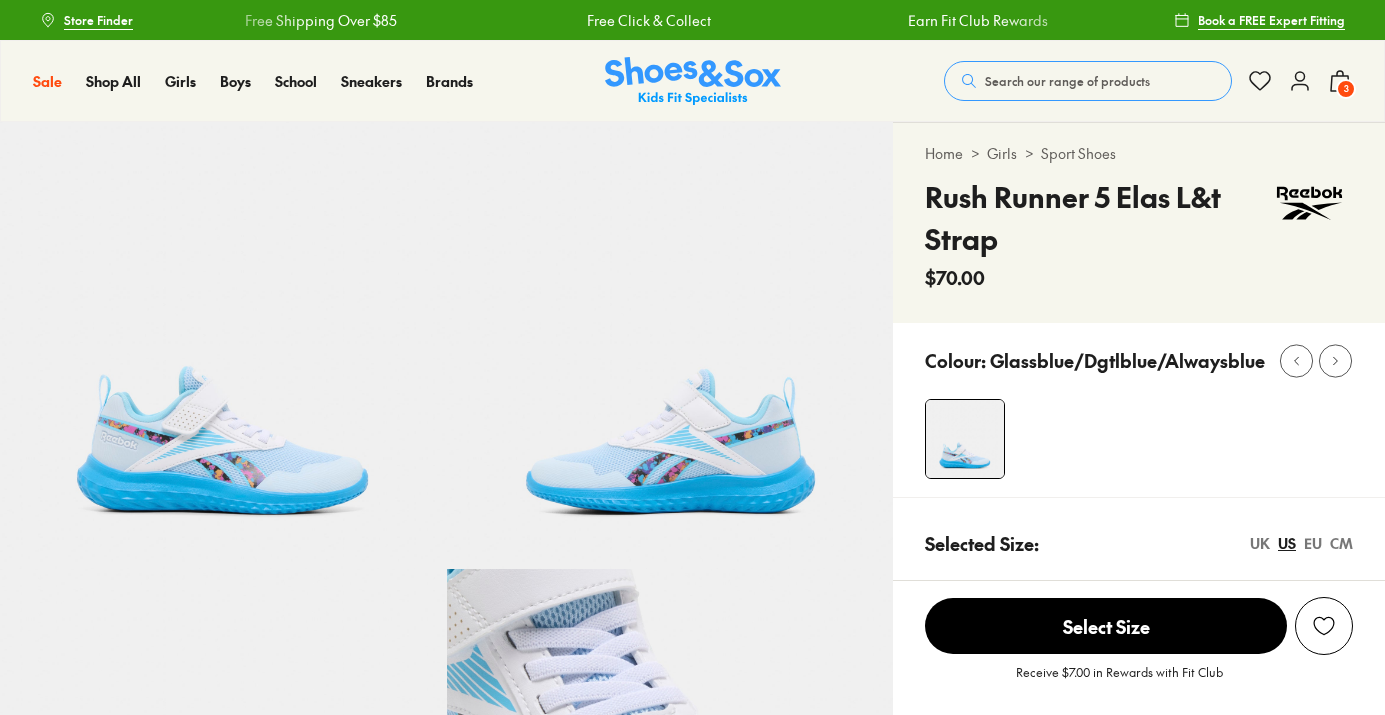select on "*" 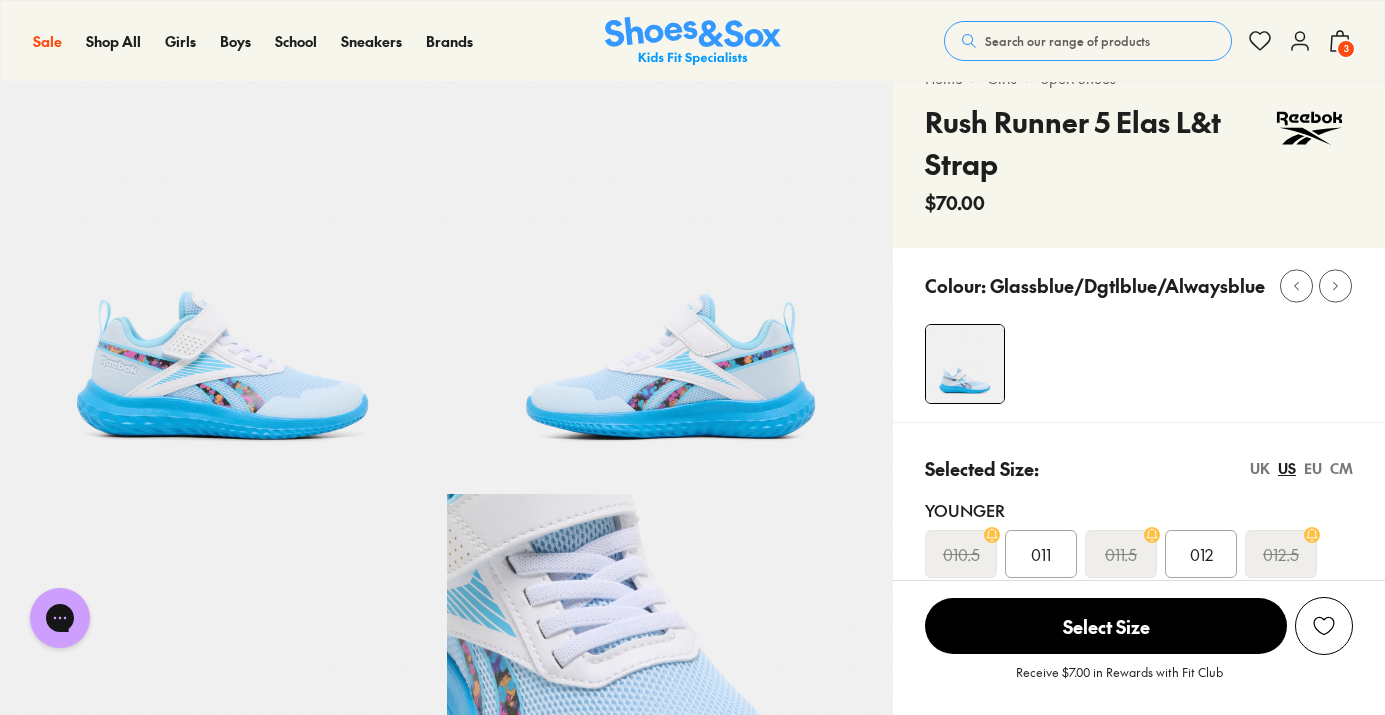 scroll, scrollTop: 76, scrollLeft: 0, axis: vertical 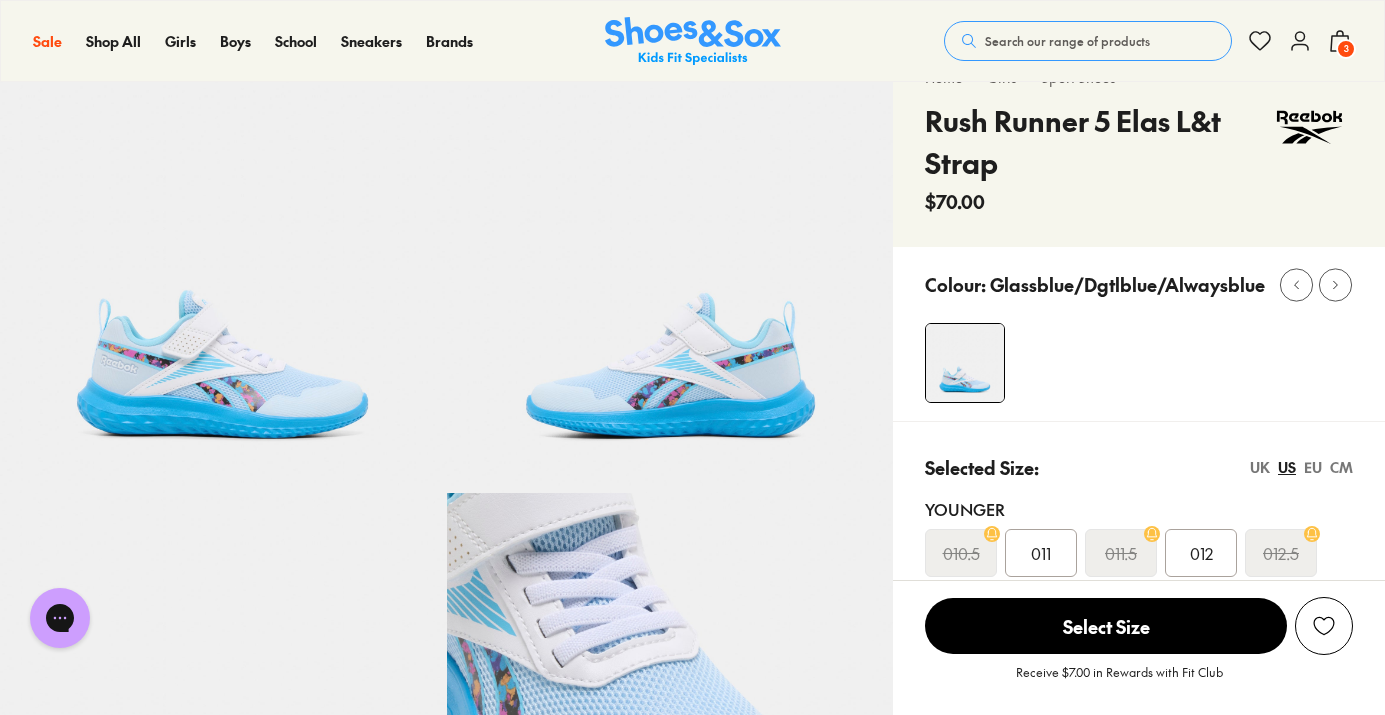 click on "EU" at bounding box center [1313, 467] 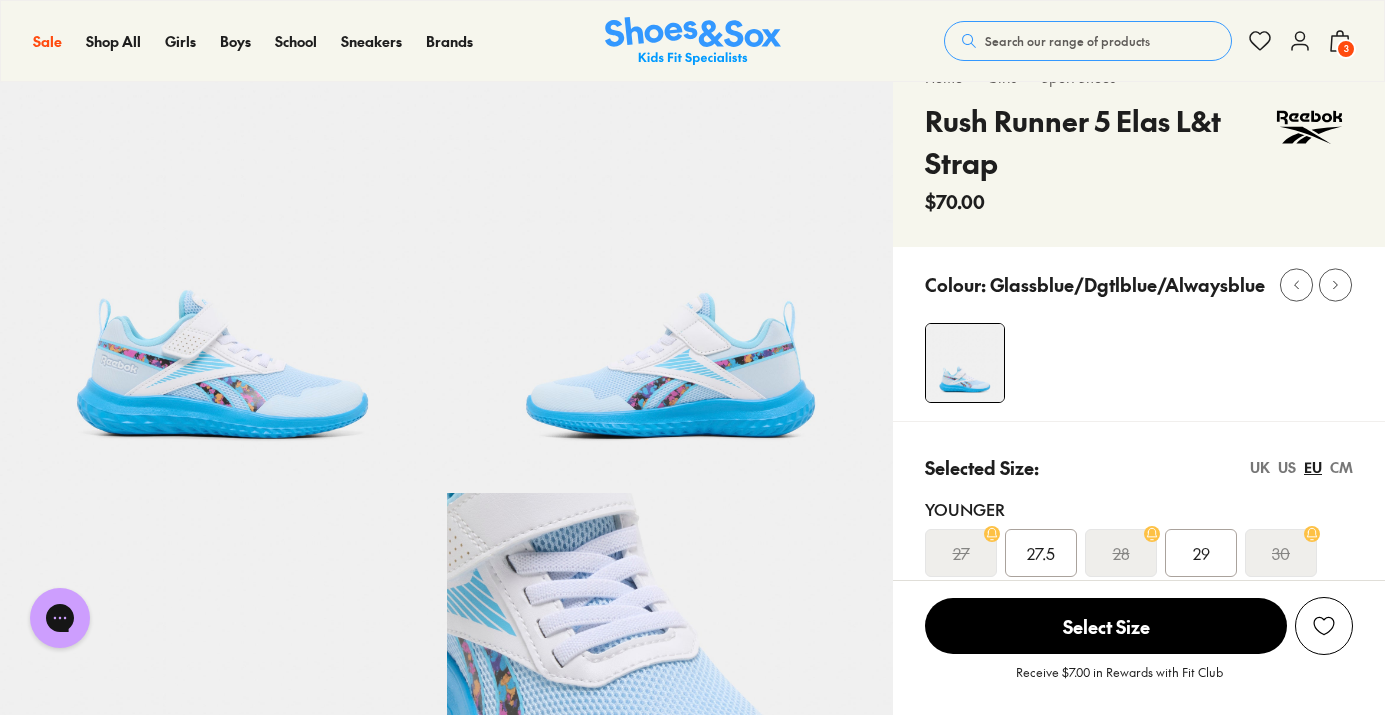 click 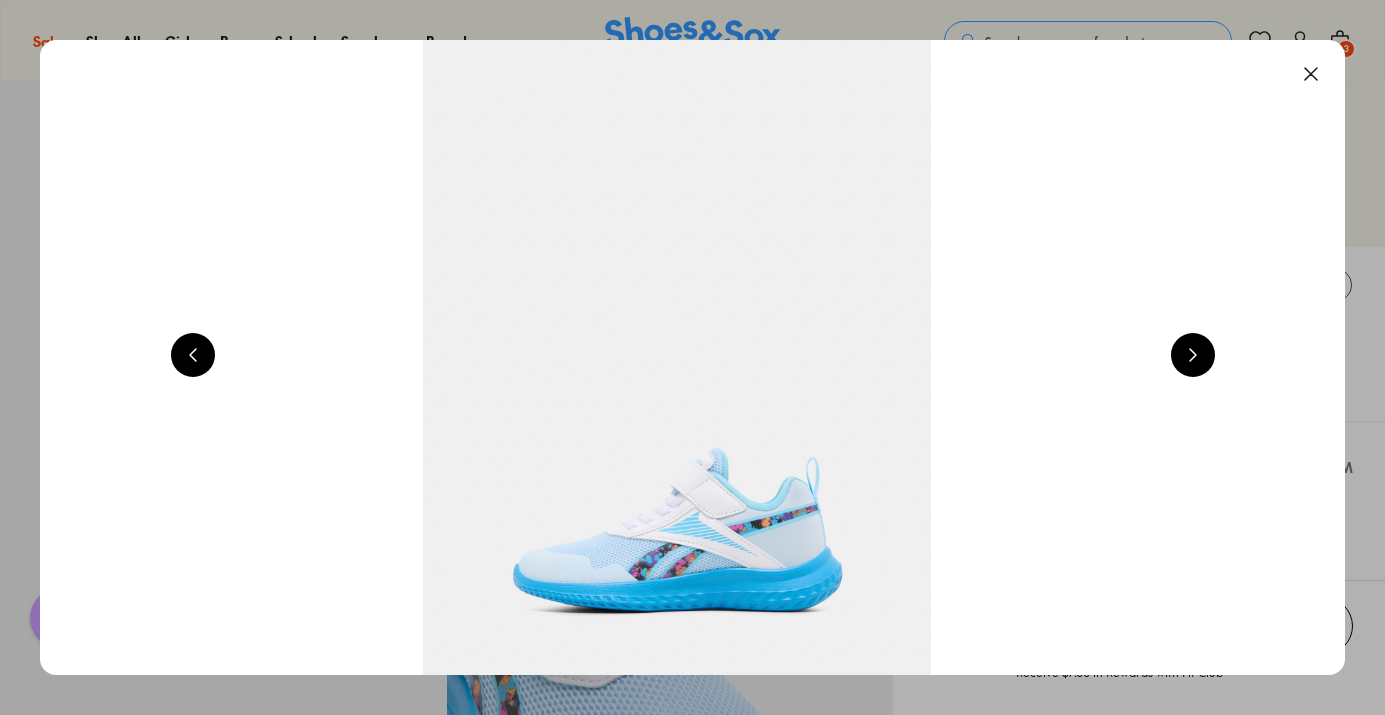 click at bounding box center (1193, 355) 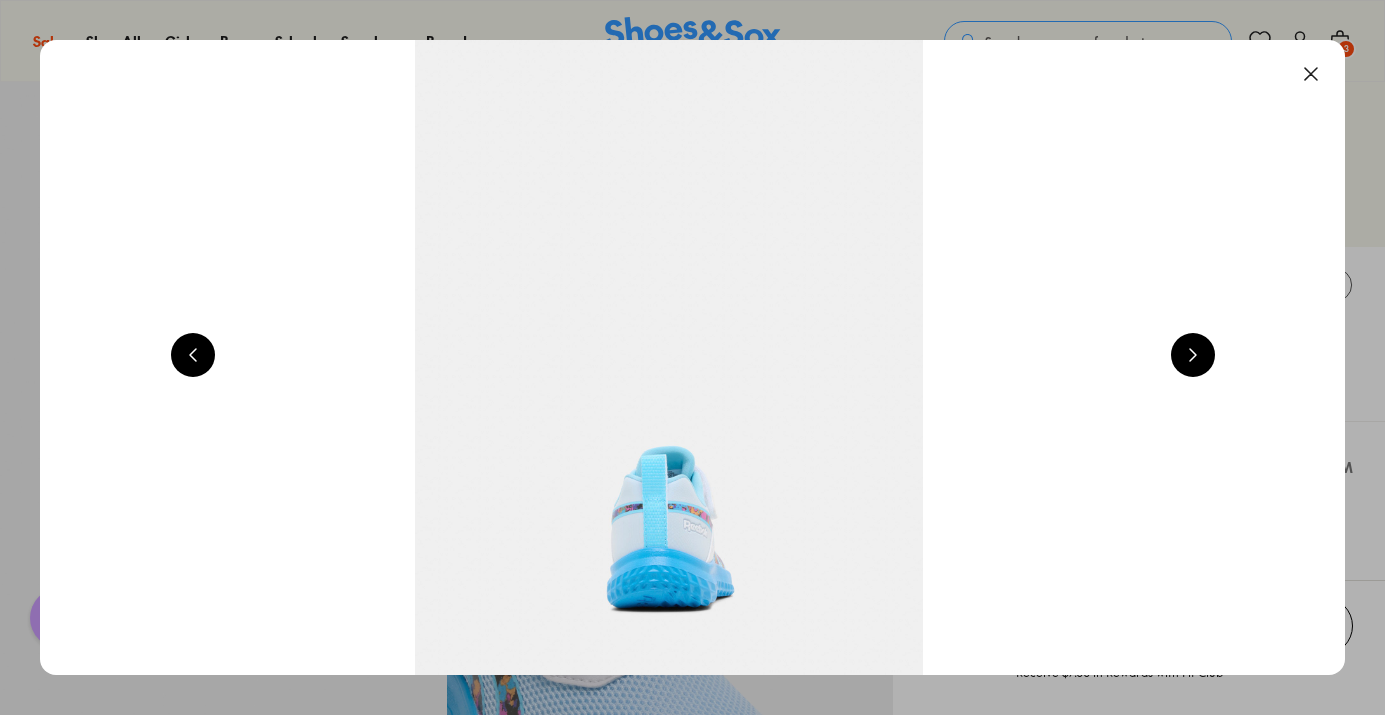 click at bounding box center (1193, 355) 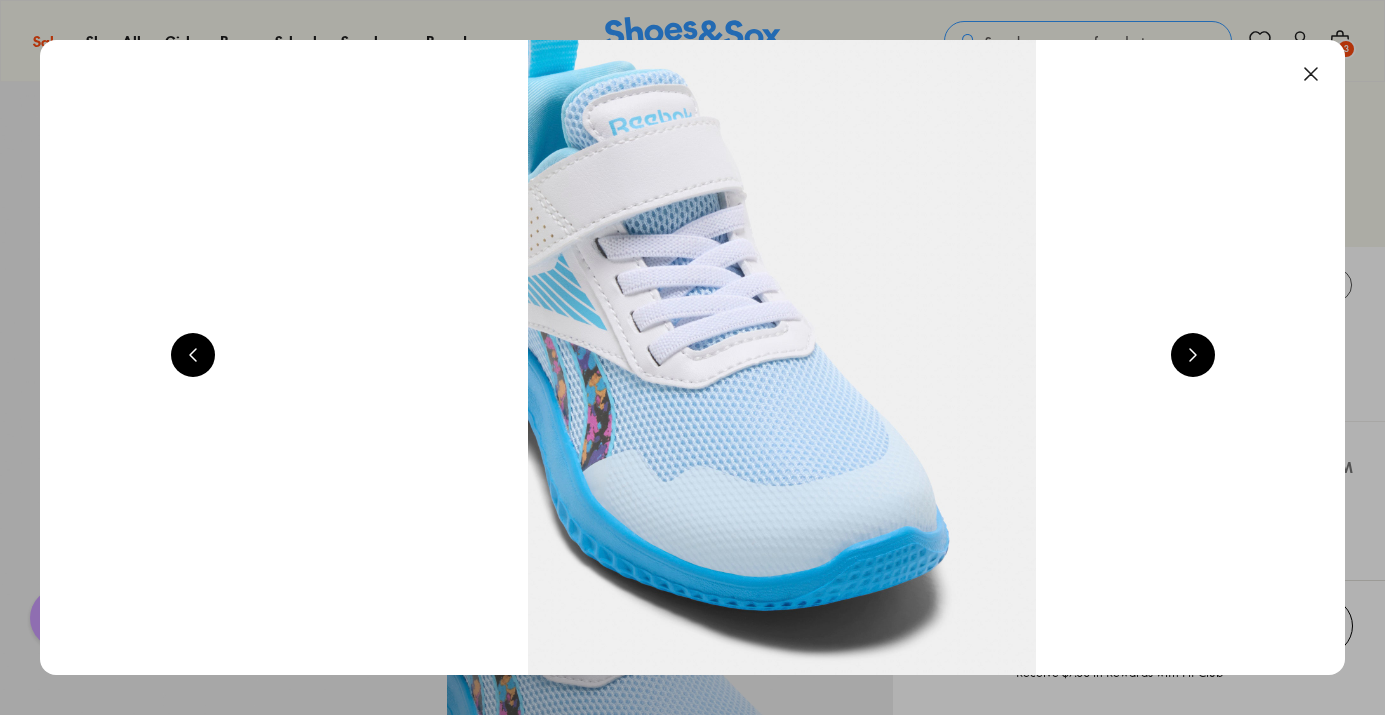scroll, scrollTop: 0, scrollLeft: 5252, axis: horizontal 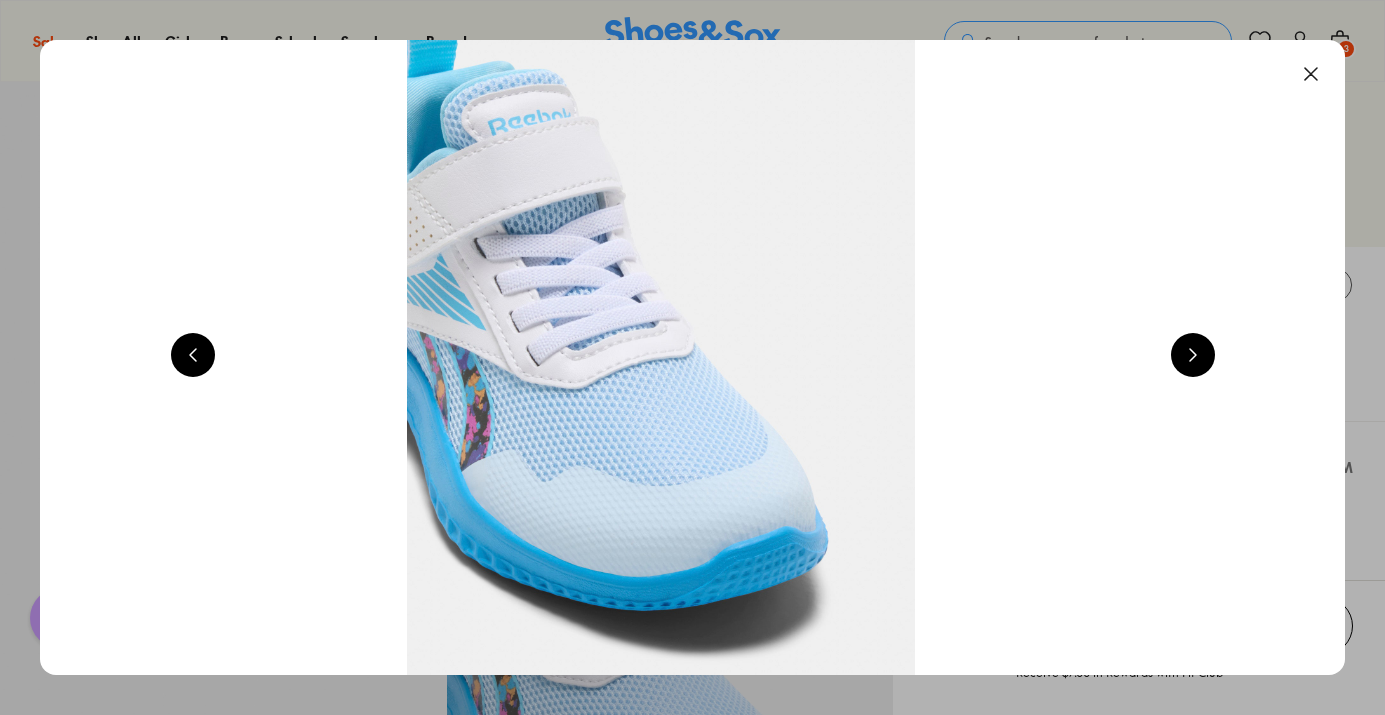 click at bounding box center [1193, 355] 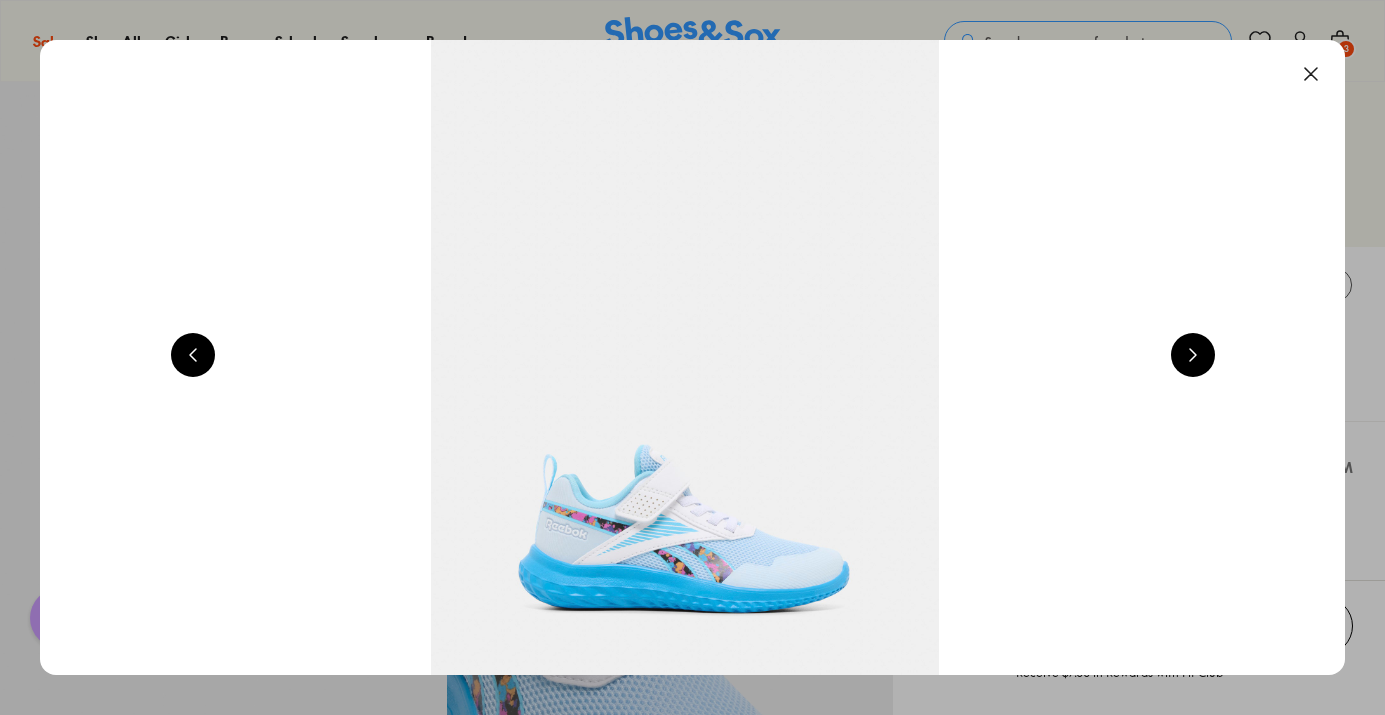 click at bounding box center (1193, 355) 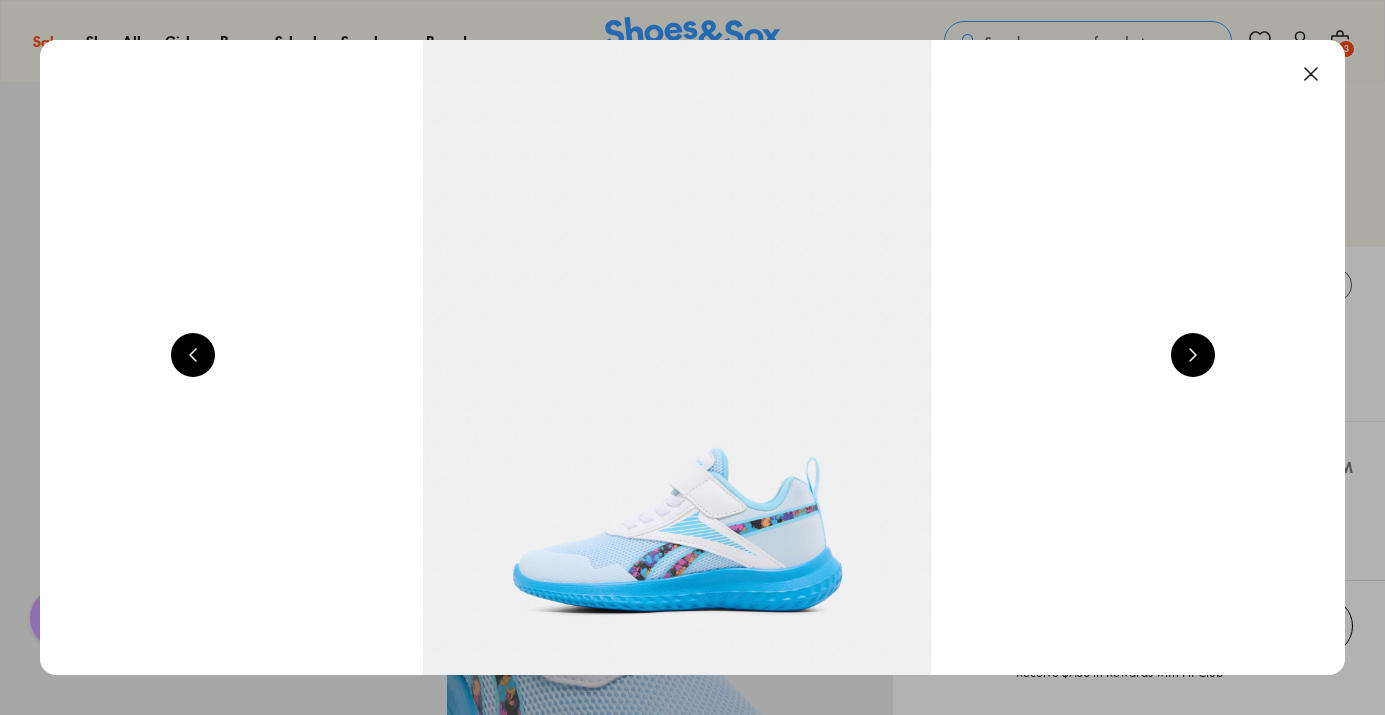 click at bounding box center (1193, 355) 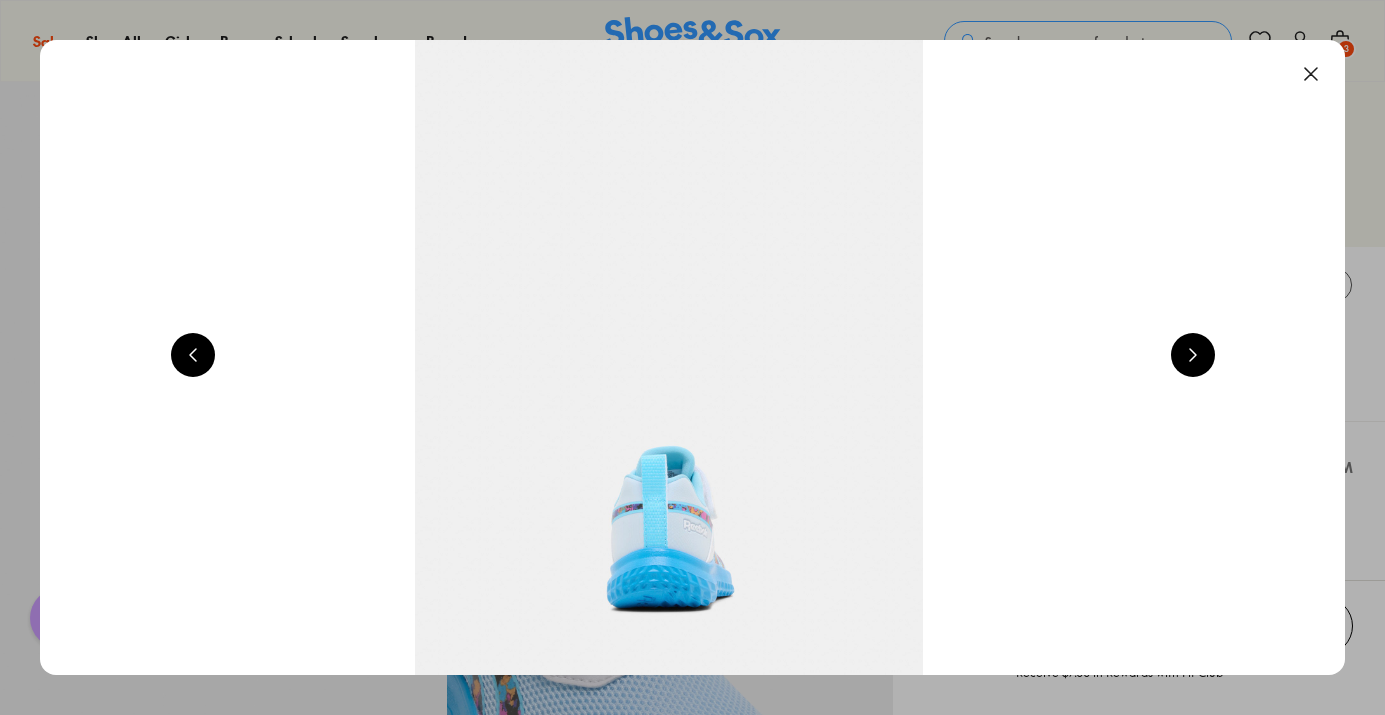 click at bounding box center [1311, 74] 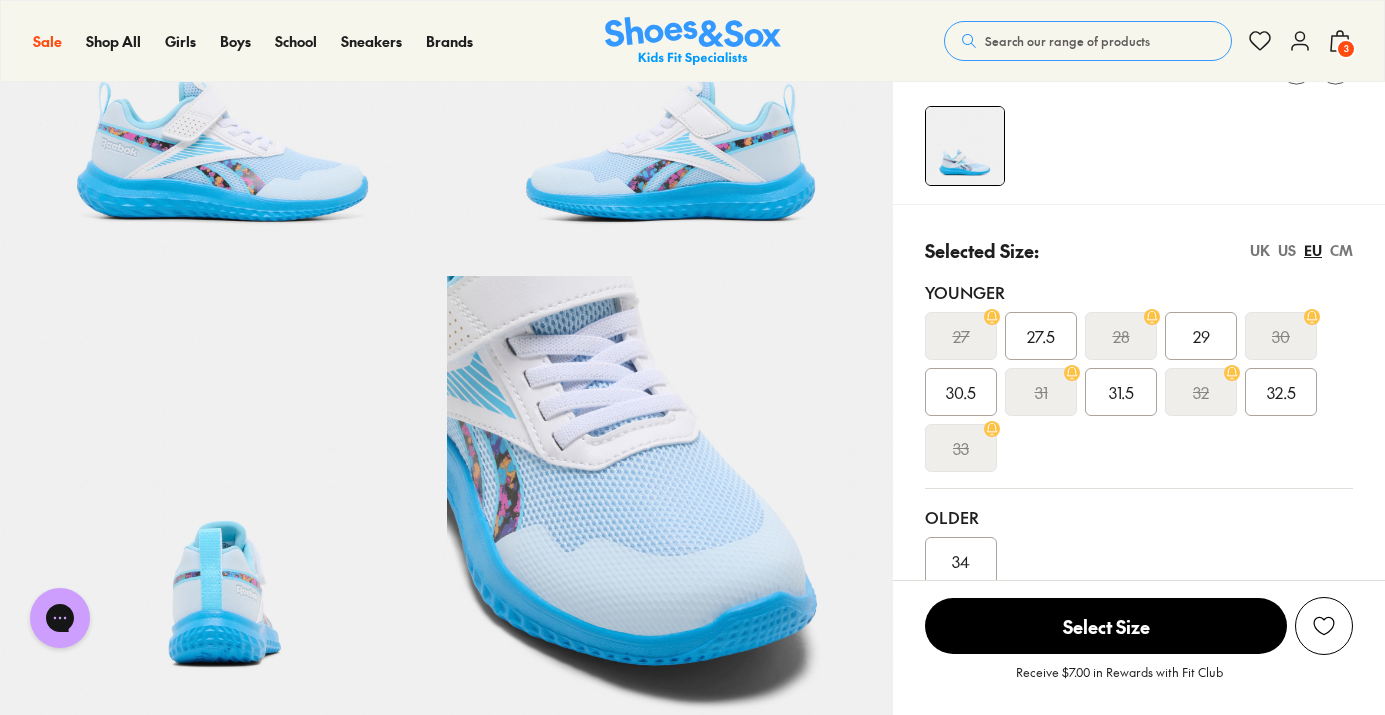 scroll, scrollTop: 299, scrollLeft: 0, axis: vertical 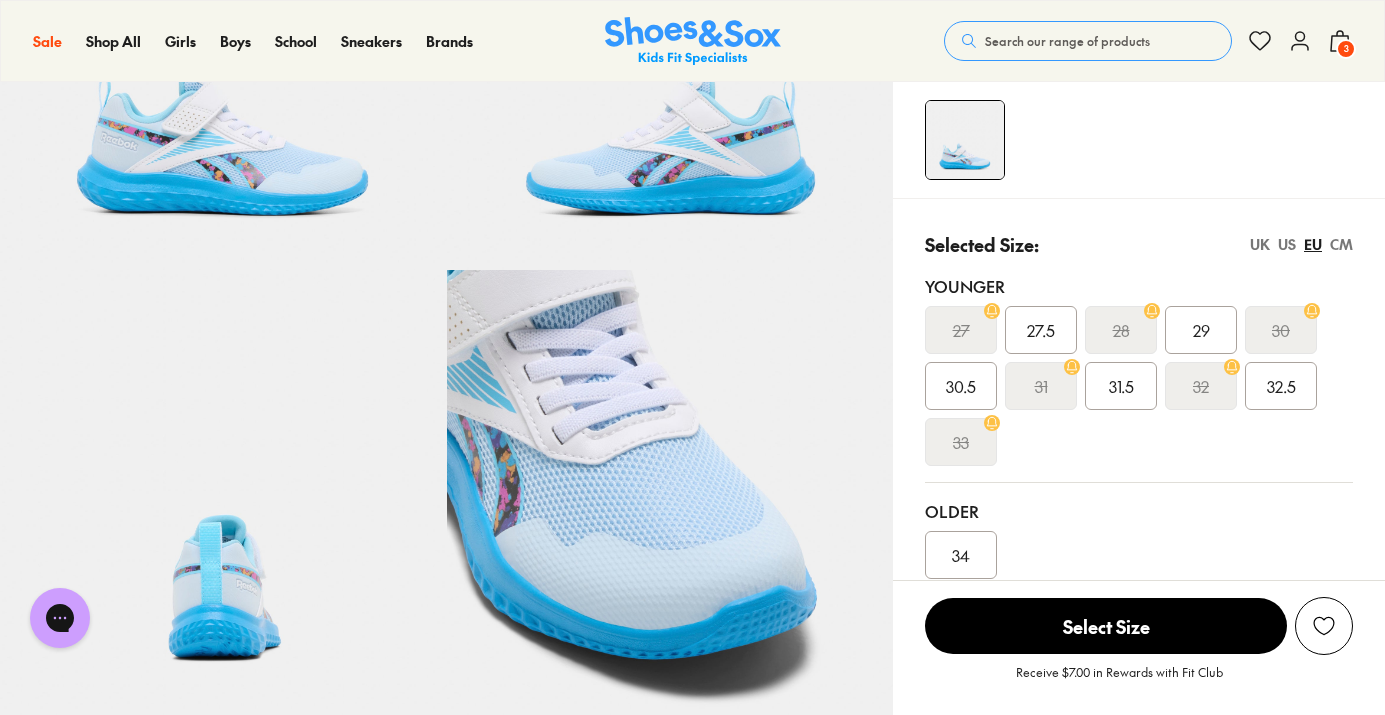 click on "29" at bounding box center (1201, 330) 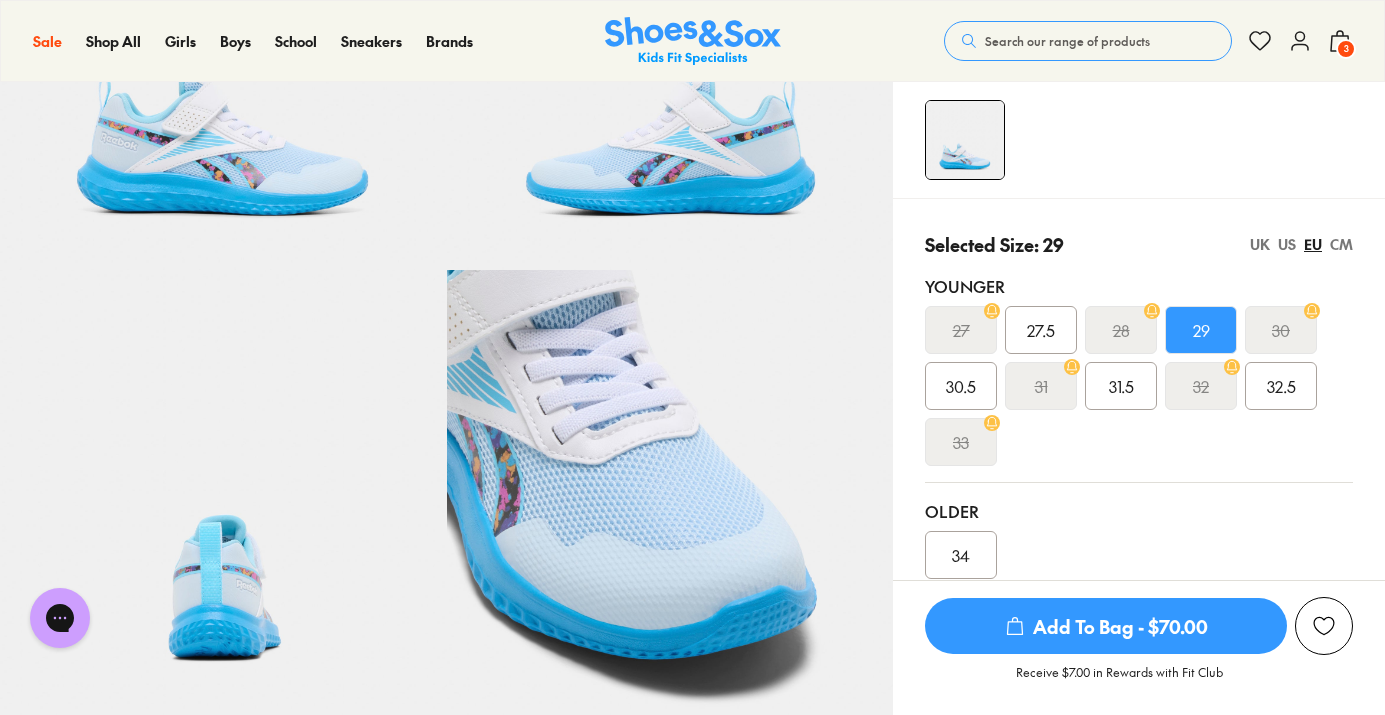 click on "Add To Bag - $70.00" at bounding box center [1106, 626] 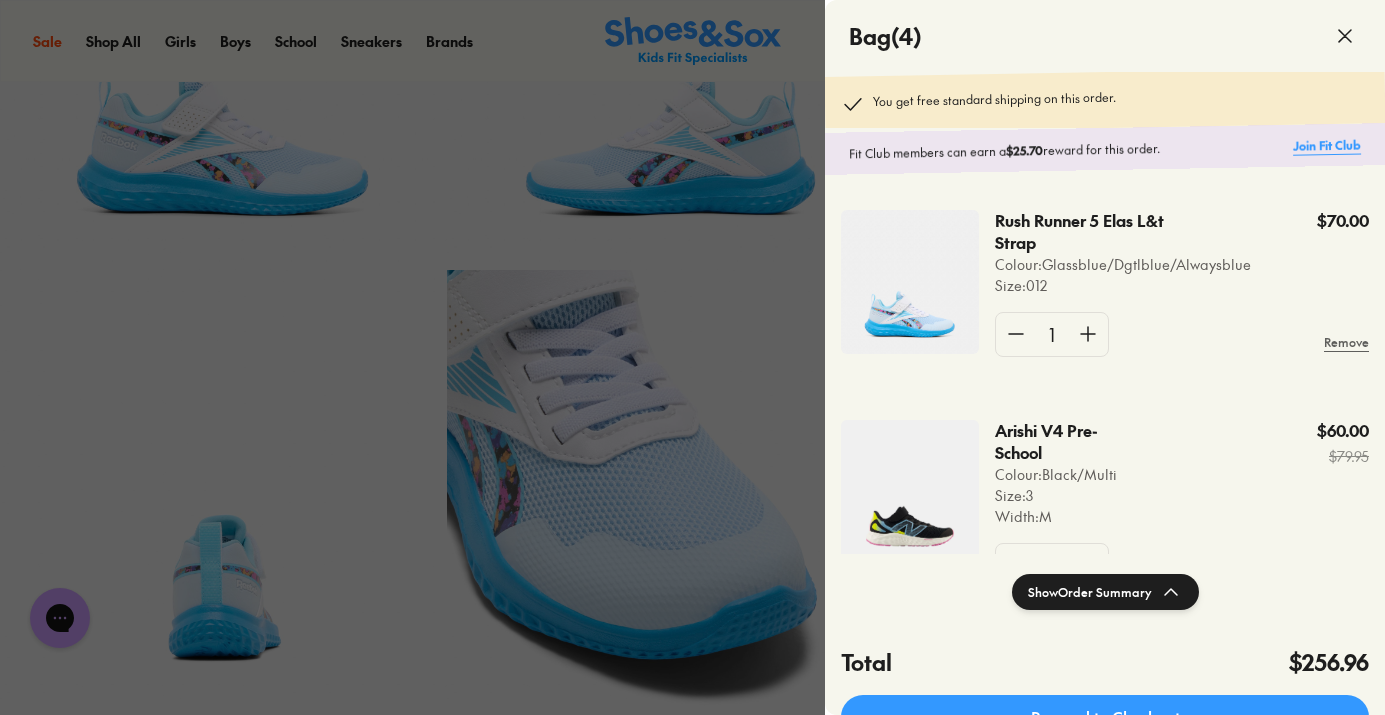 click on "Join Fit Club" 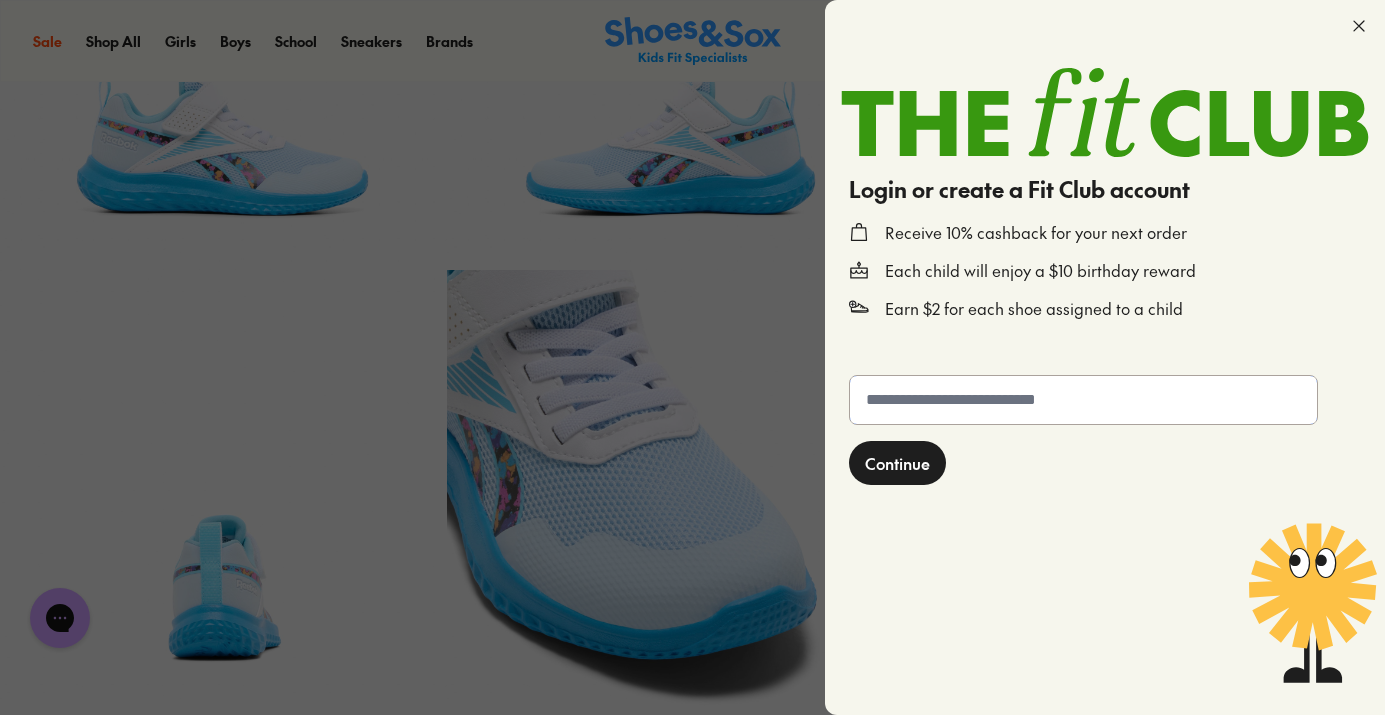 click 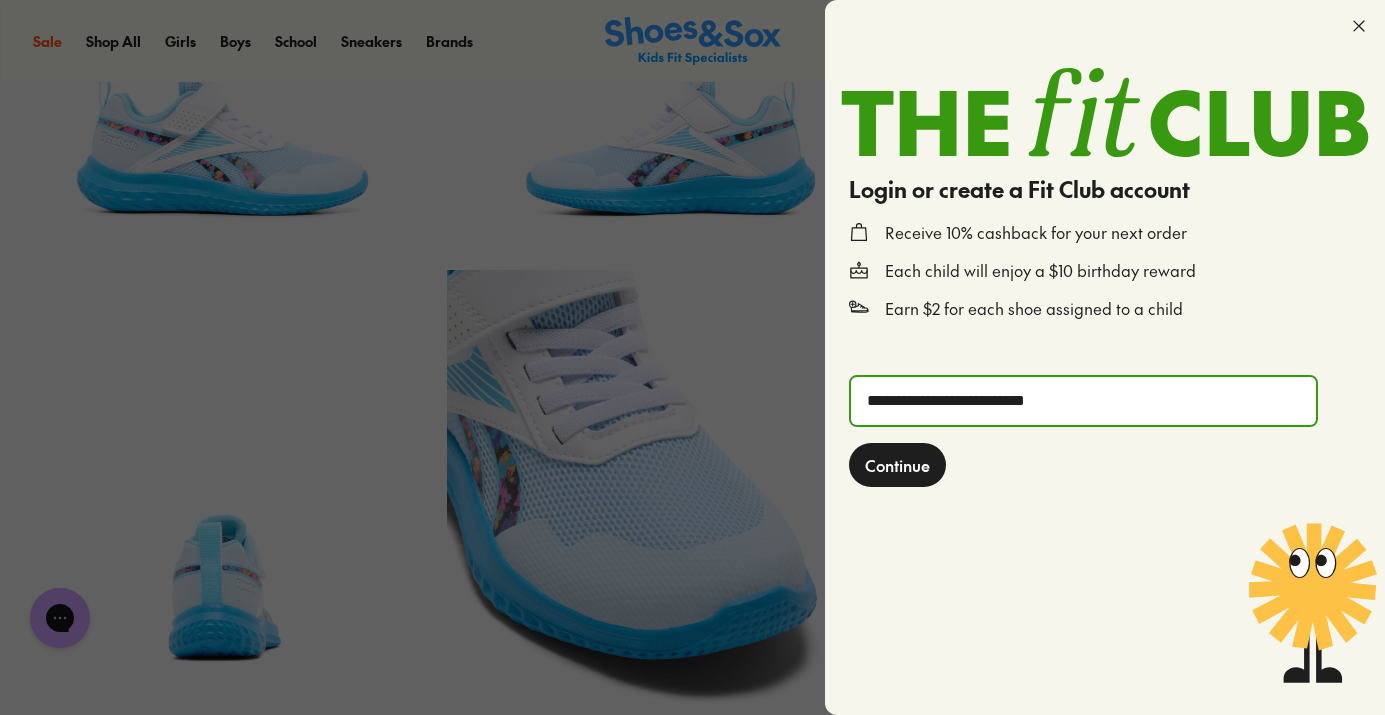 type on "**********" 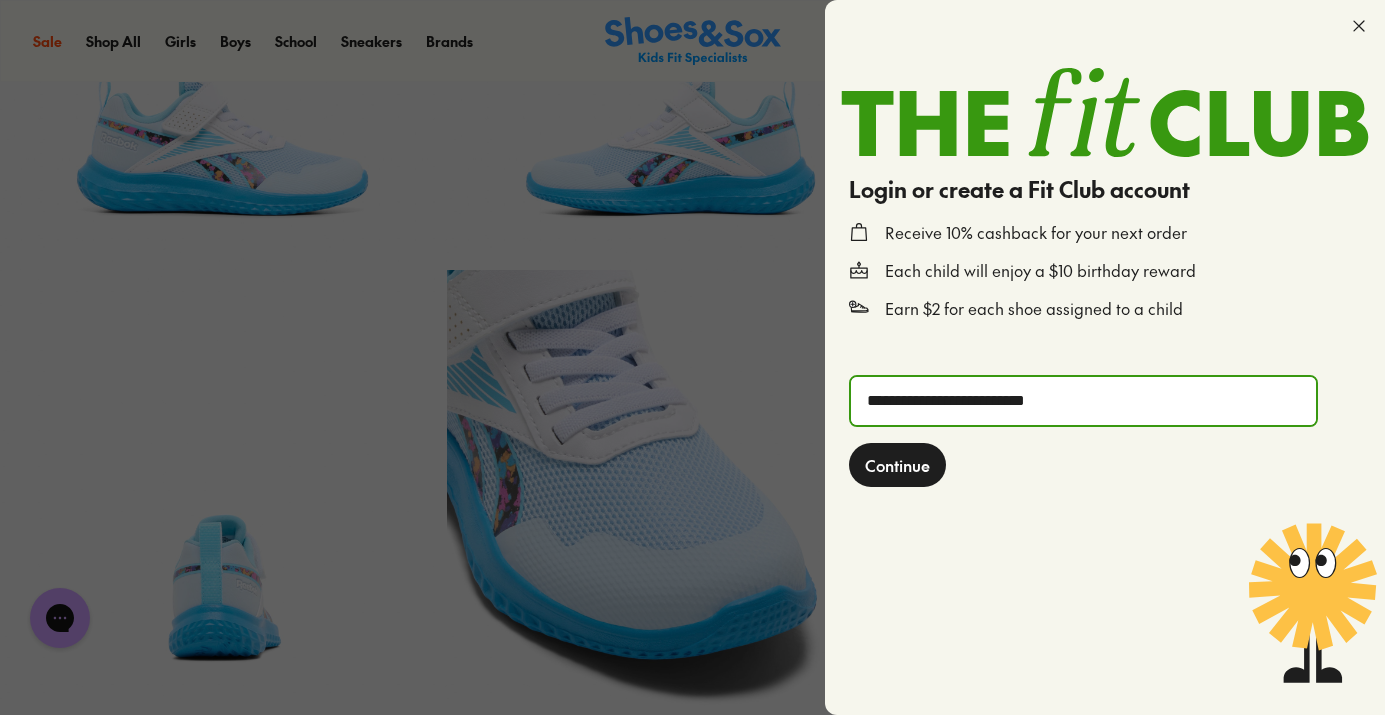 click on "Continue" 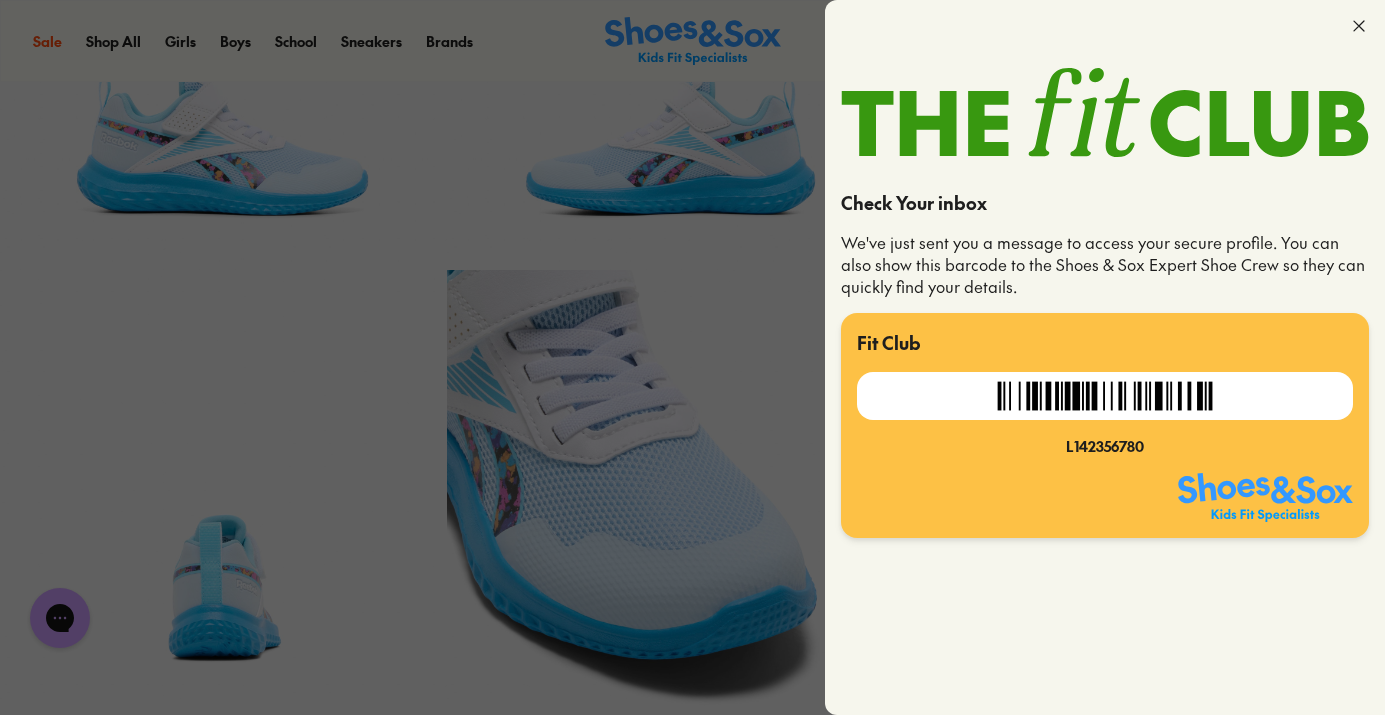 click 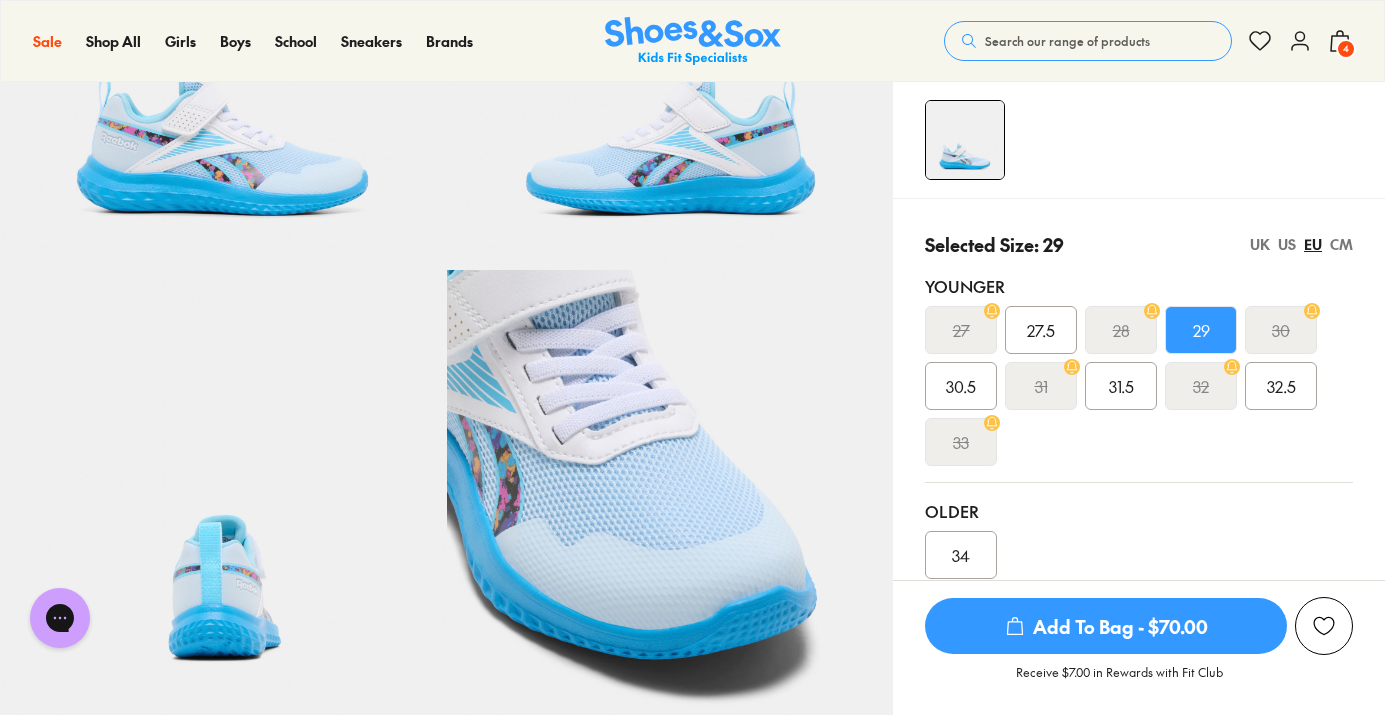 click 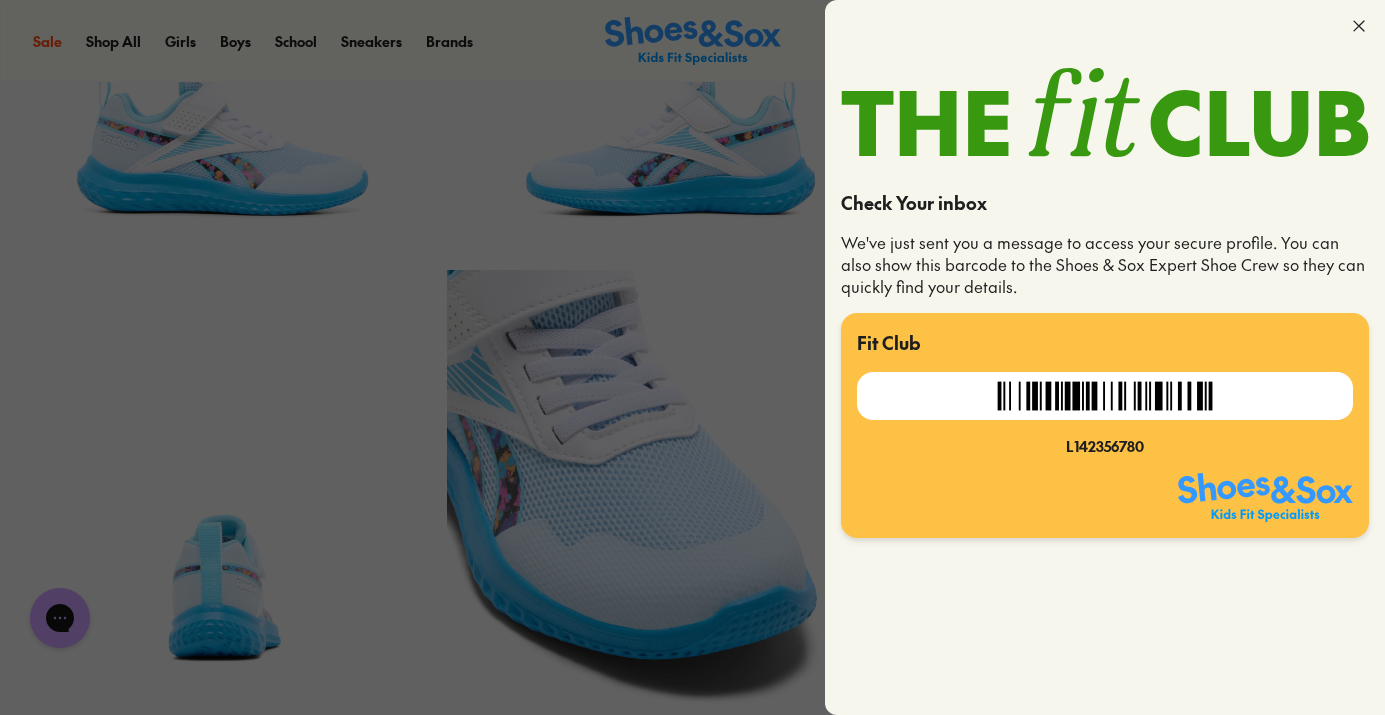 click 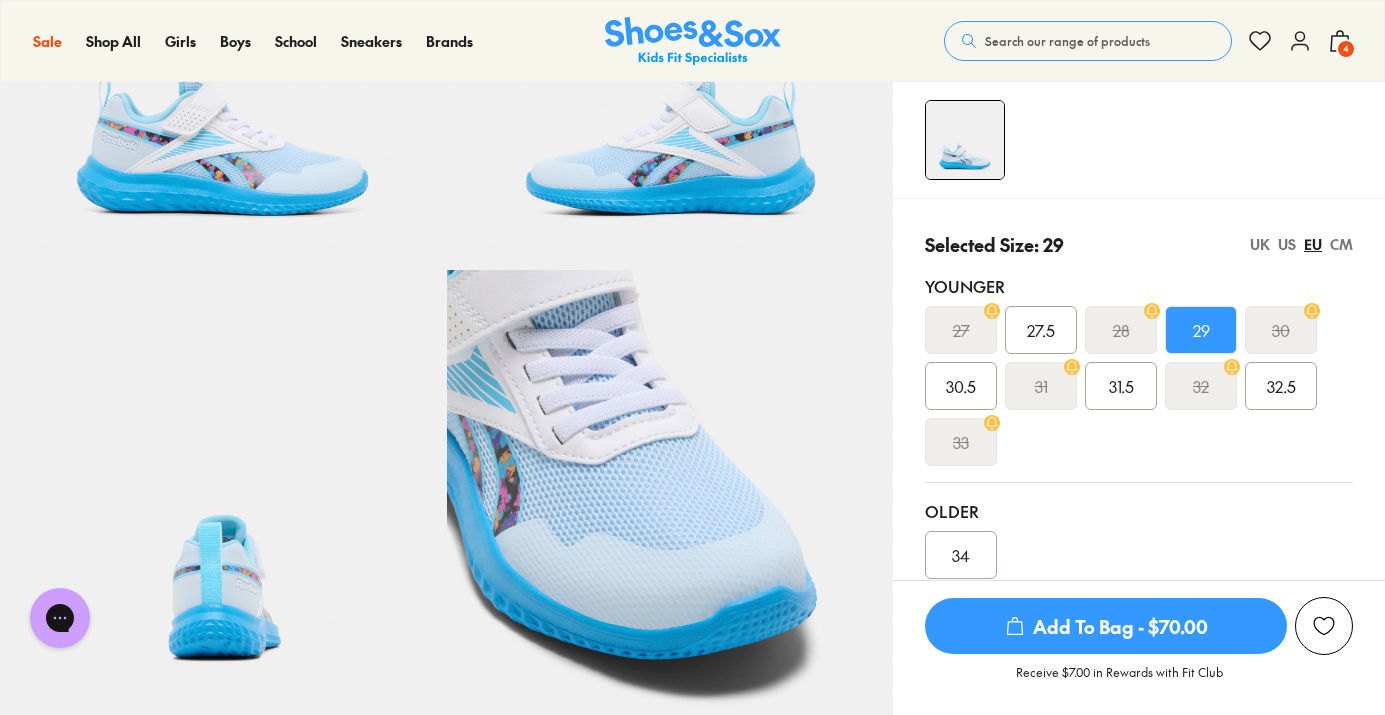 click 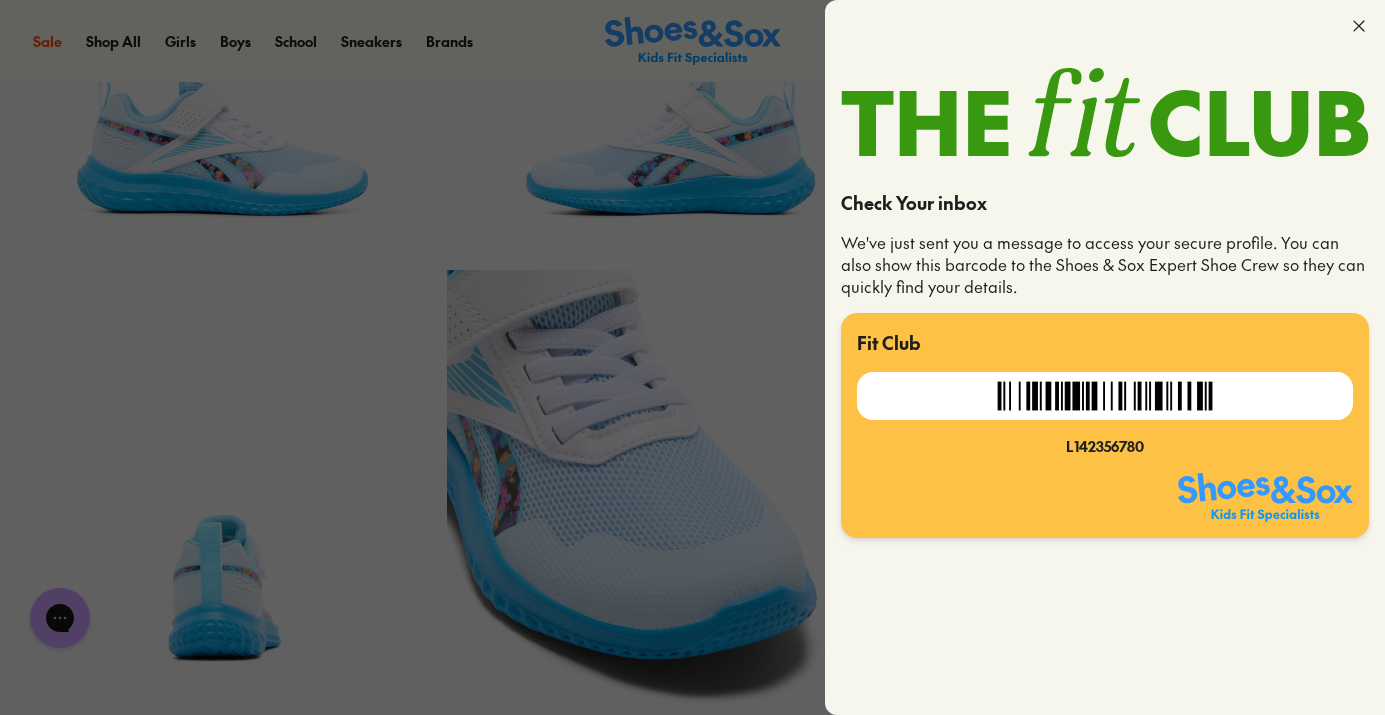 click 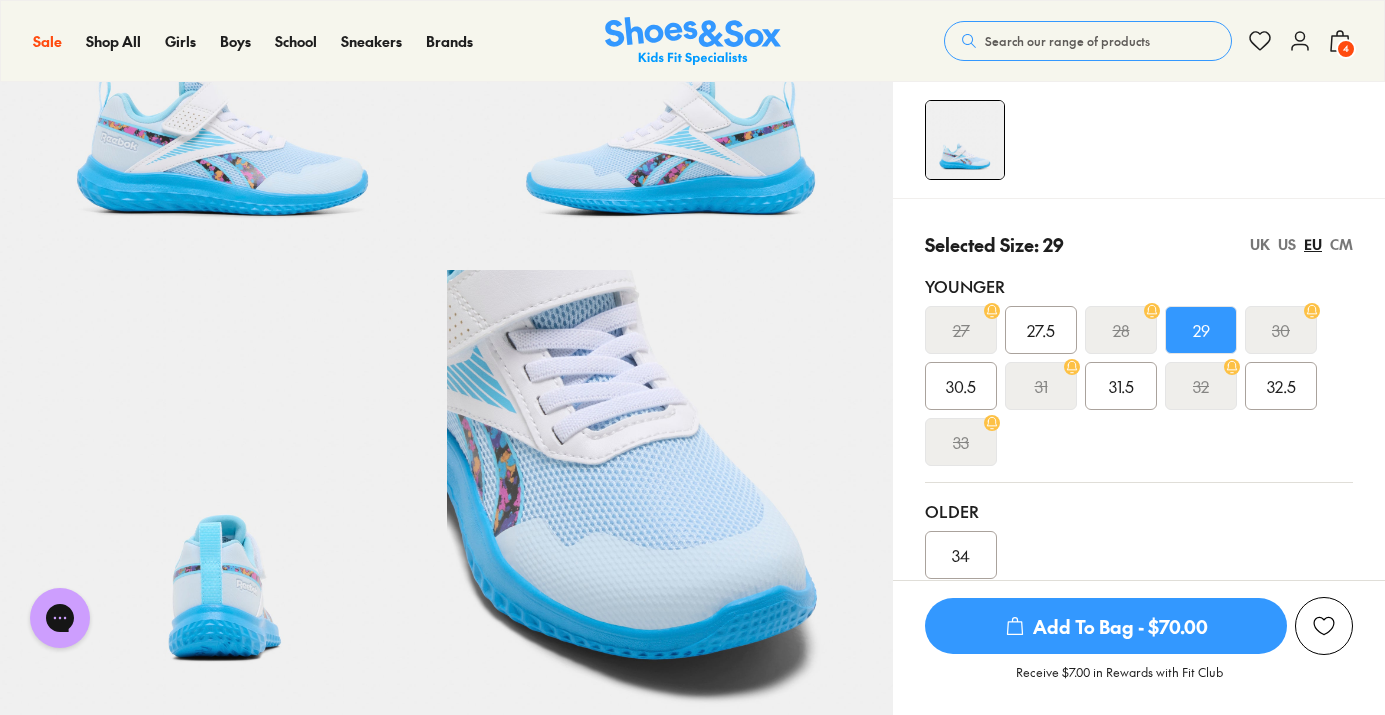 click on "4" at bounding box center (1346, 49) 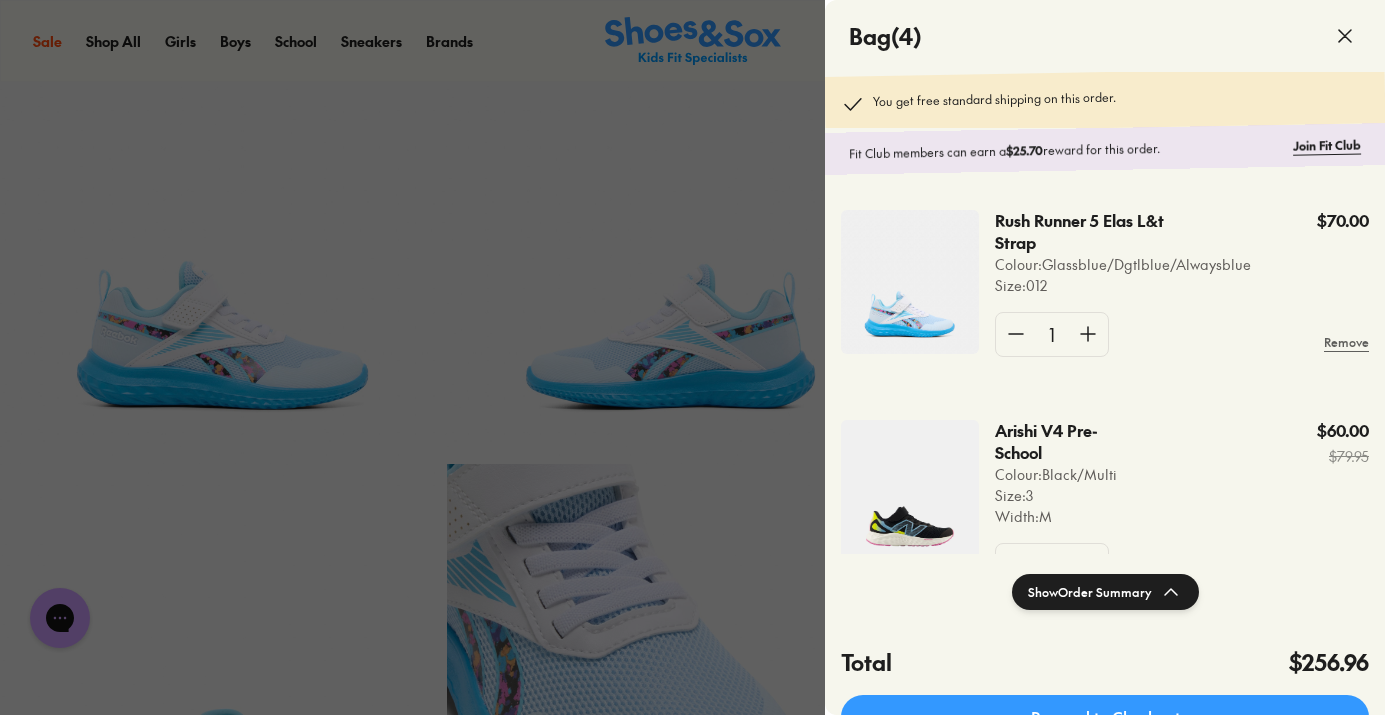 scroll, scrollTop: 88, scrollLeft: 0, axis: vertical 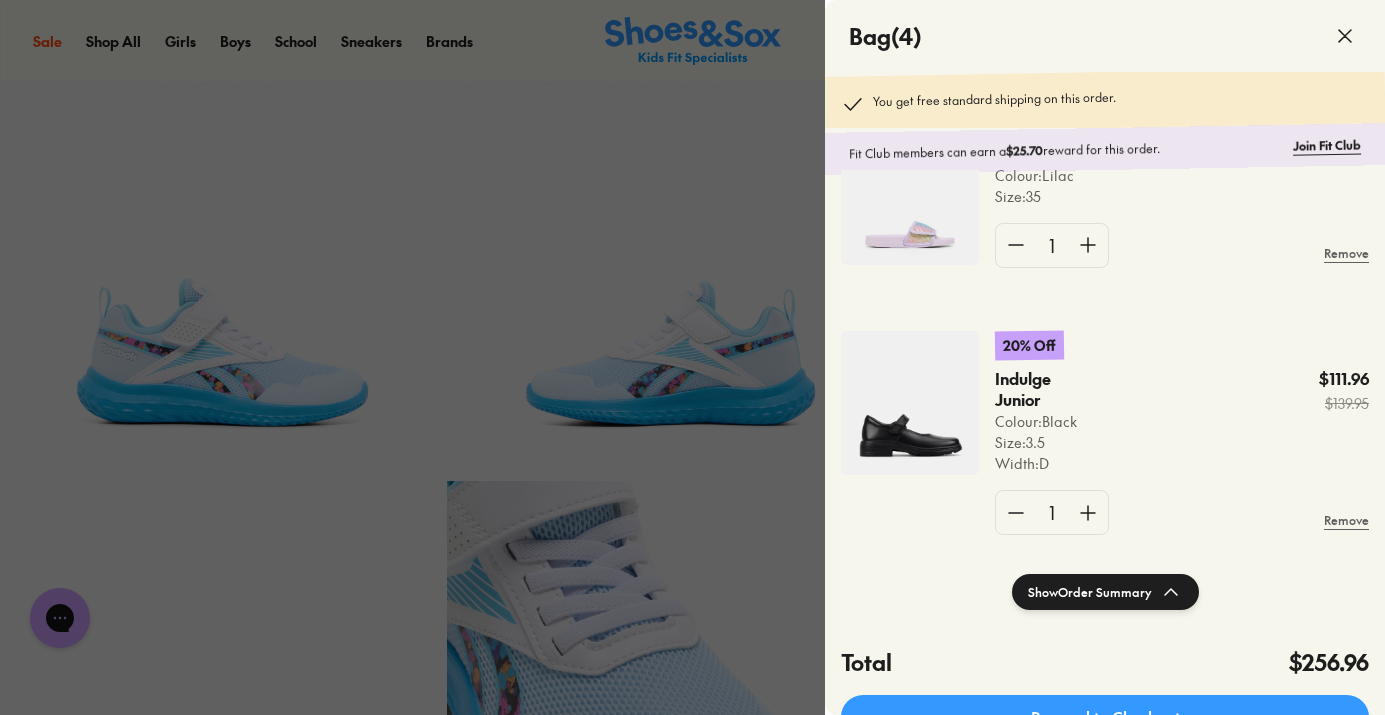 click 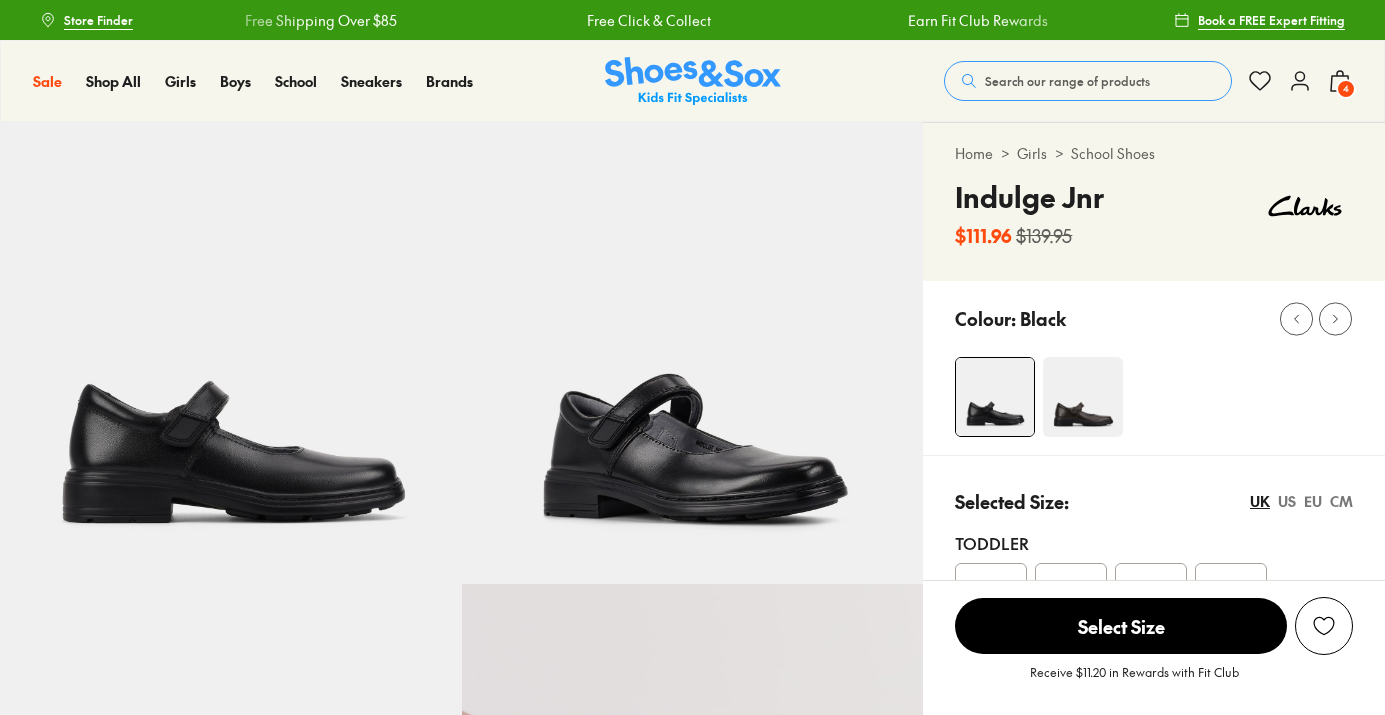 scroll, scrollTop: 0, scrollLeft: 0, axis: both 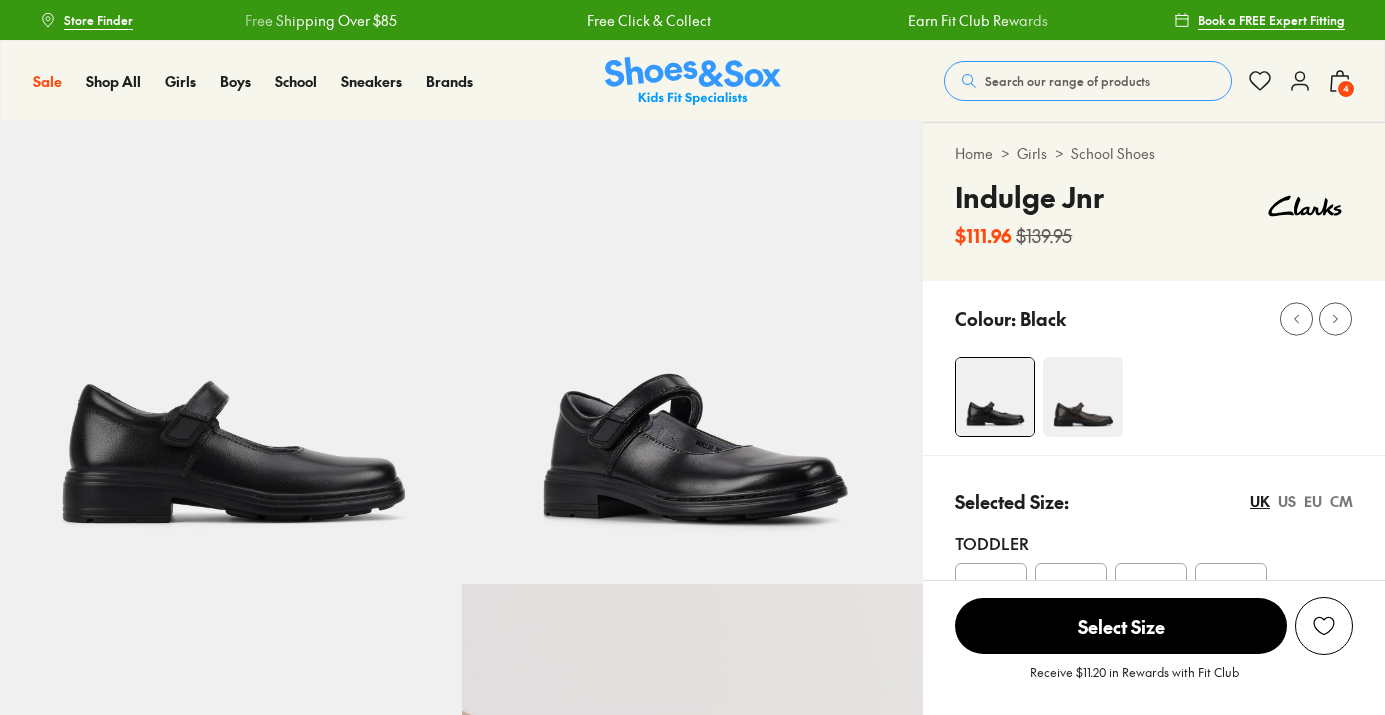 select on "*" 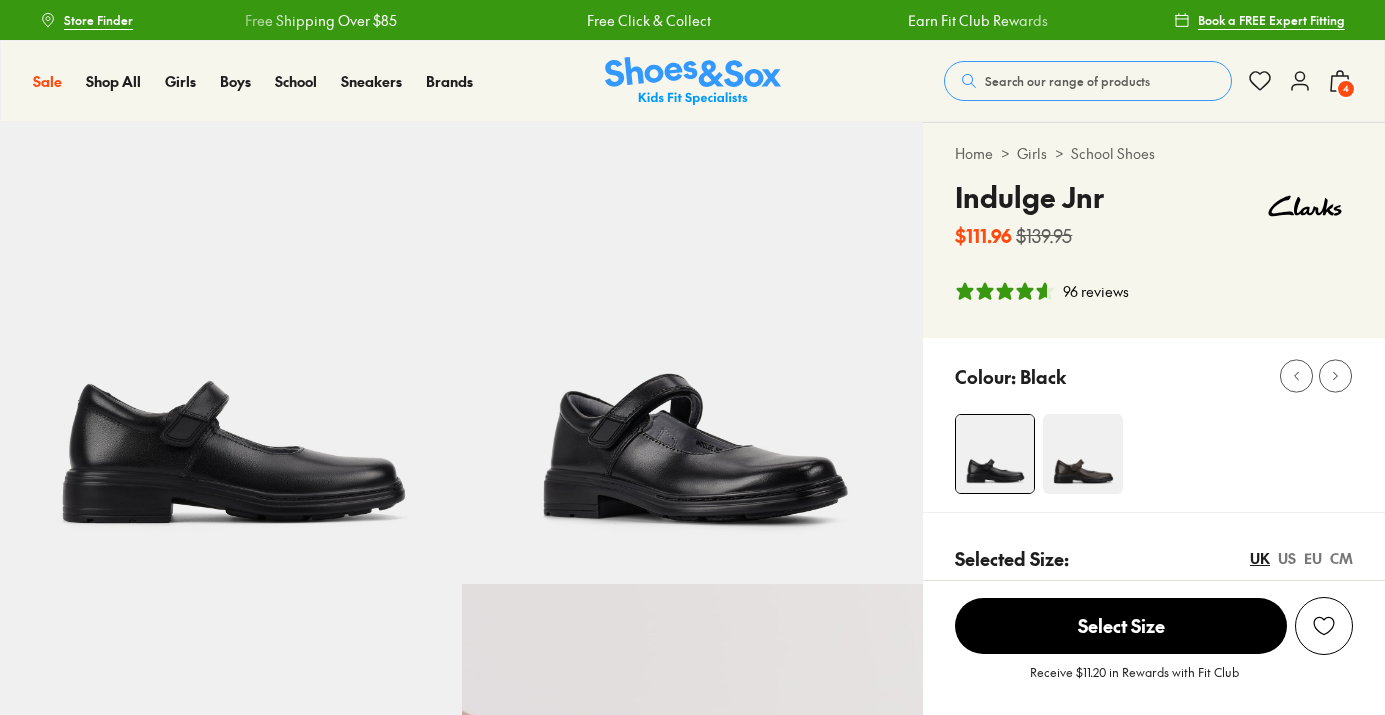 scroll, scrollTop: 0, scrollLeft: 0, axis: both 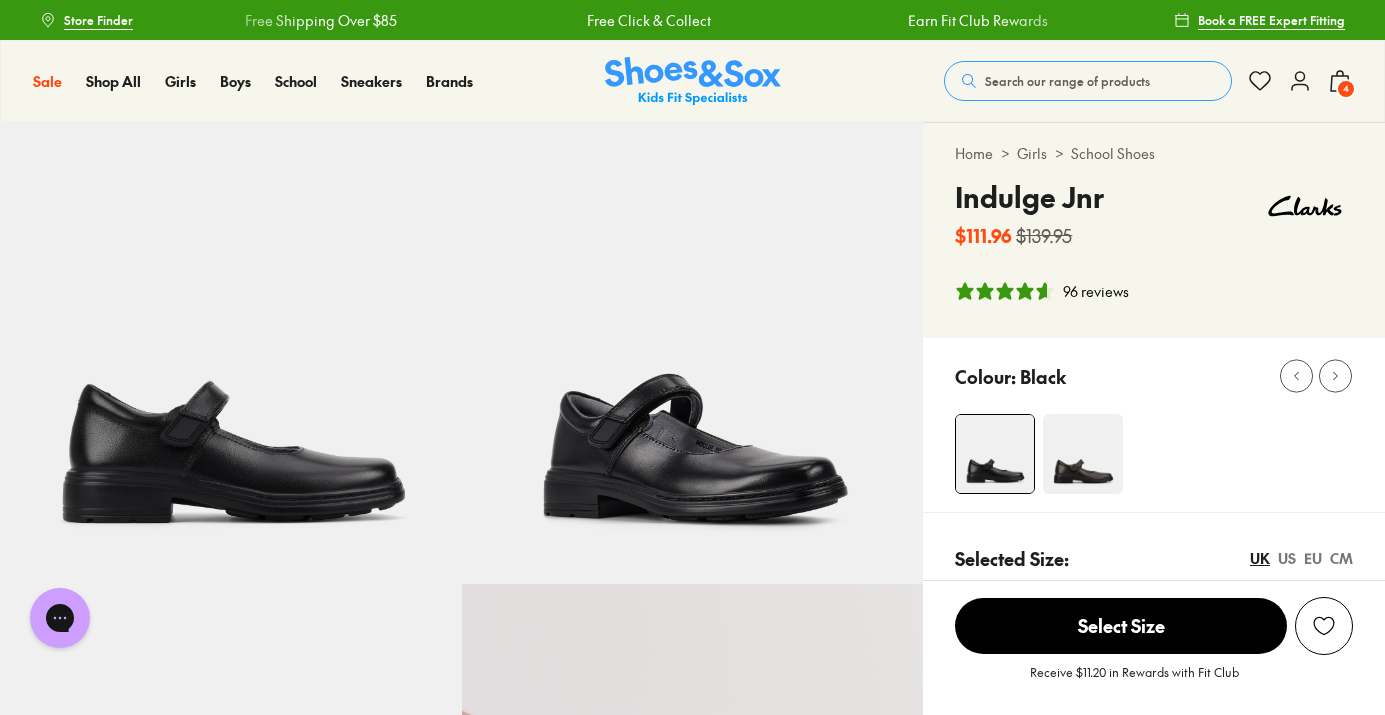 click 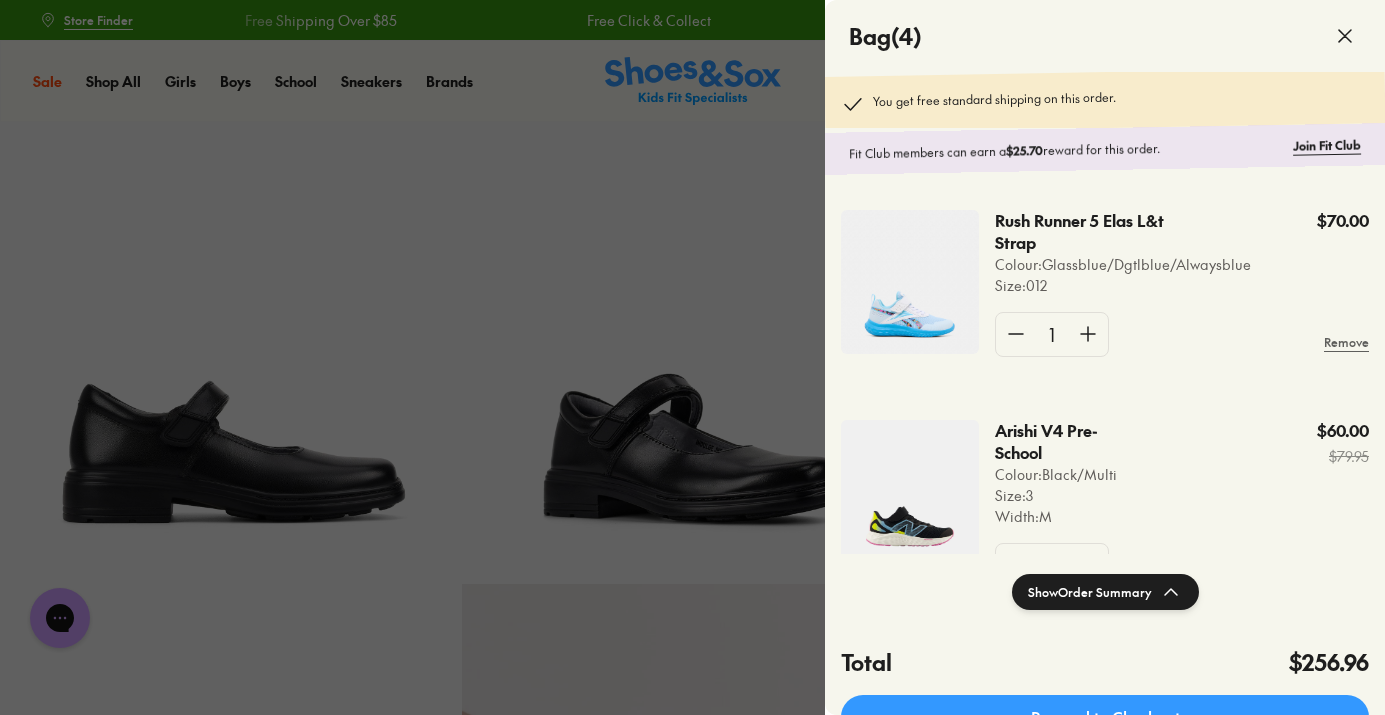 scroll, scrollTop: -1, scrollLeft: 0, axis: vertical 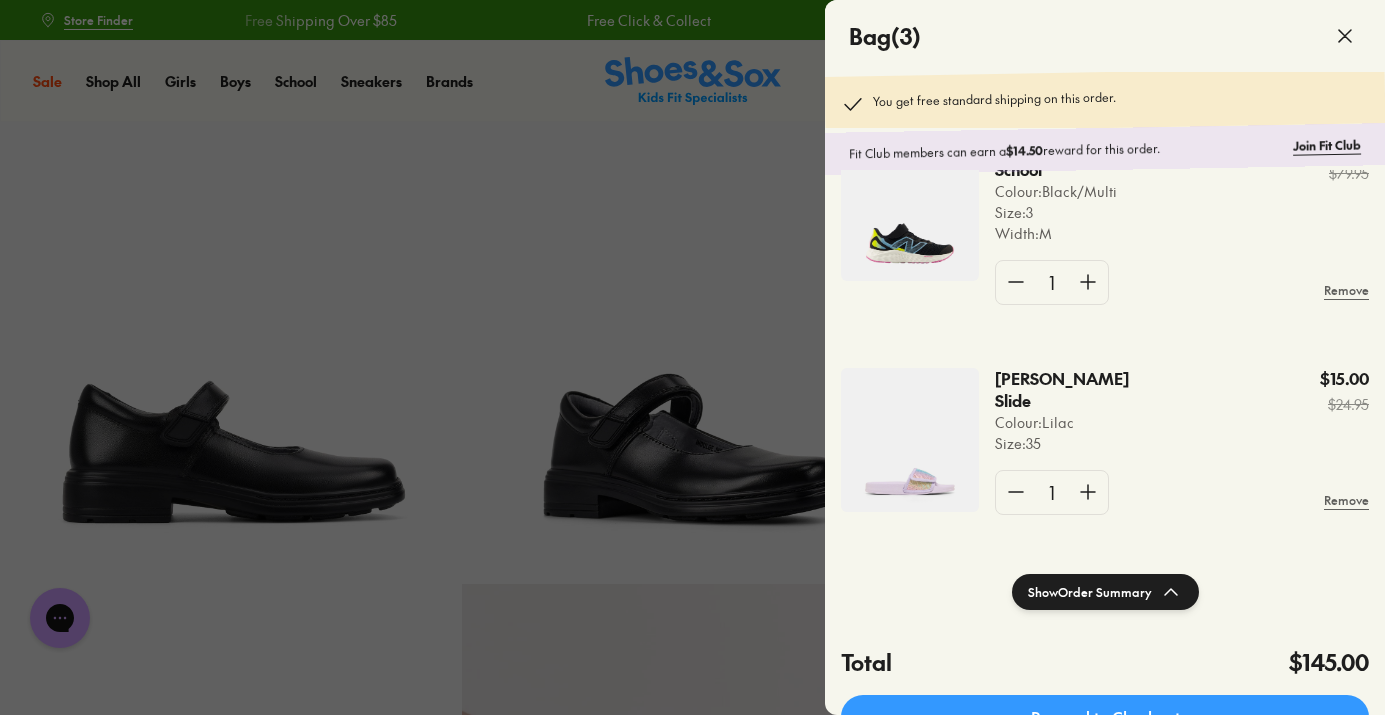 click 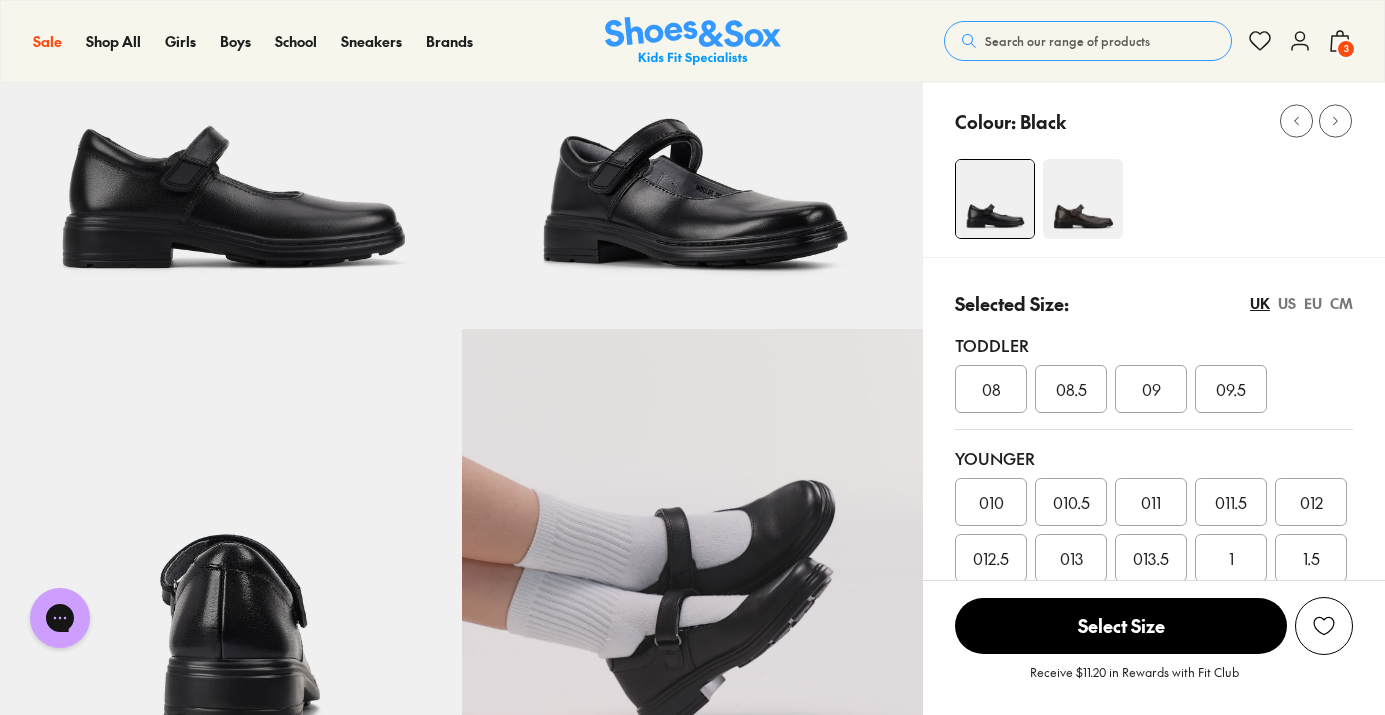 scroll, scrollTop: 336, scrollLeft: 0, axis: vertical 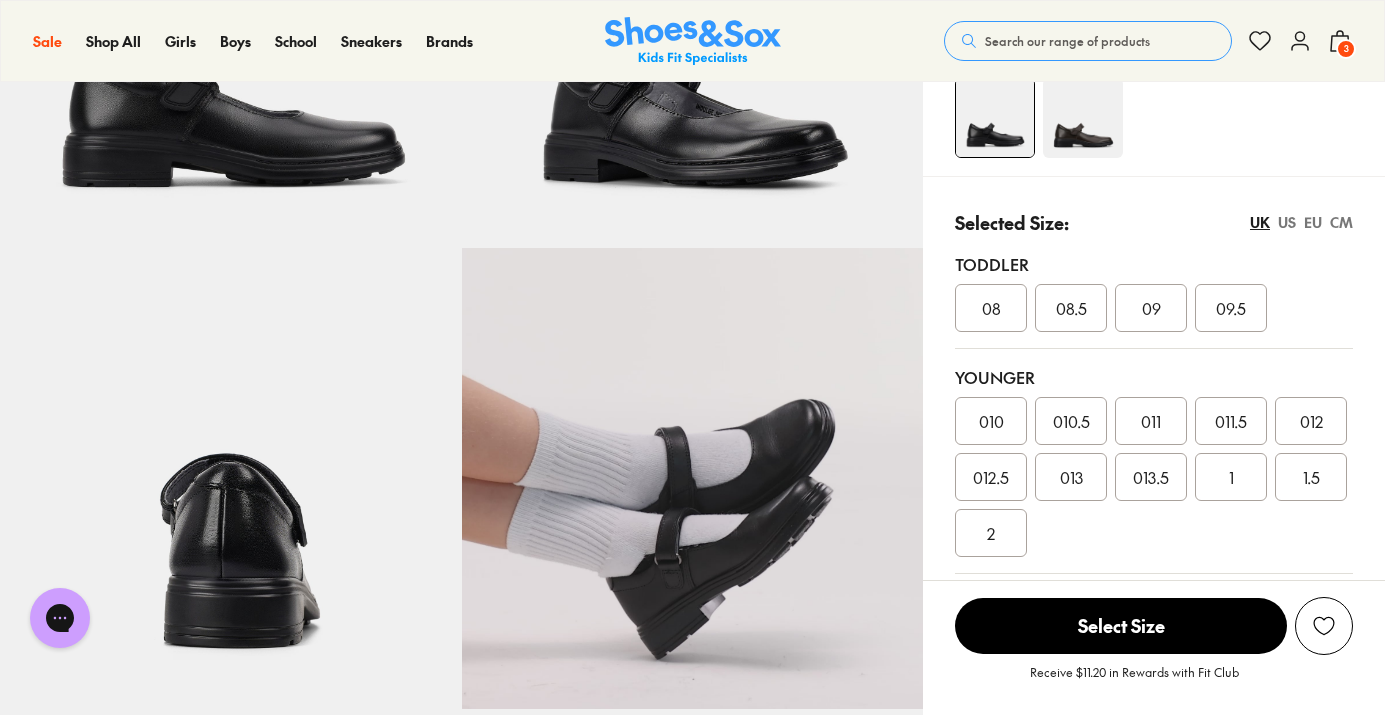 click on "EU" at bounding box center [1313, 222] 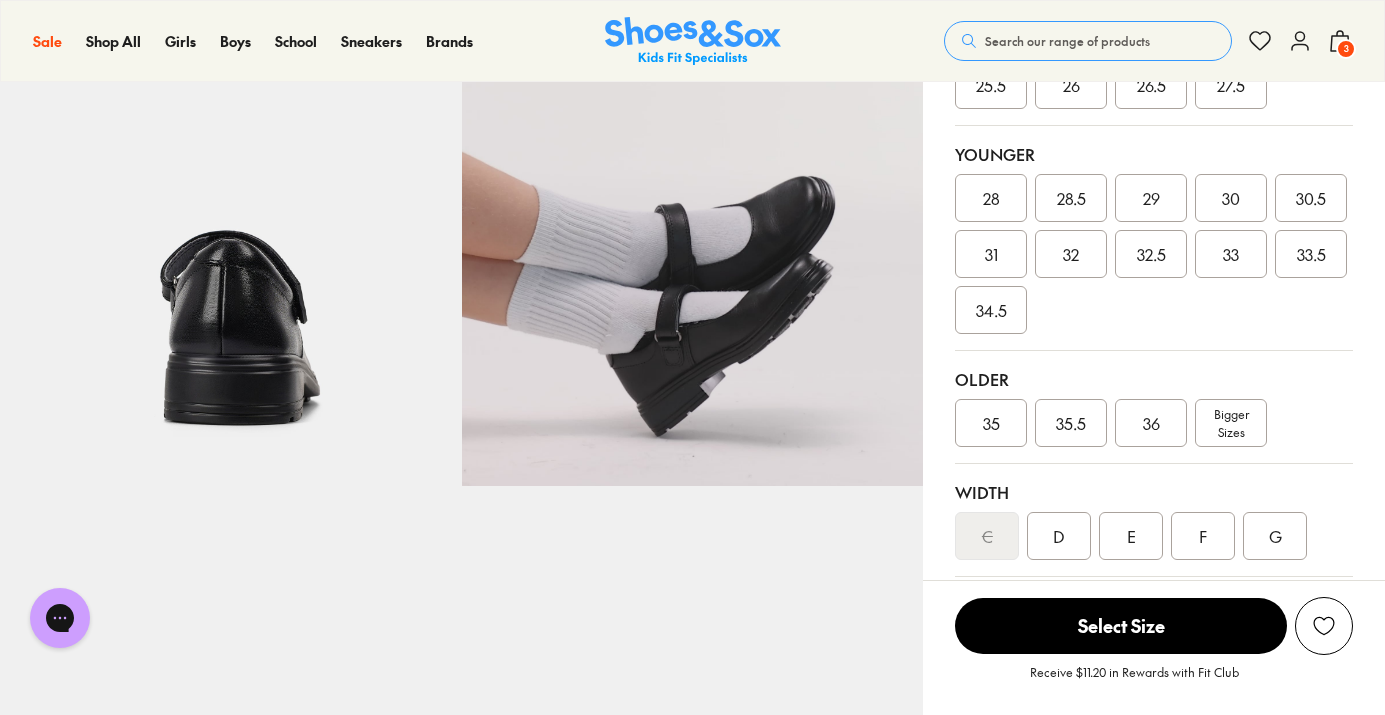 scroll, scrollTop: 561, scrollLeft: 0, axis: vertical 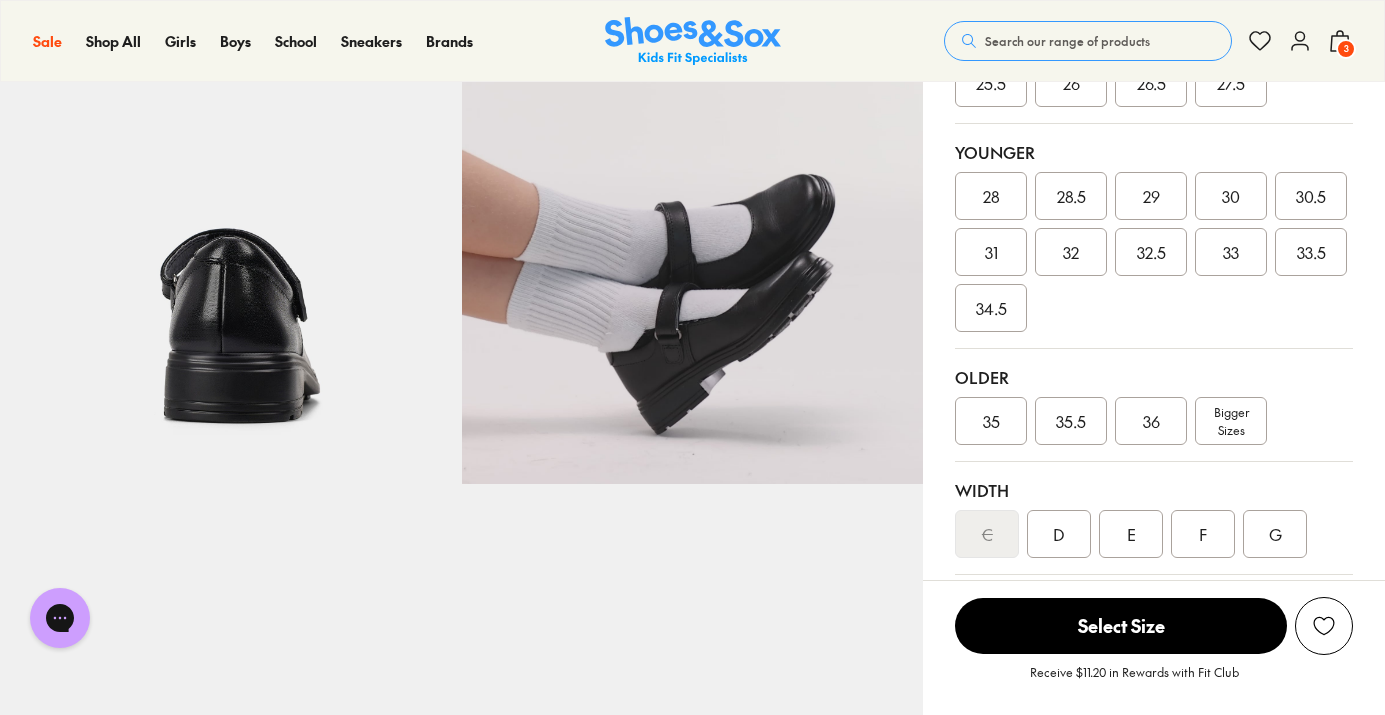 click on "35" at bounding box center [991, 421] 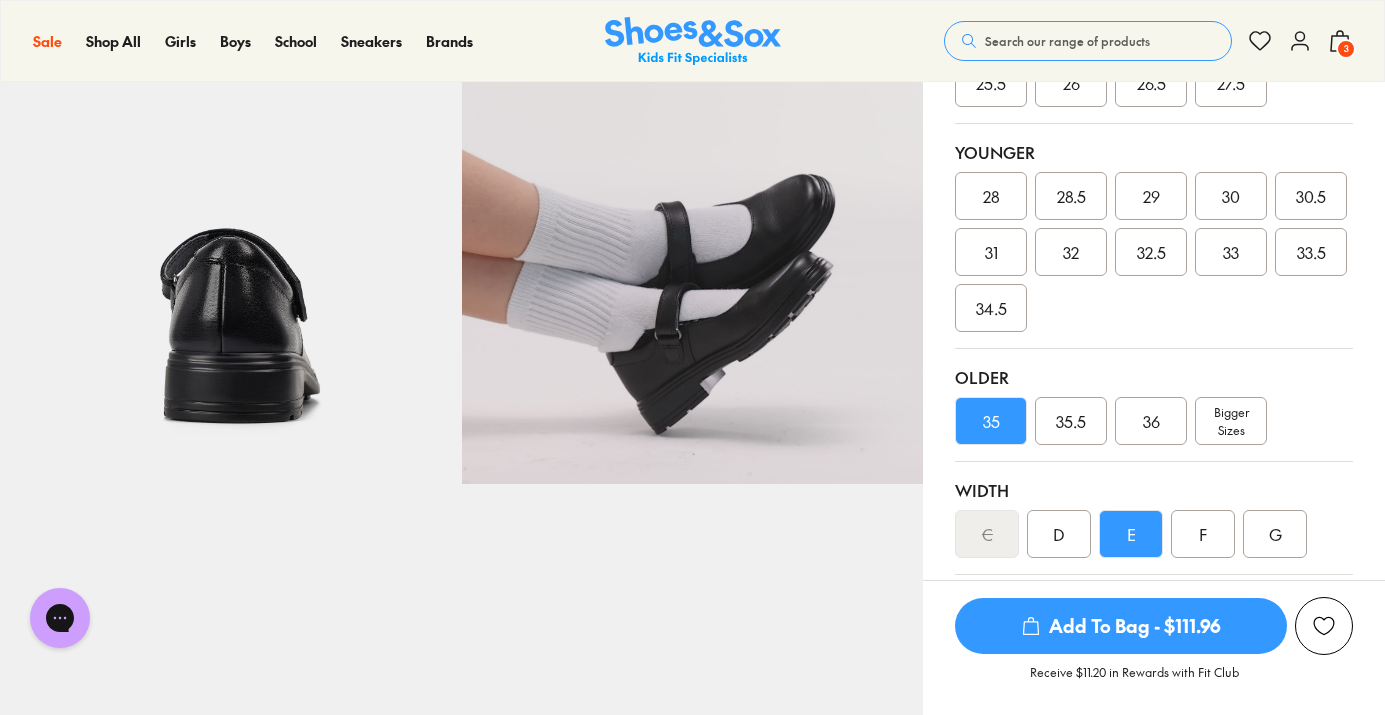 click on "D" at bounding box center [1059, 534] 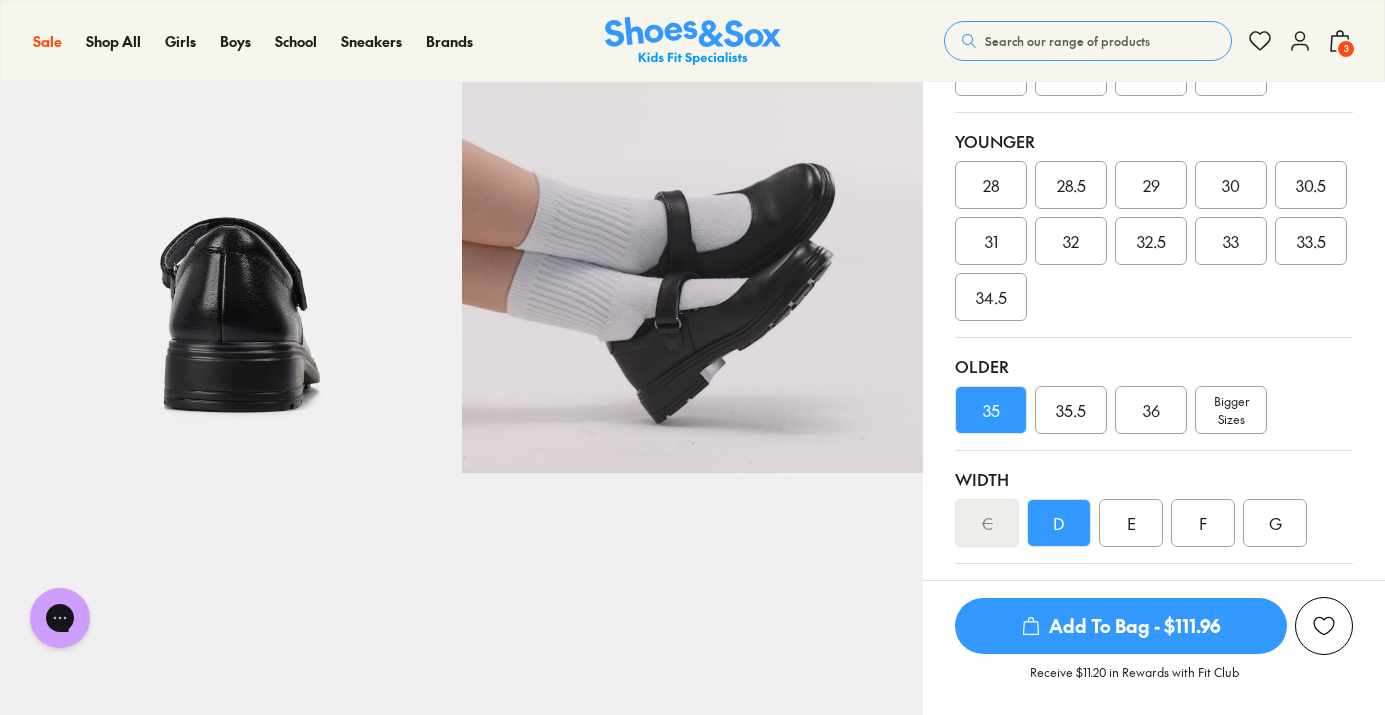 scroll, scrollTop: 384, scrollLeft: 0, axis: vertical 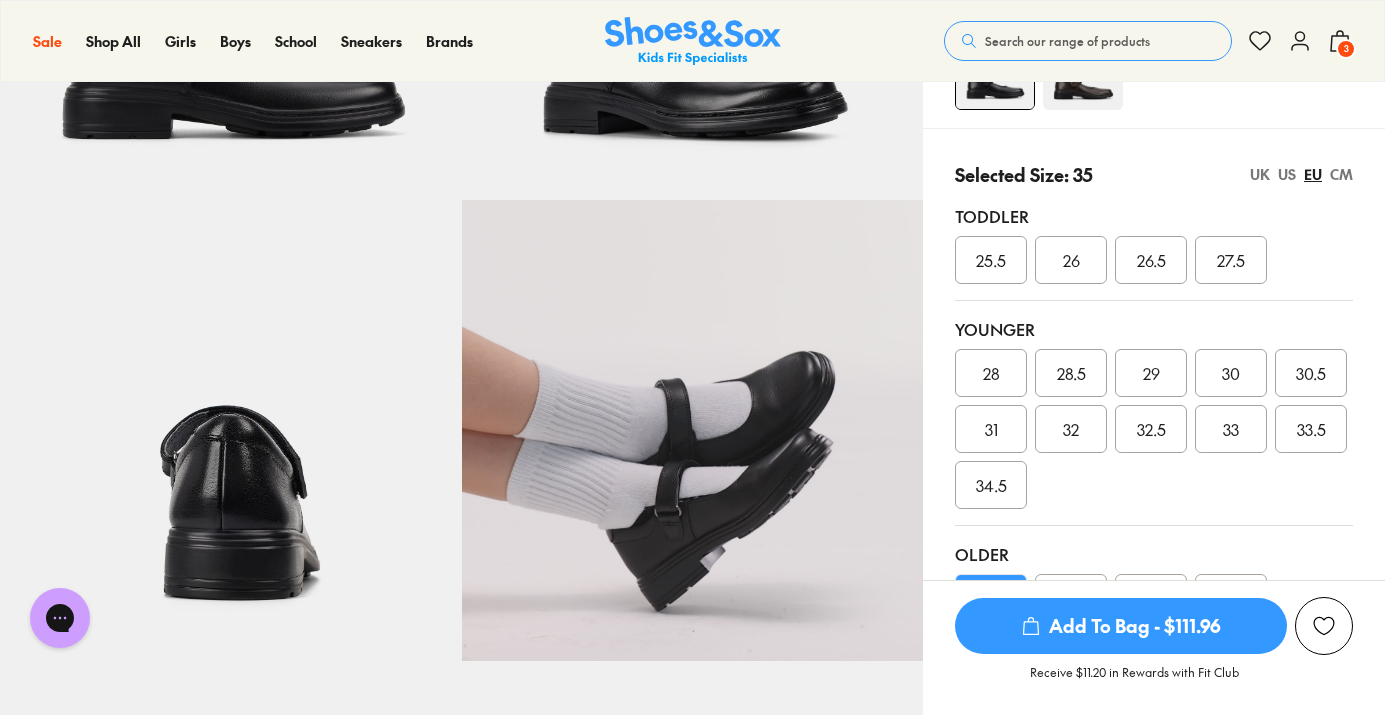 click on "US" at bounding box center [1287, 174] 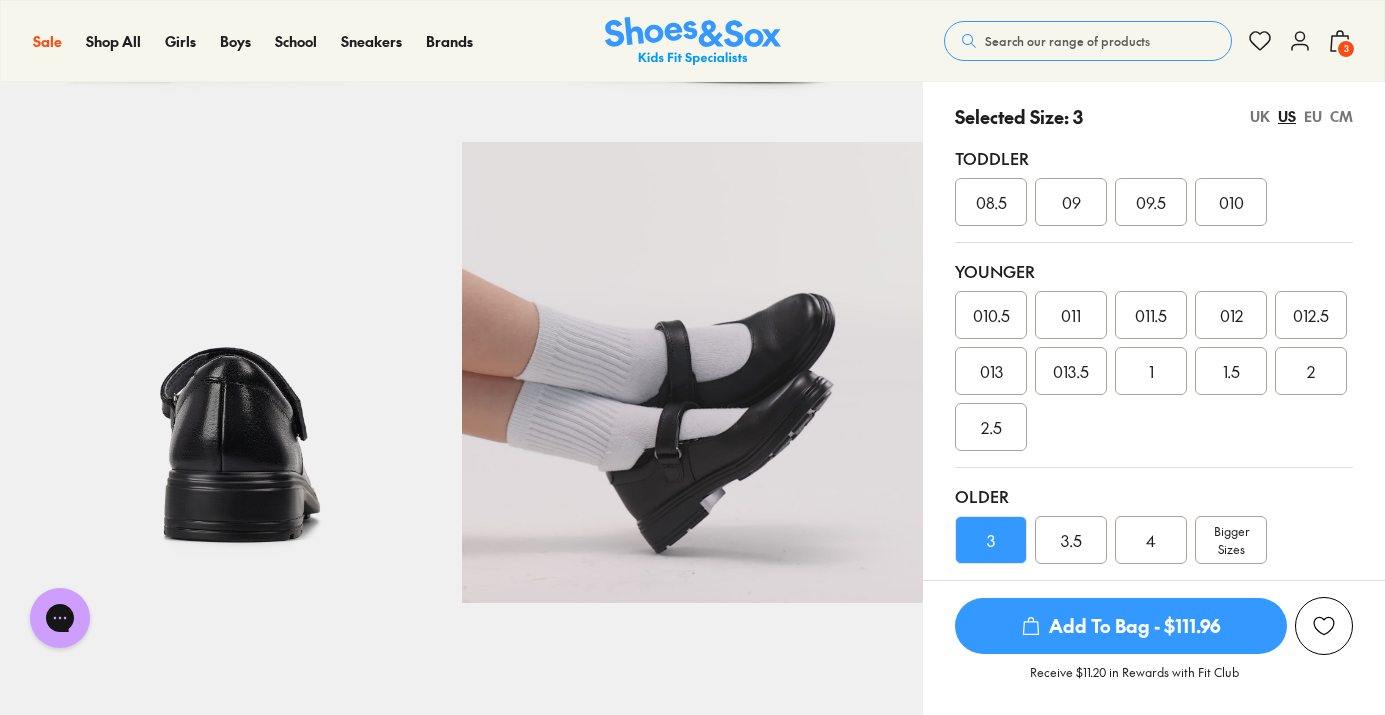 scroll, scrollTop: 412, scrollLeft: 0, axis: vertical 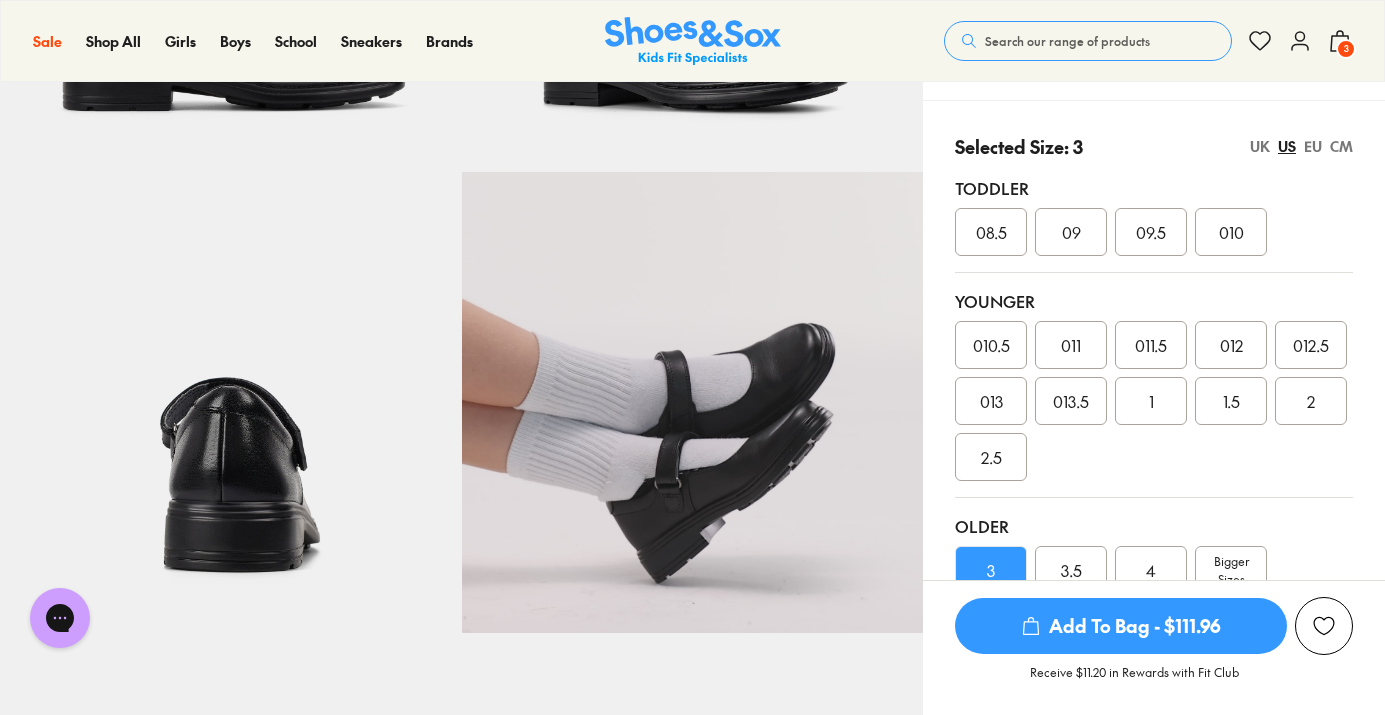 click on "CM" at bounding box center (1341, 146) 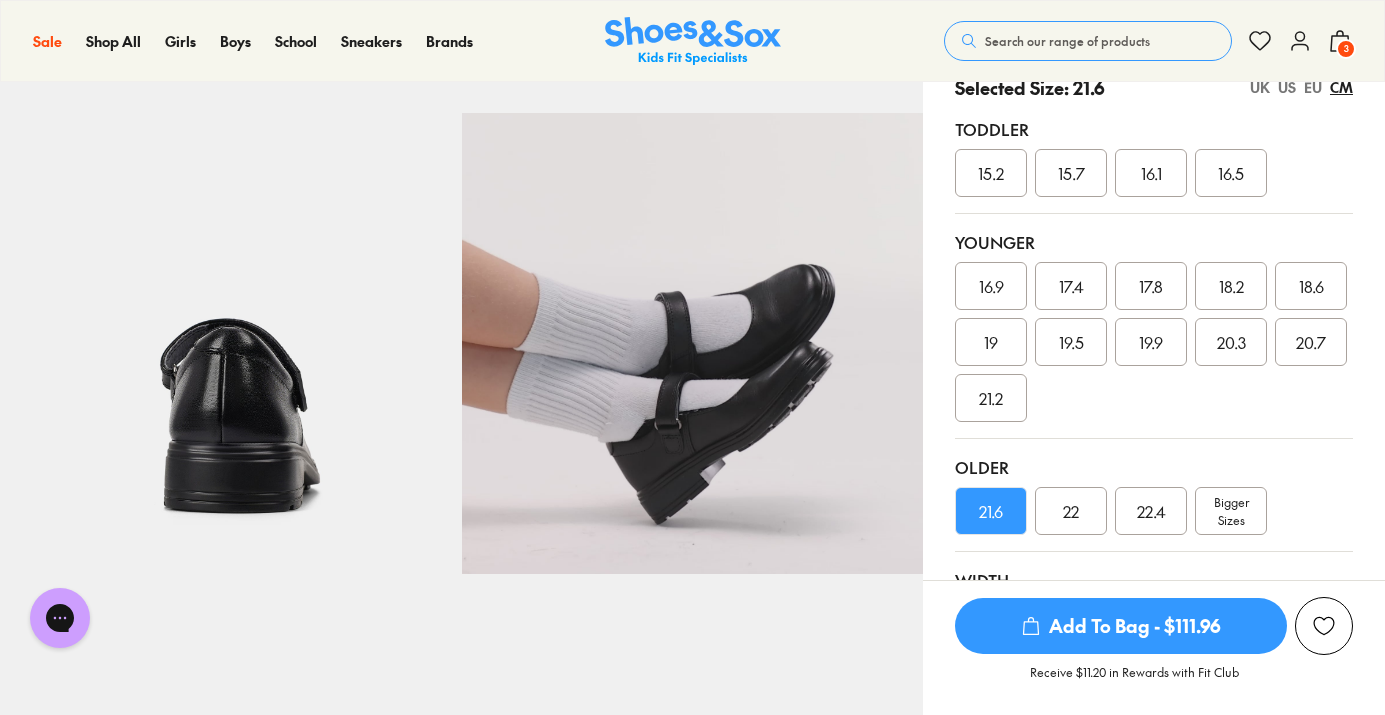 scroll, scrollTop: 452, scrollLeft: 0, axis: vertical 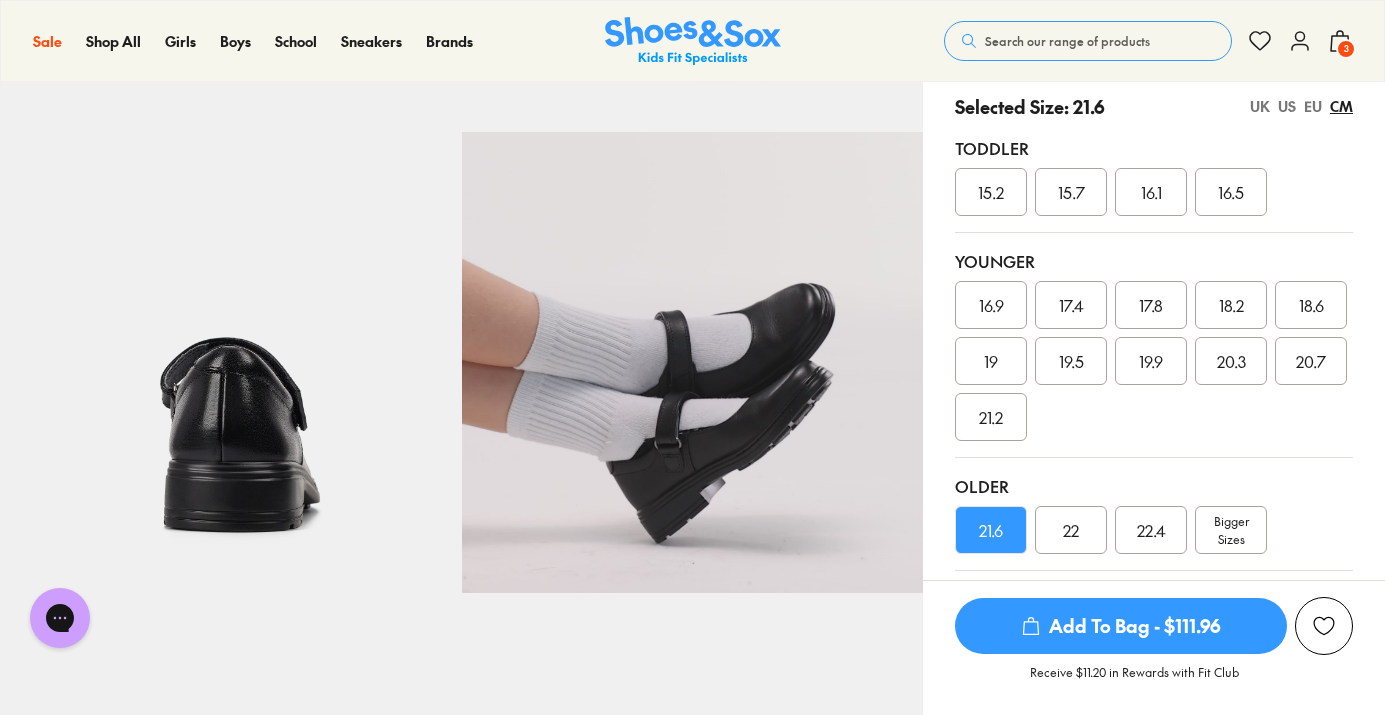 click on "EU" at bounding box center (1313, 106) 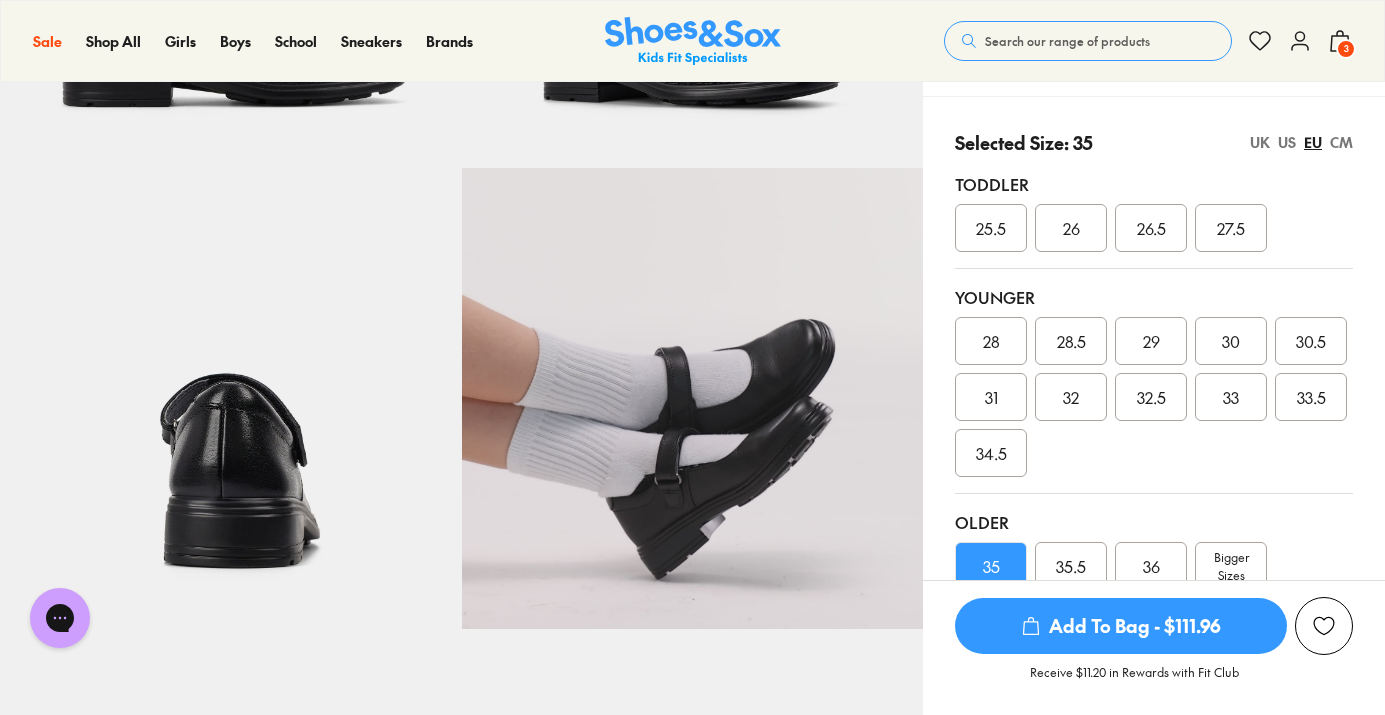 scroll, scrollTop: 408, scrollLeft: 0, axis: vertical 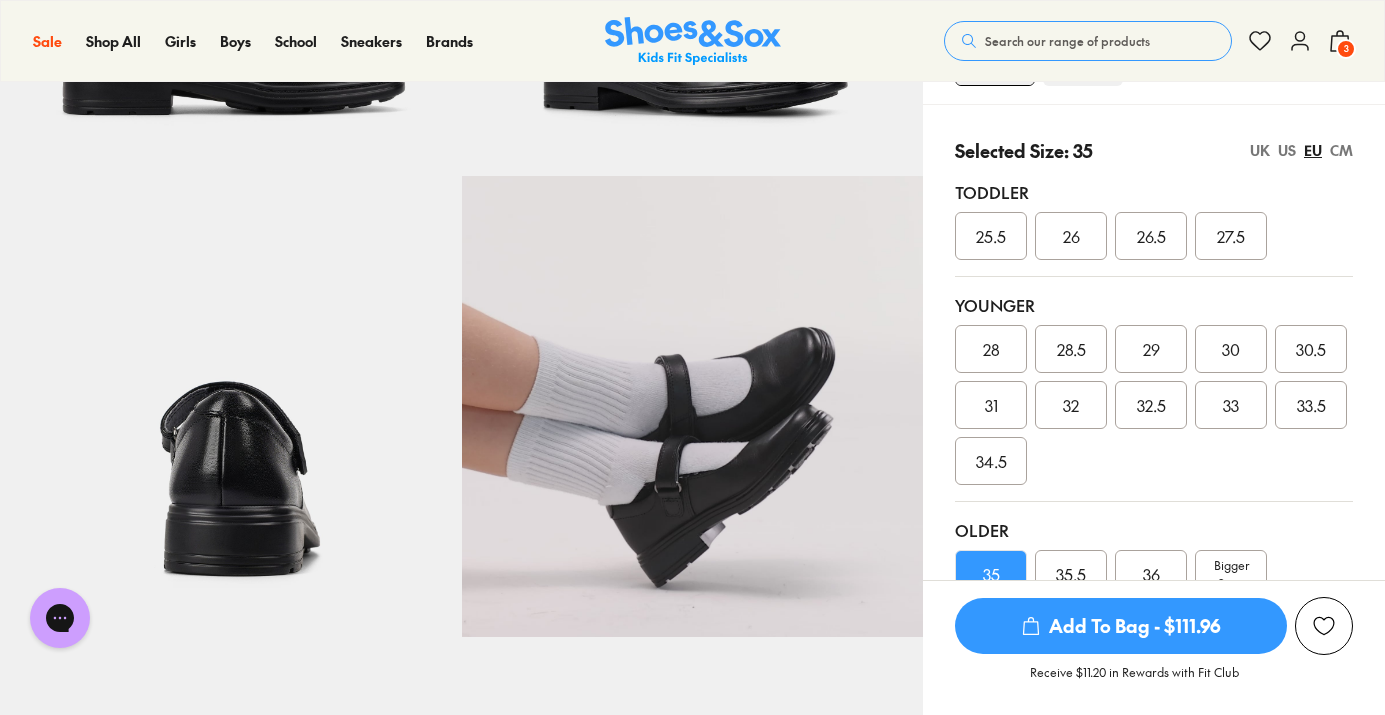 click on "US" at bounding box center (1287, 150) 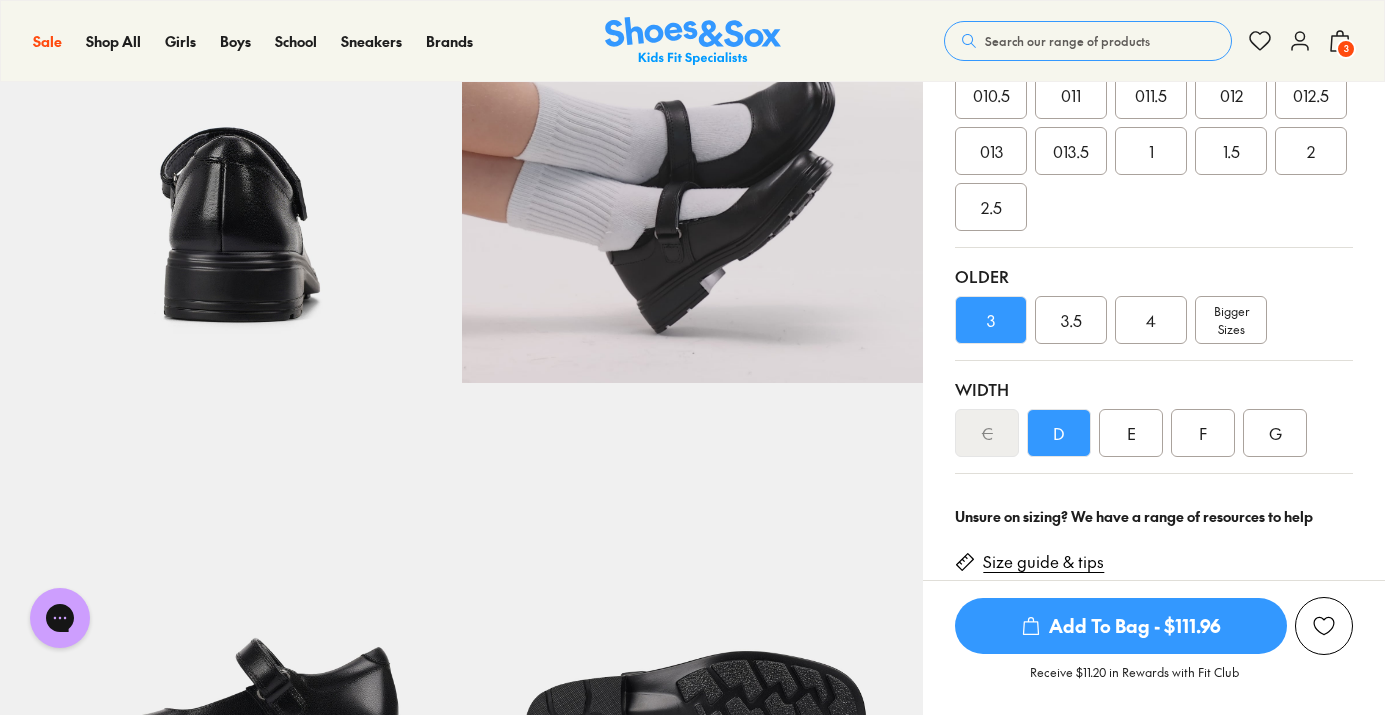 scroll, scrollTop: 685, scrollLeft: 0, axis: vertical 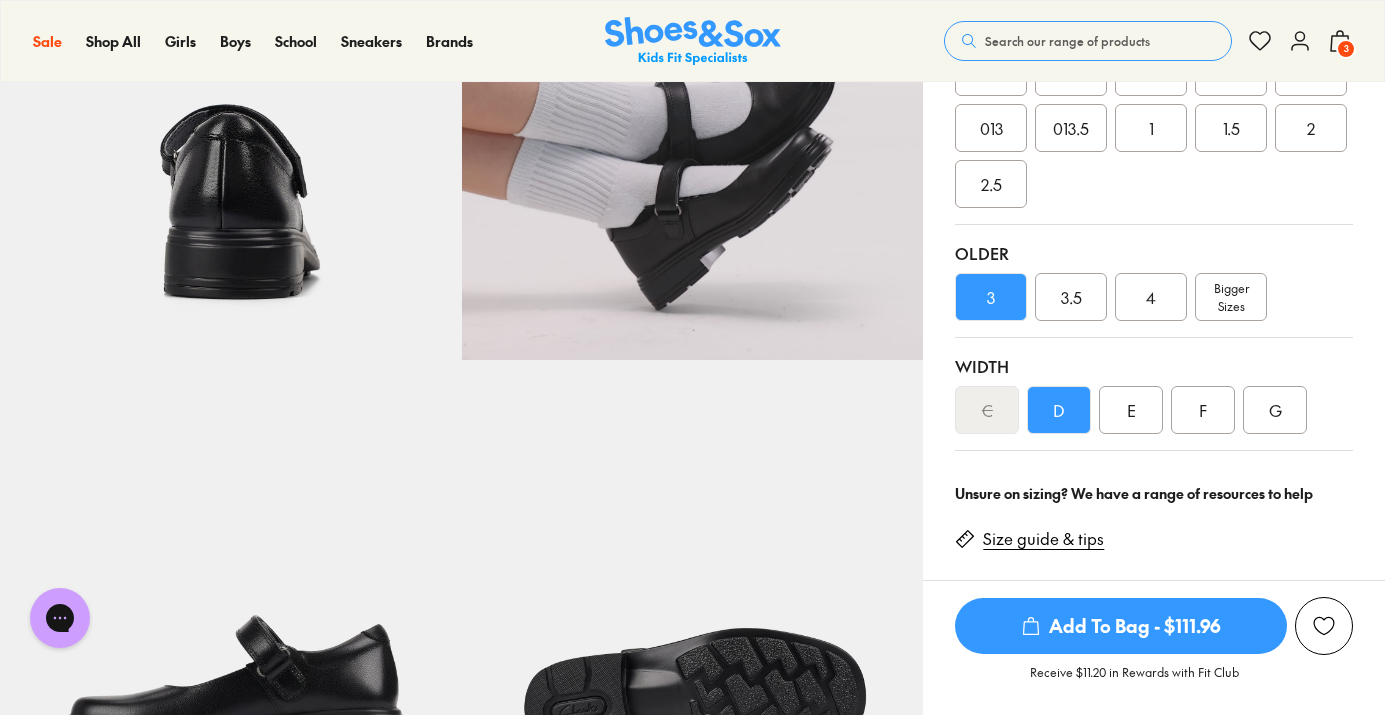click on "3.5" at bounding box center (1071, 297) 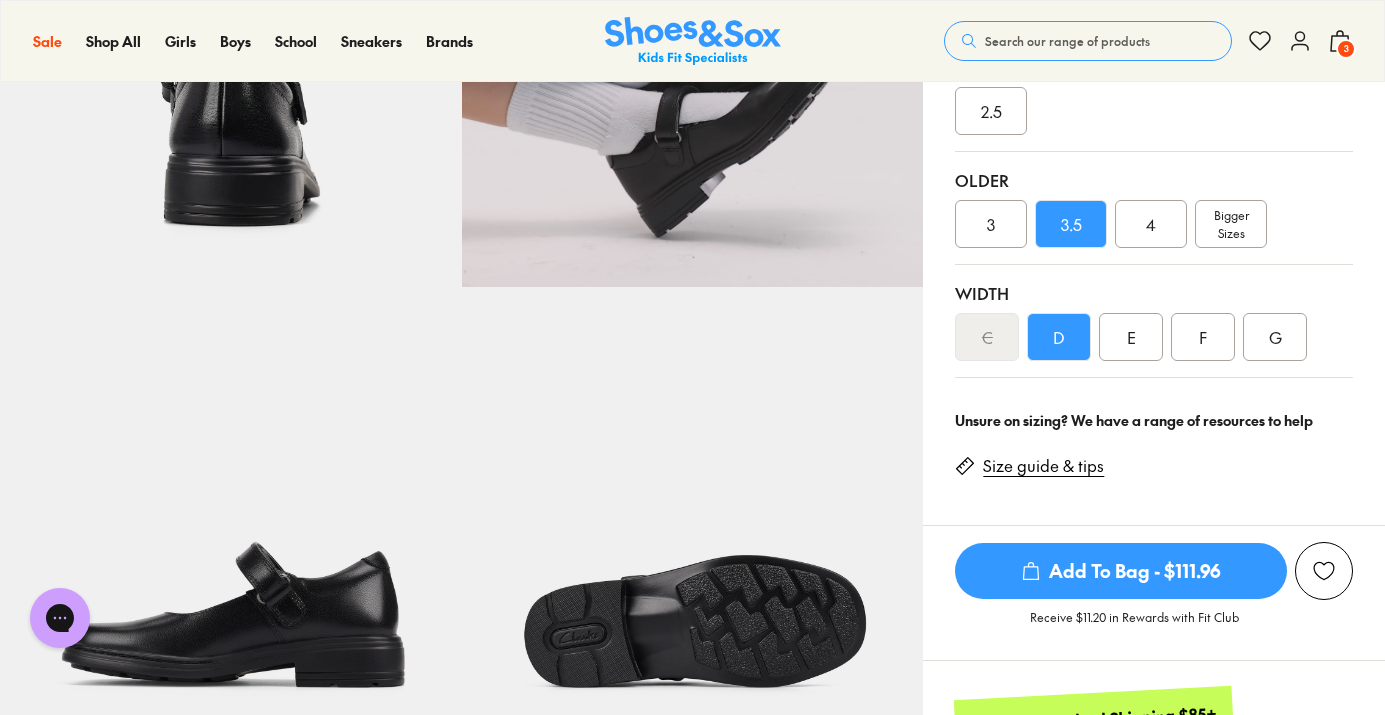 scroll, scrollTop: 770, scrollLeft: 0, axis: vertical 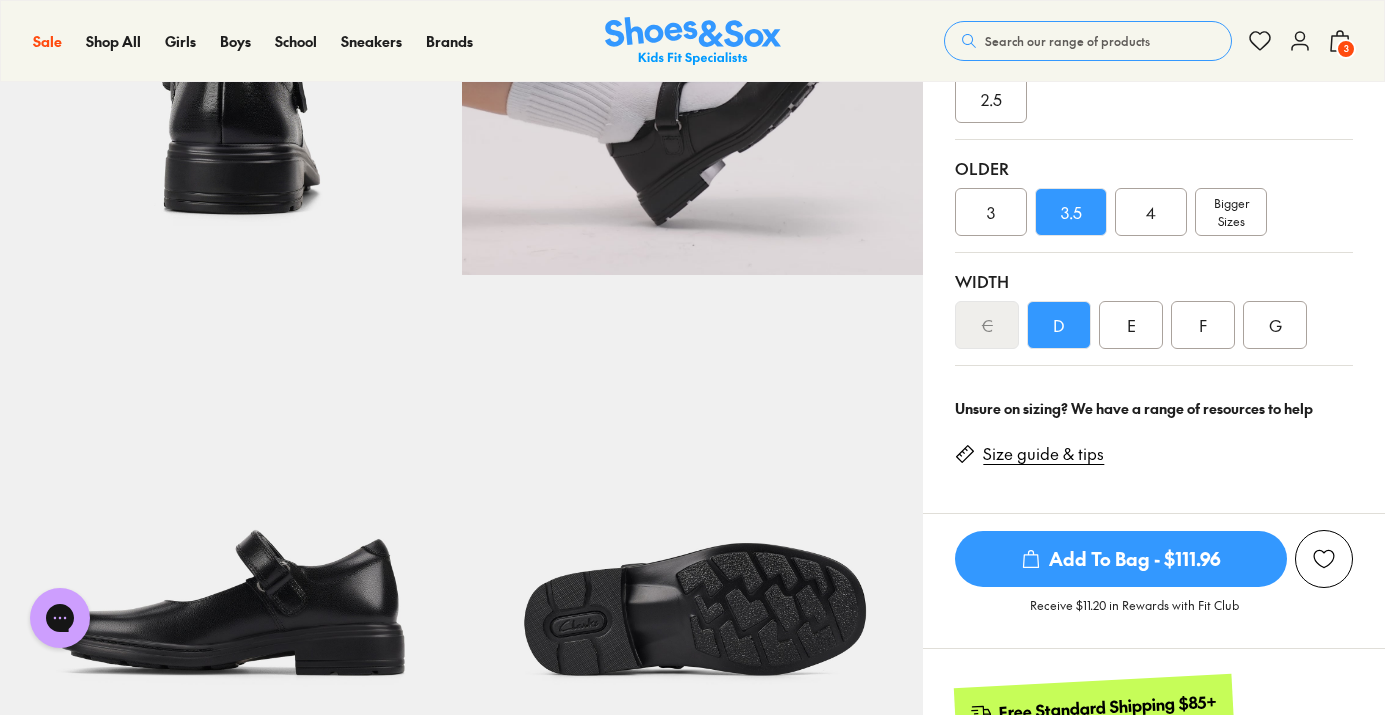 click on "Add To Bag - $111.96" at bounding box center [1121, 559] 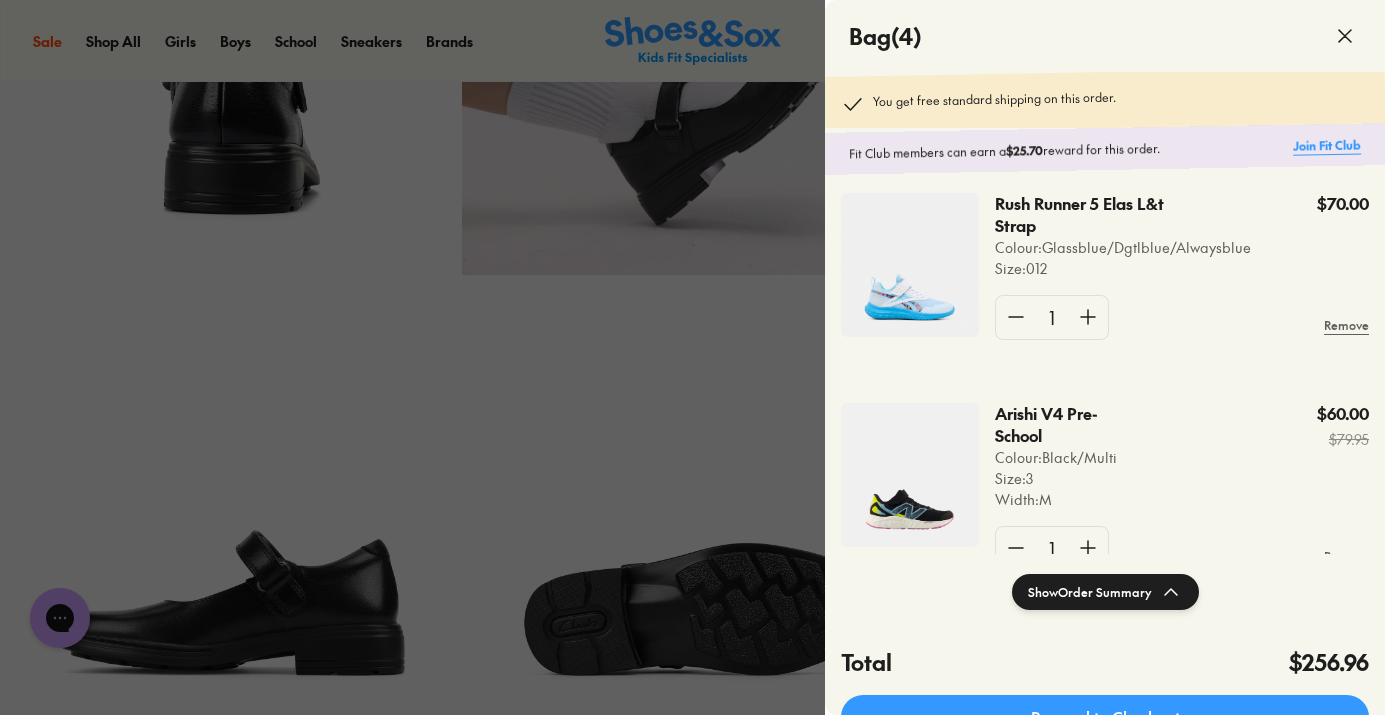 click on "Join Fit Club" 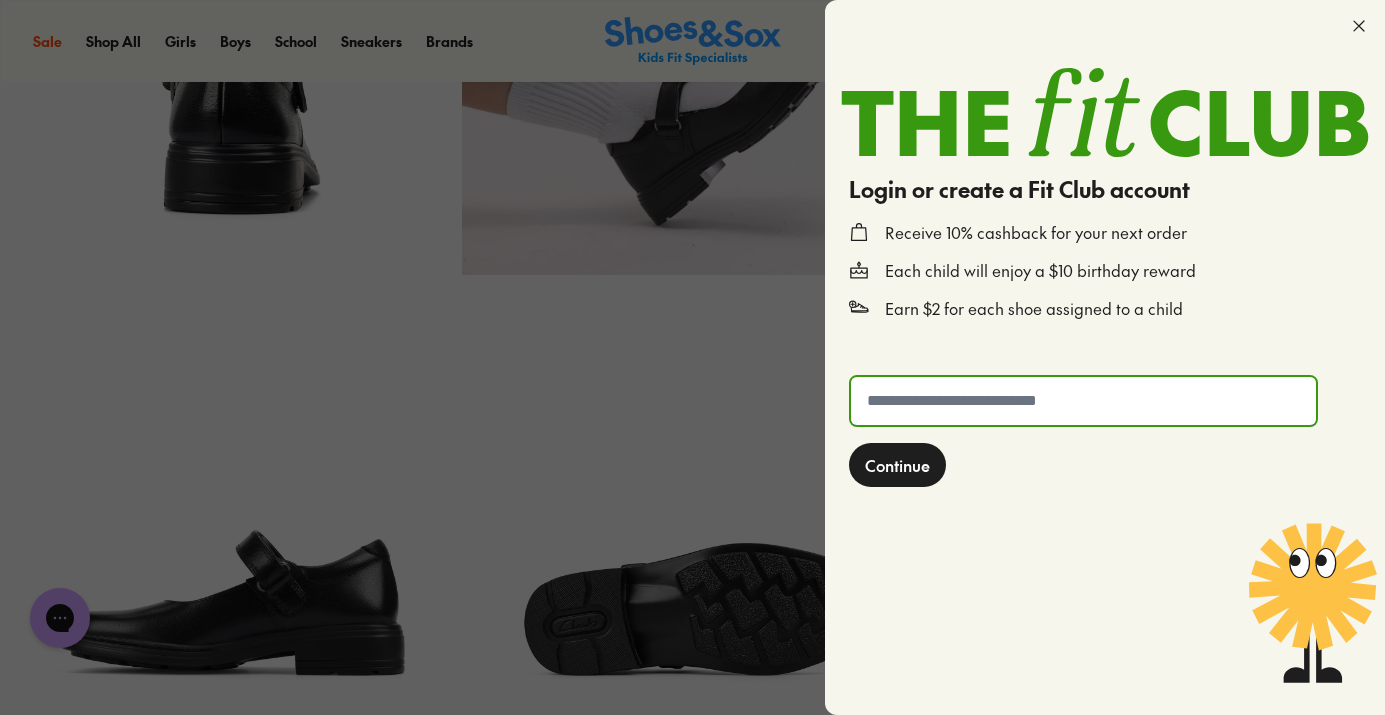 click 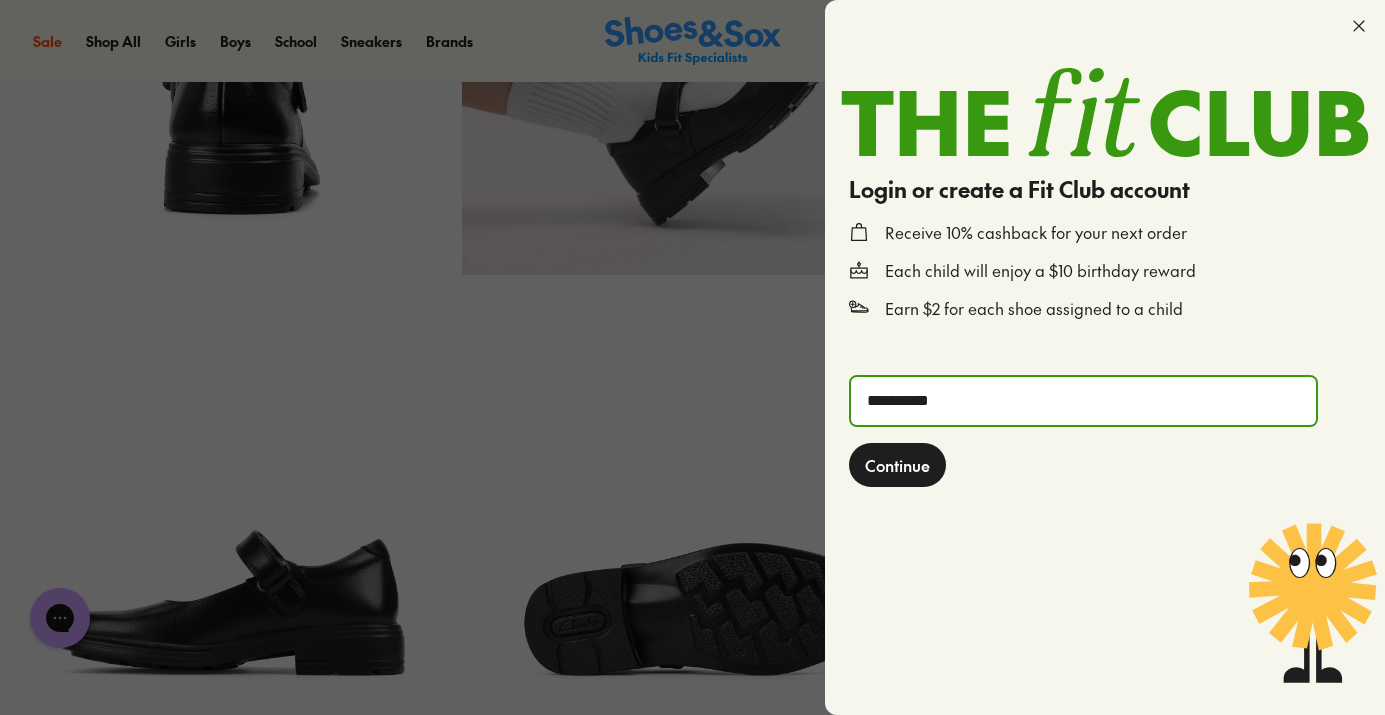 type on "**********" 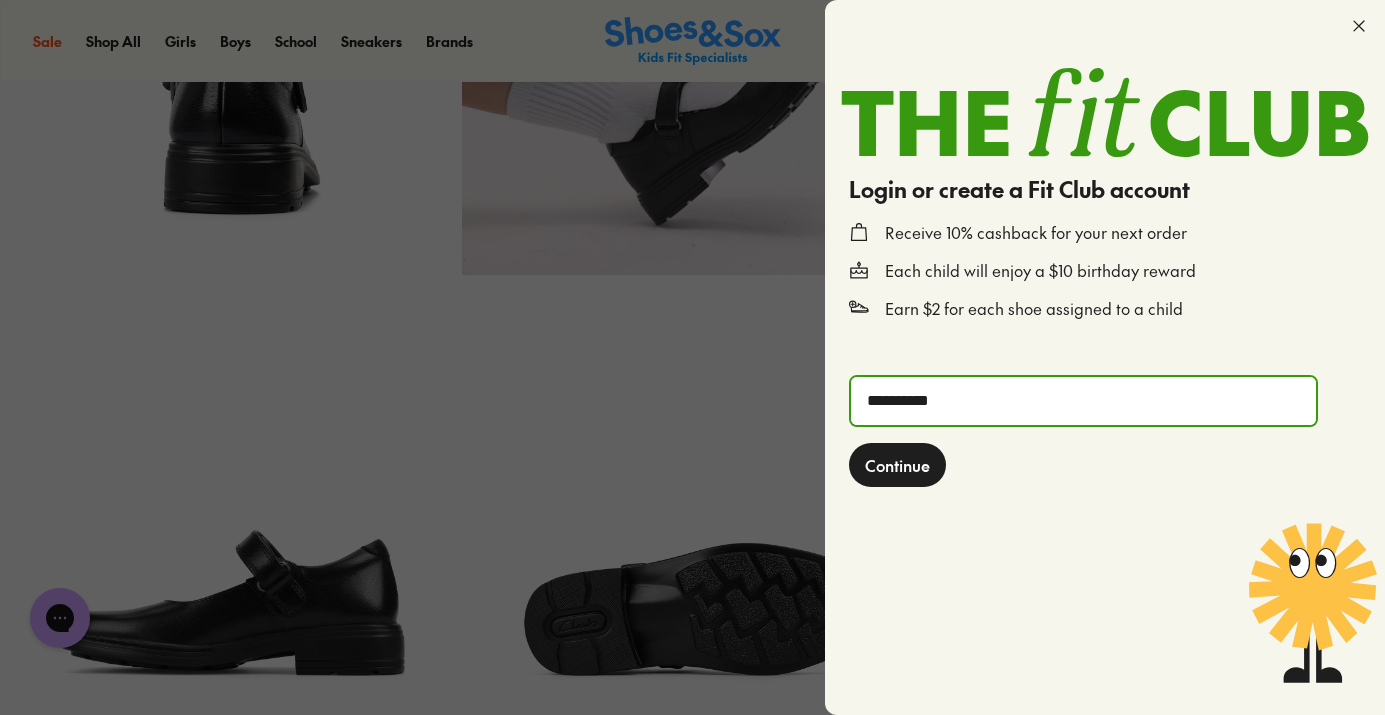 click on "Continue" 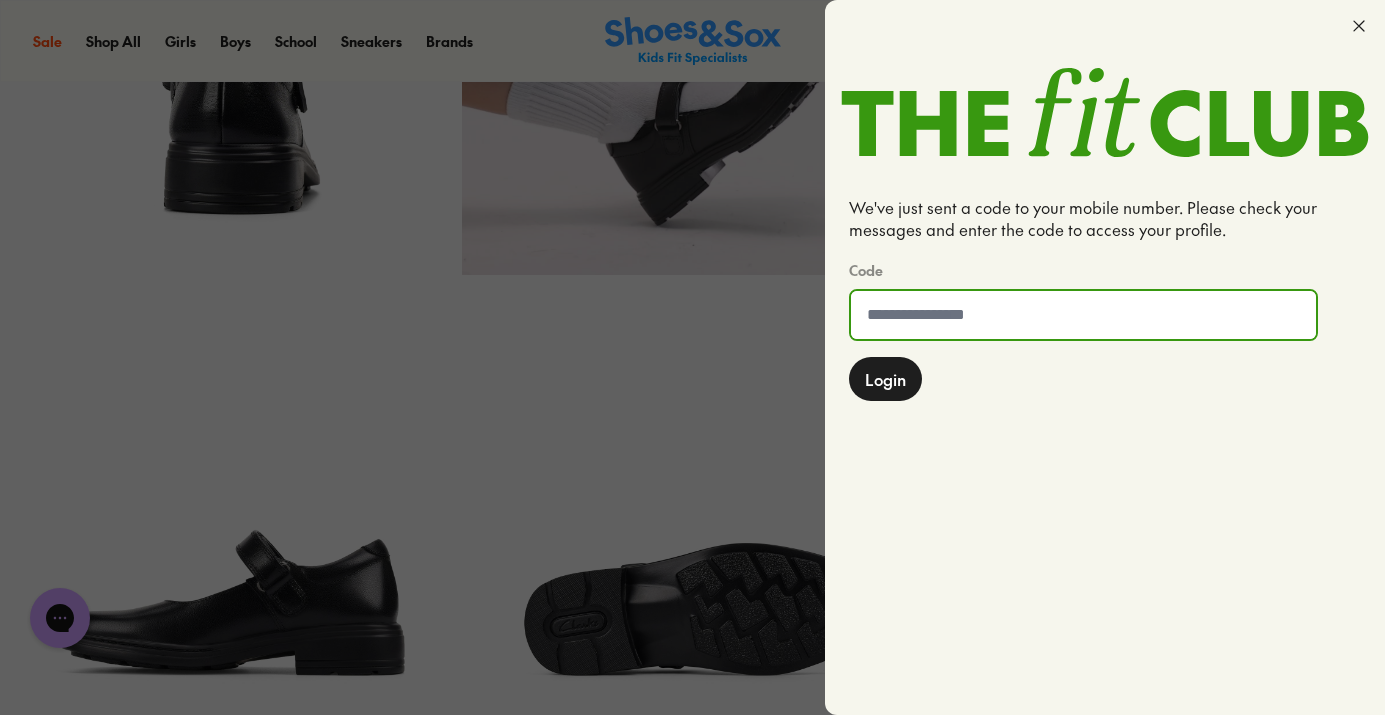 click 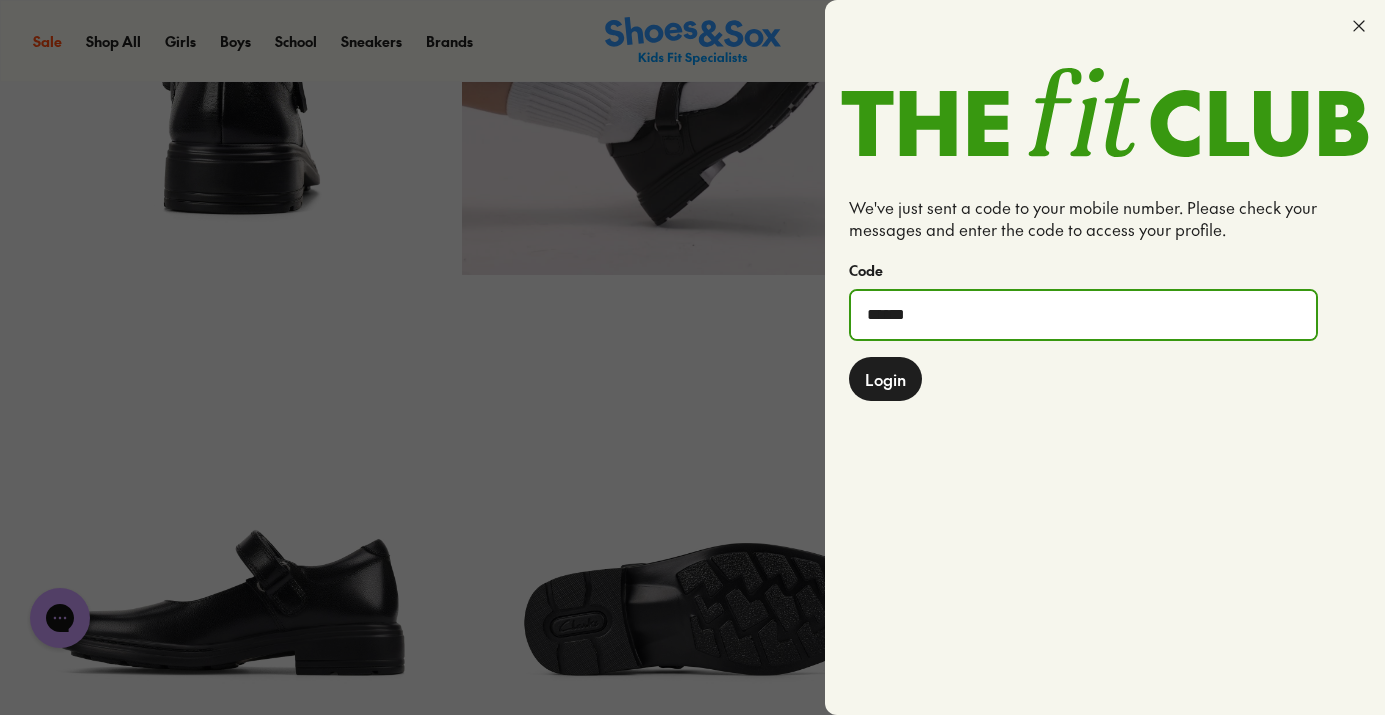 type on "******" 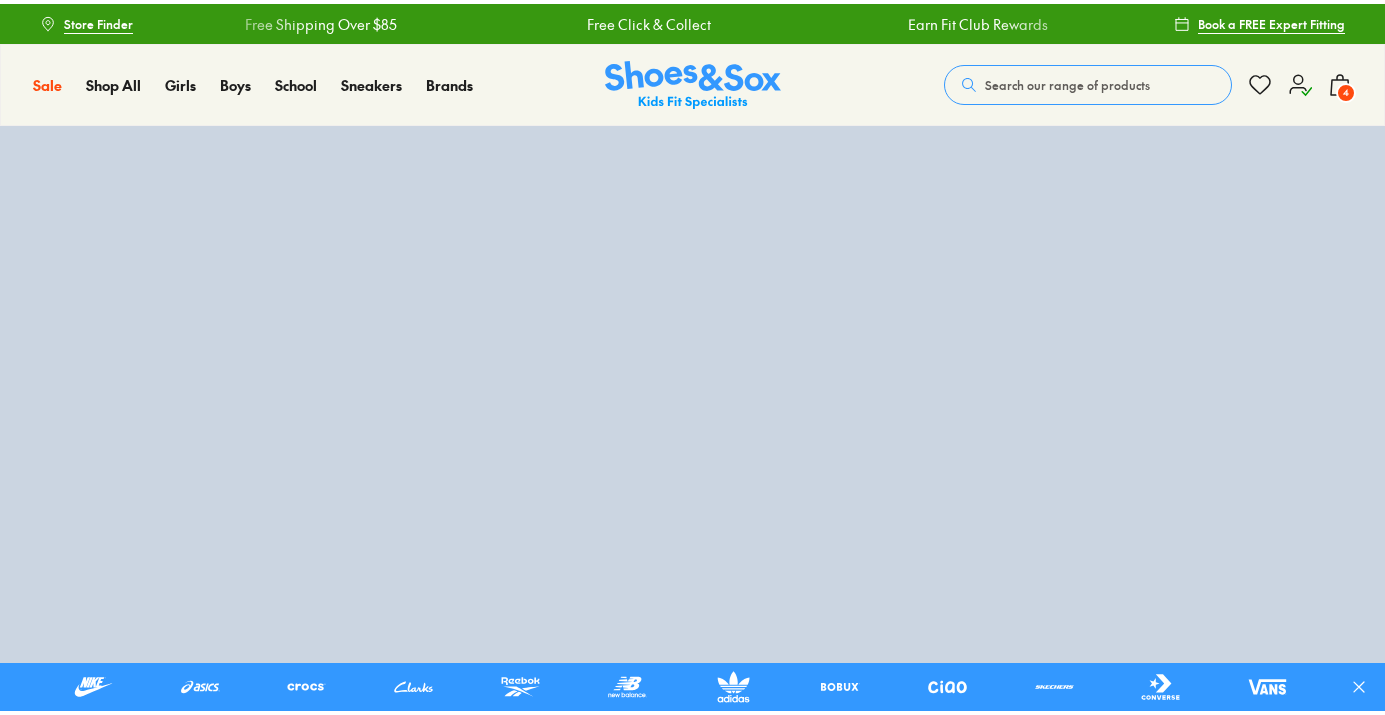 scroll, scrollTop: 0, scrollLeft: 0, axis: both 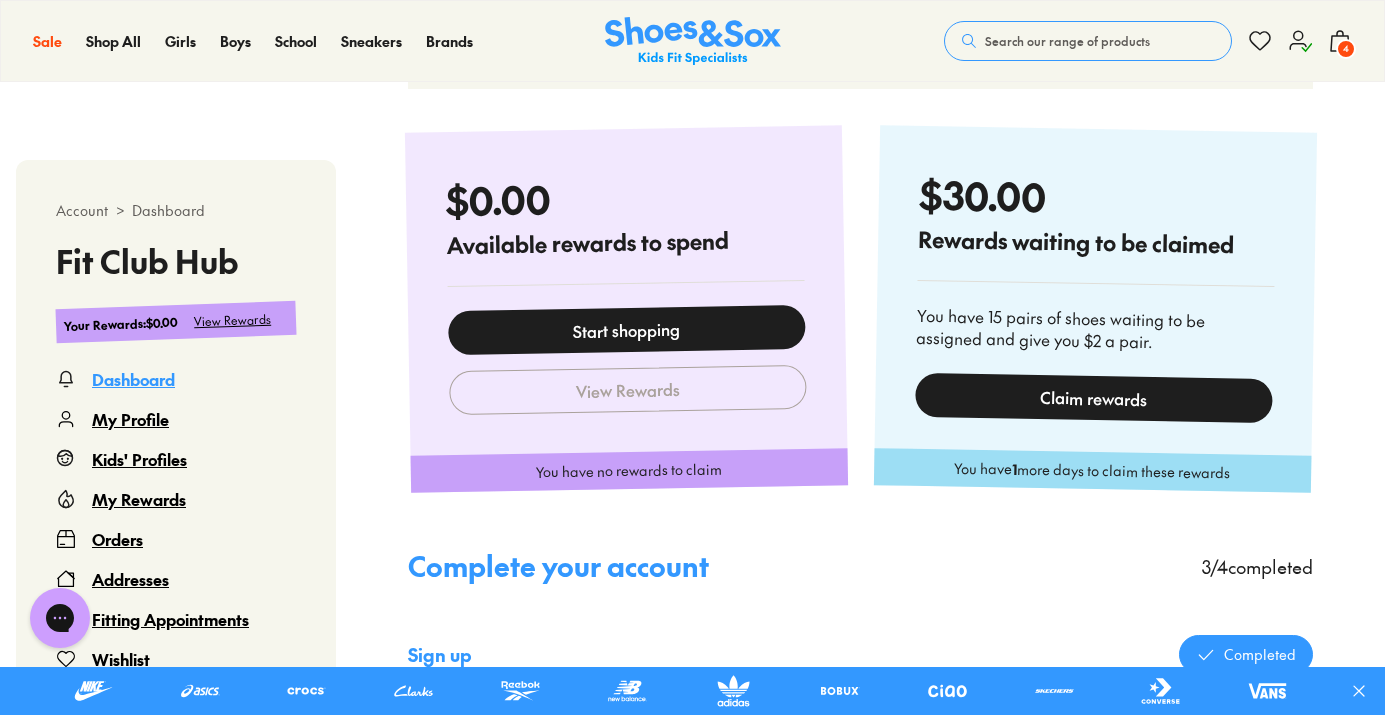 click on "Claim rewards" at bounding box center [1093, 398] 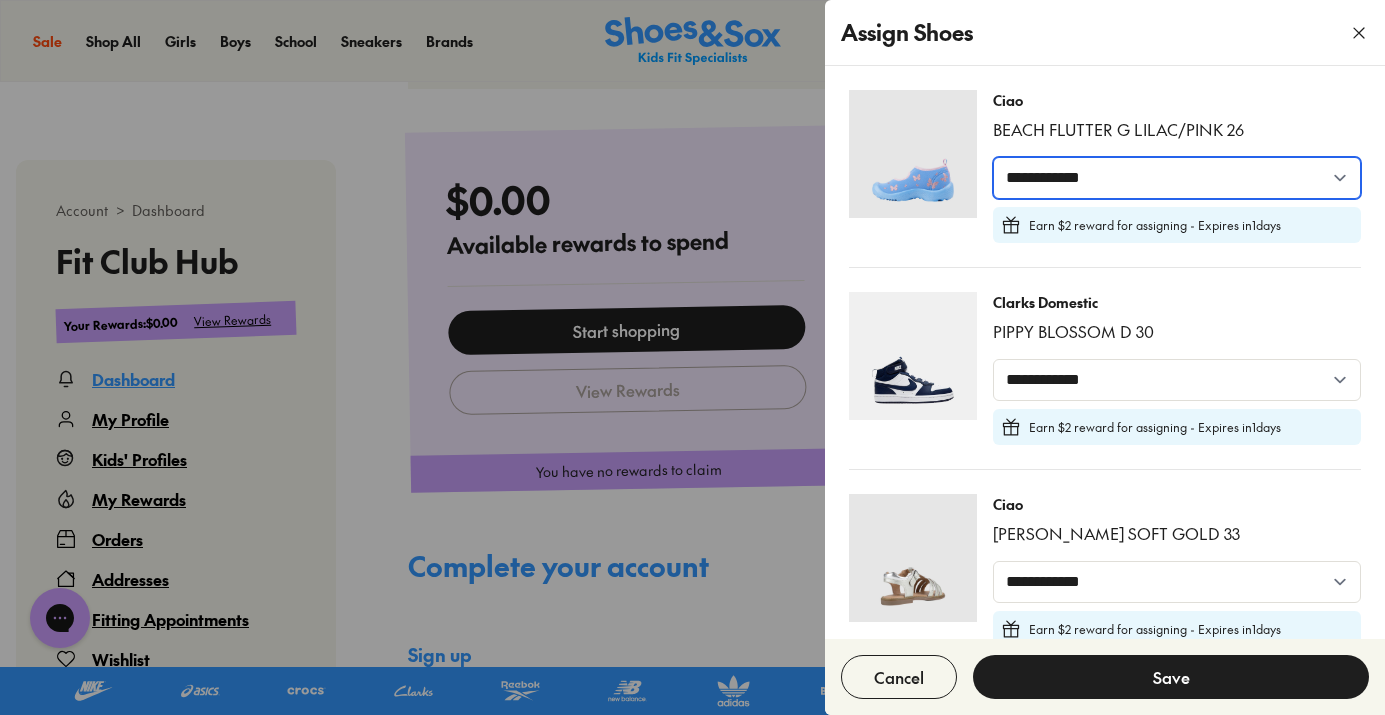 select on "*****" 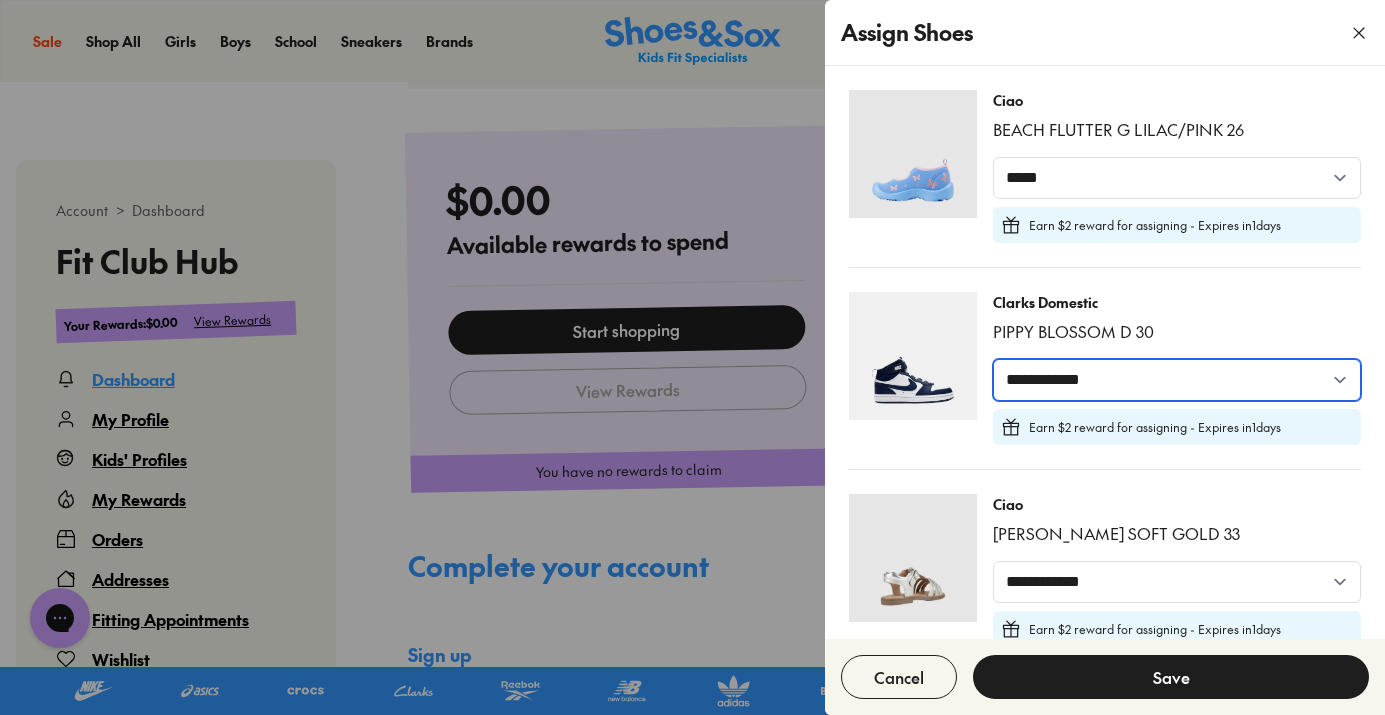select on "*****" 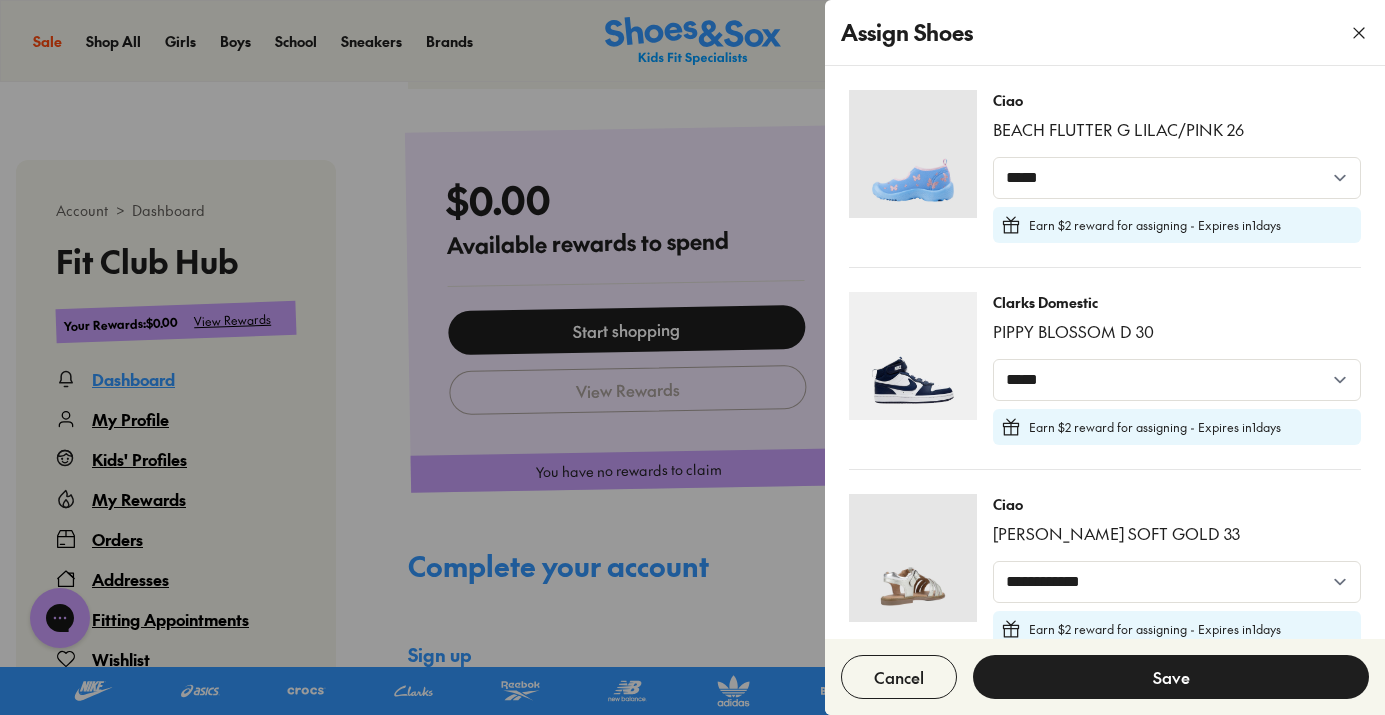 click on "**********" at bounding box center [1177, 604] 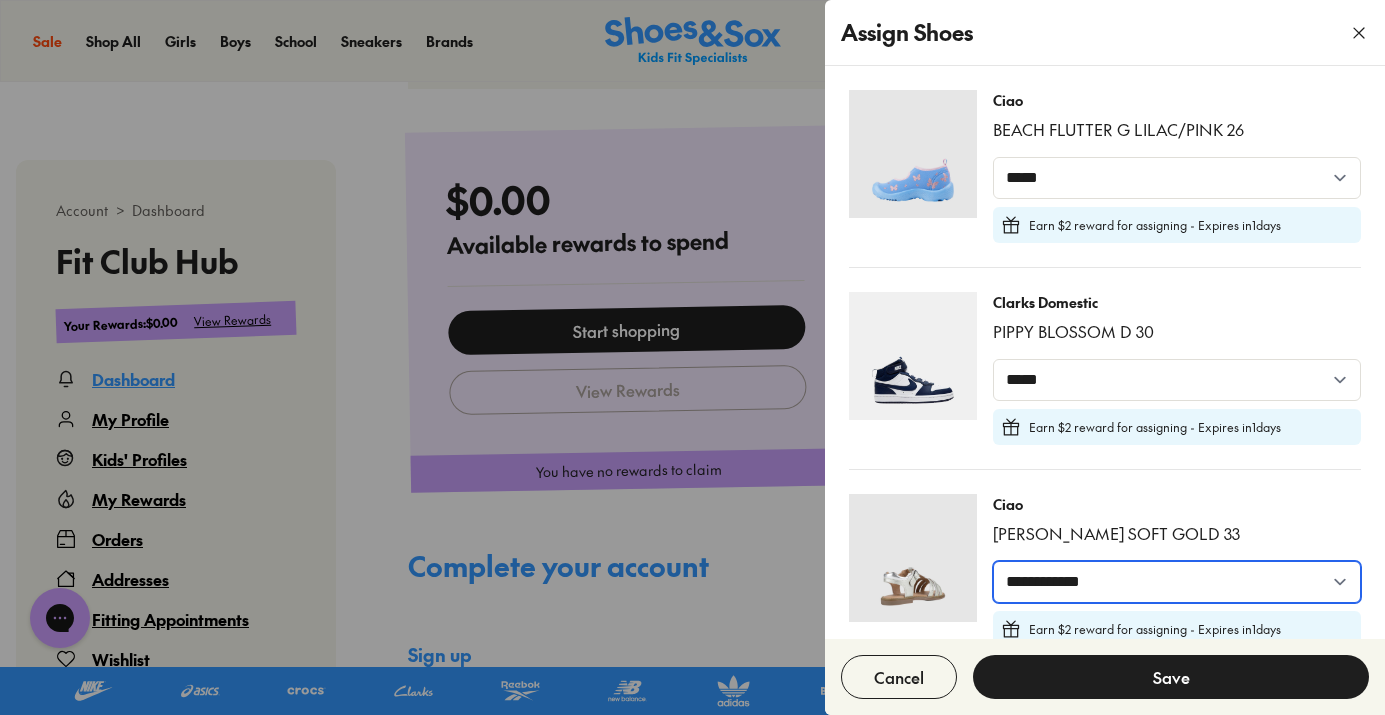 select on "*****" 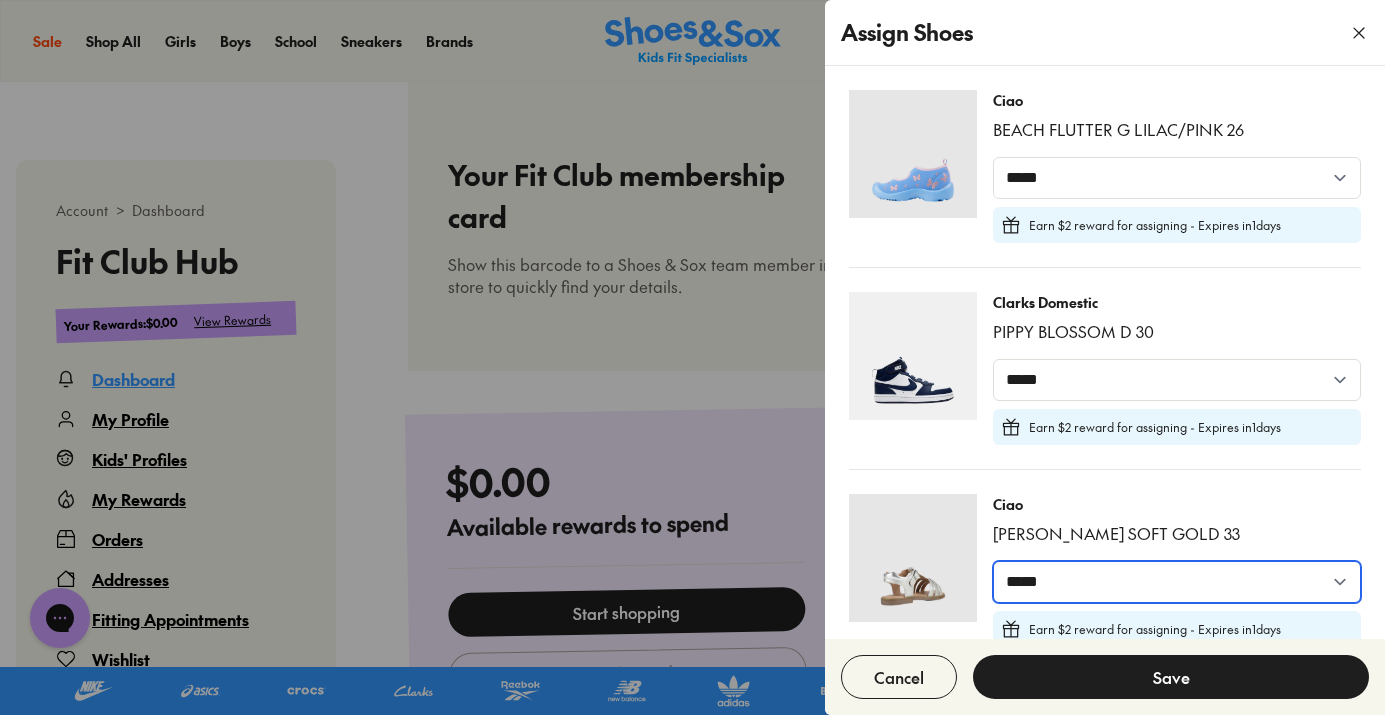 scroll, scrollTop: 555, scrollLeft: 0, axis: vertical 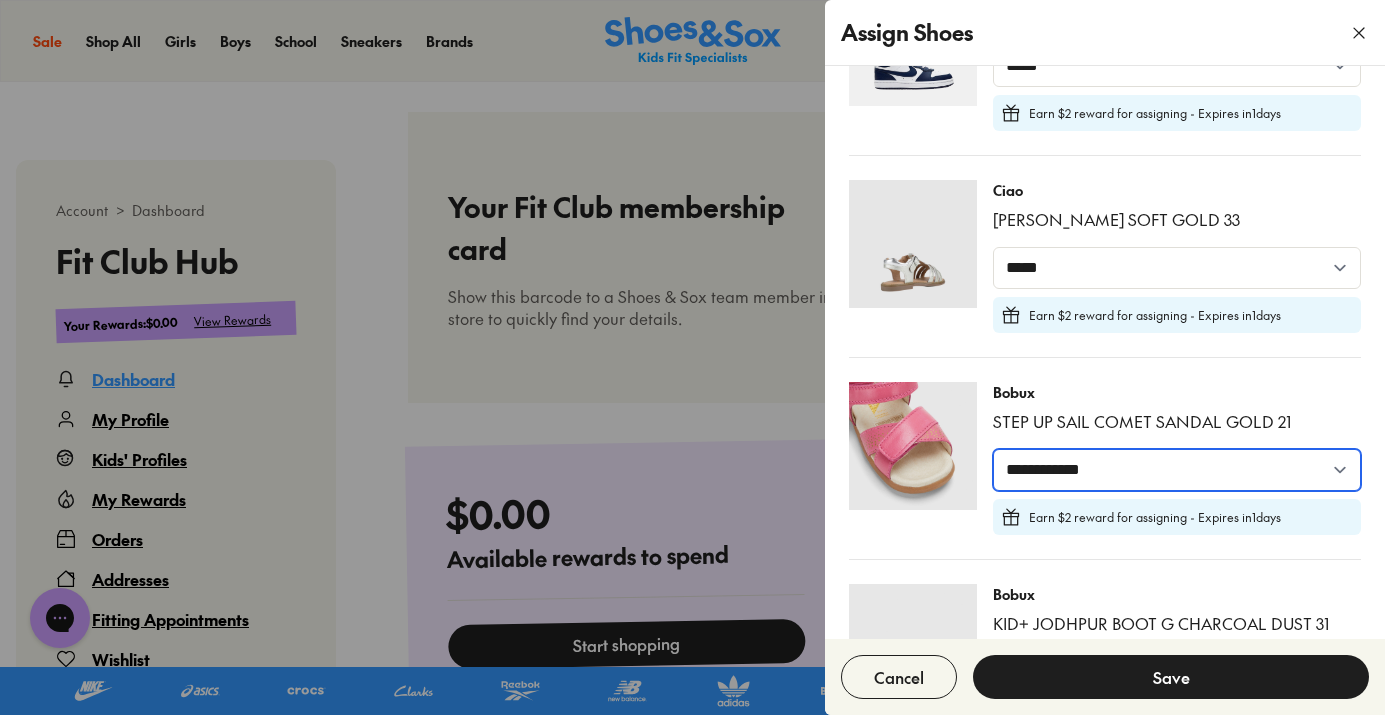 select on "*****" 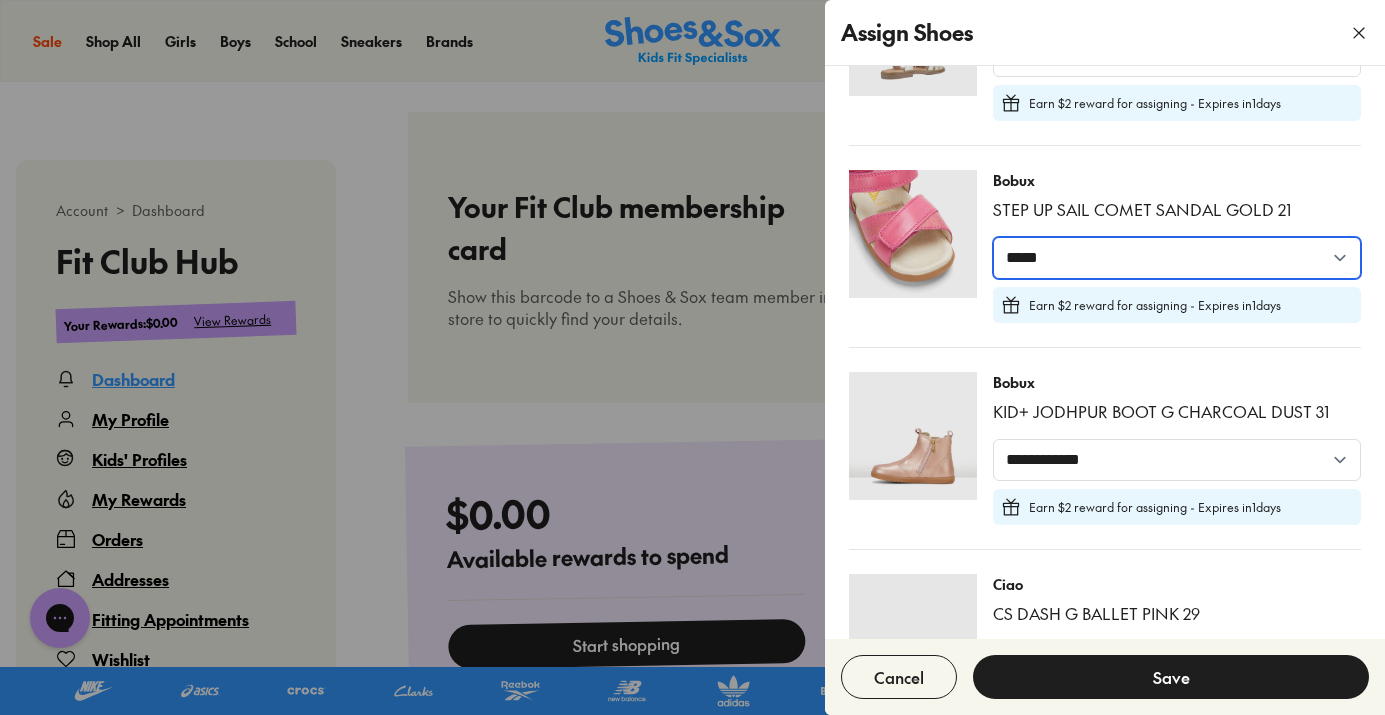 scroll, scrollTop: 530, scrollLeft: 0, axis: vertical 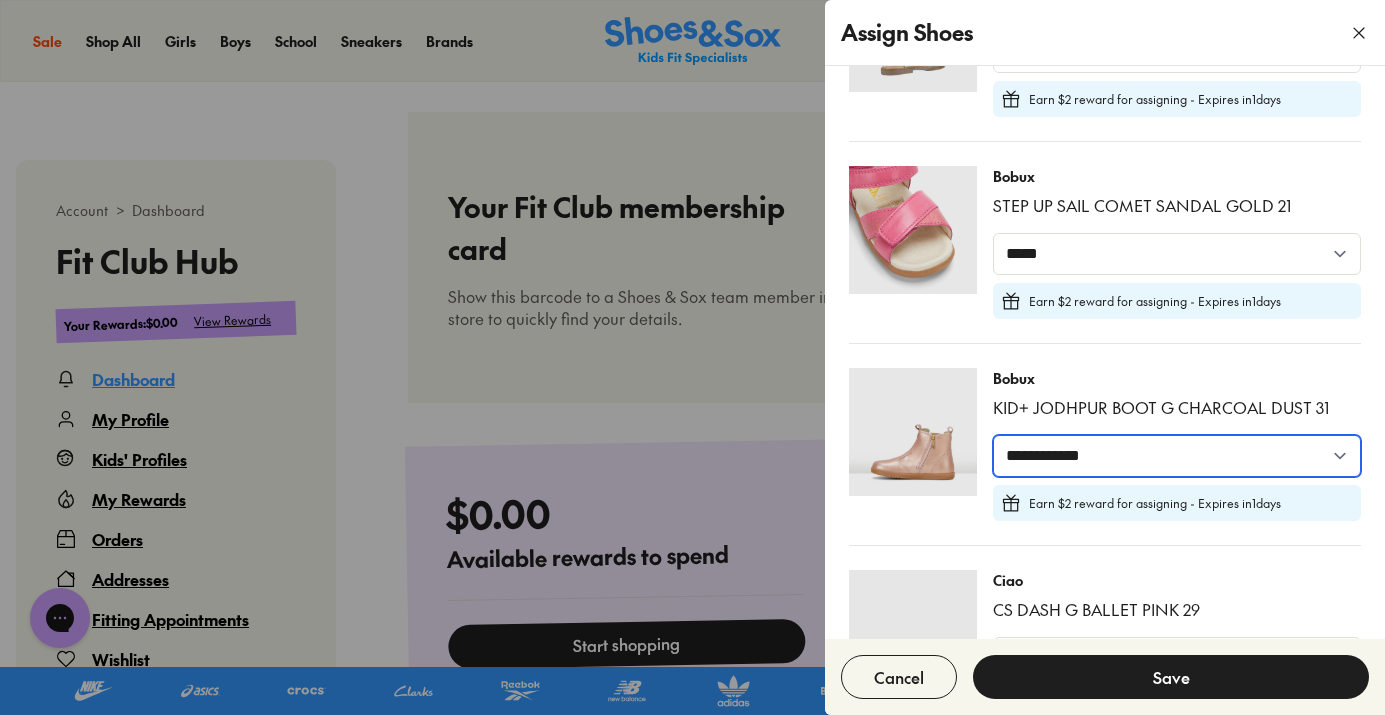 select on "*****" 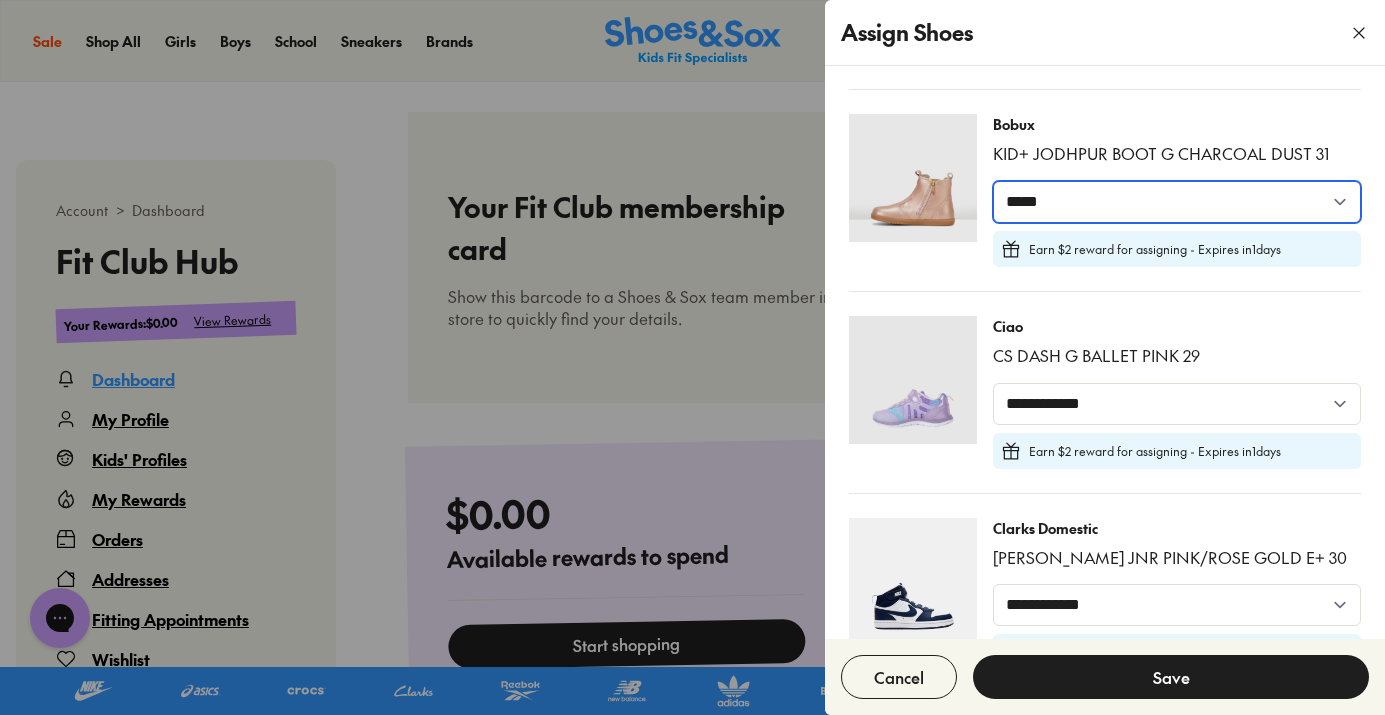 scroll, scrollTop: 785, scrollLeft: 0, axis: vertical 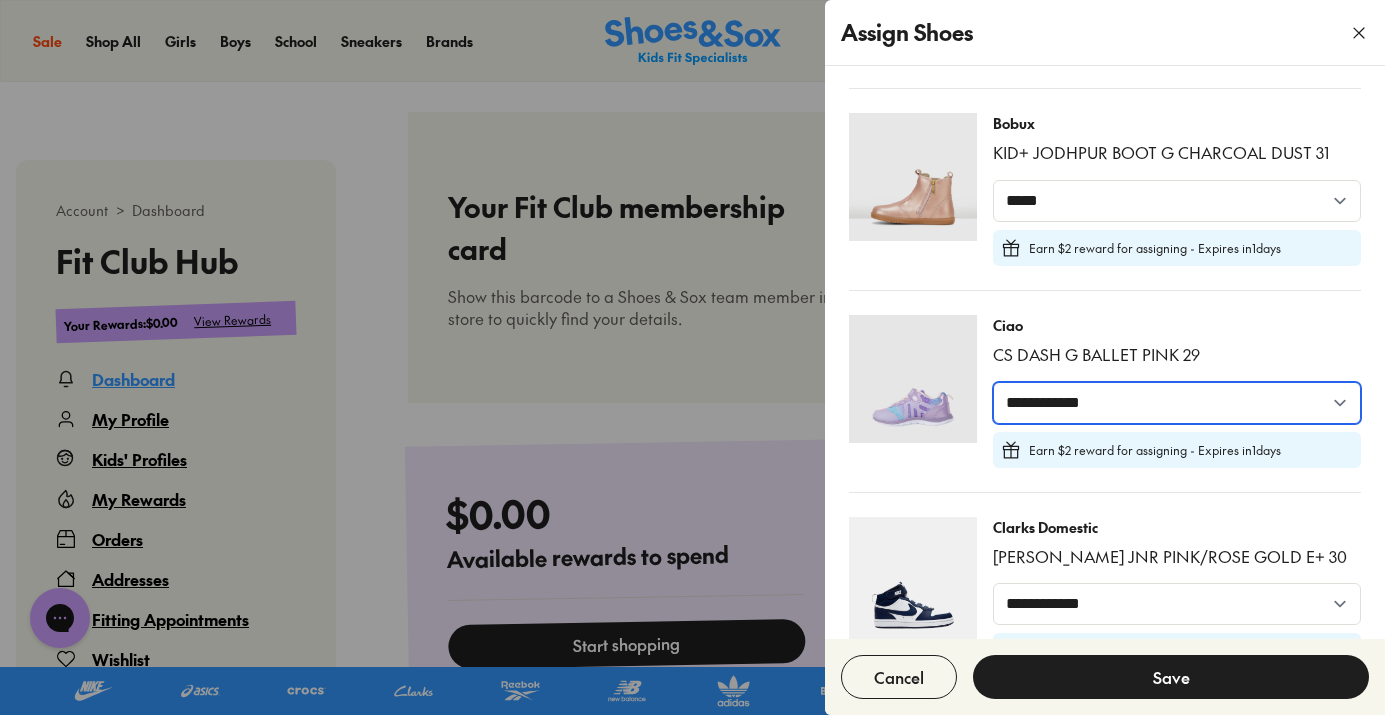 select on "*****" 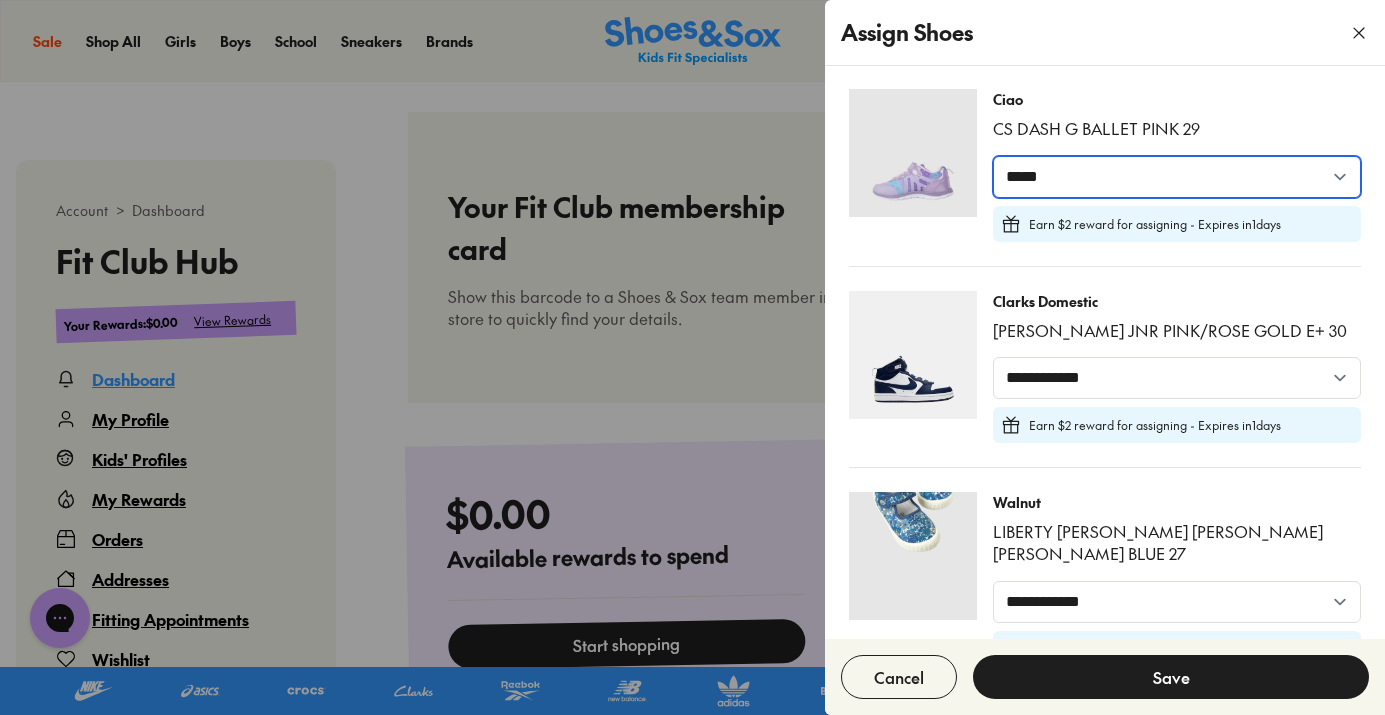 scroll, scrollTop: 1015, scrollLeft: 0, axis: vertical 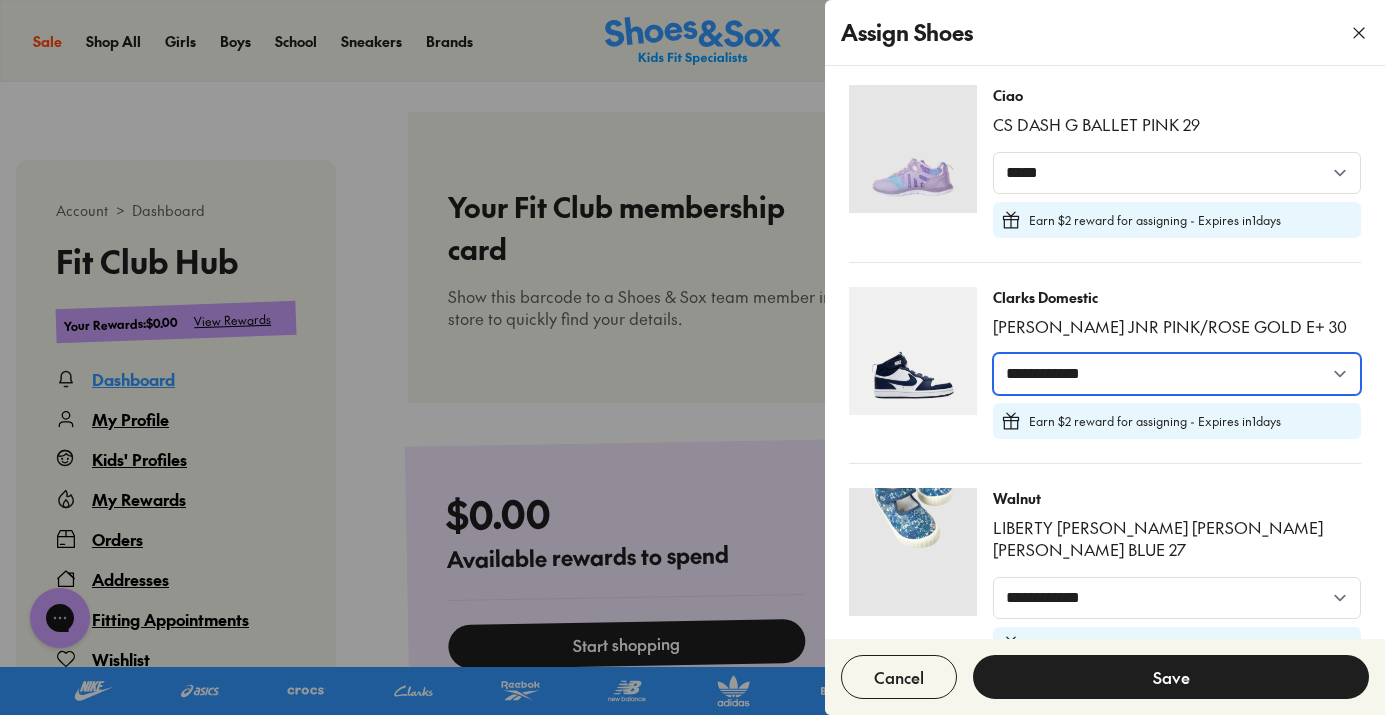 select on "*****" 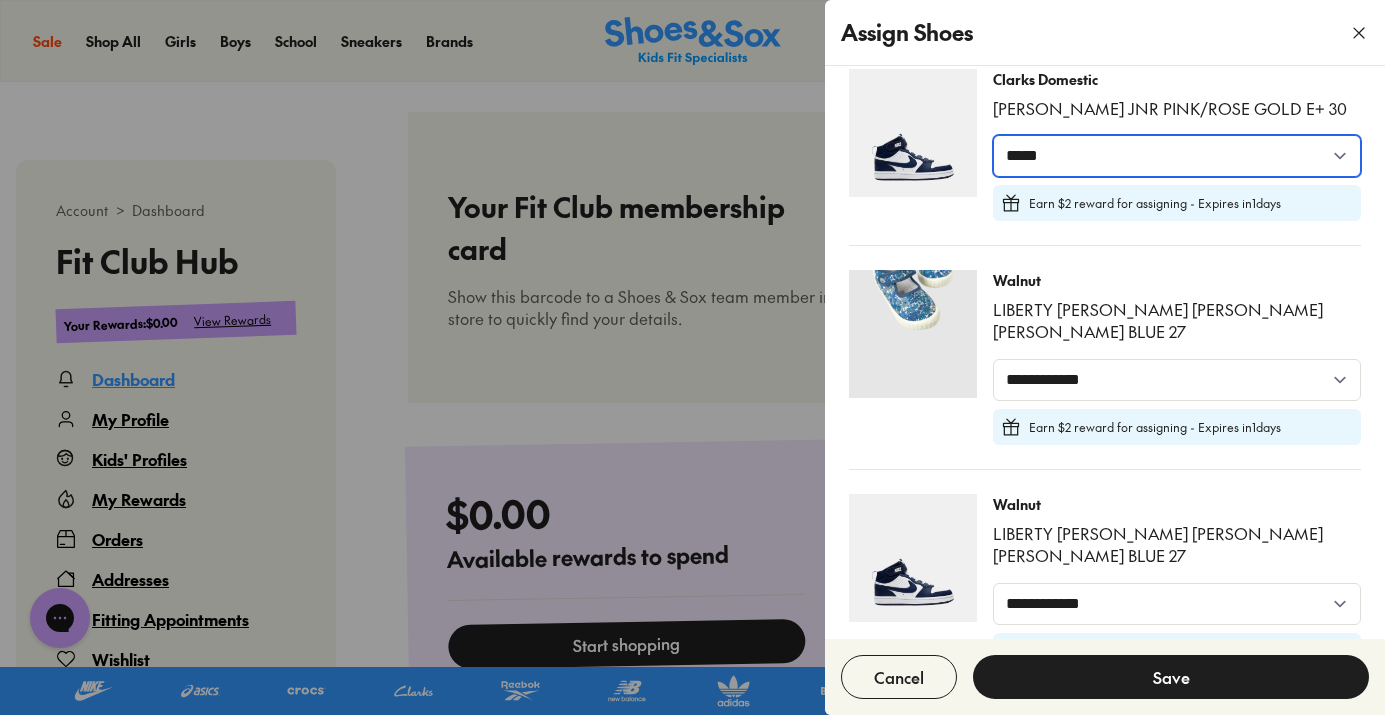 scroll, scrollTop: 1236, scrollLeft: 0, axis: vertical 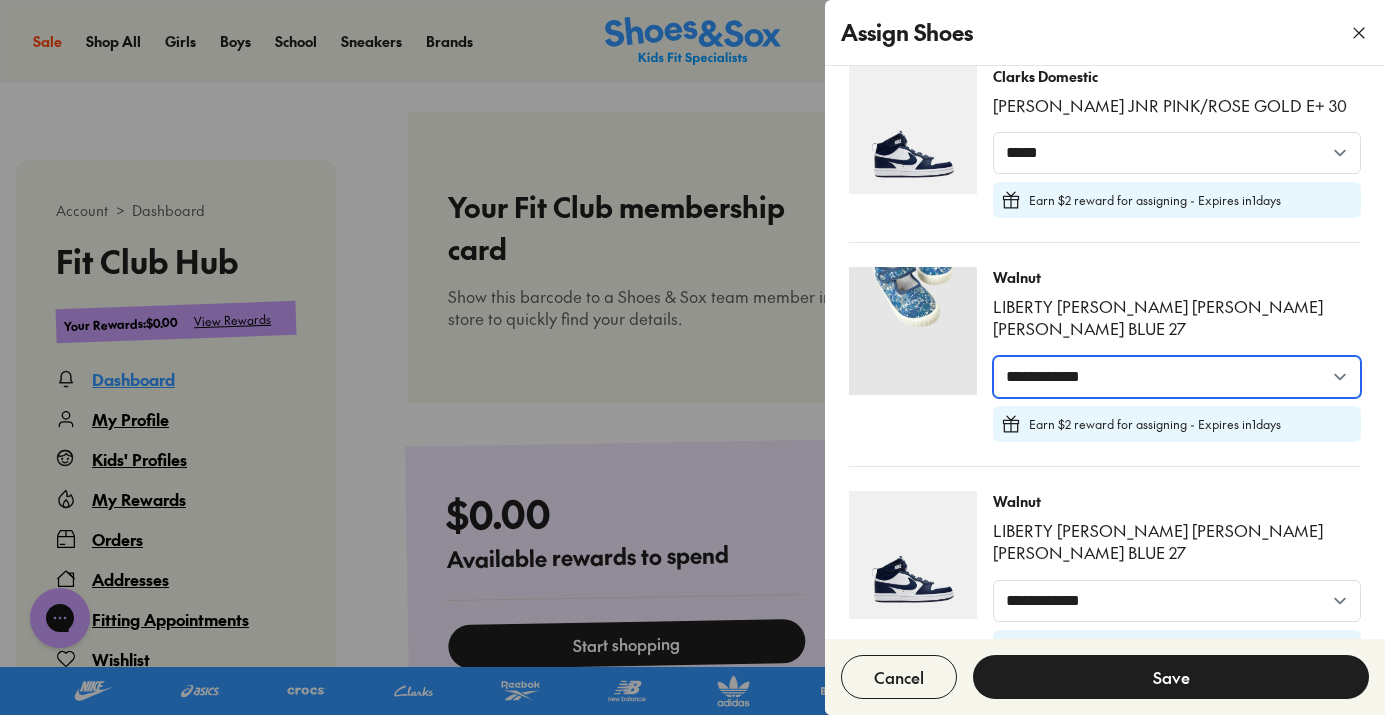 select on "*****" 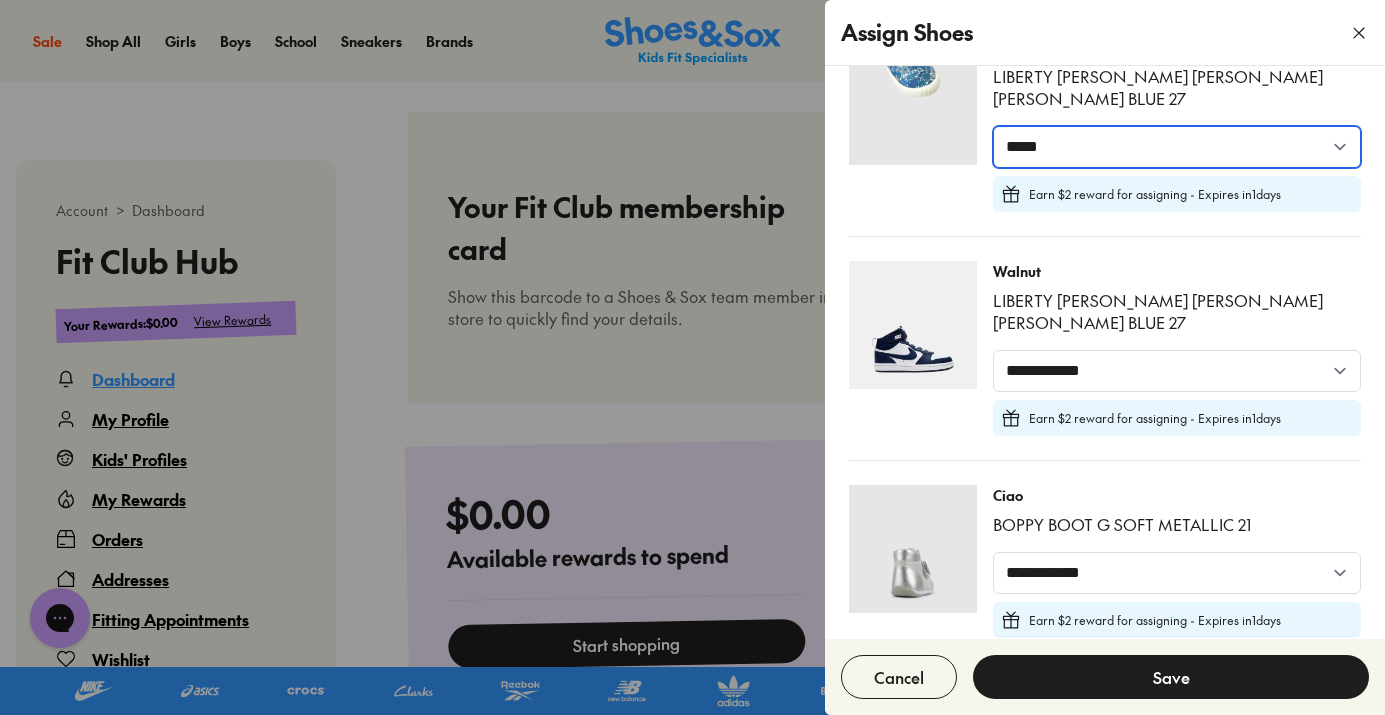 scroll, scrollTop: 1469, scrollLeft: 0, axis: vertical 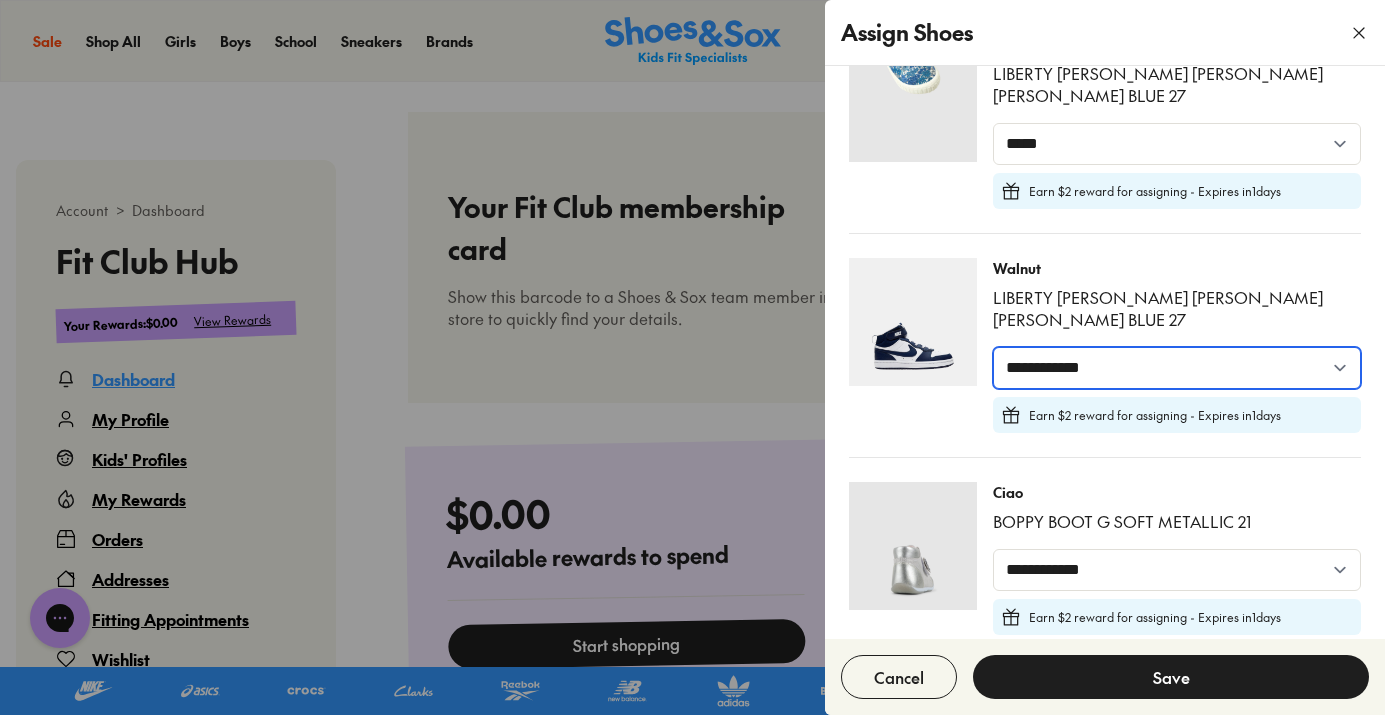 select on "*****" 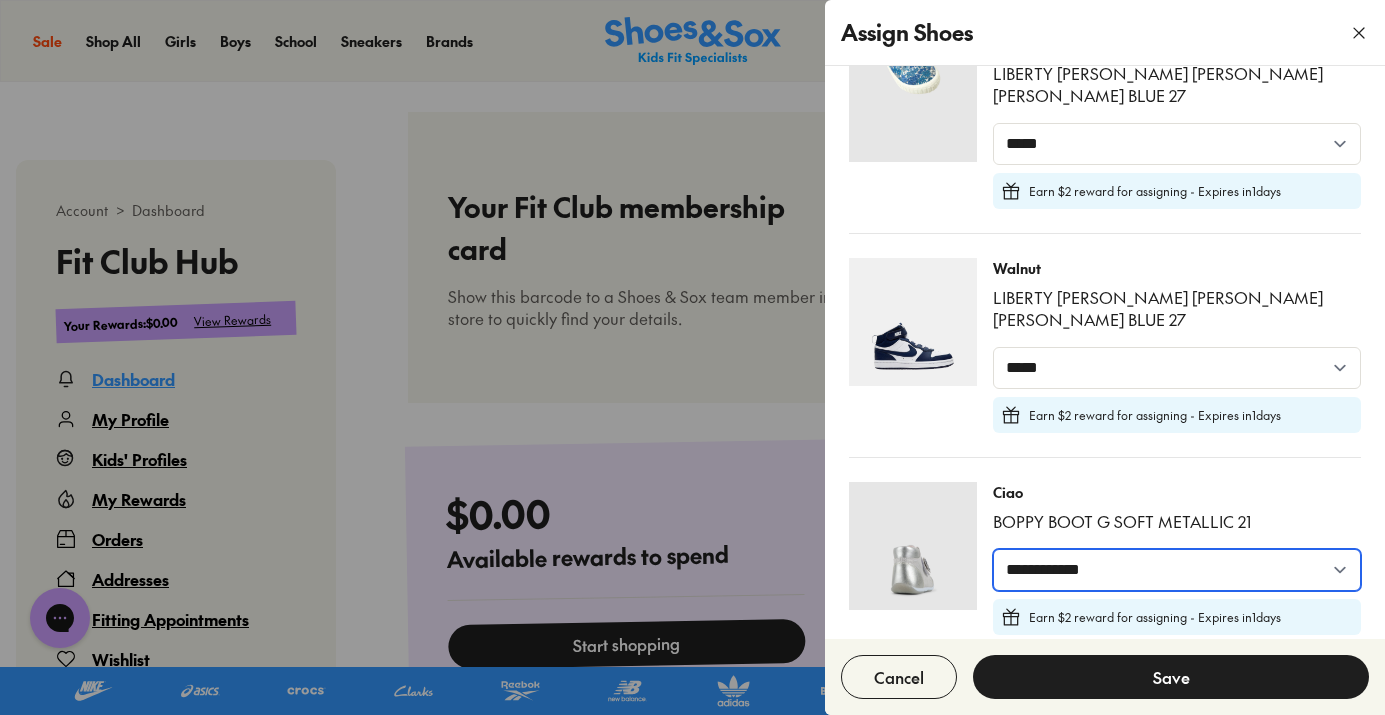 select on "*****" 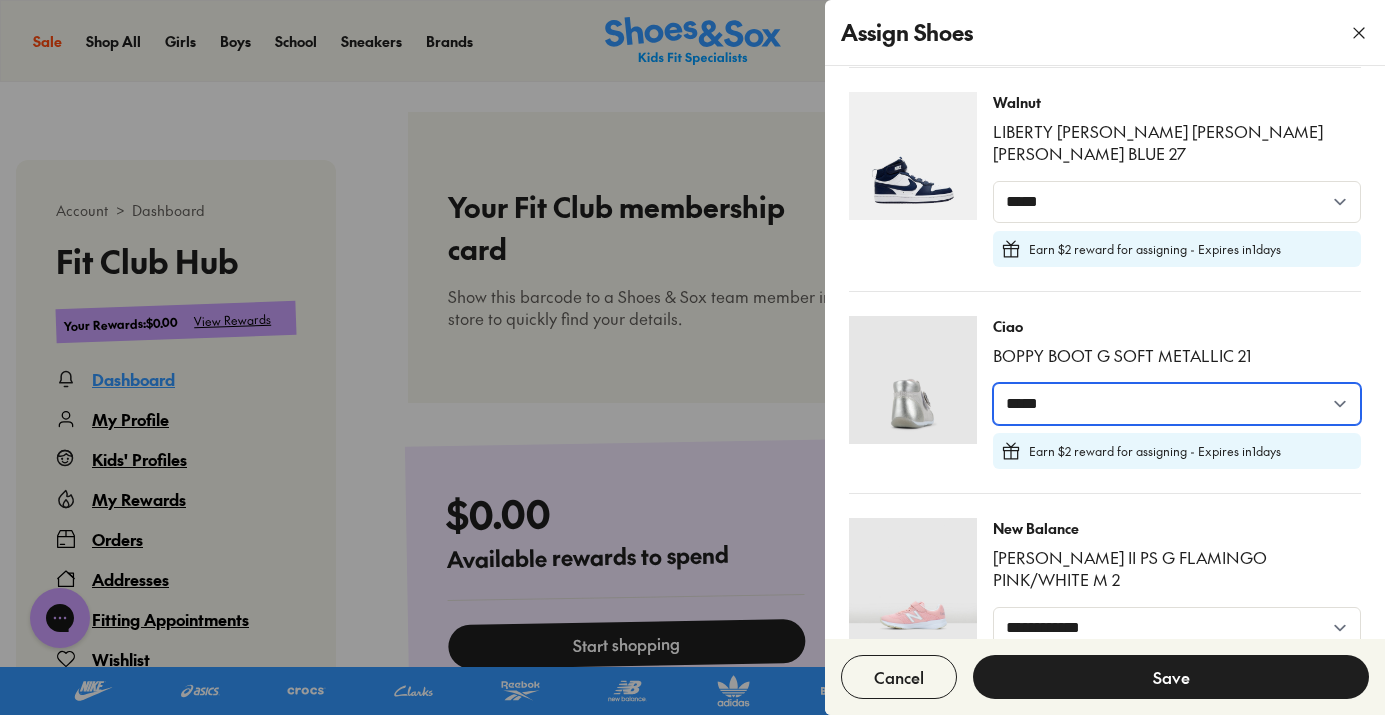 scroll, scrollTop: 1639, scrollLeft: 0, axis: vertical 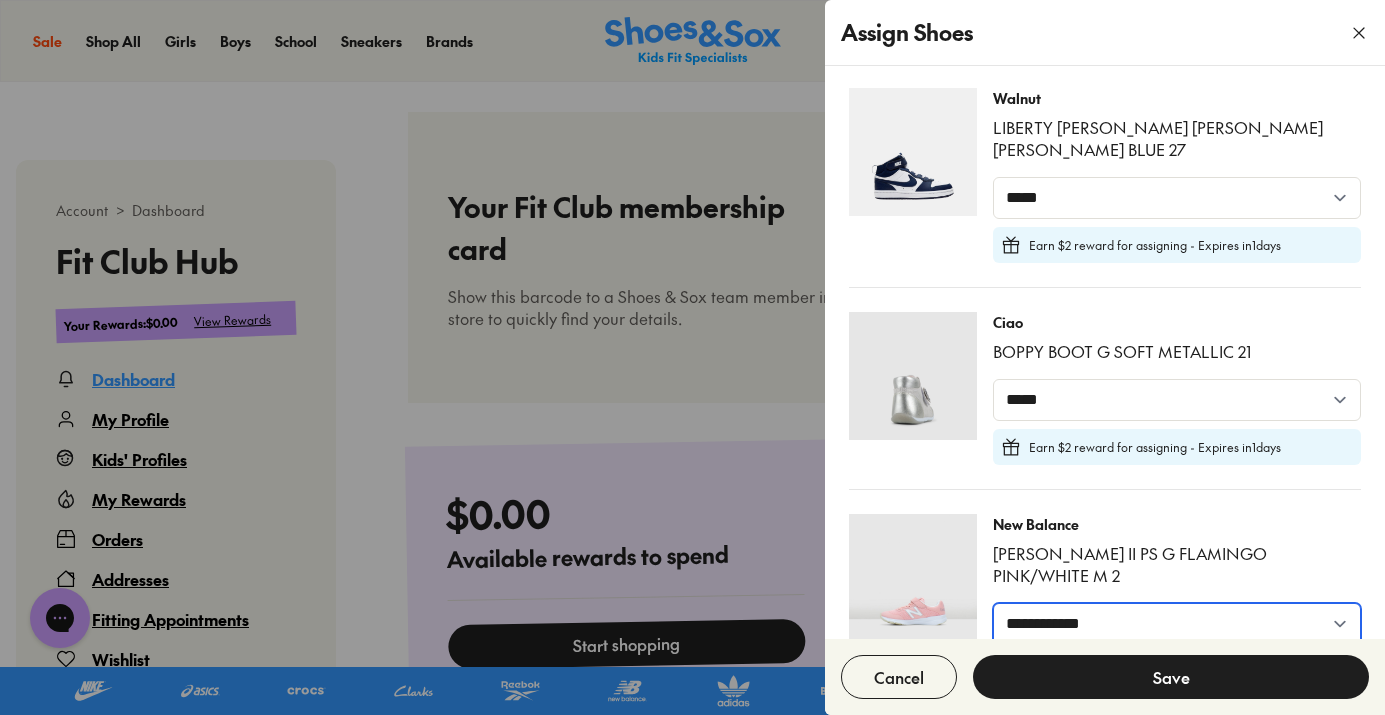 select on "*****" 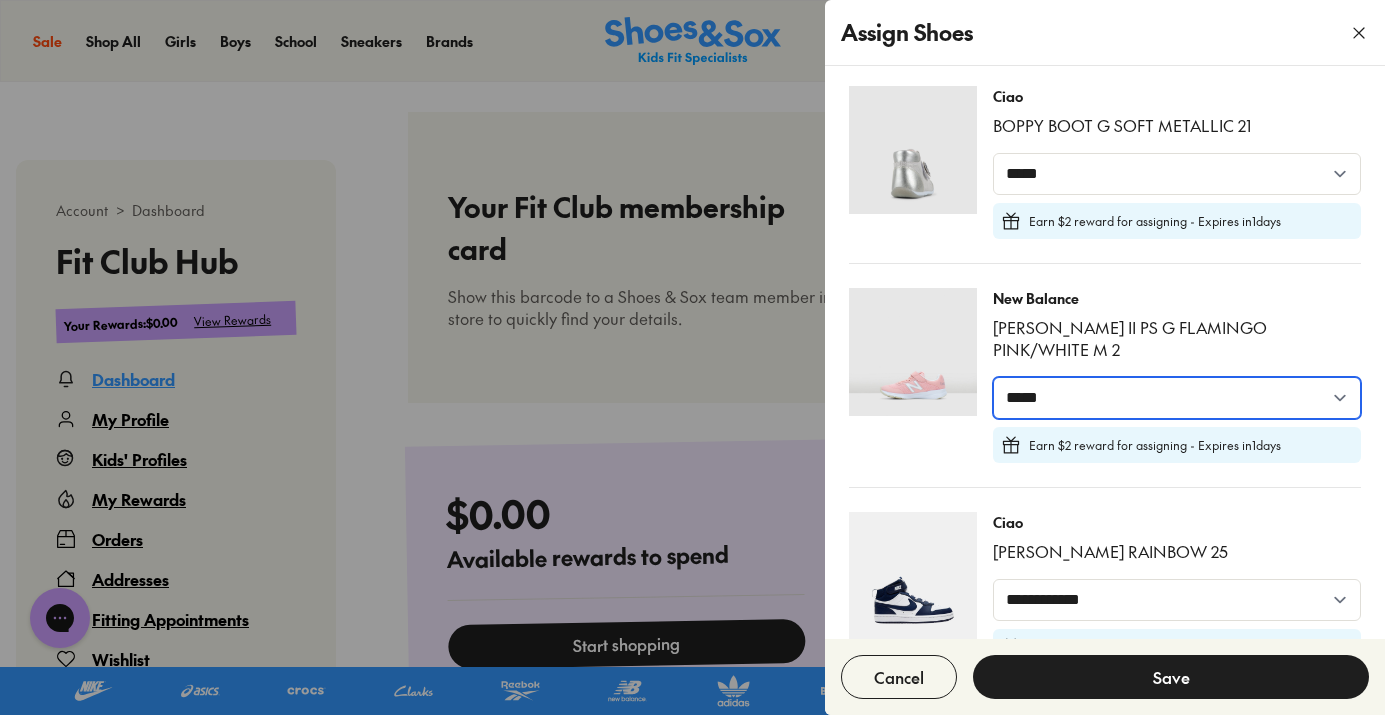 scroll, scrollTop: 1904, scrollLeft: 0, axis: vertical 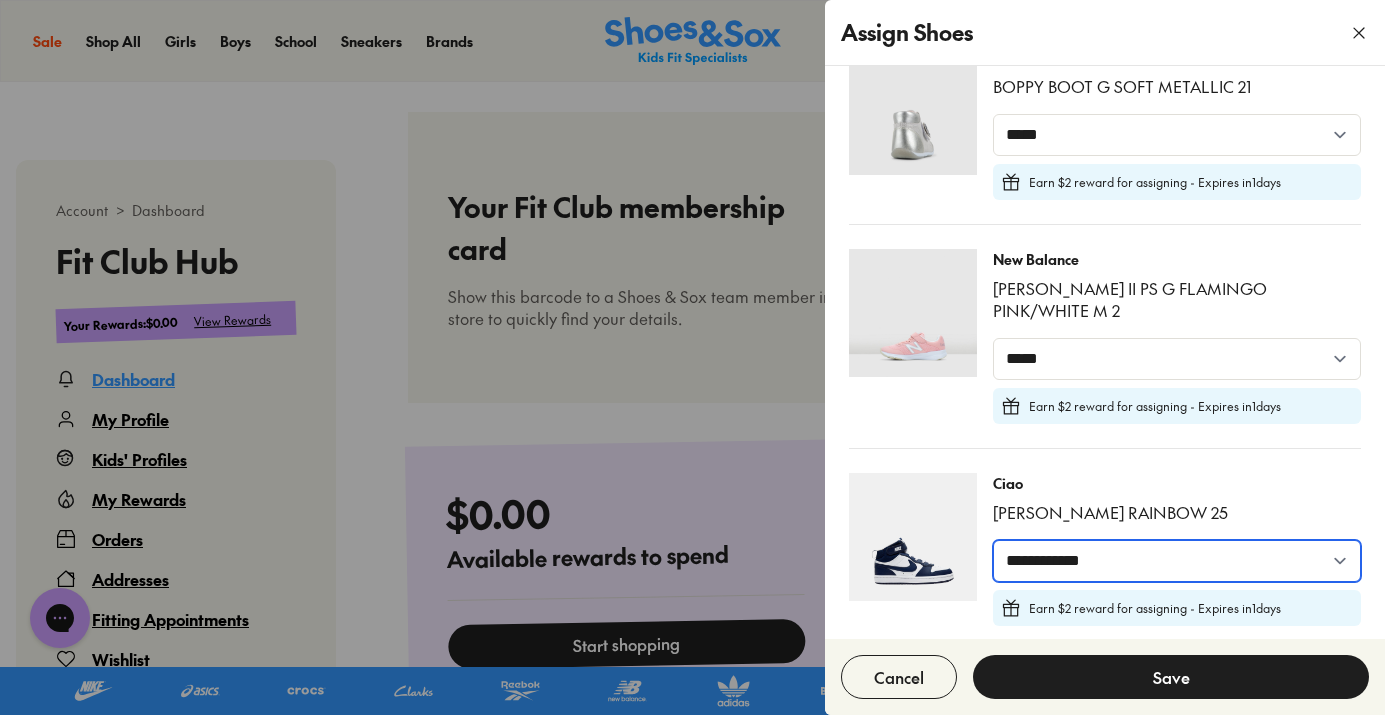 select on "*****" 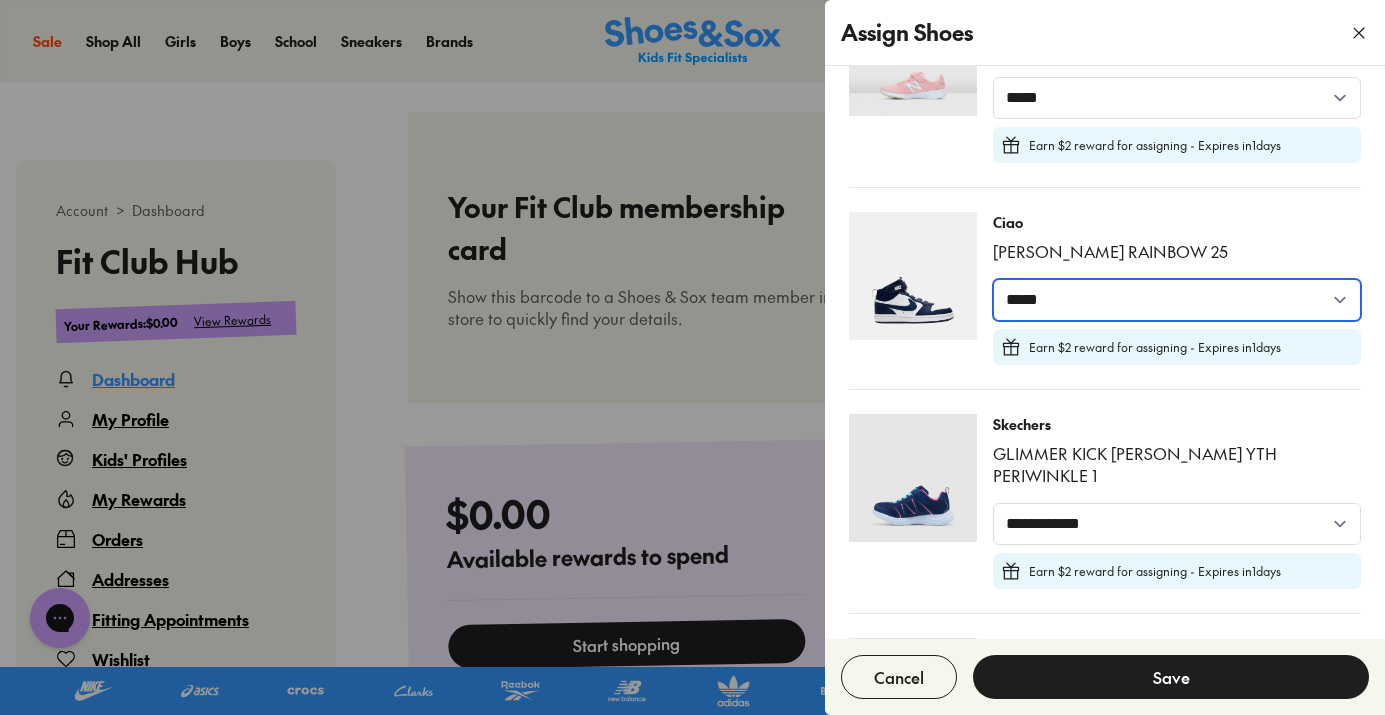 scroll, scrollTop: 2166, scrollLeft: 0, axis: vertical 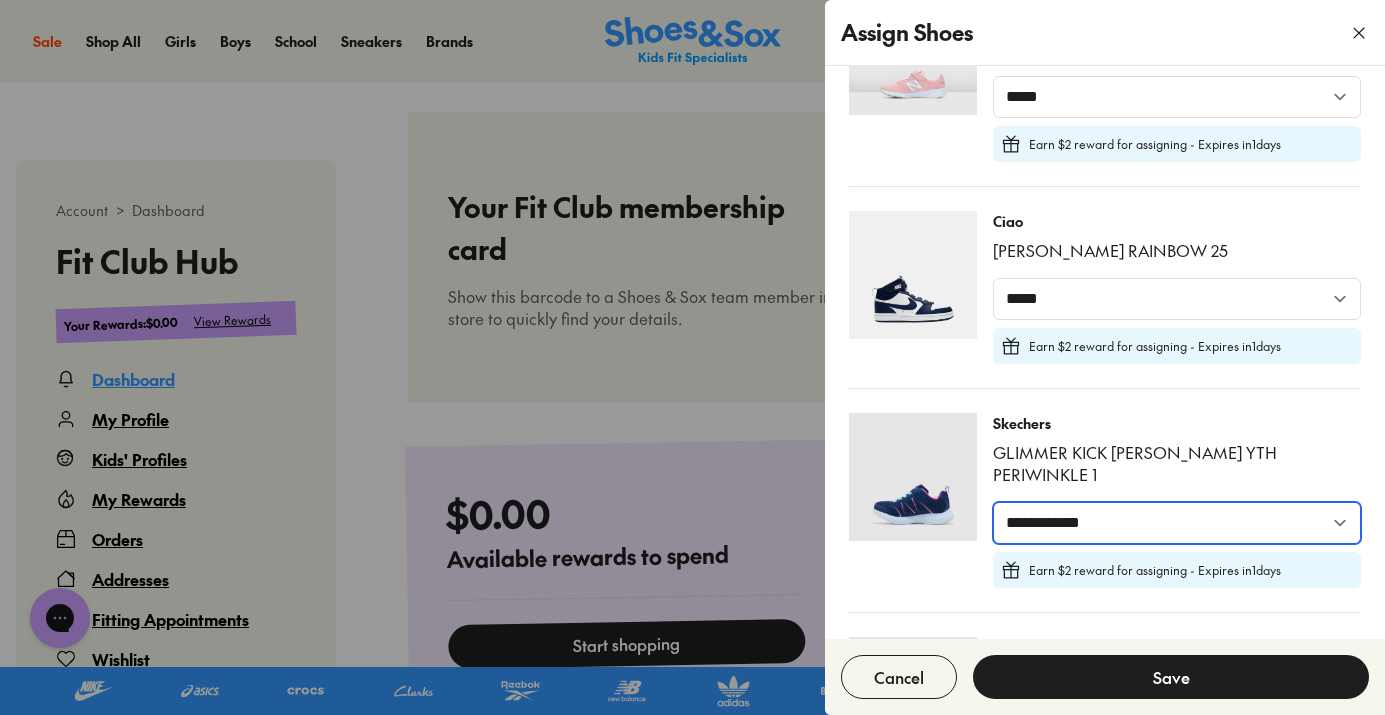 select on "*****" 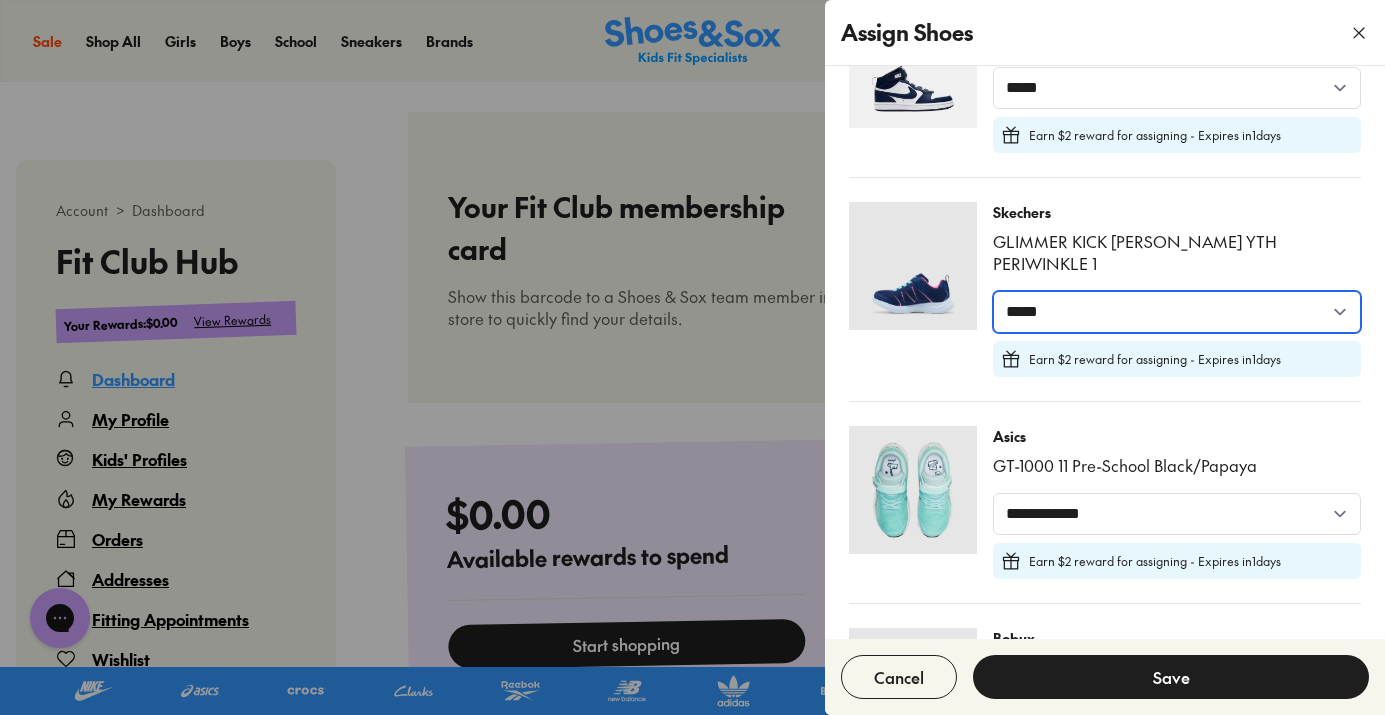 scroll, scrollTop: 2385, scrollLeft: 0, axis: vertical 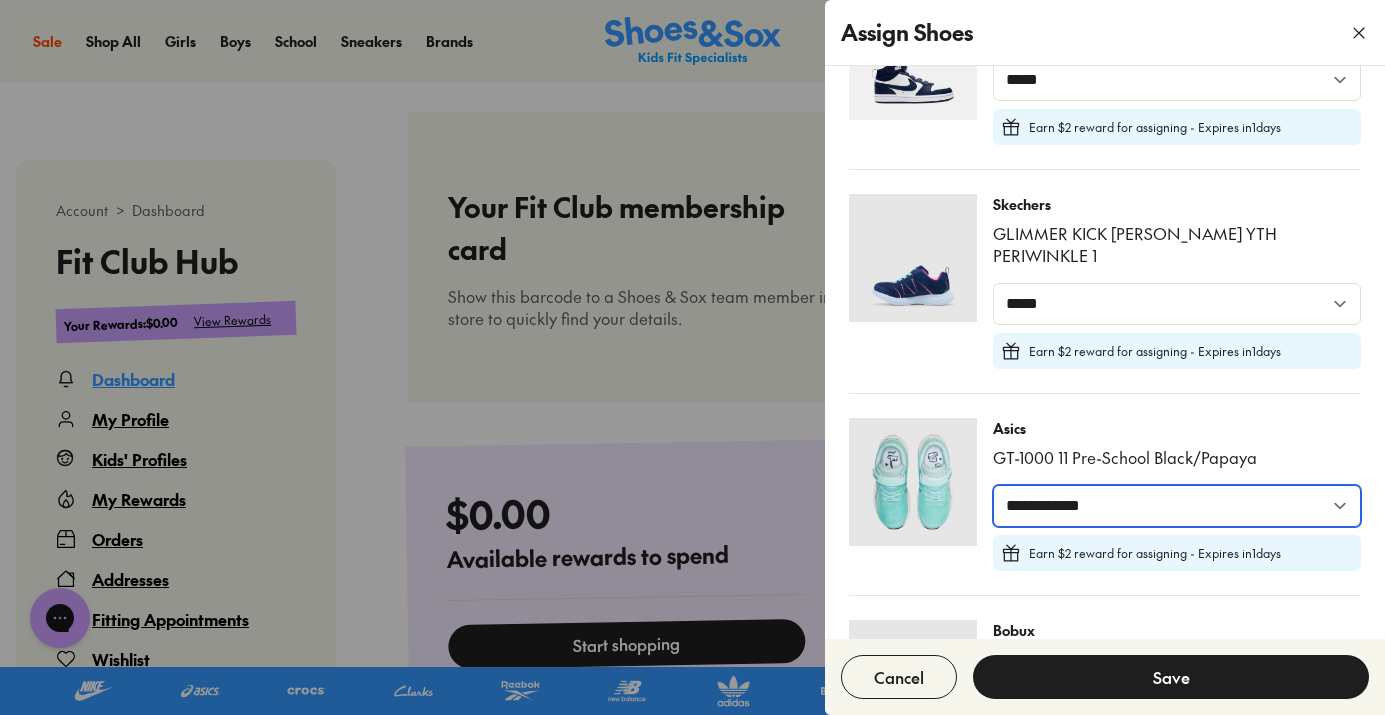 select on "*****" 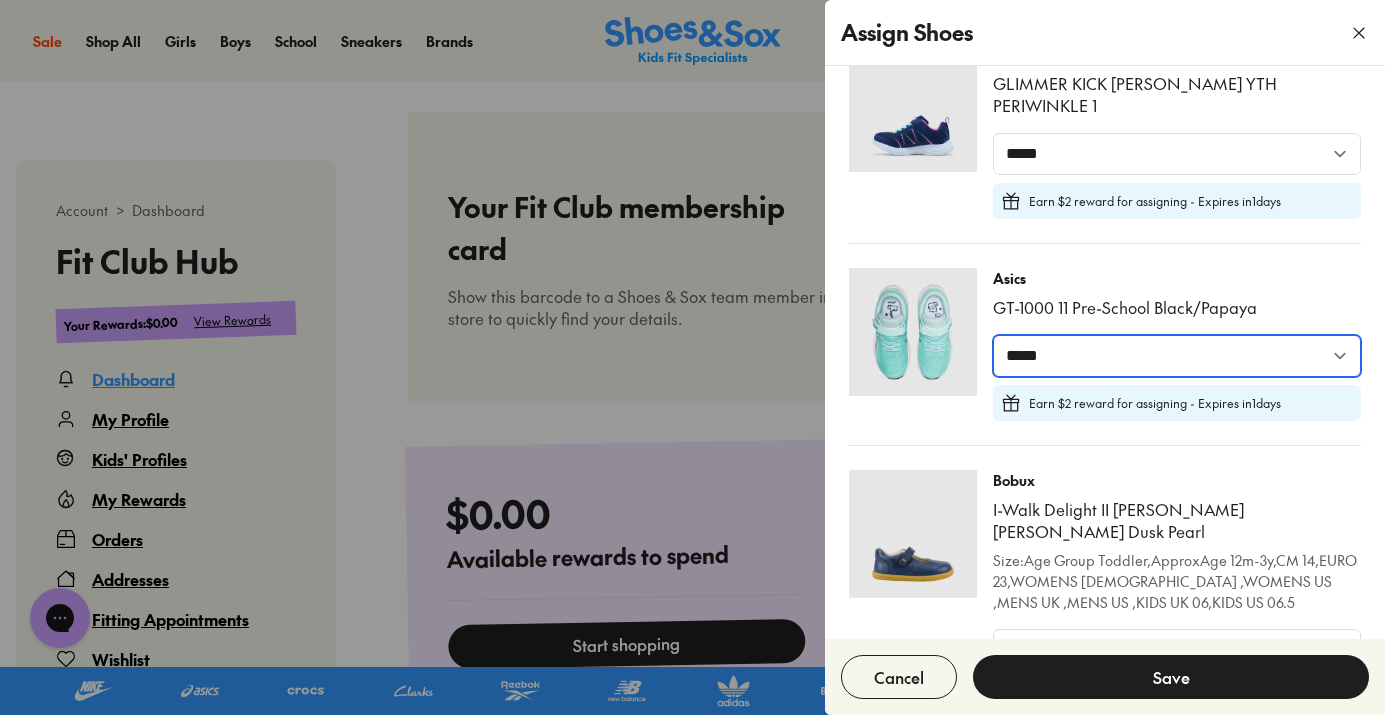 scroll, scrollTop: 2533, scrollLeft: 0, axis: vertical 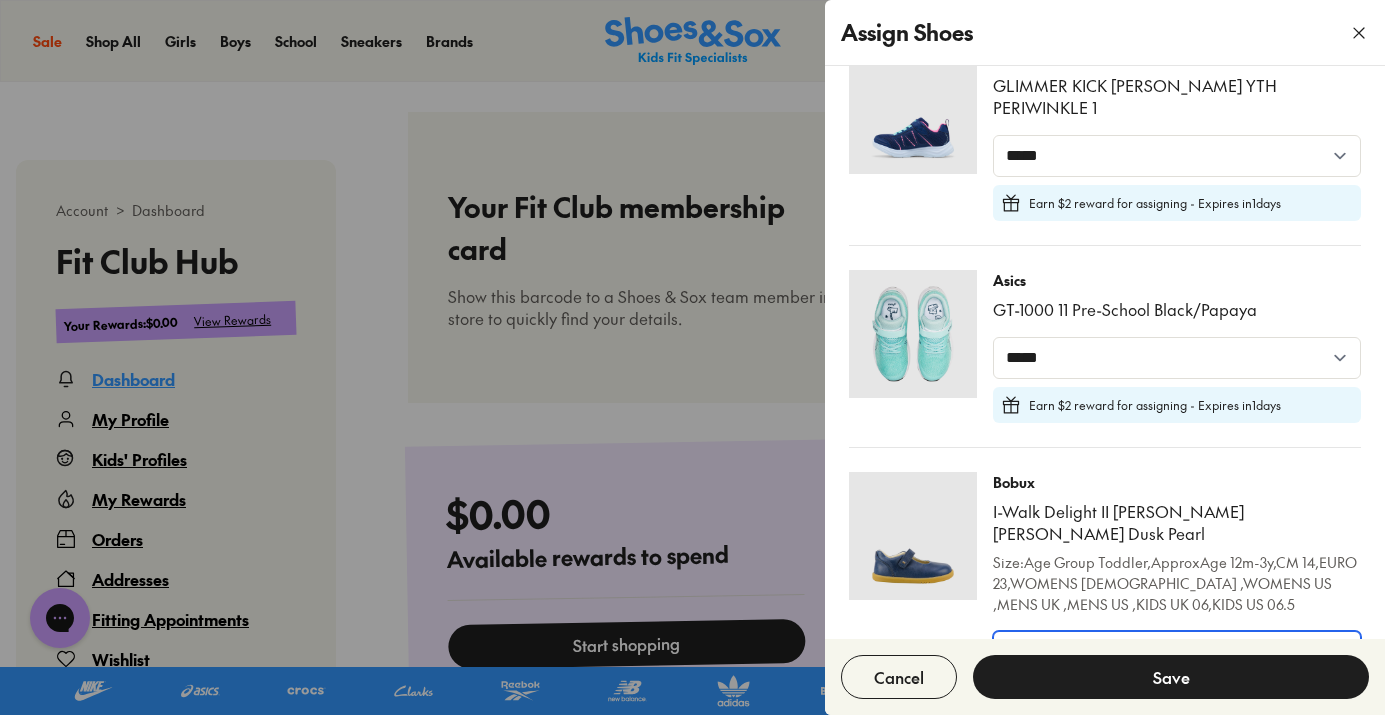 select on "*****" 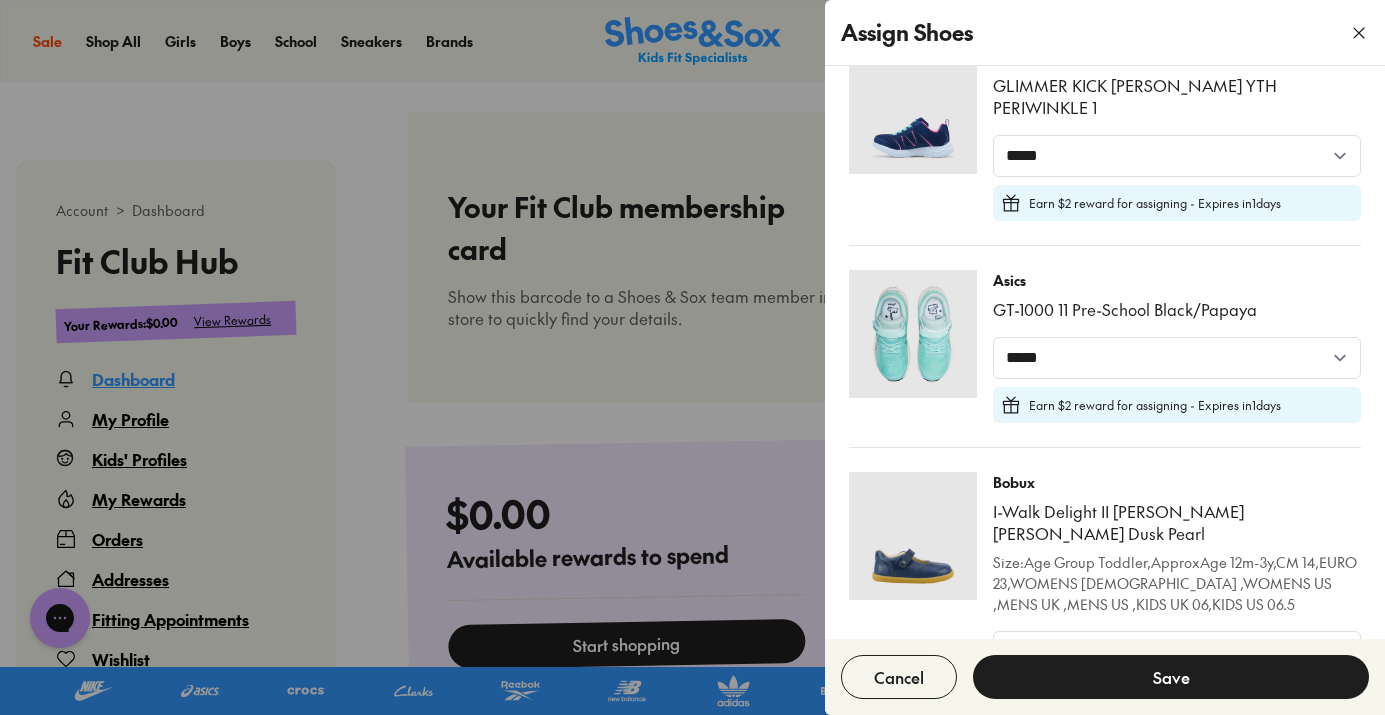 click on "Save" at bounding box center (1171, 677) 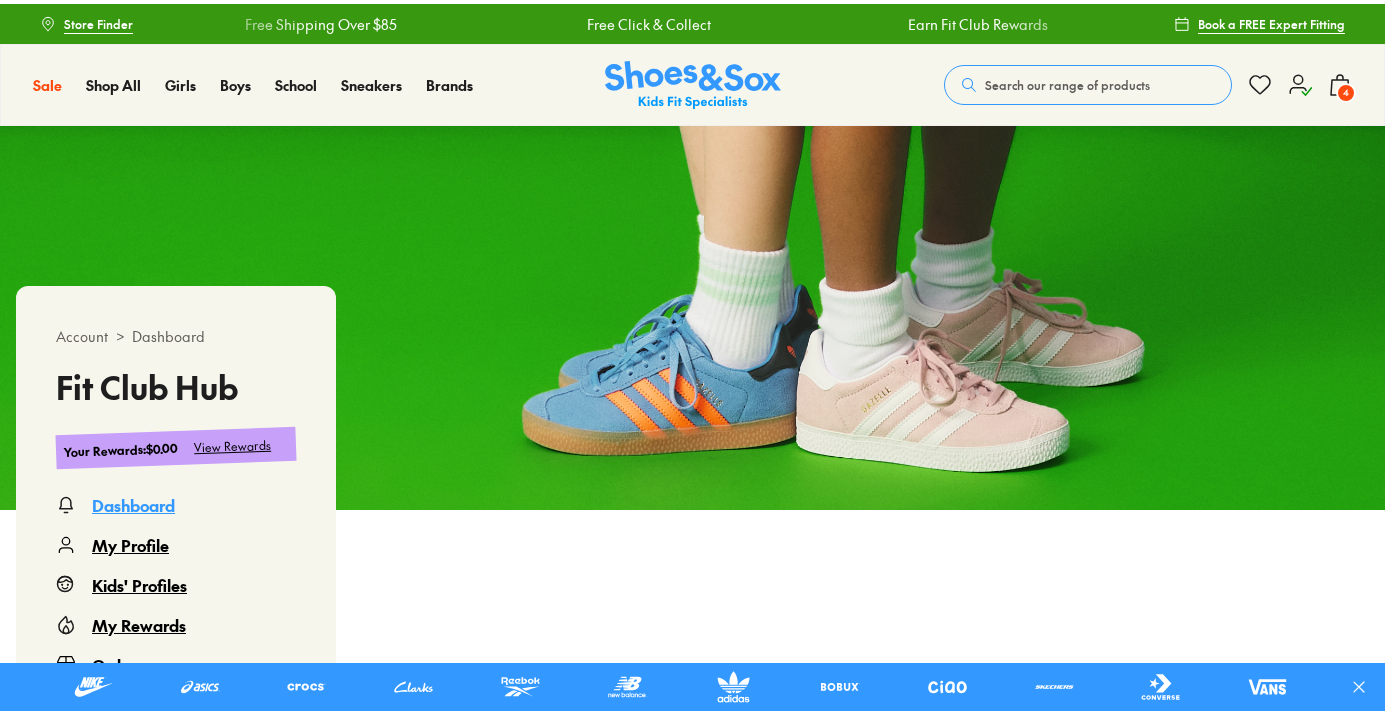 scroll, scrollTop: 0, scrollLeft: 0, axis: both 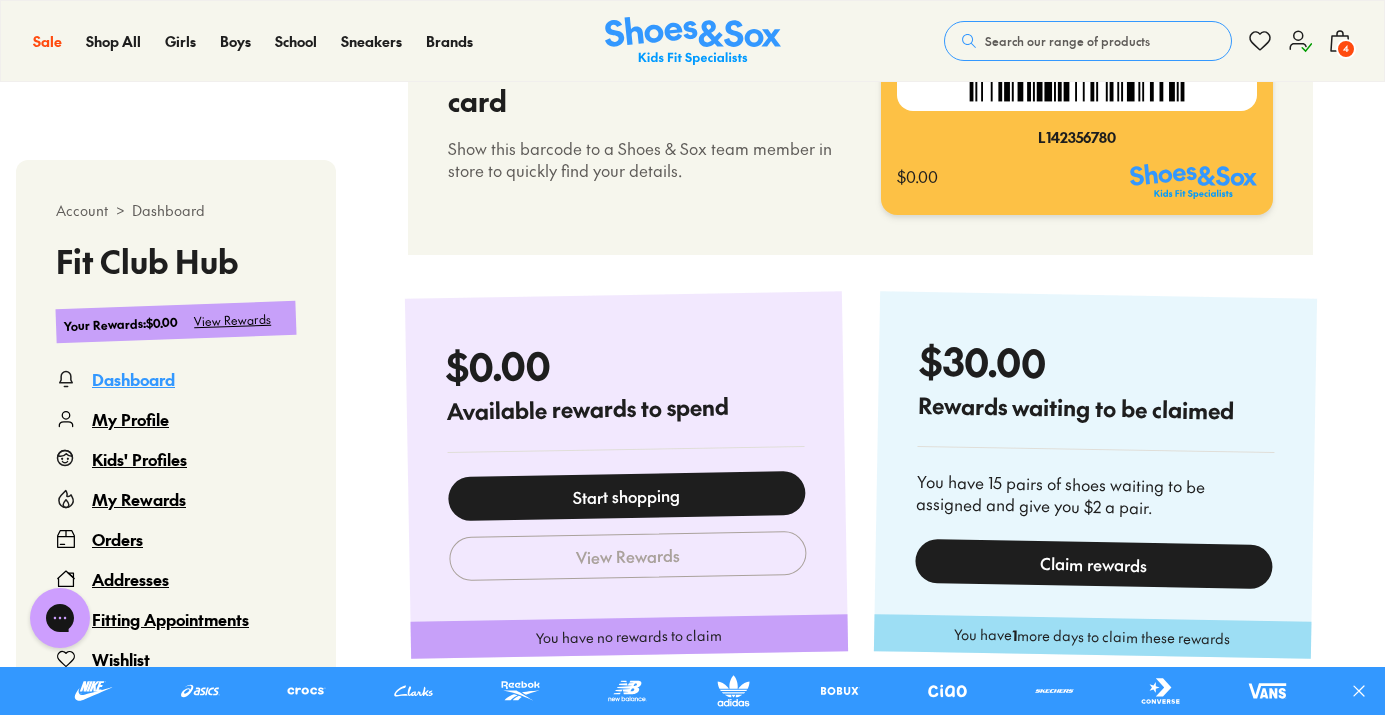 click on "Kids' Profiles" at bounding box center [139, 459] 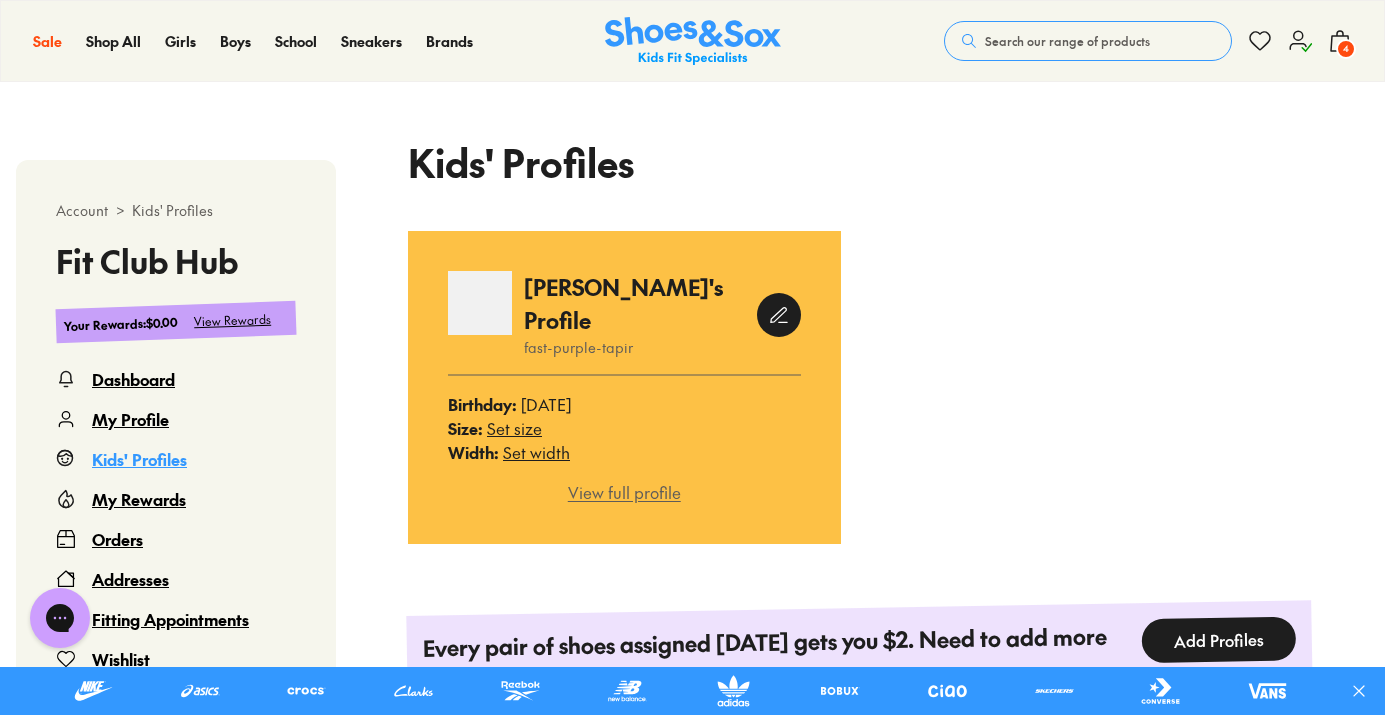 scroll, scrollTop: 435, scrollLeft: 0, axis: vertical 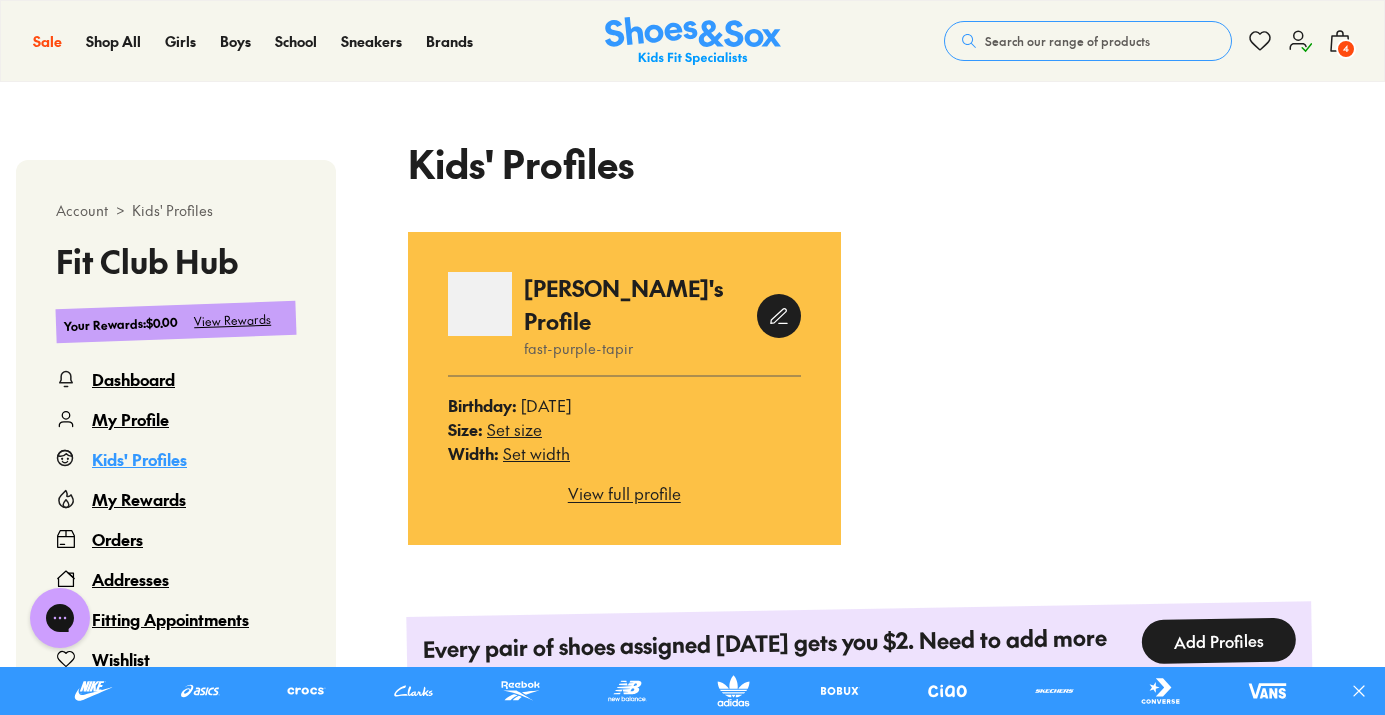 click 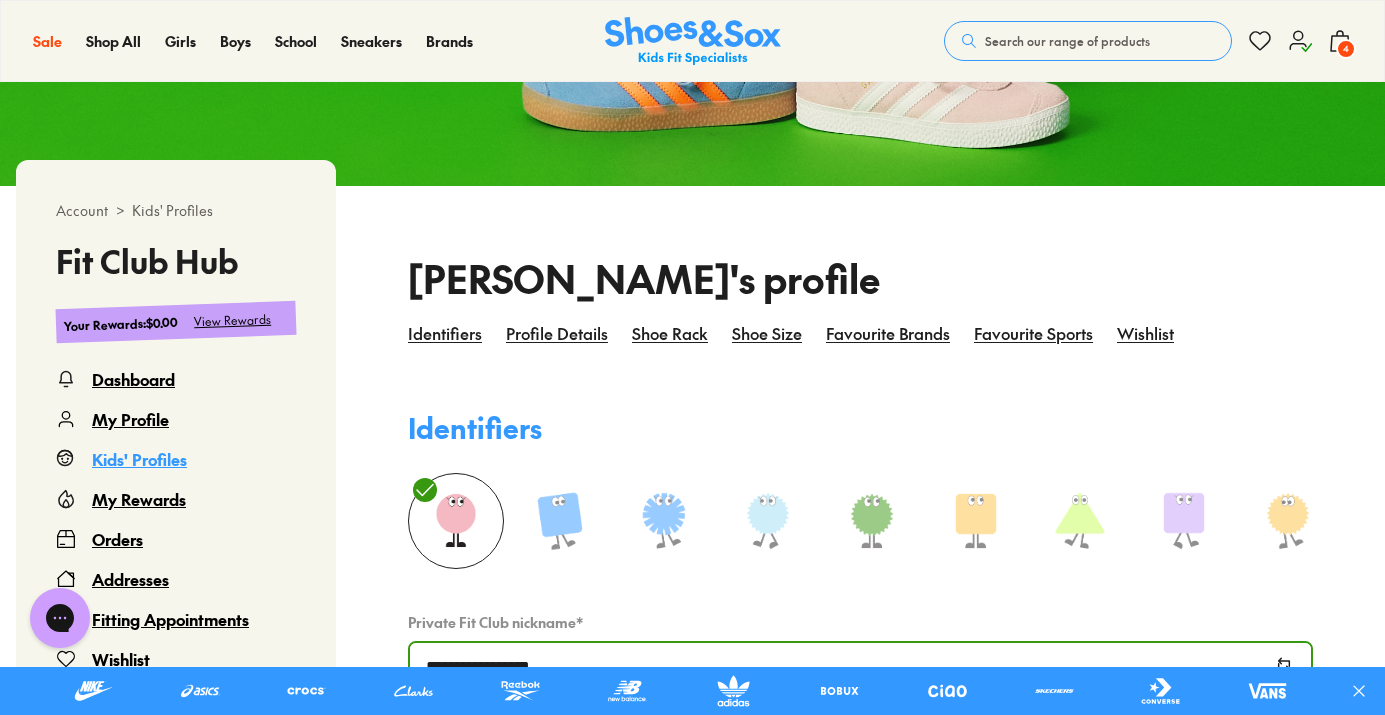 scroll, scrollTop: 330, scrollLeft: 0, axis: vertical 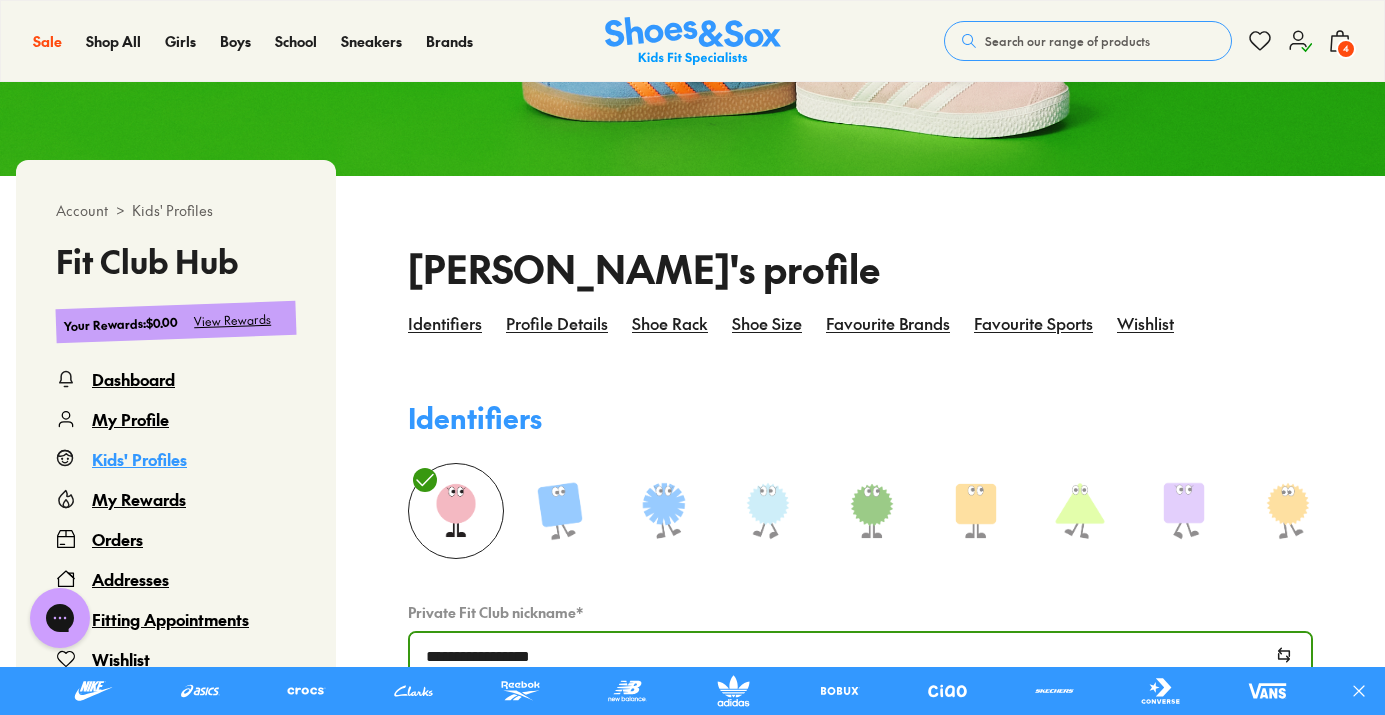 click on "My Profile" at bounding box center [130, 419] 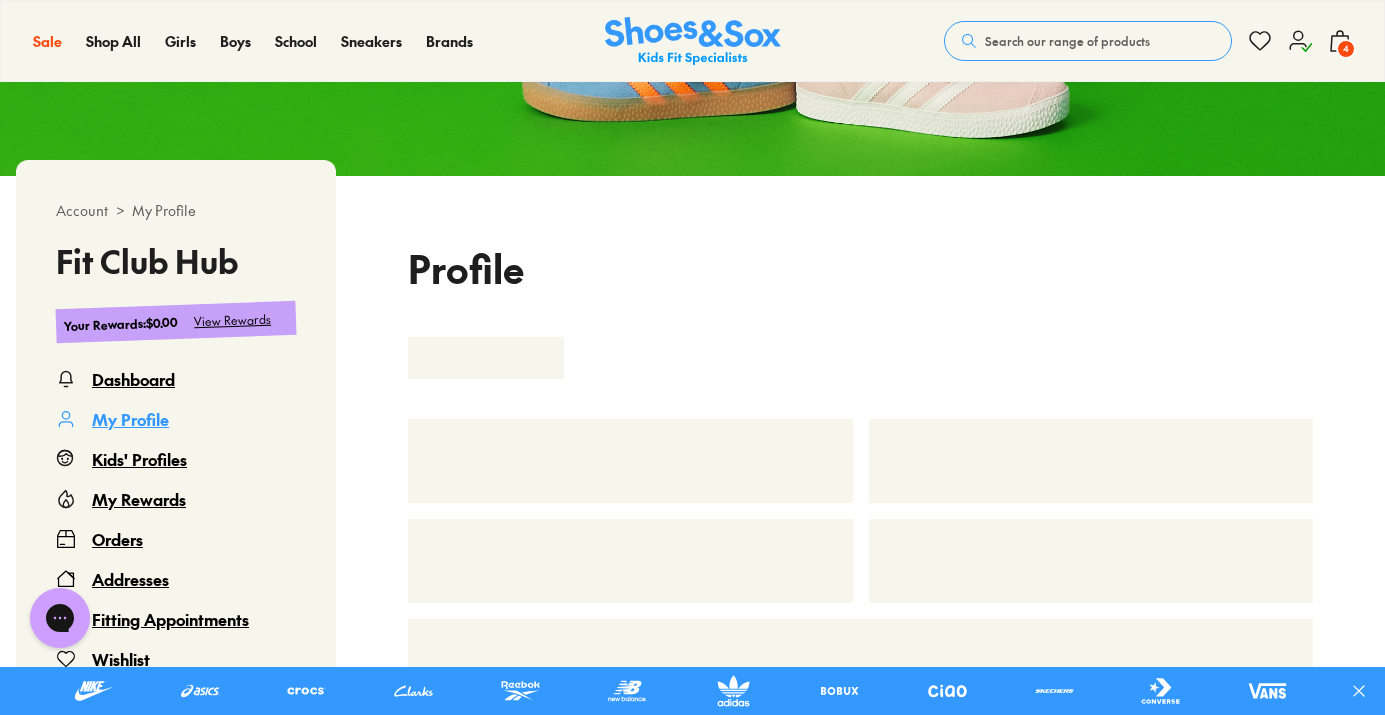 scroll, scrollTop: 122, scrollLeft: 0, axis: vertical 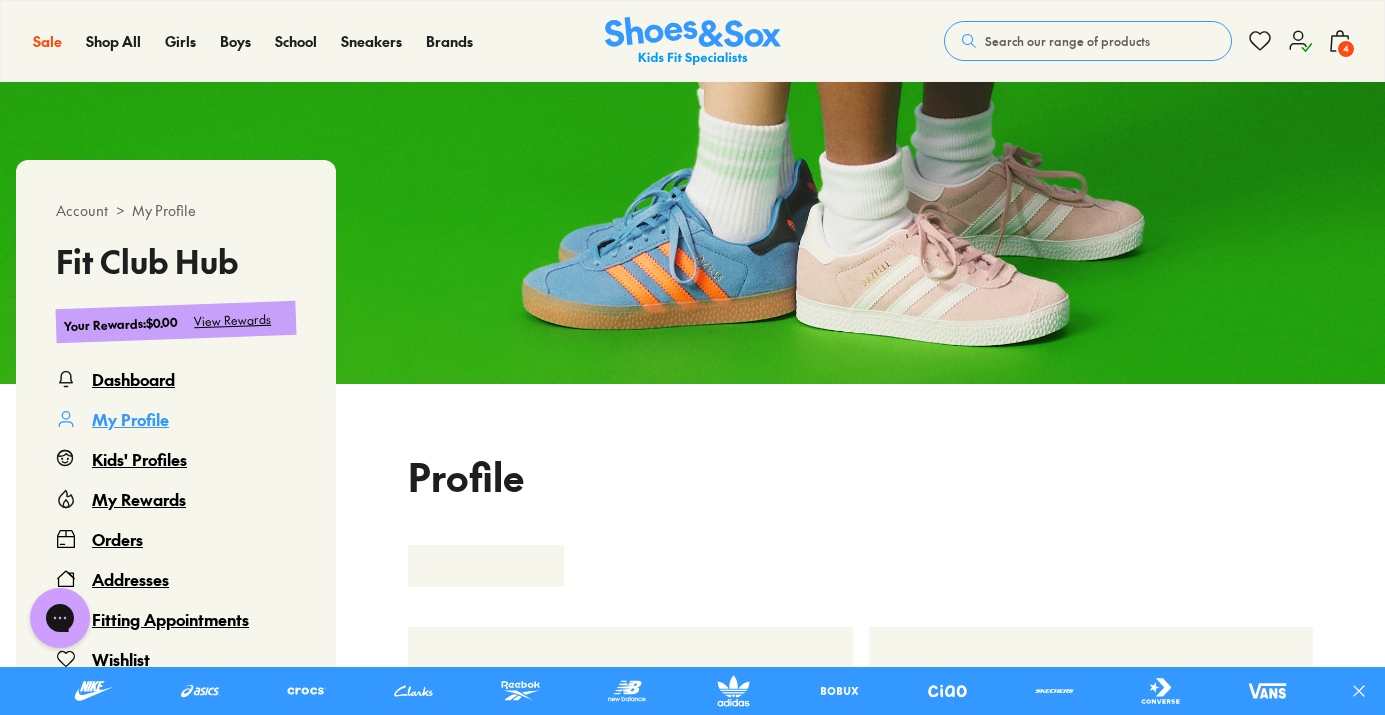 select 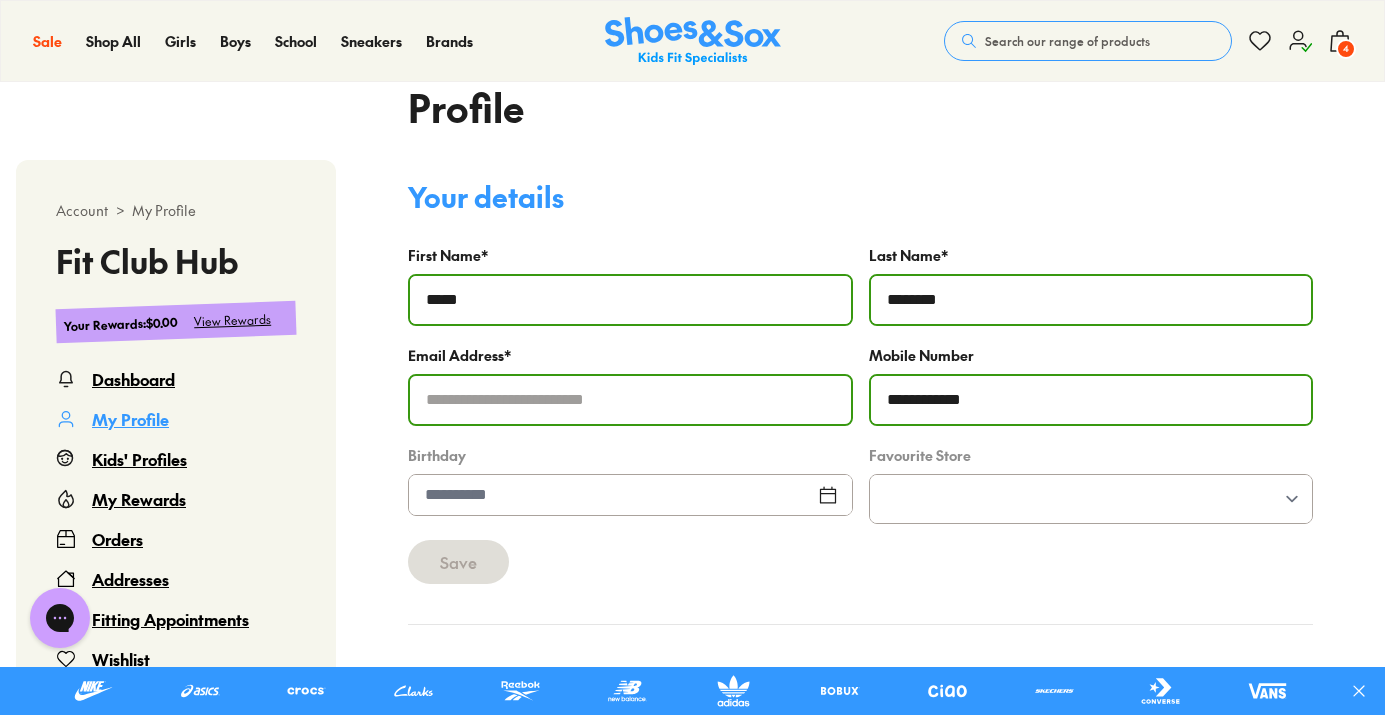 scroll, scrollTop: 506, scrollLeft: 0, axis: vertical 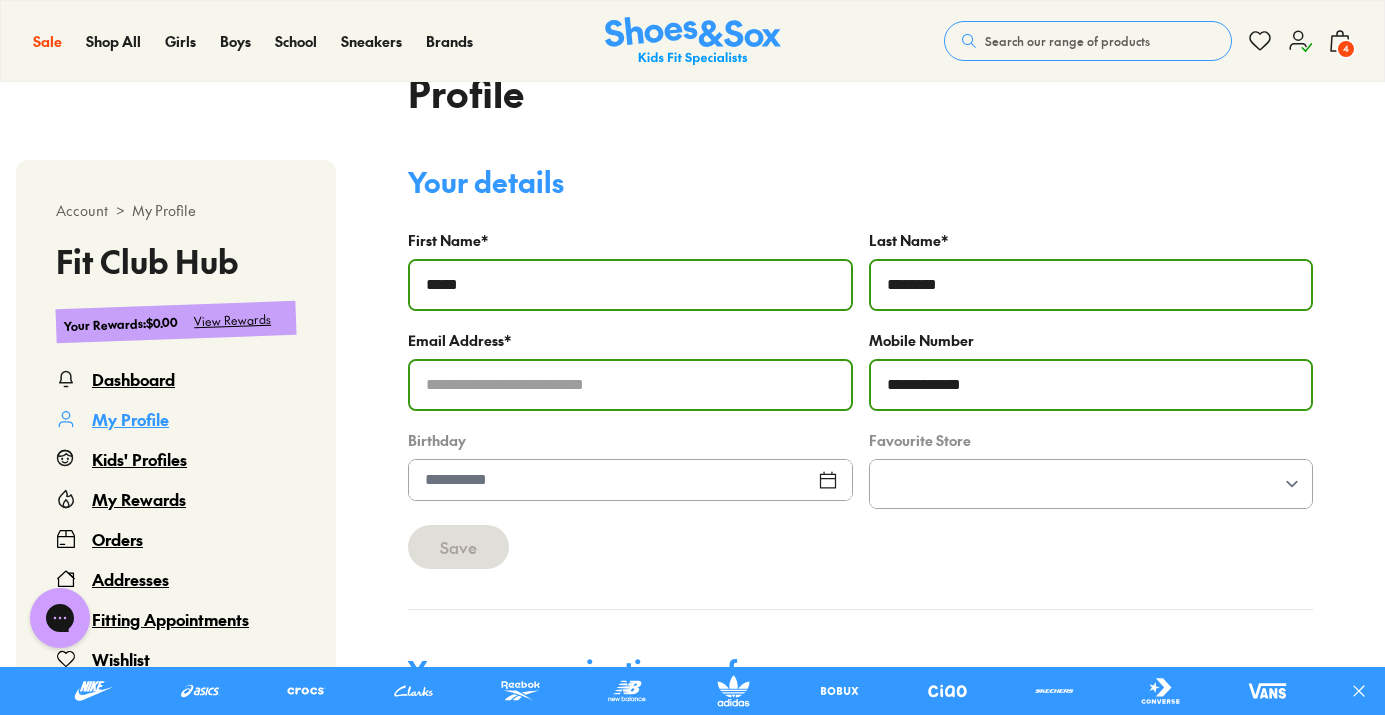 click at bounding box center [630, 480] 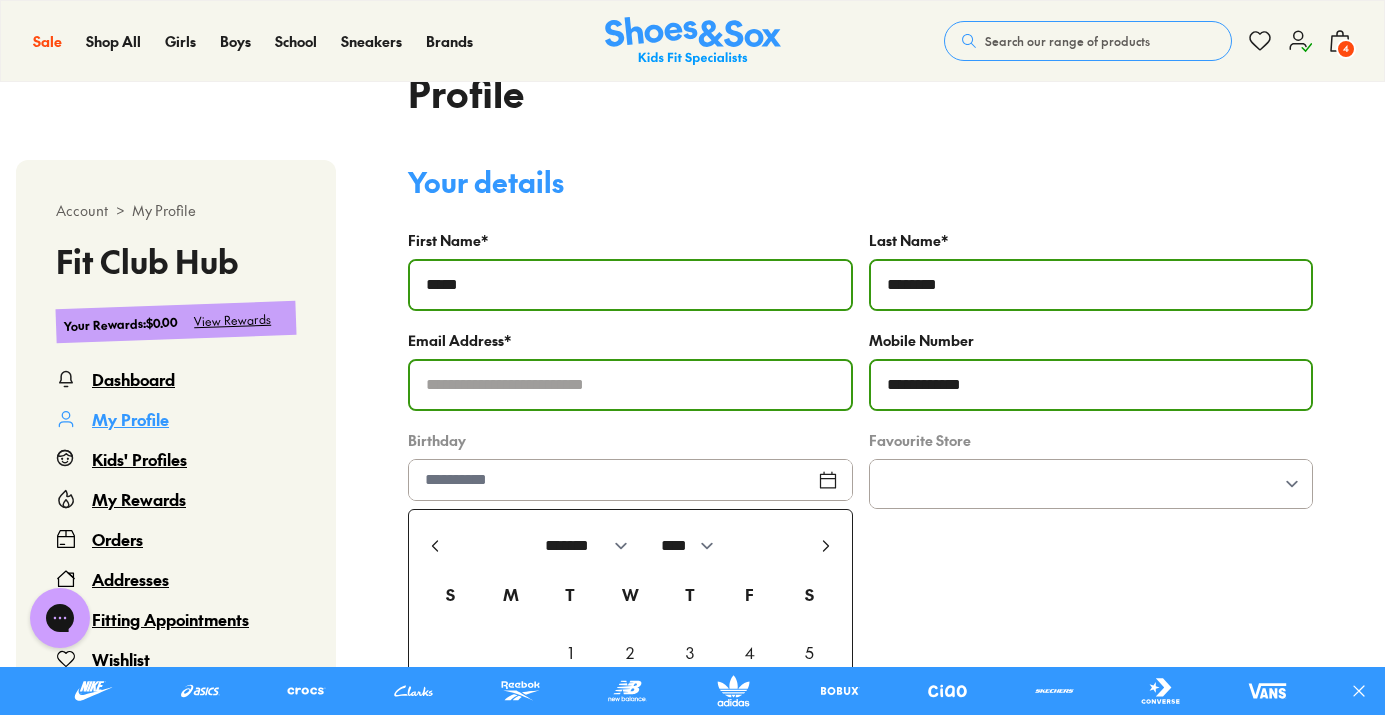 click on "Dashboard" at bounding box center [133, 379] 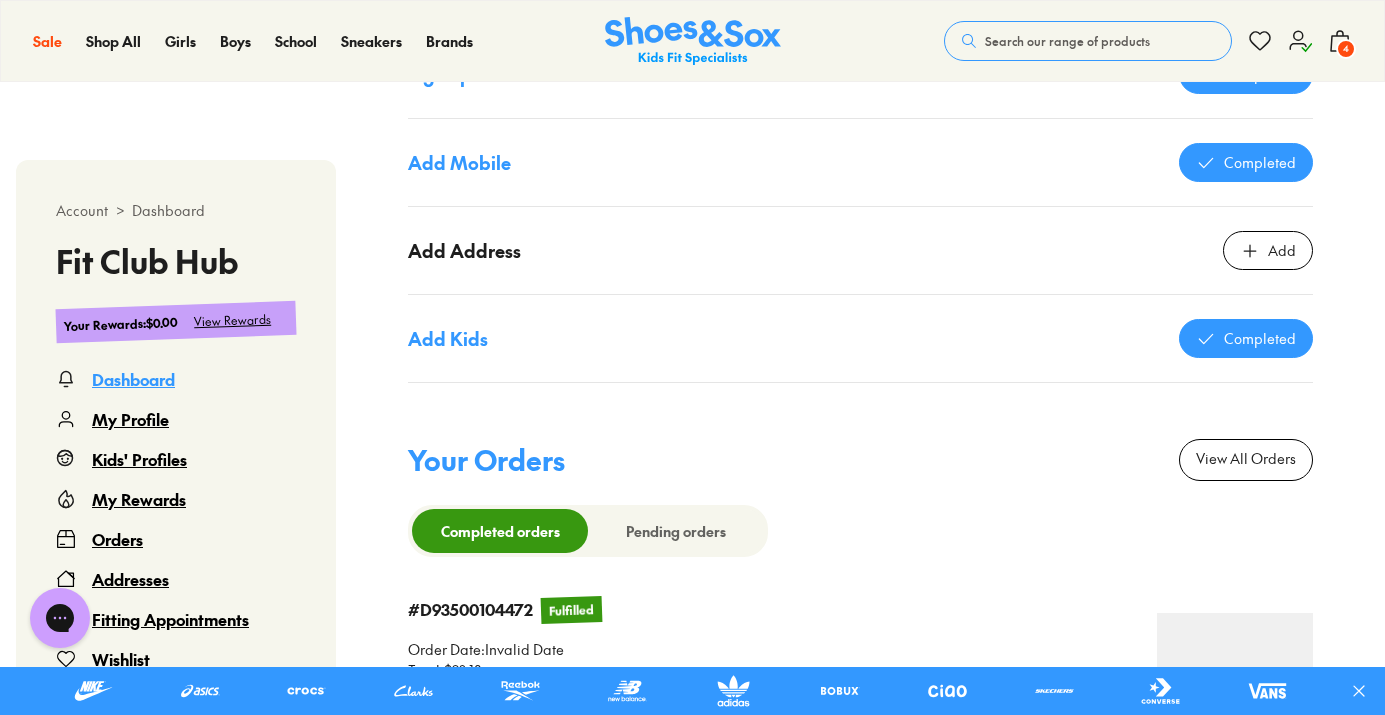 scroll, scrollTop: 1461, scrollLeft: 0, axis: vertical 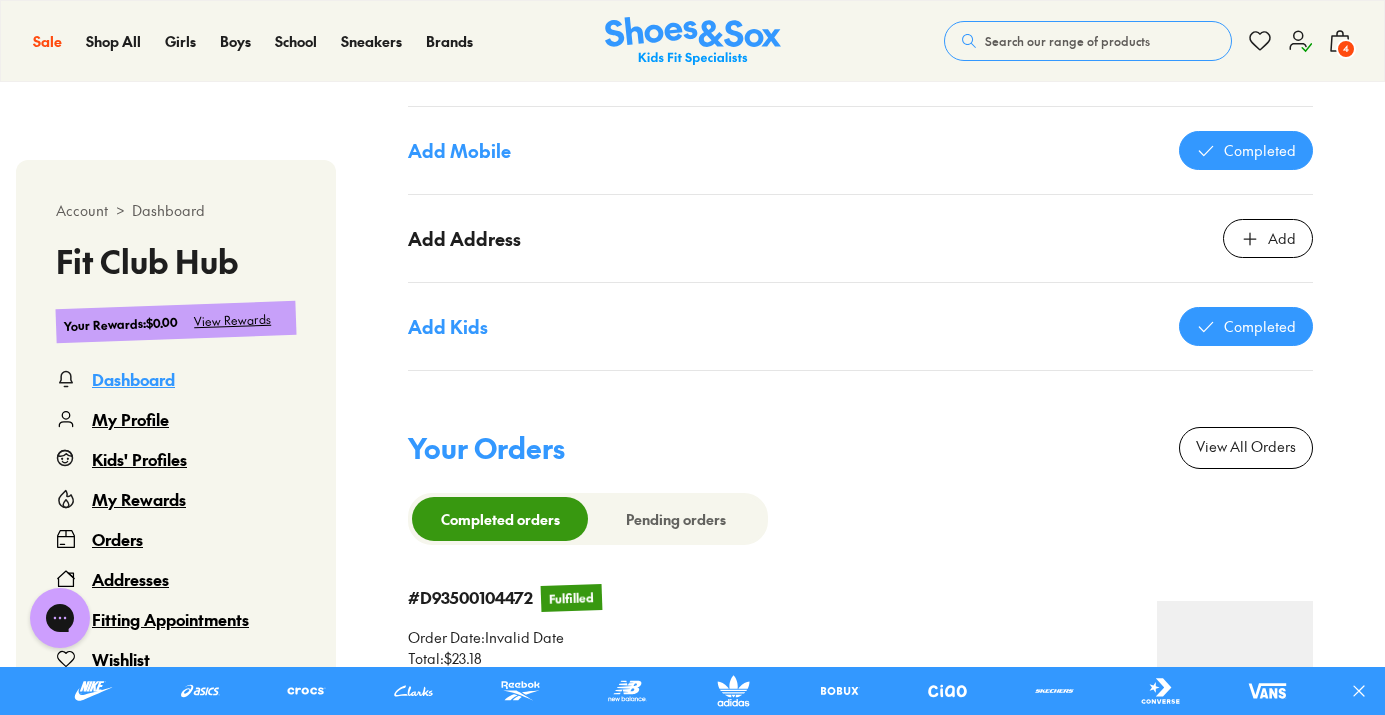 click on "$30.00 Rewards waiting to be claimed You have 15 pairs of shoes waiting to be assigned and give you $2 a pair. Claim rewards" at bounding box center (1095, -302) 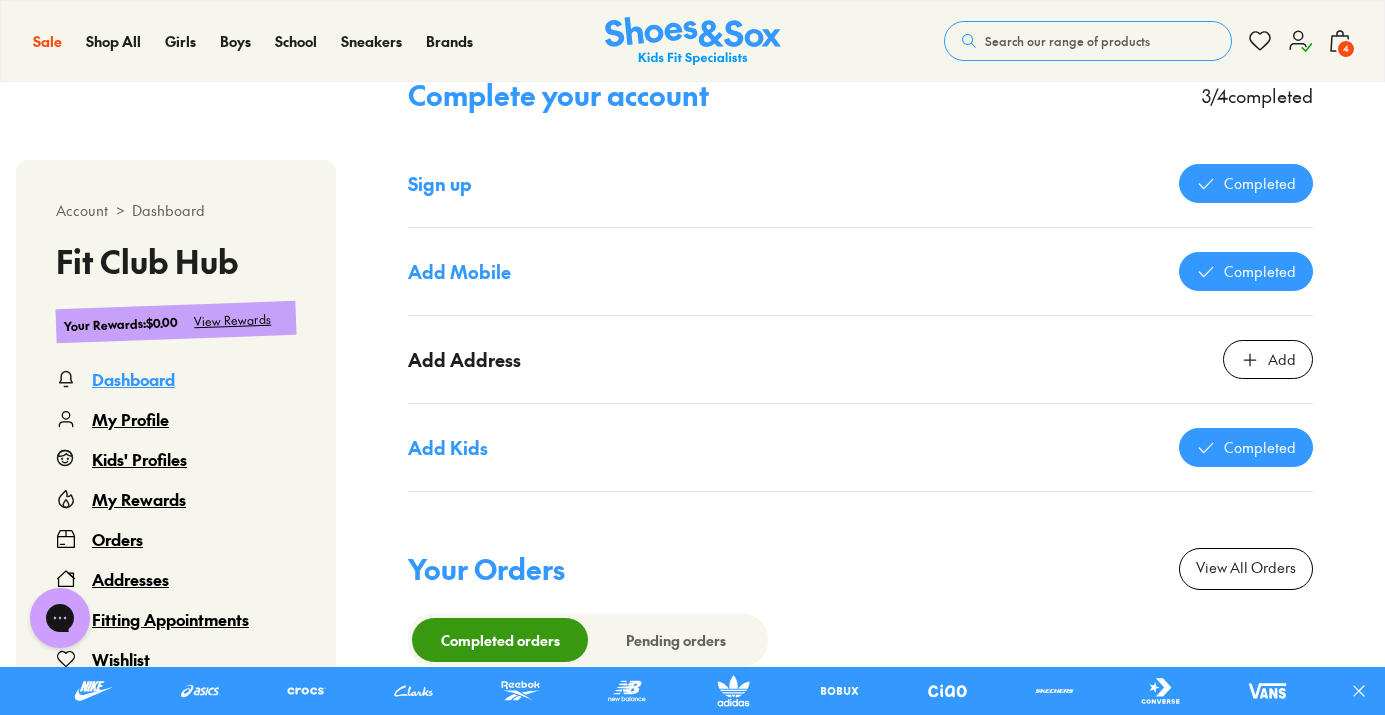 scroll, scrollTop: 1340, scrollLeft: 0, axis: vertical 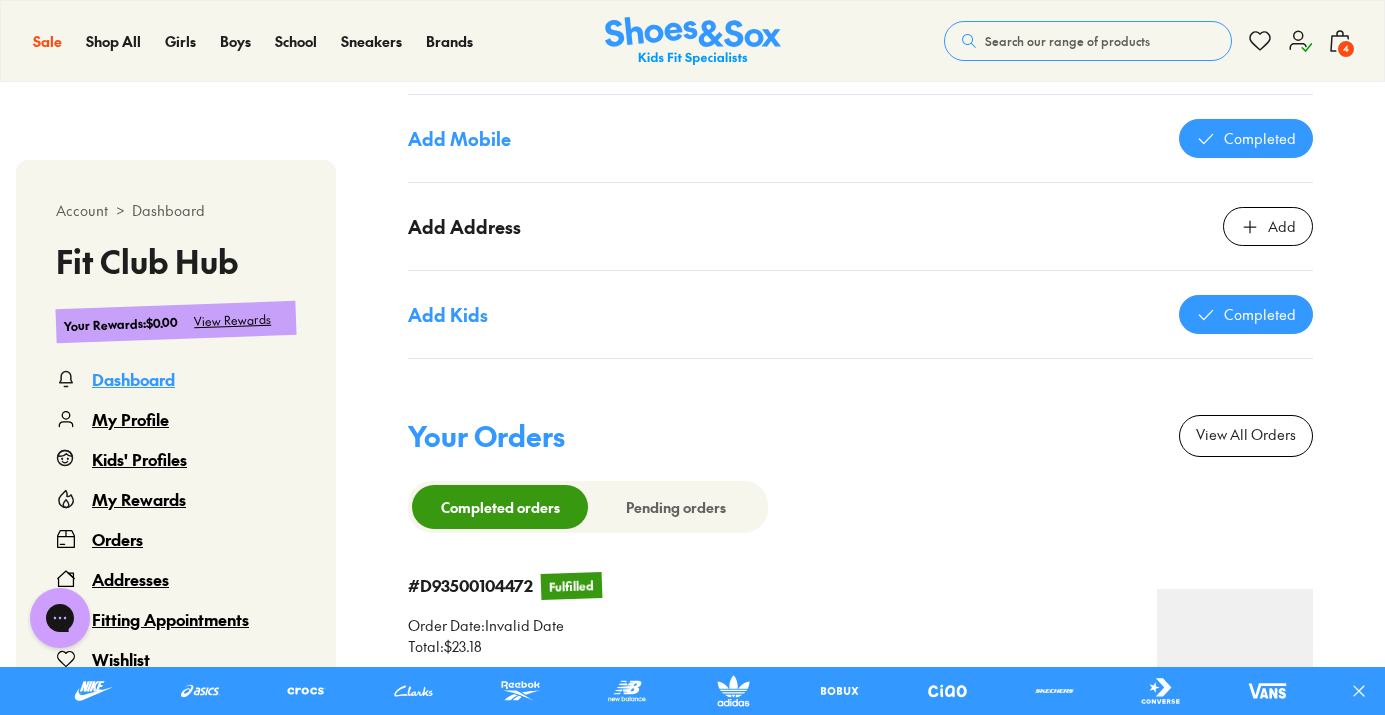 click on "$30.00 Rewards waiting to be claimed You have 15 pairs of shoes waiting to be assigned and give you $2 a pair. Claim rewards" at bounding box center [1095, -314] 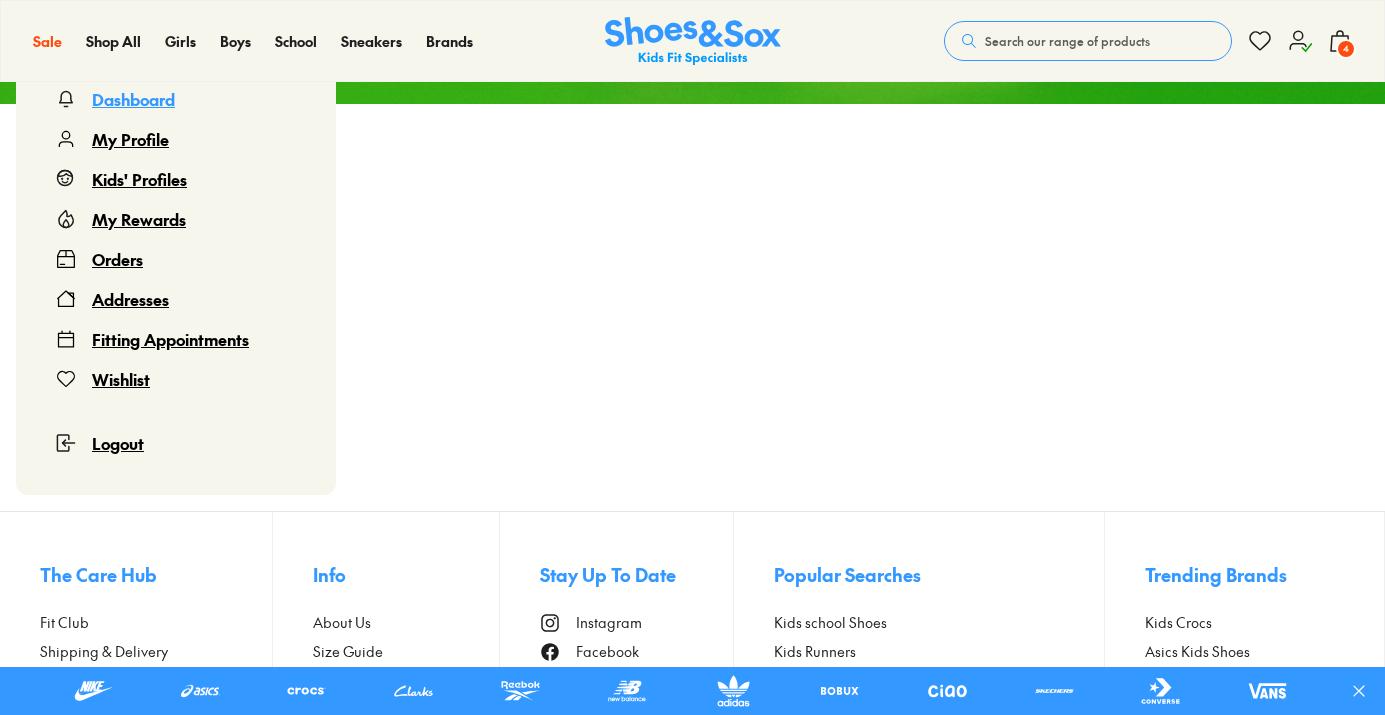 scroll, scrollTop: 402, scrollLeft: 0, axis: vertical 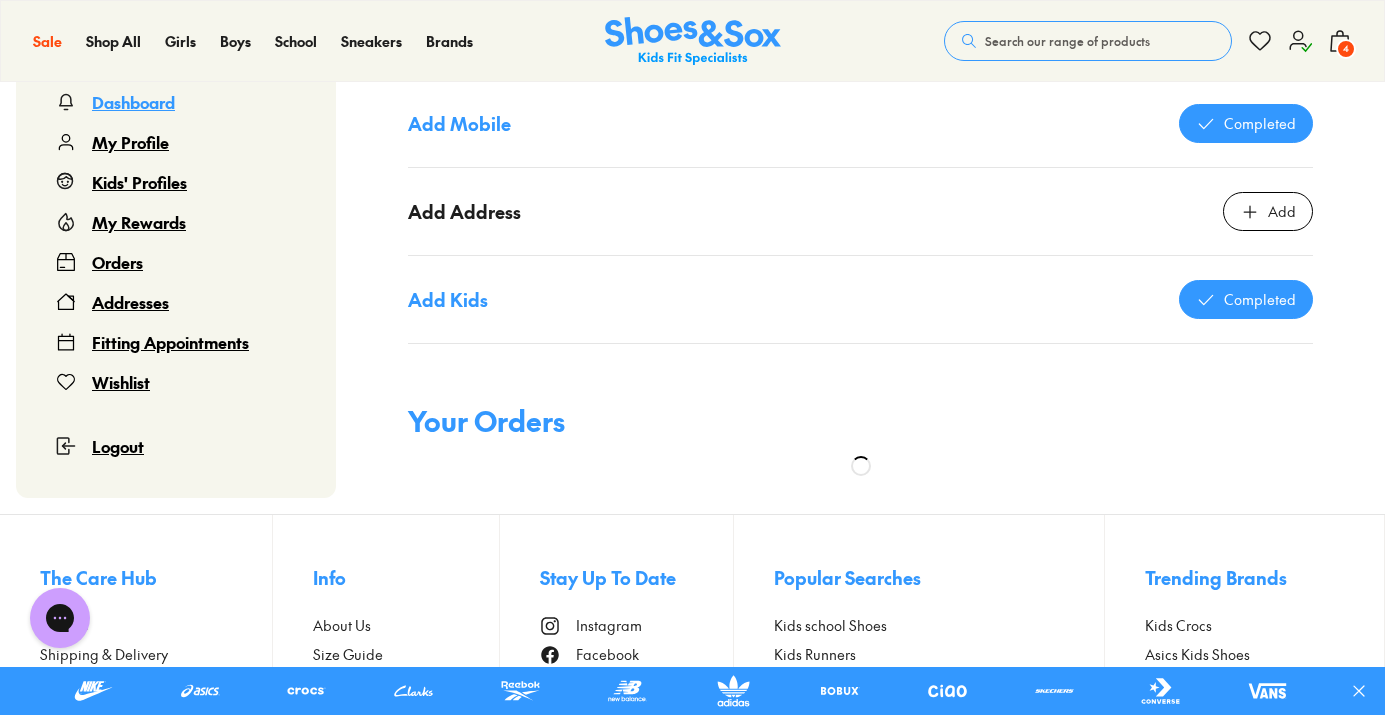 click on "Add" at bounding box center (1268, 211) 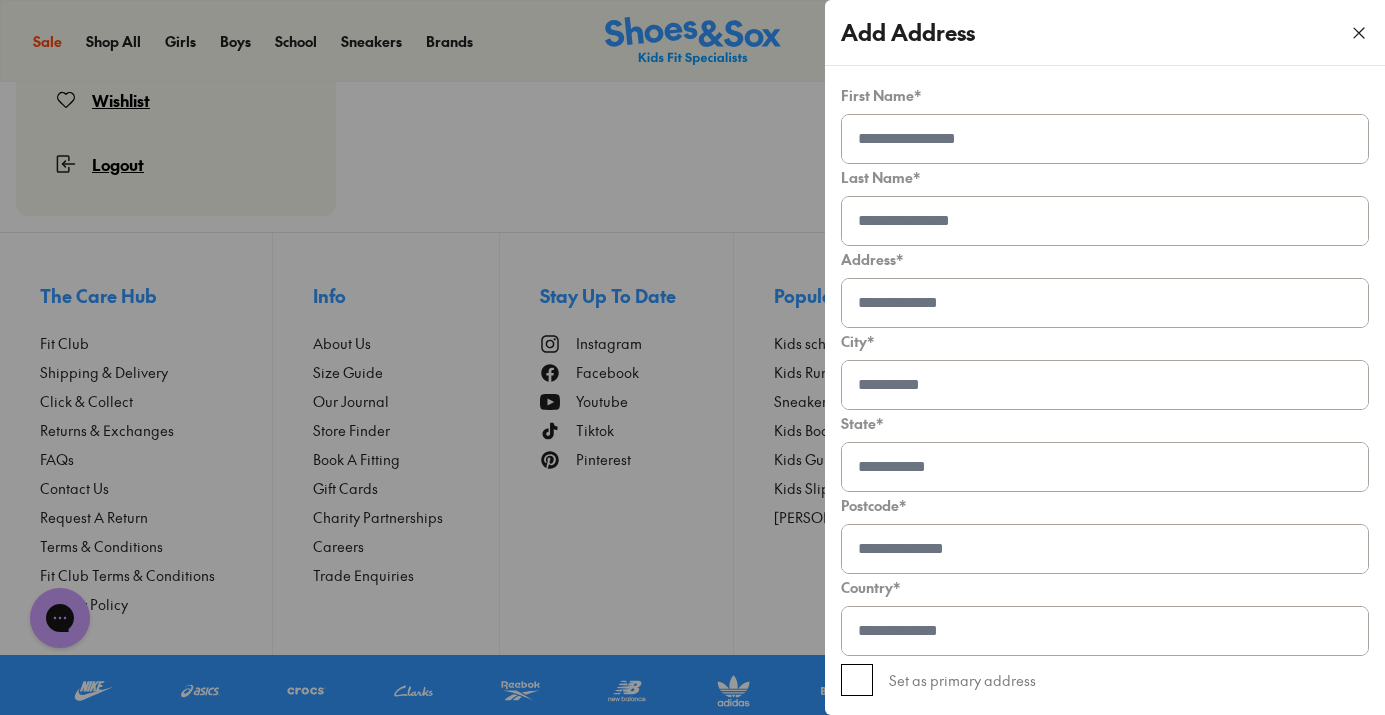 scroll, scrollTop: 122, scrollLeft: 0, axis: vertical 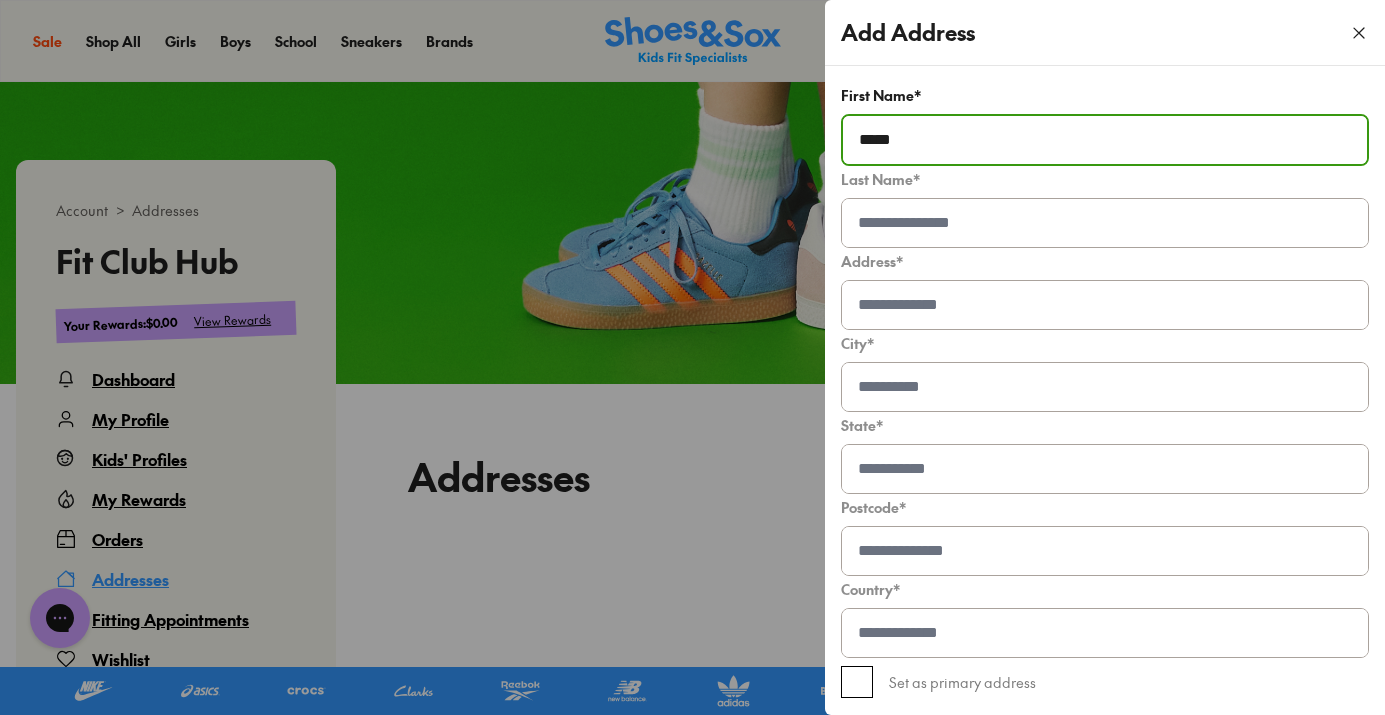 type on "*****" 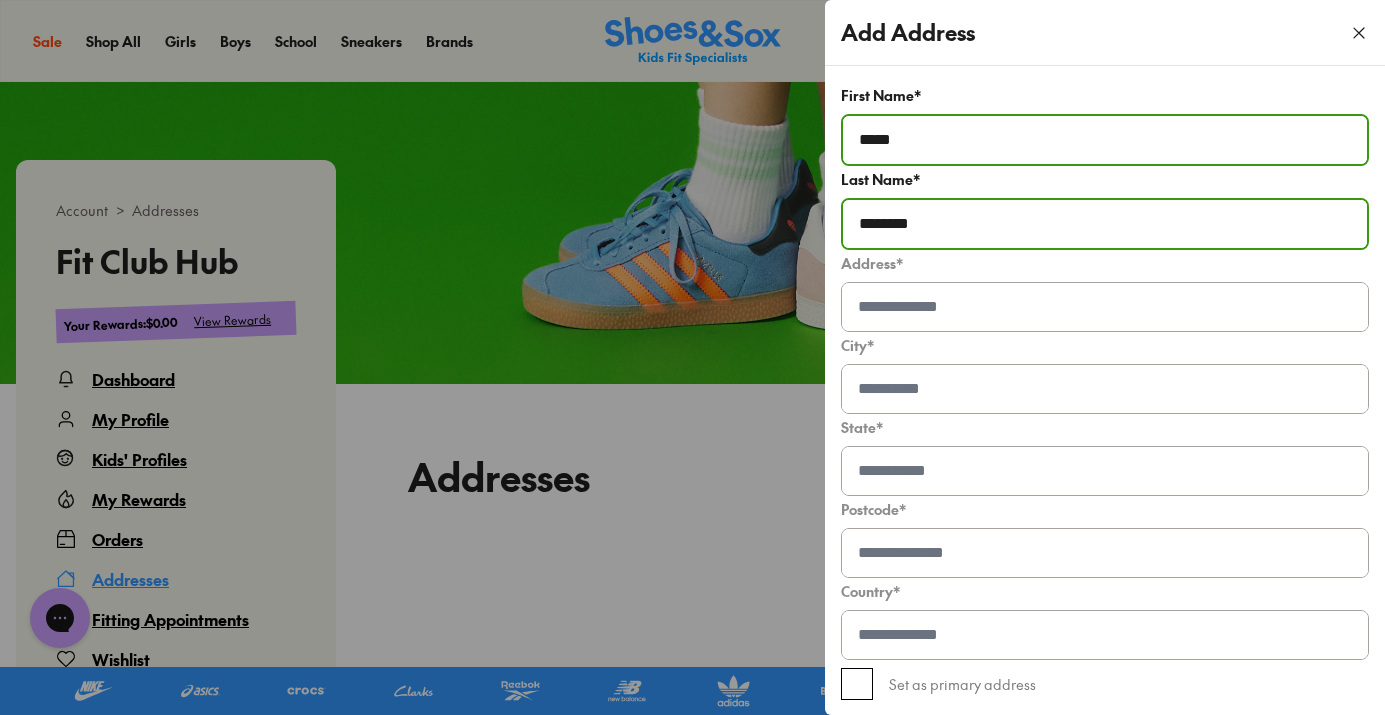 type on "********" 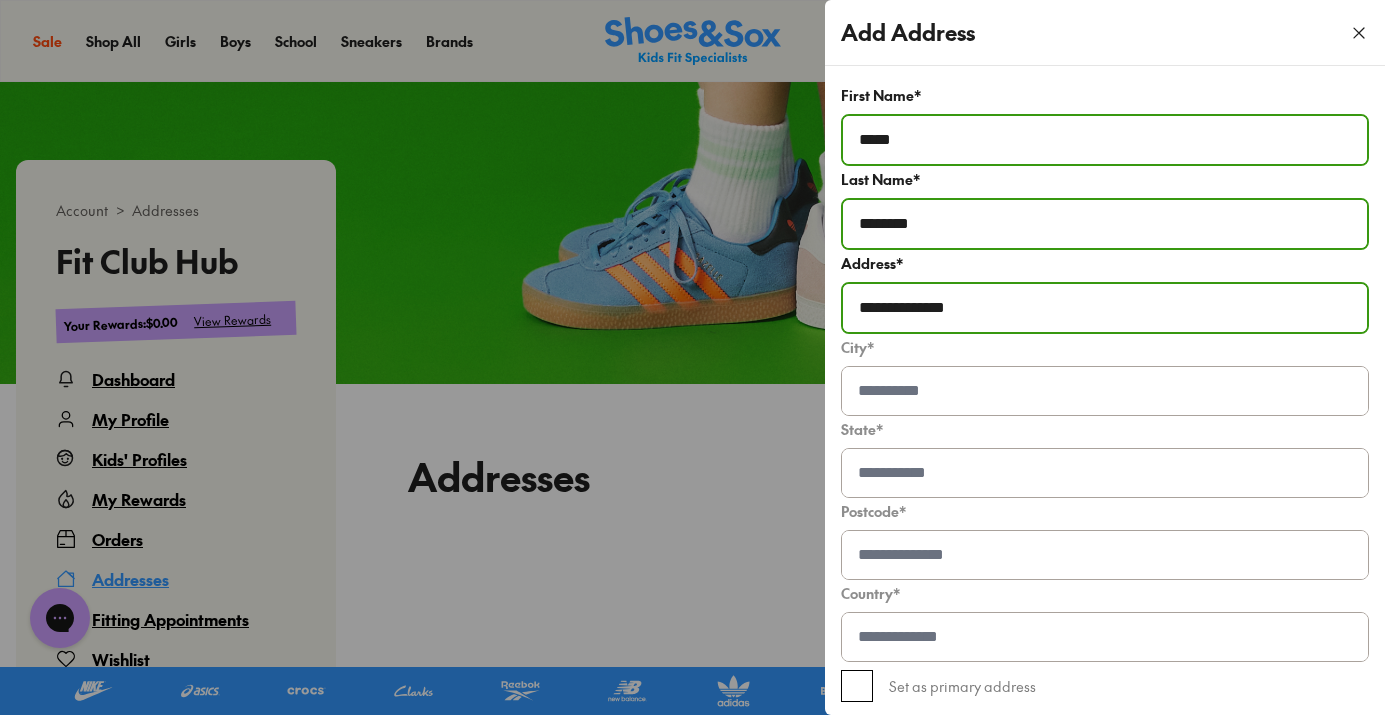 type on "**********" 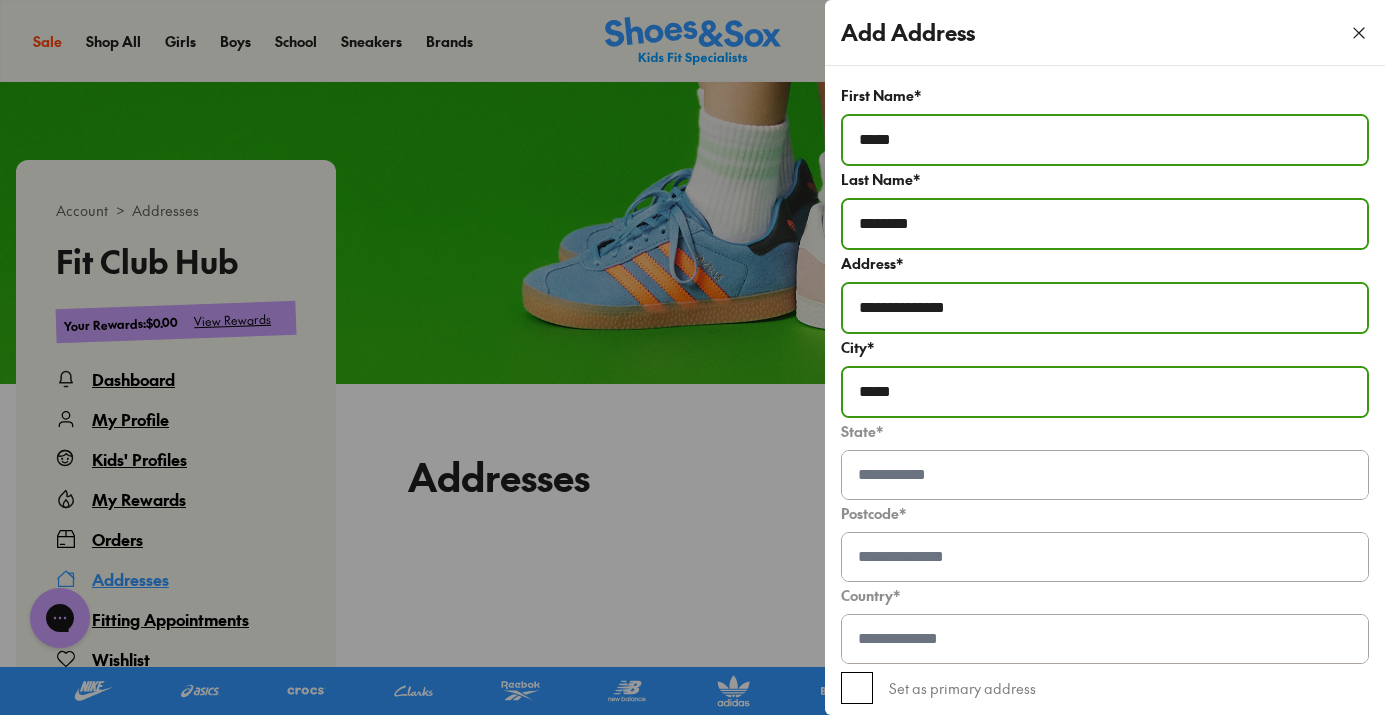 type on "*****" 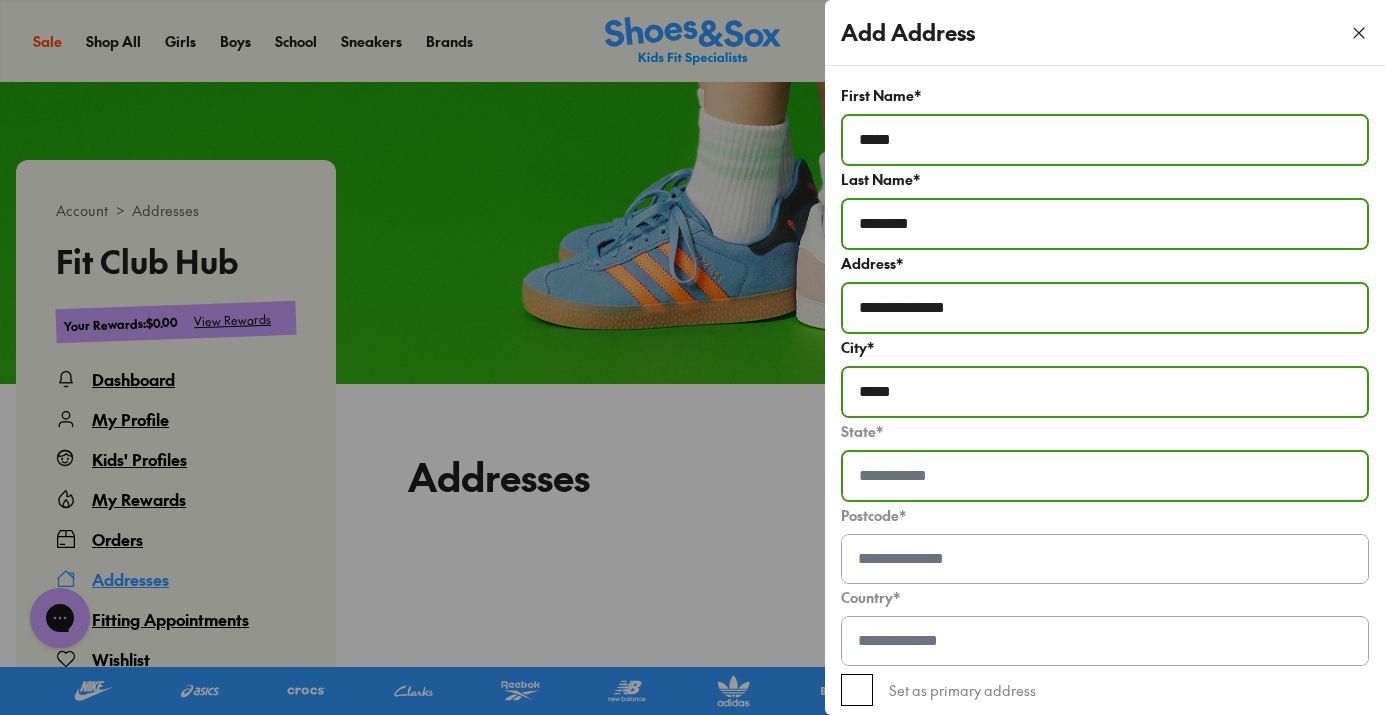 type on "*" 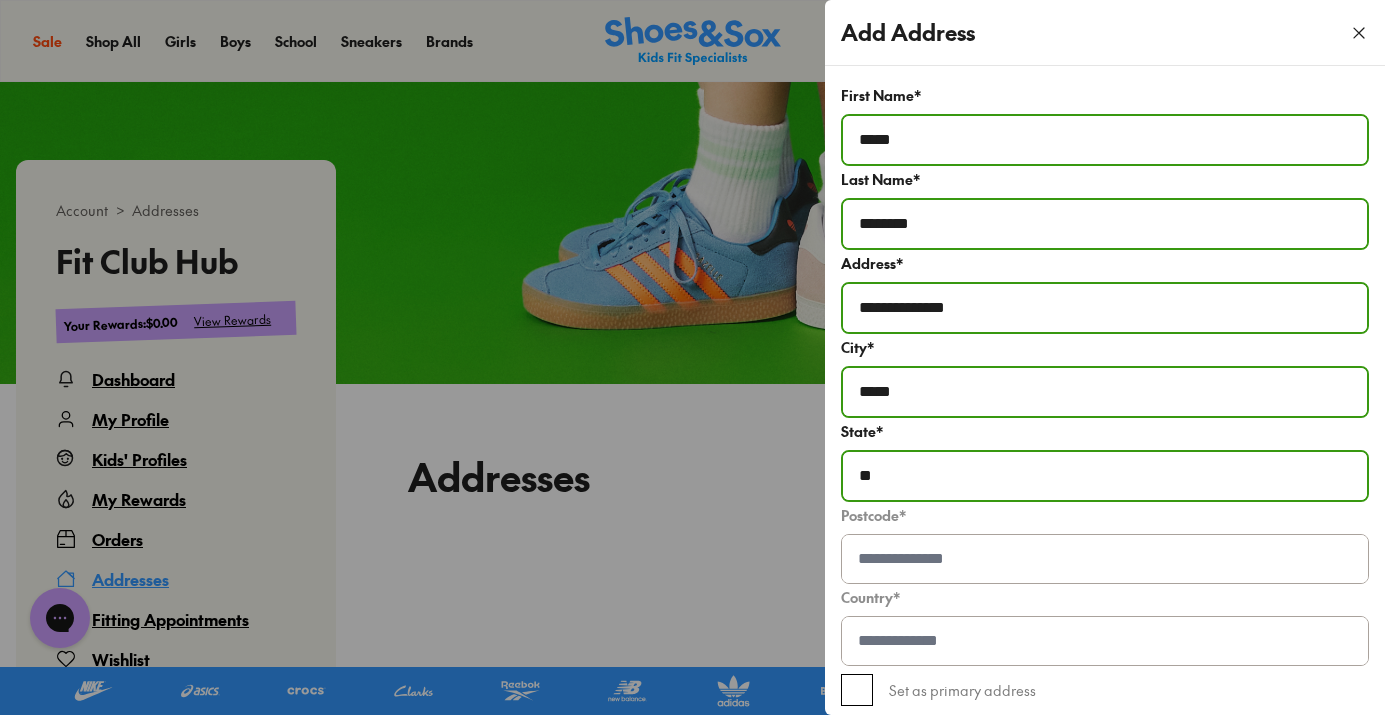 type on "**" 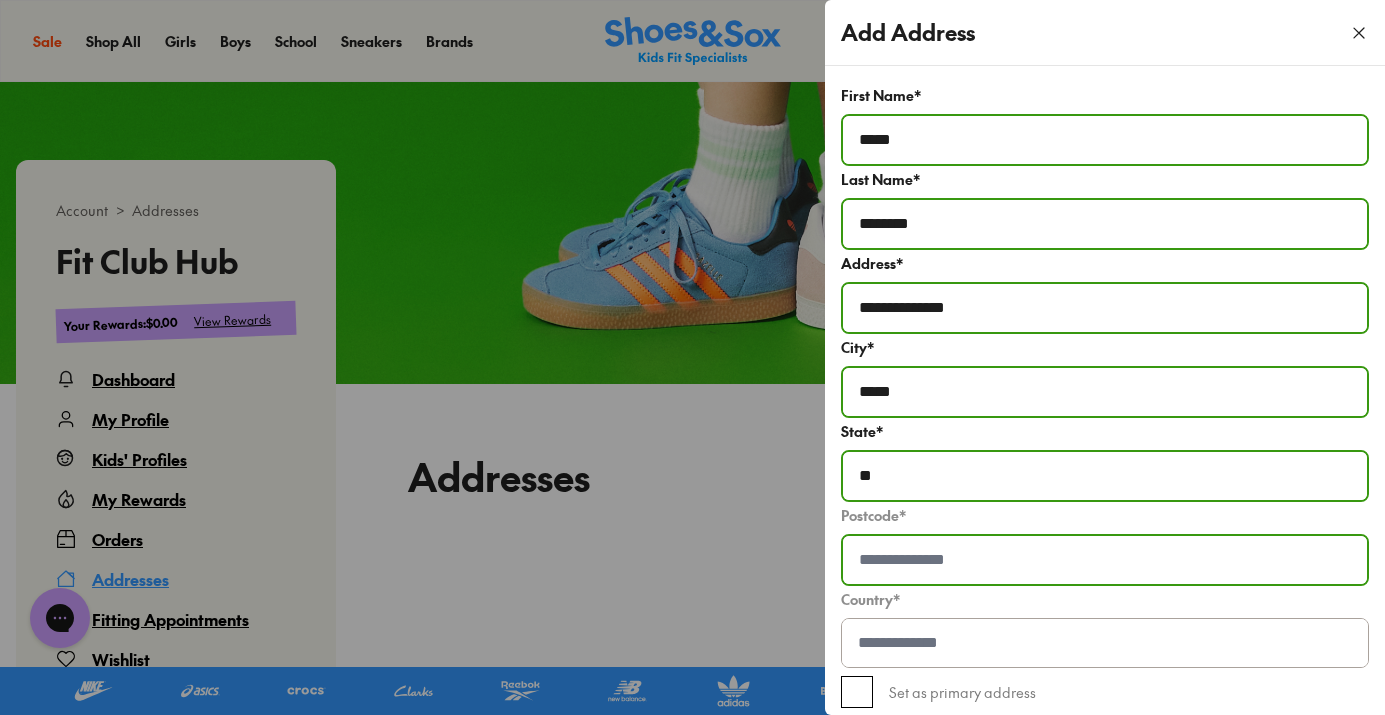 click at bounding box center [1105, 560] 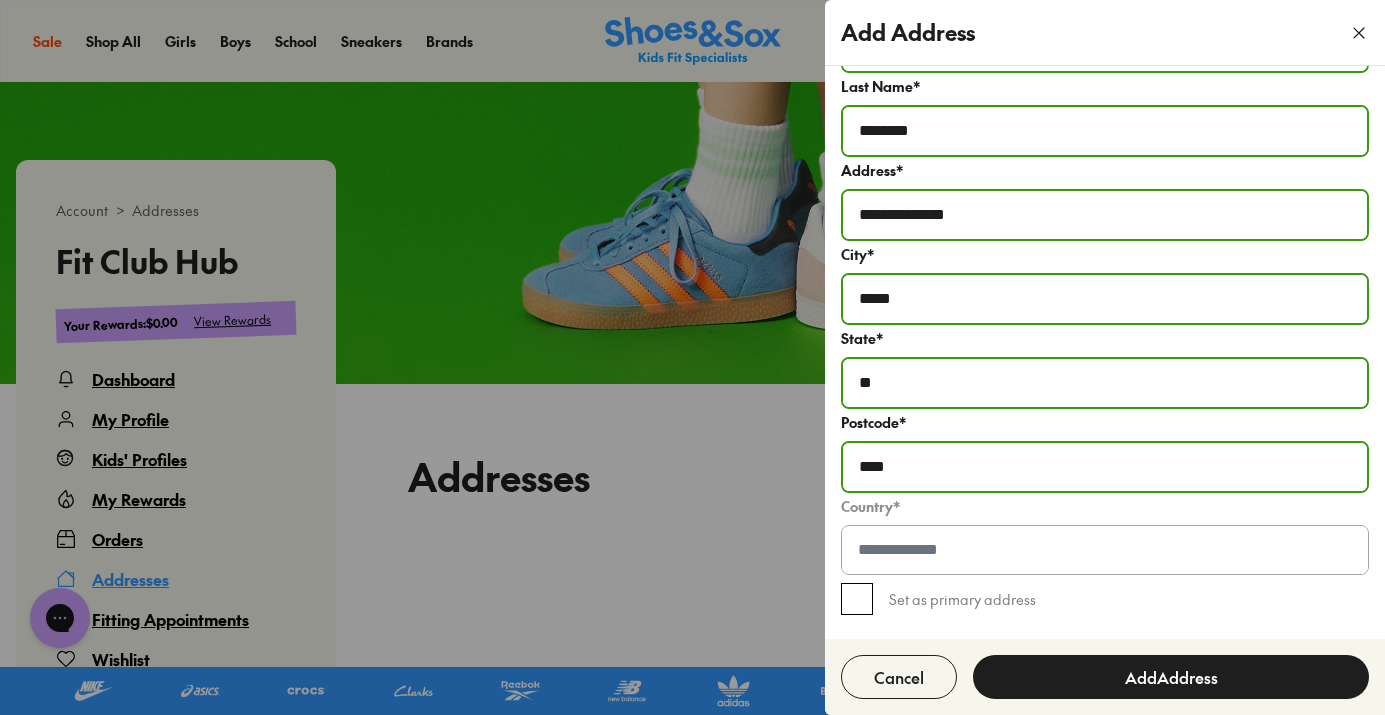 scroll, scrollTop: 93, scrollLeft: 0, axis: vertical 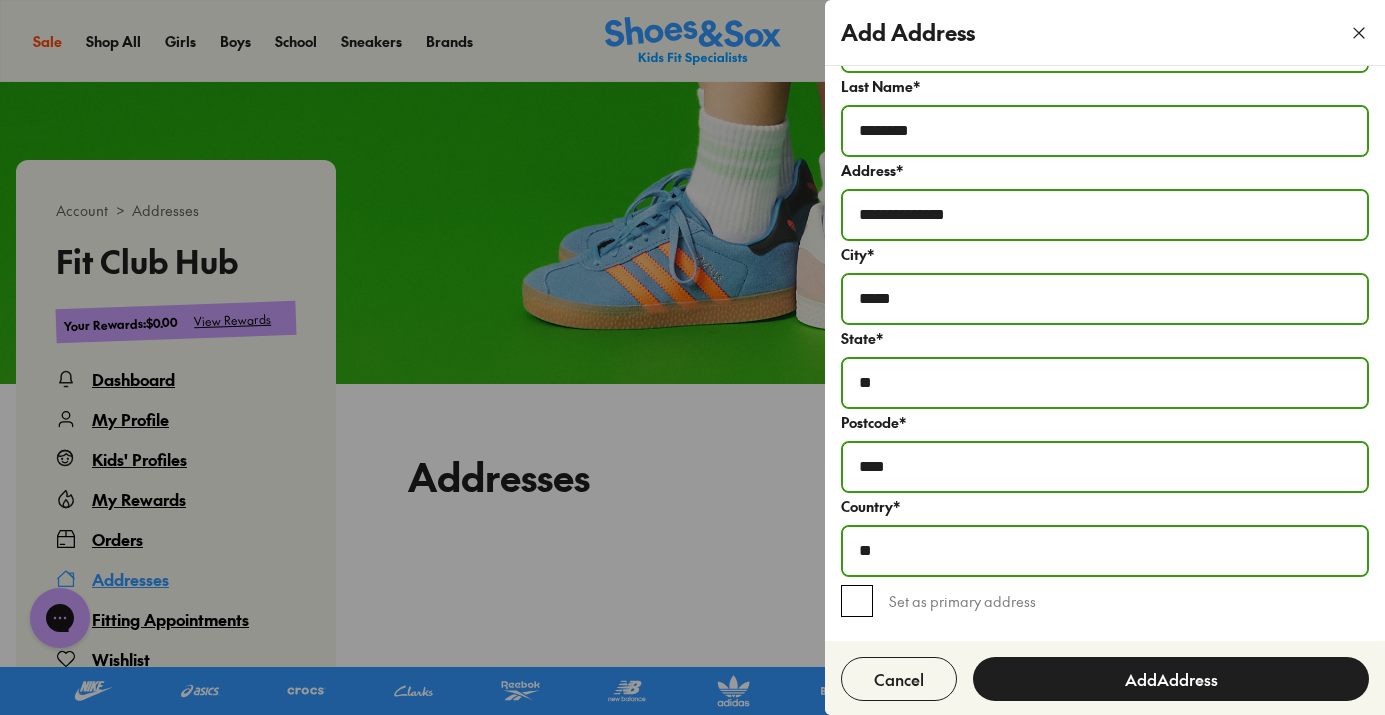 click on "**" at bounding box center [1105, 551] 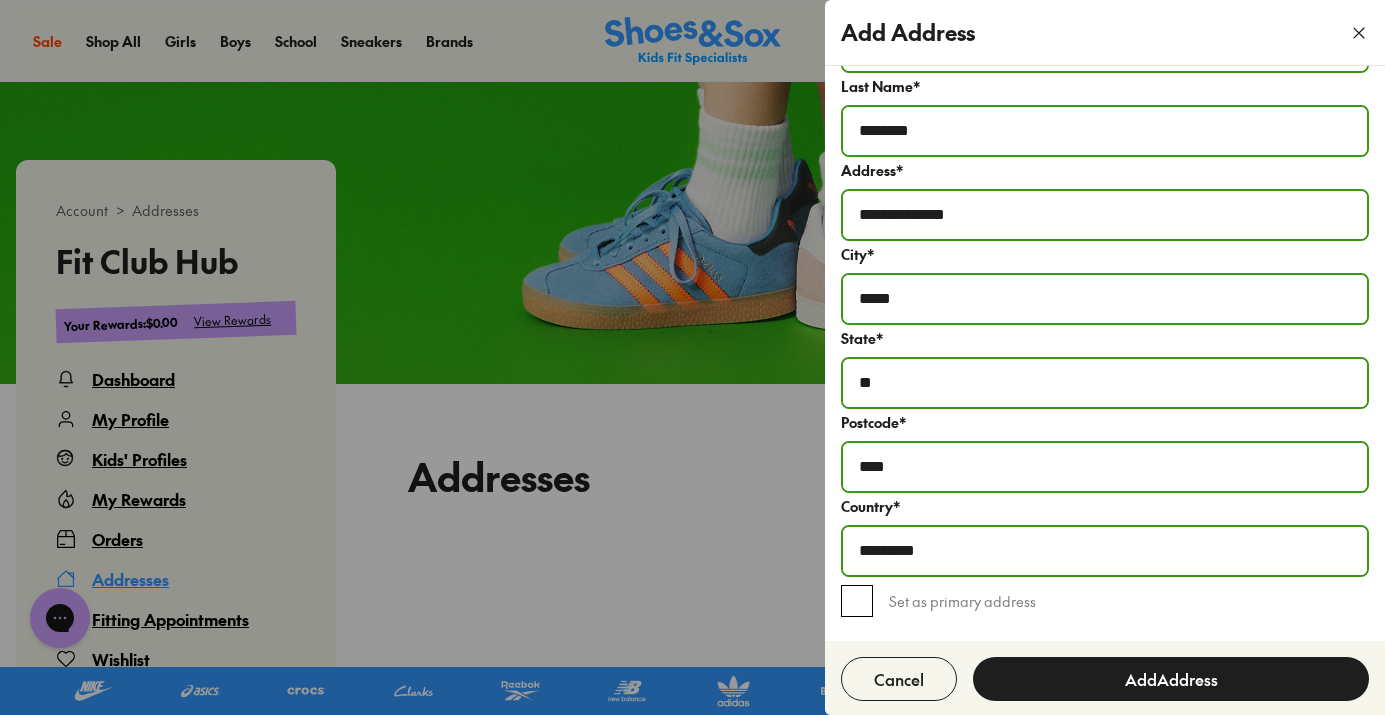 type on "*********" 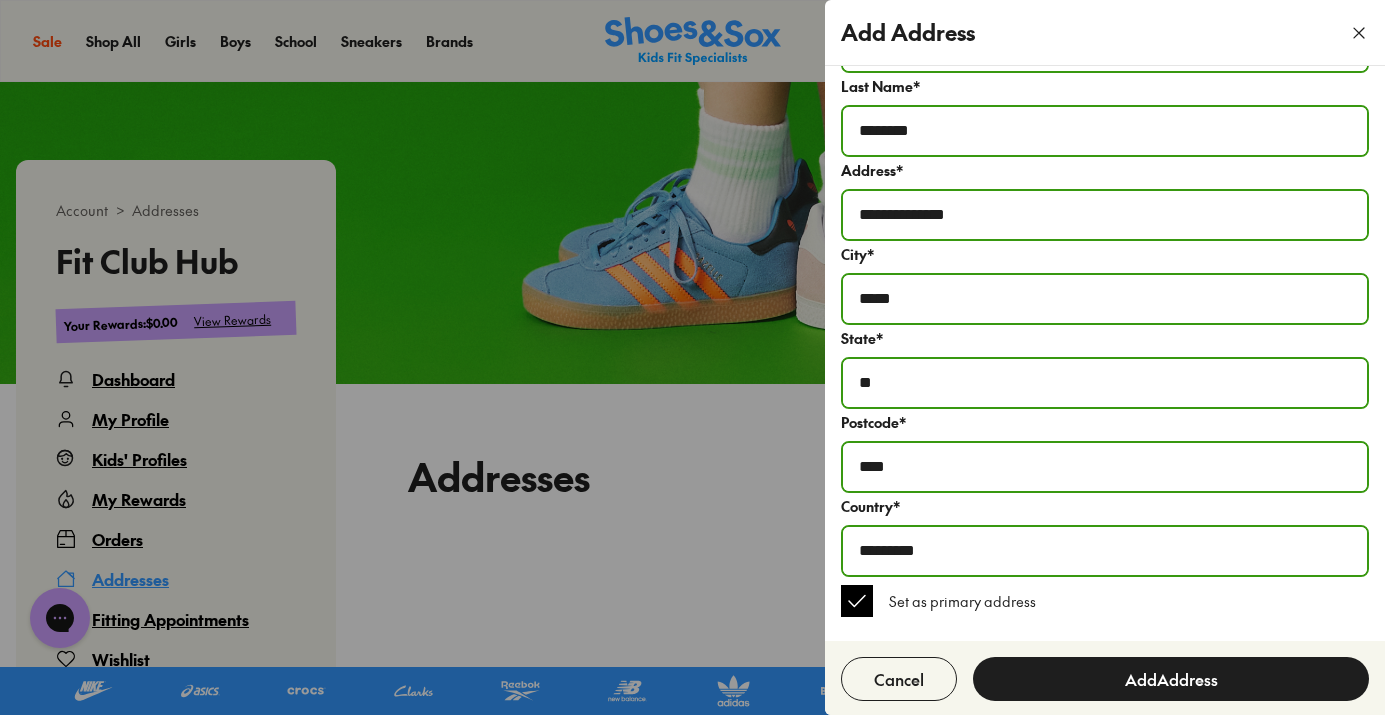 click on "Add  Address" at bounding box center [1171, 679] 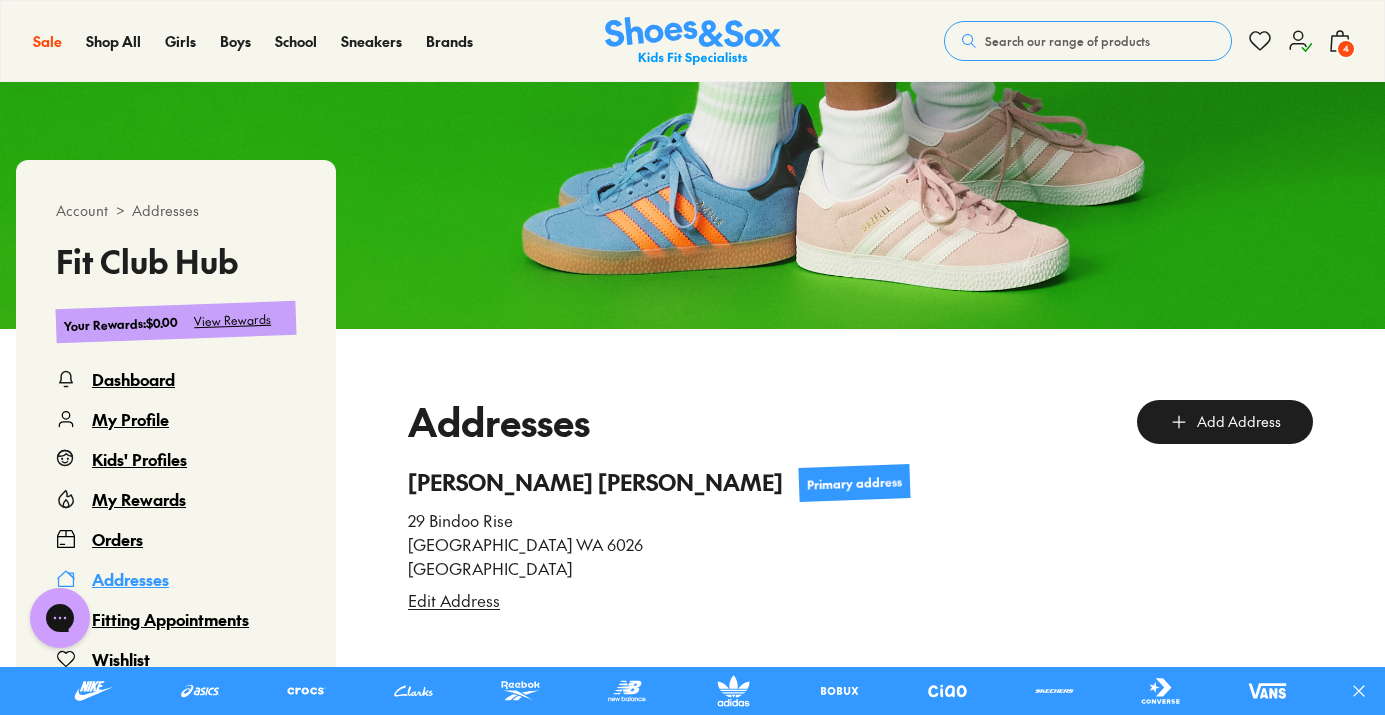scroll, scrollTop: 182, scrollLeft: 0, axis: vertical 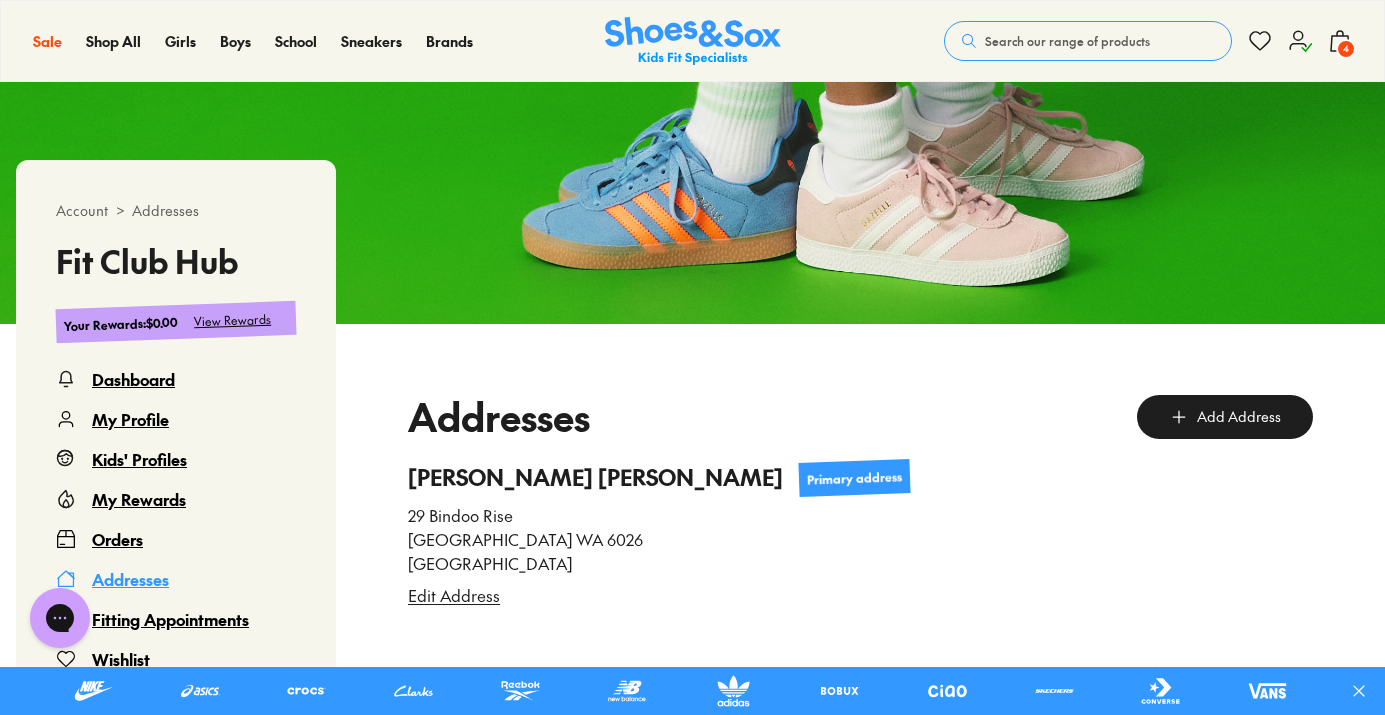 click on "My Profile" at bounding box center [130, 419] 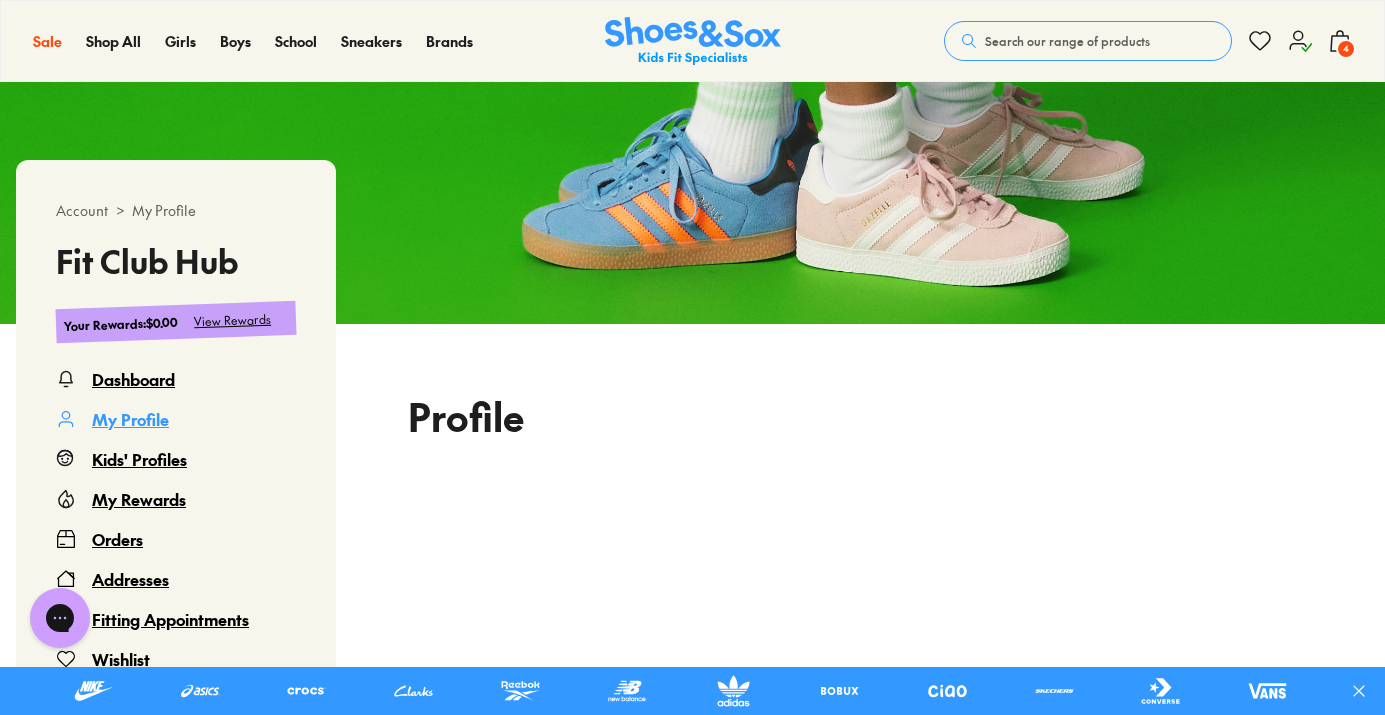 scroll, scrollTop: 122, scrollLeft: 0, axis: vertical 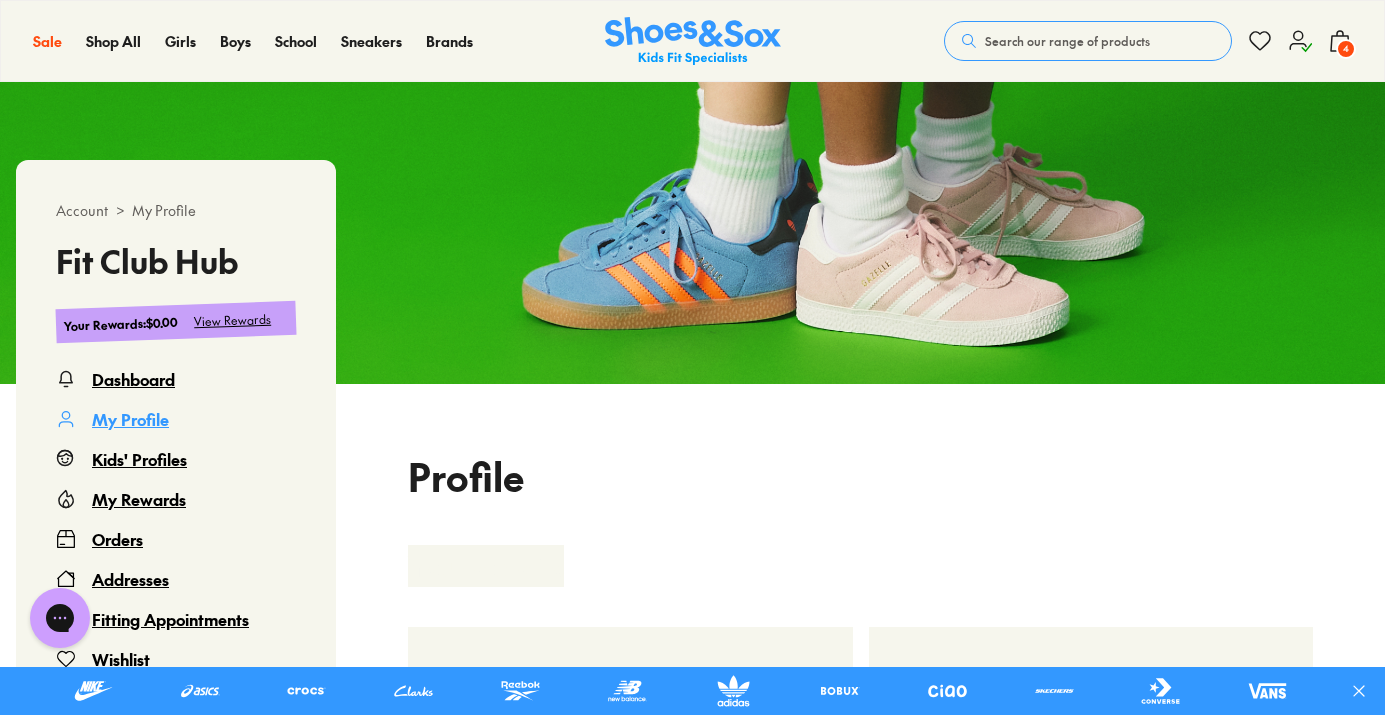 select 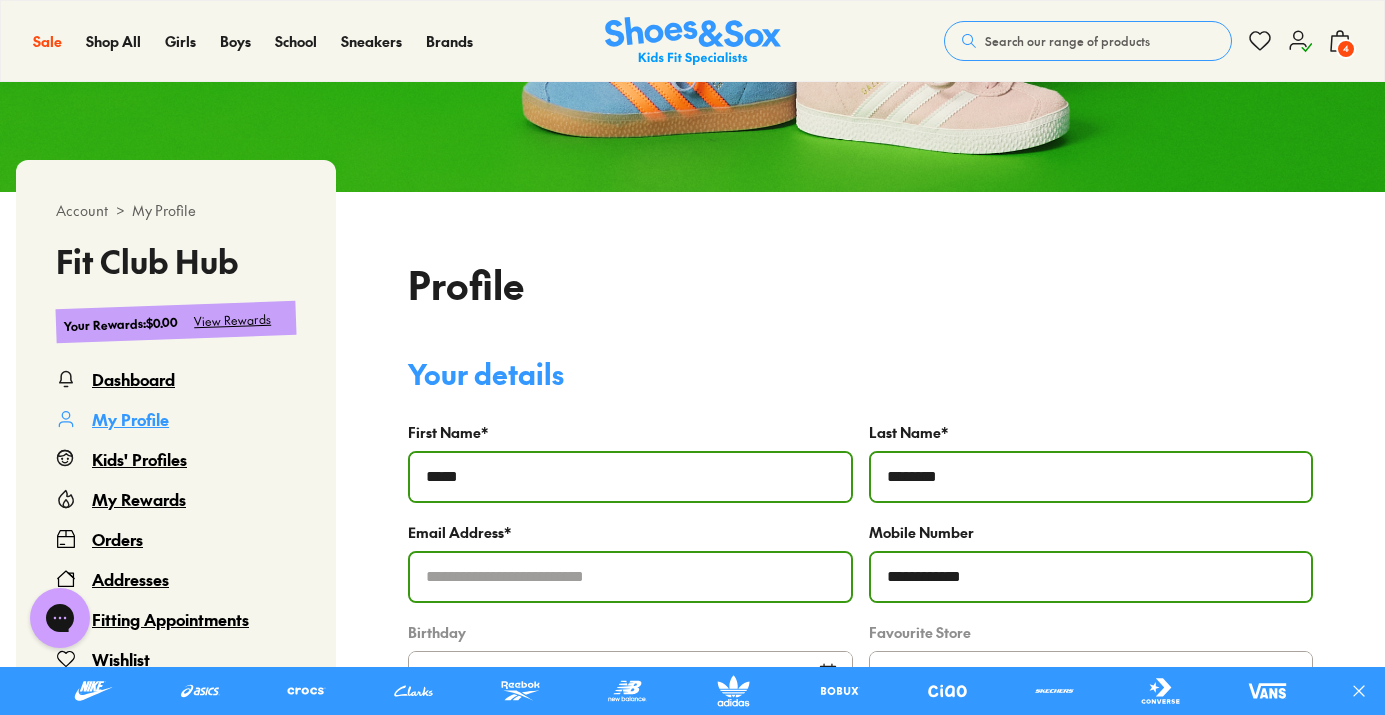 scroll, scrollTop: 426, scrollLeft: 0, axis: vertical 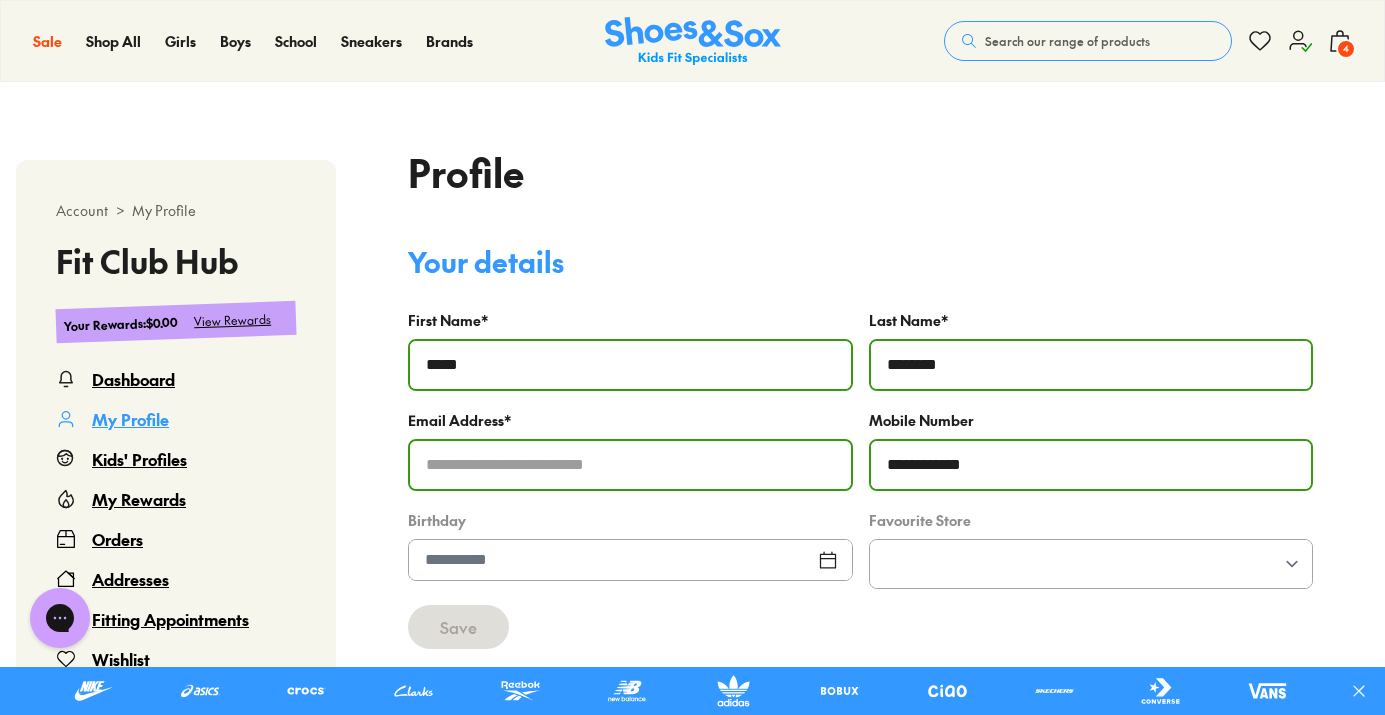 click on "Dashboard" at bounding box center [133, 379] 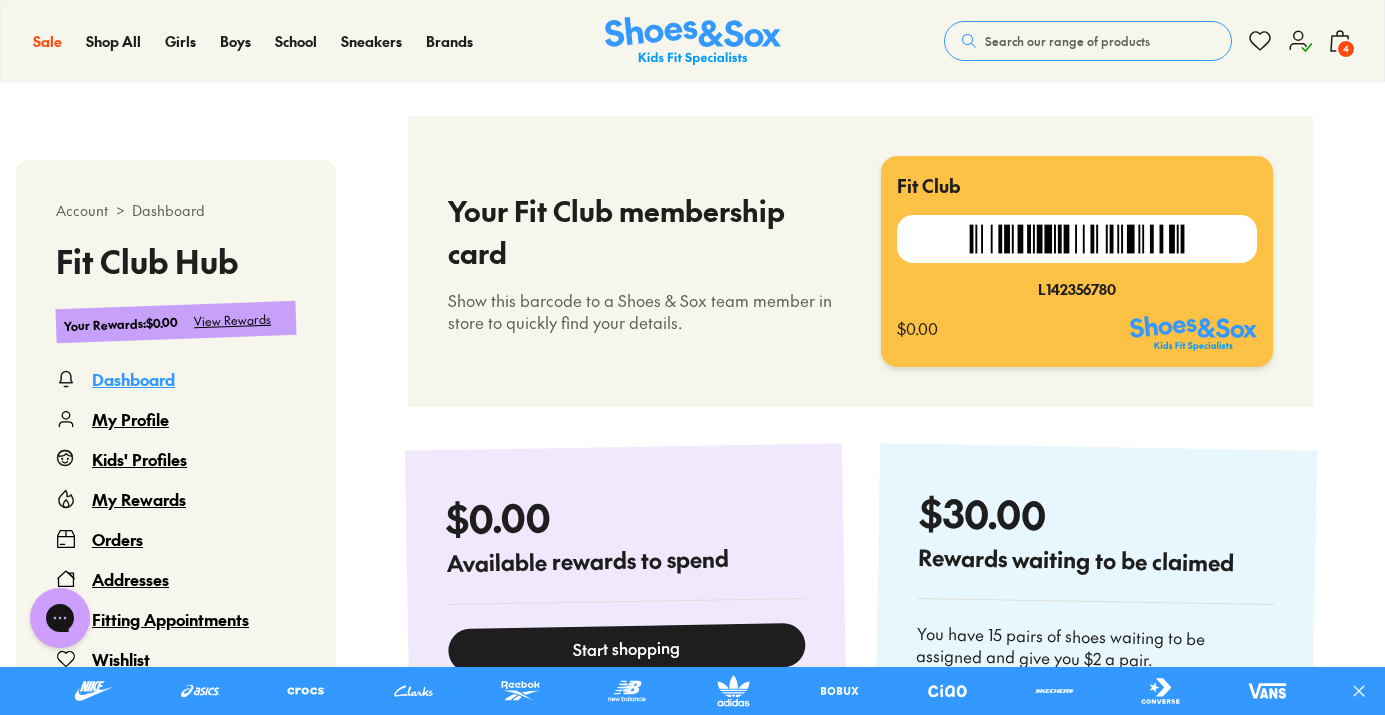 scroll, scrollTop: 551, scrollLeft: 0, axis: vertical 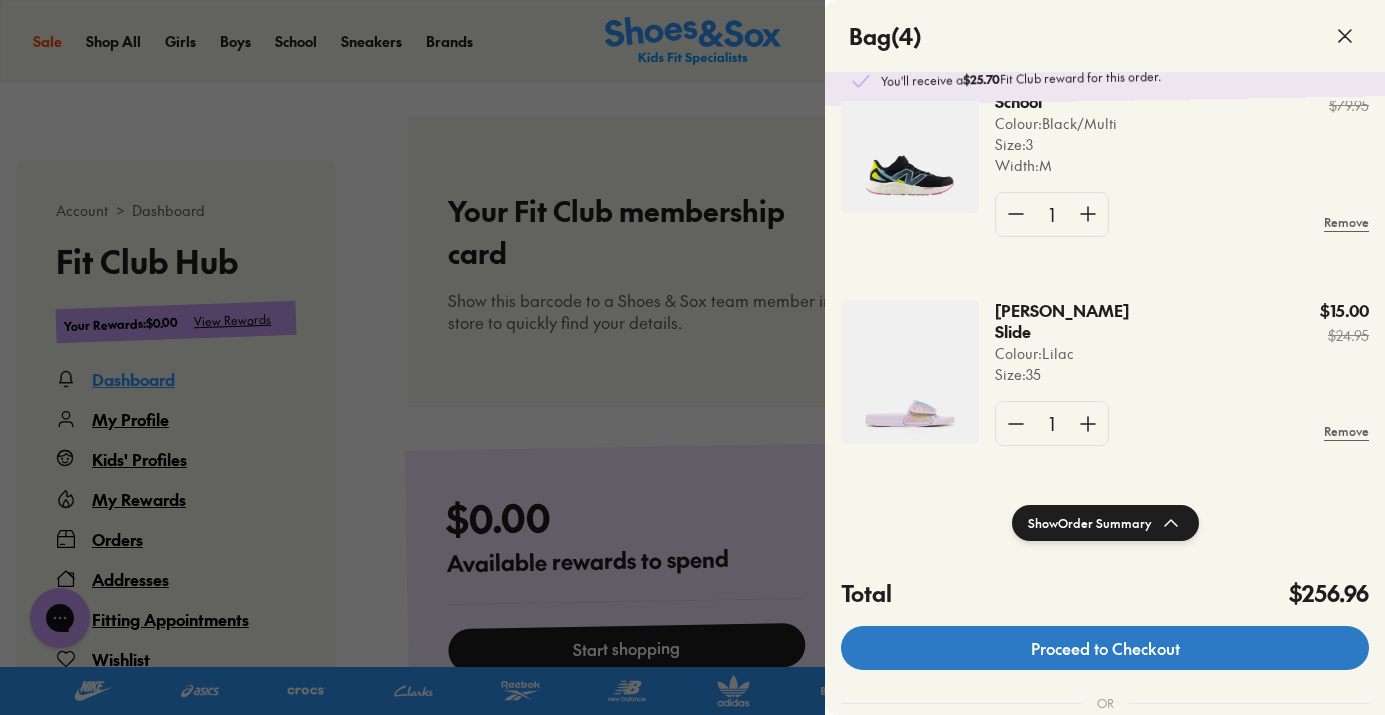 click on "Proceed to Checkout" 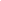 scroll, scrollTop: 0, scrollLeft: 0, axis: both 